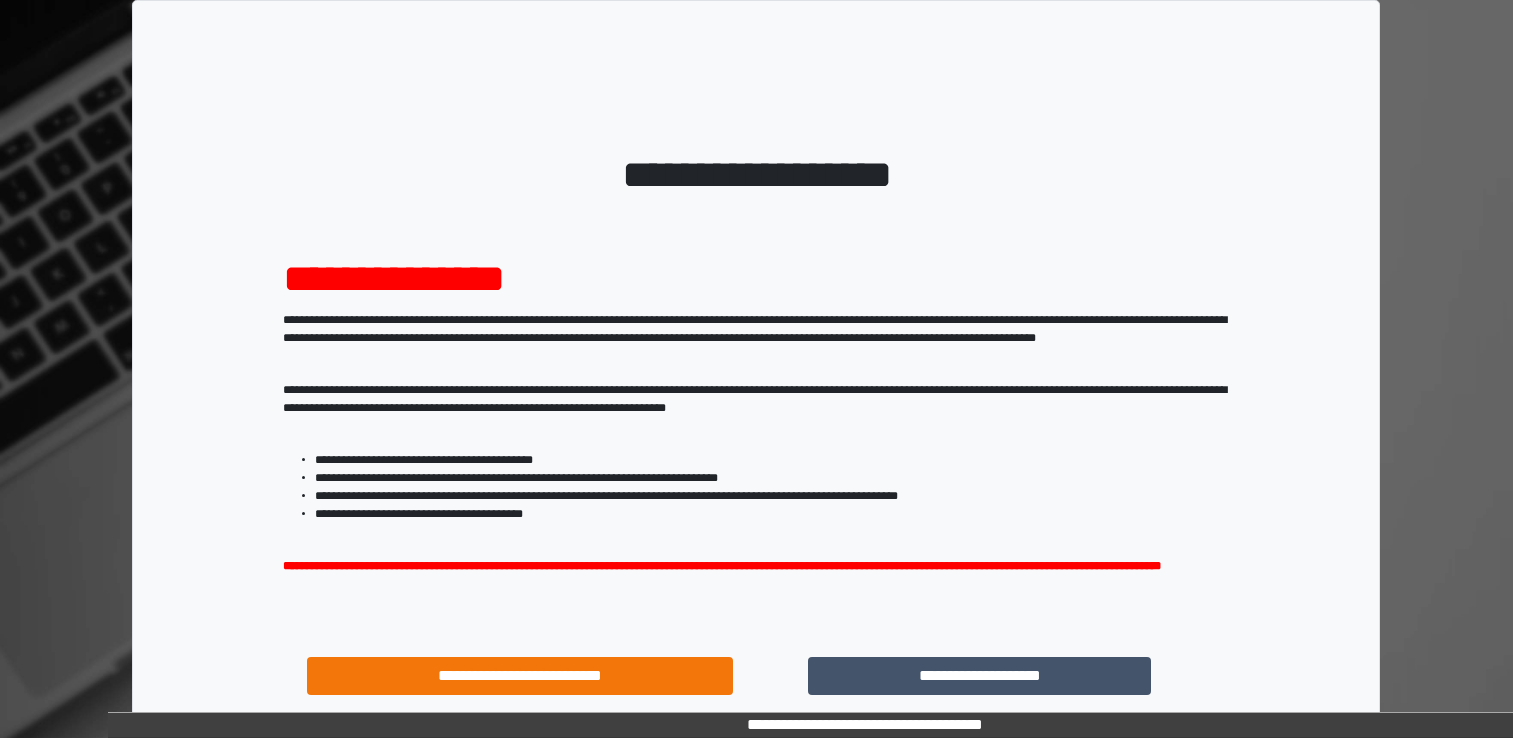 scroll, scrollTop: 0, scrollLeft: 0, axis: both 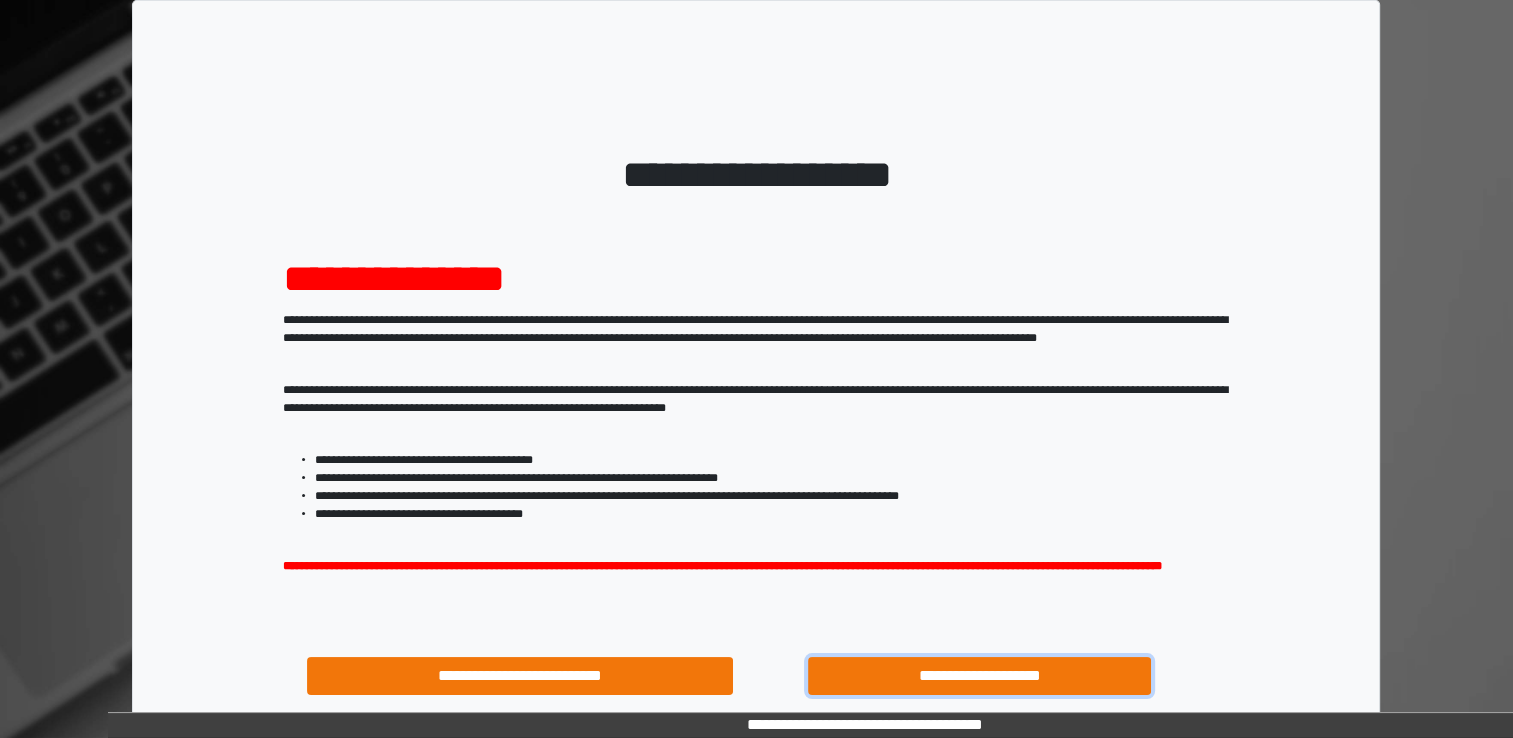click on "**********" at bounding box center [980, 676] 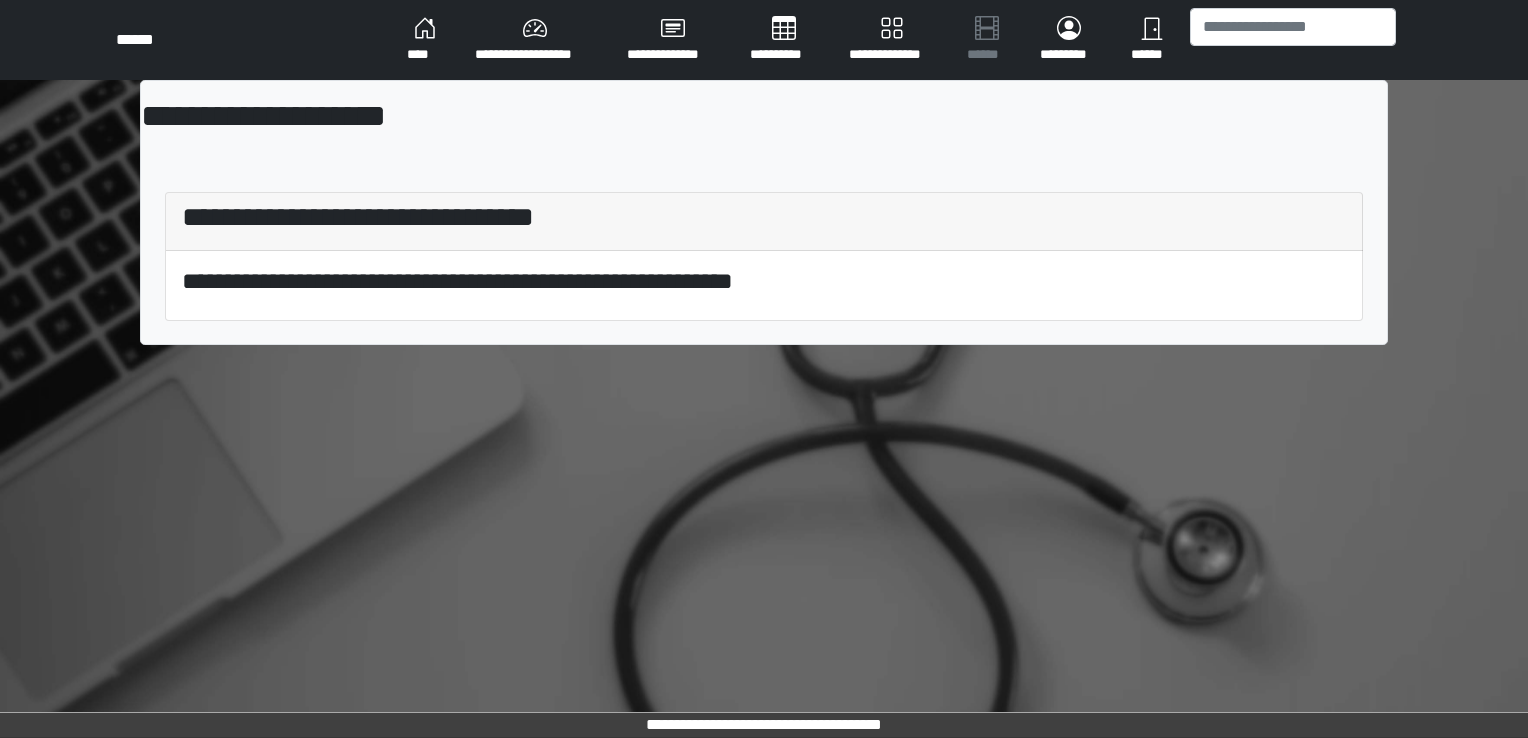 scroll, scrollTop: 0, scrollLeft: 0, axis: both 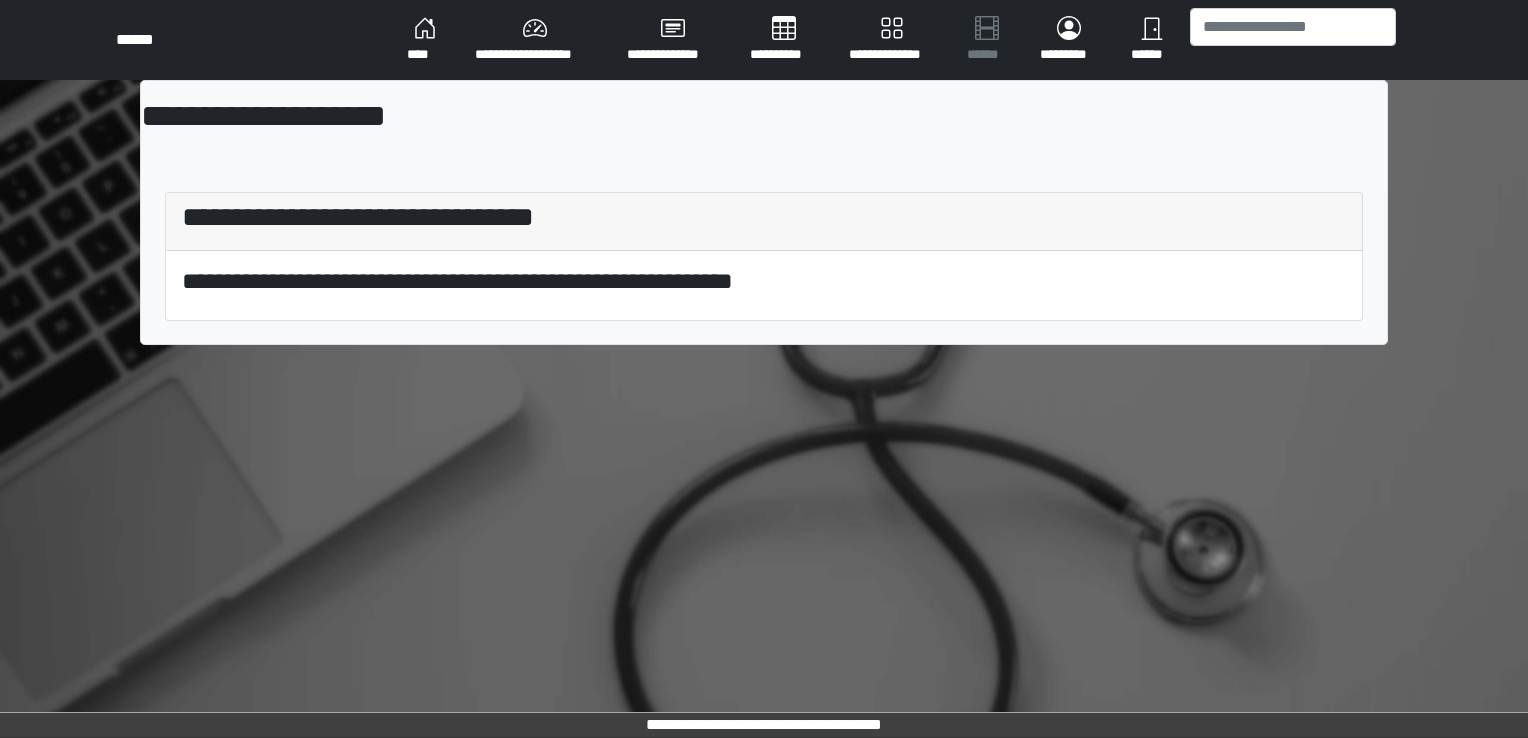 click on "**********" at bounding box center [535, 40] 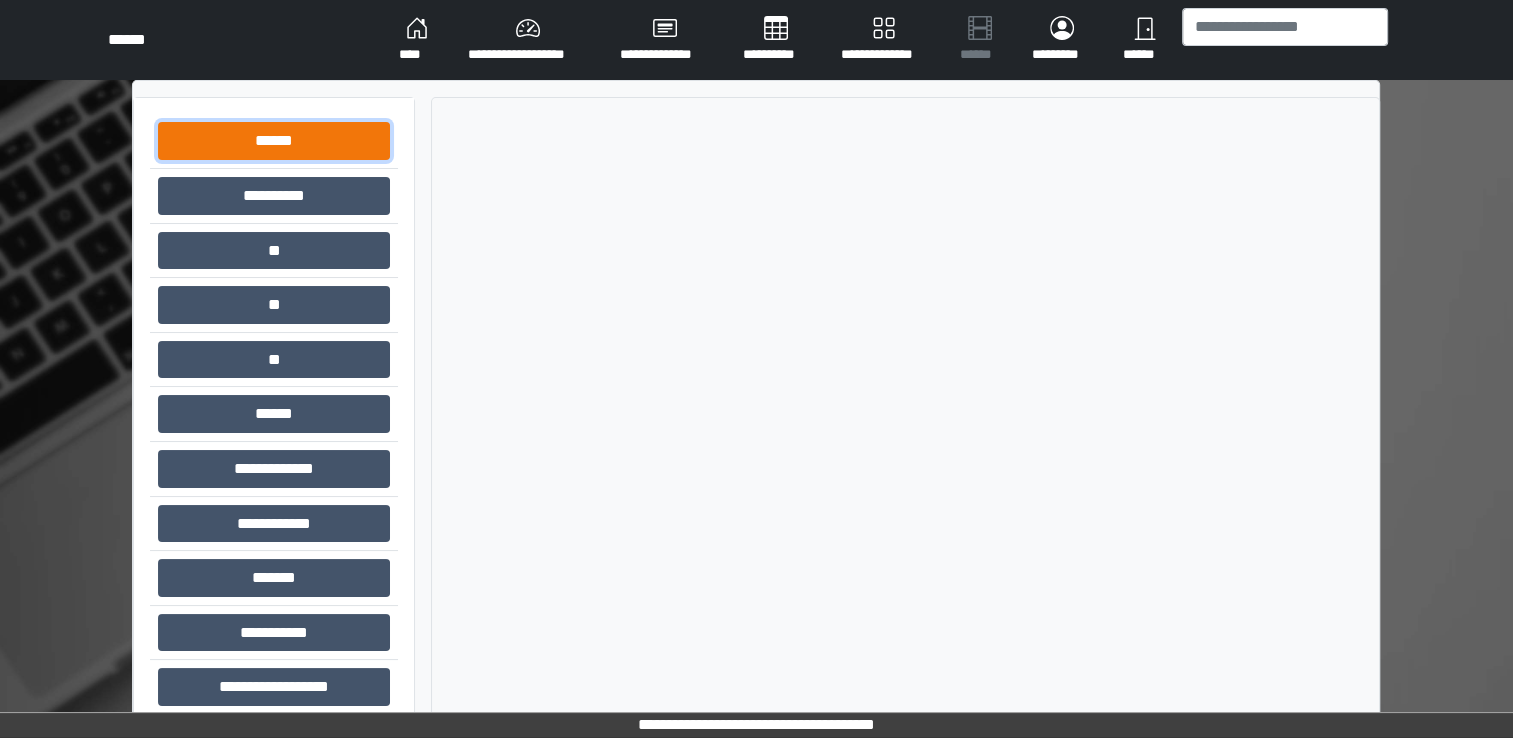 click on "******" at bounding box center [274, 141] 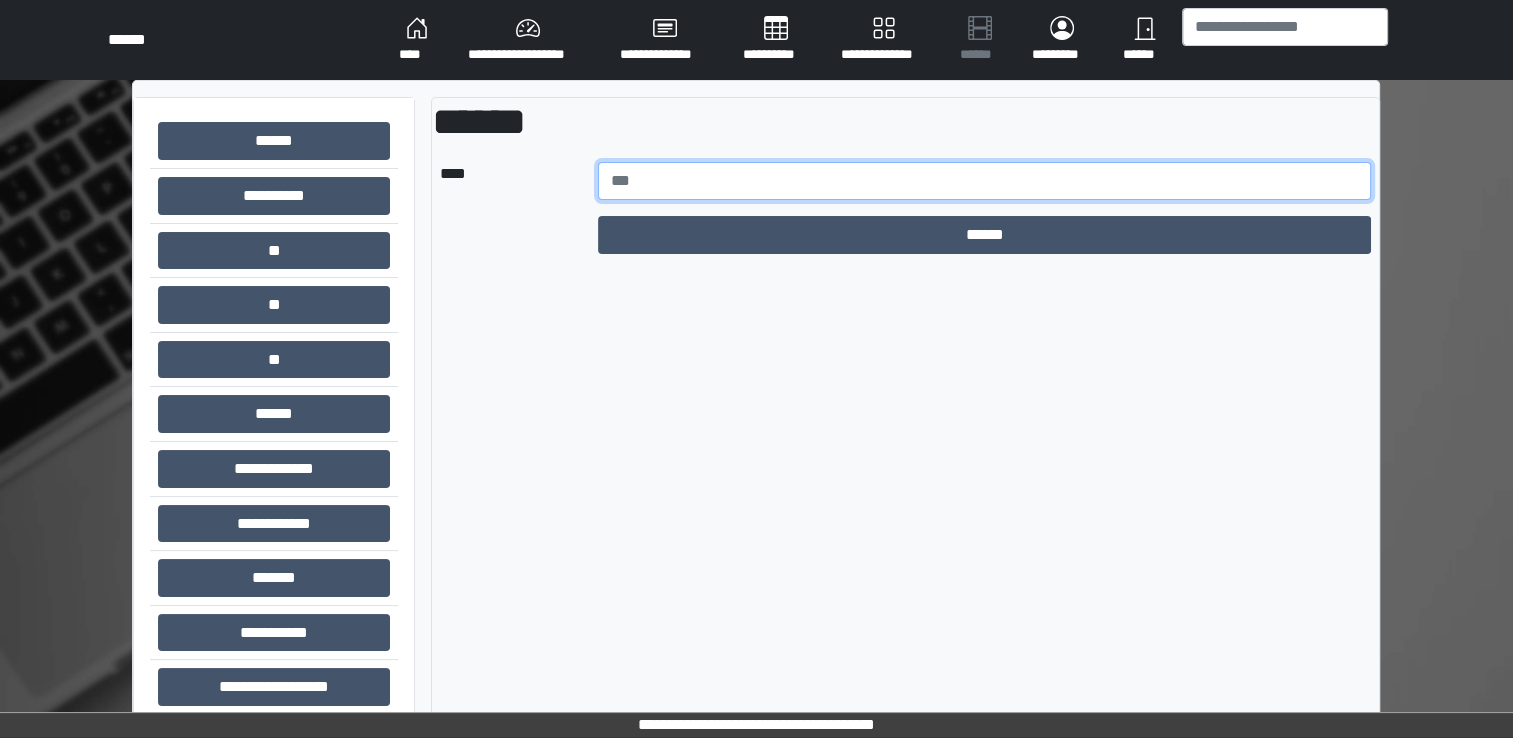 click at bounding box center [985, 181] 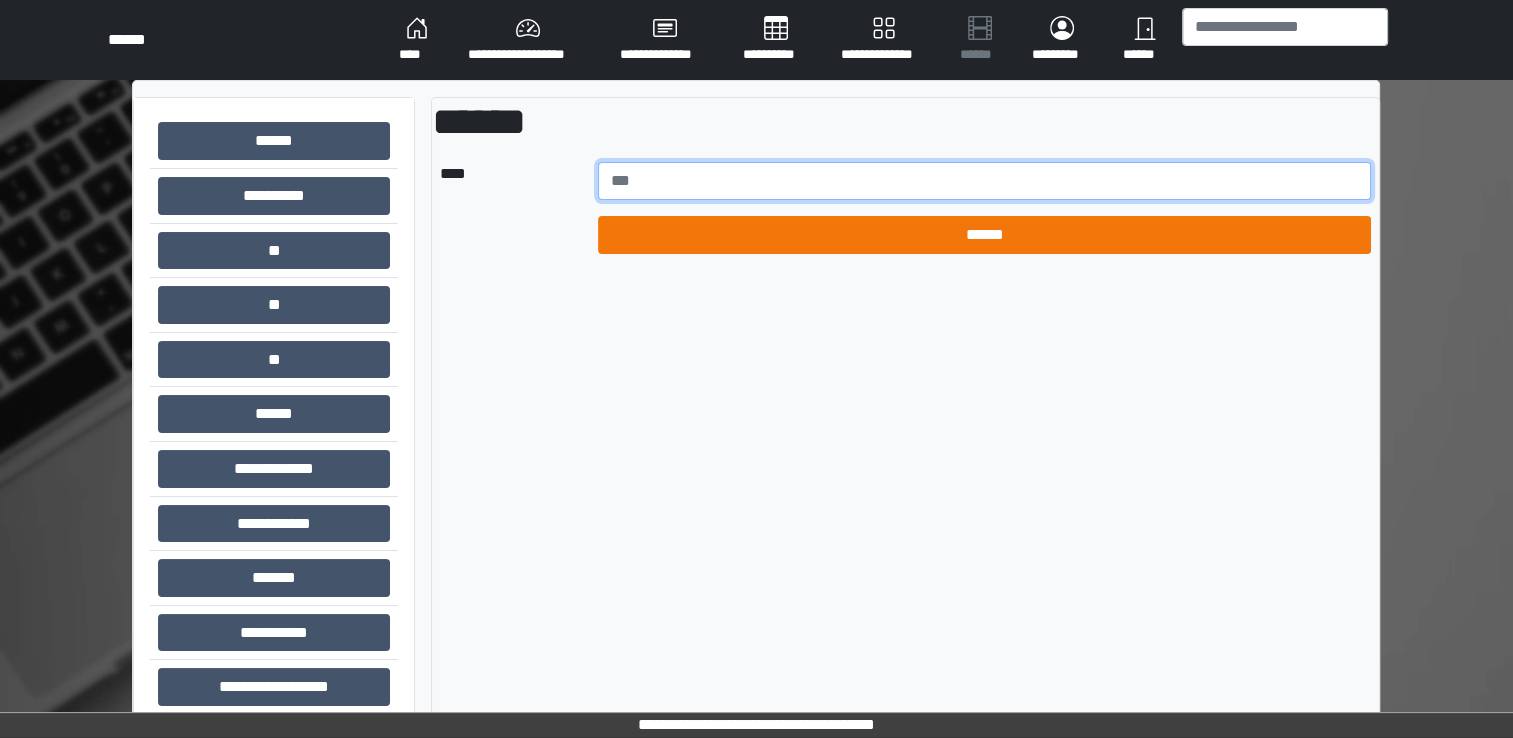 type on "******" 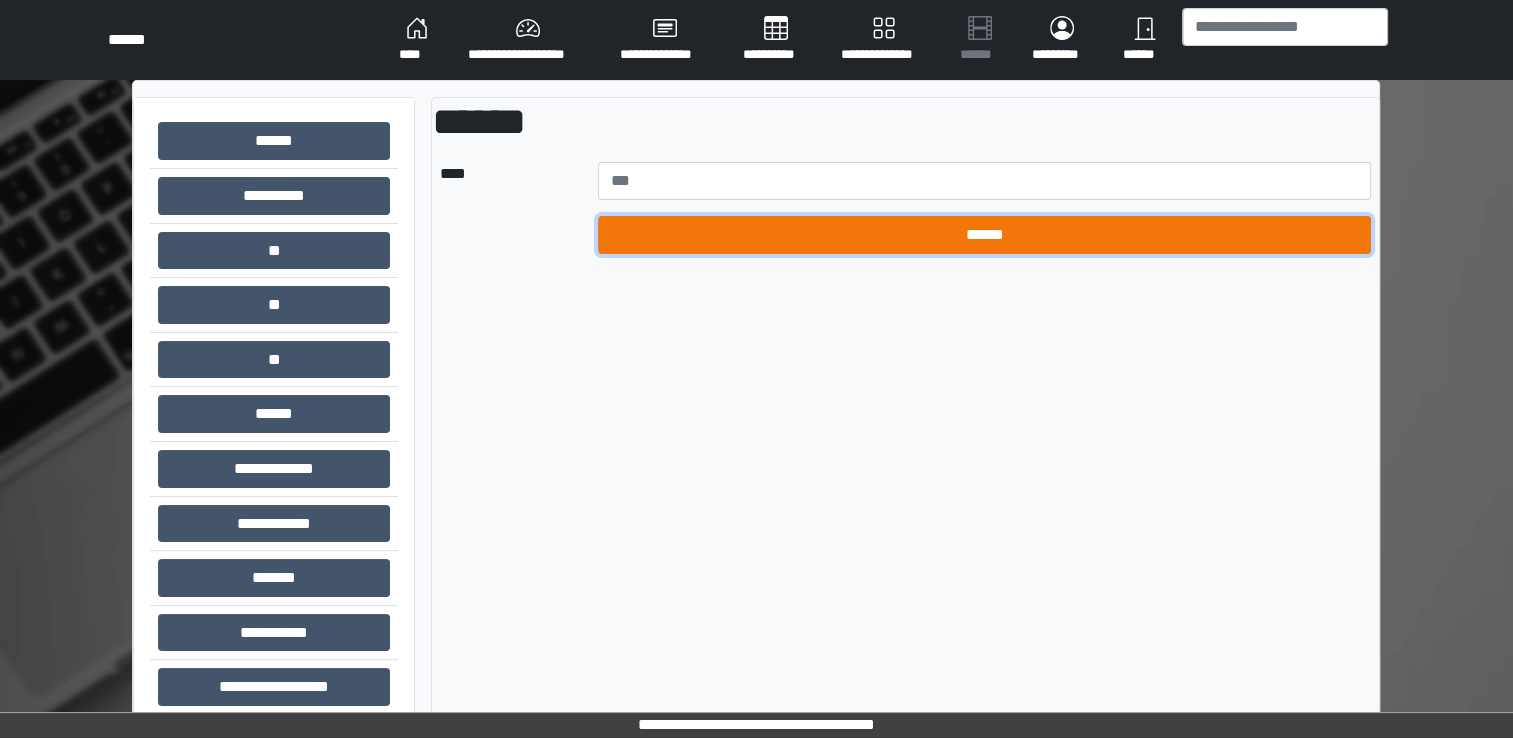 click on "******" at bounding box center (985, 235) 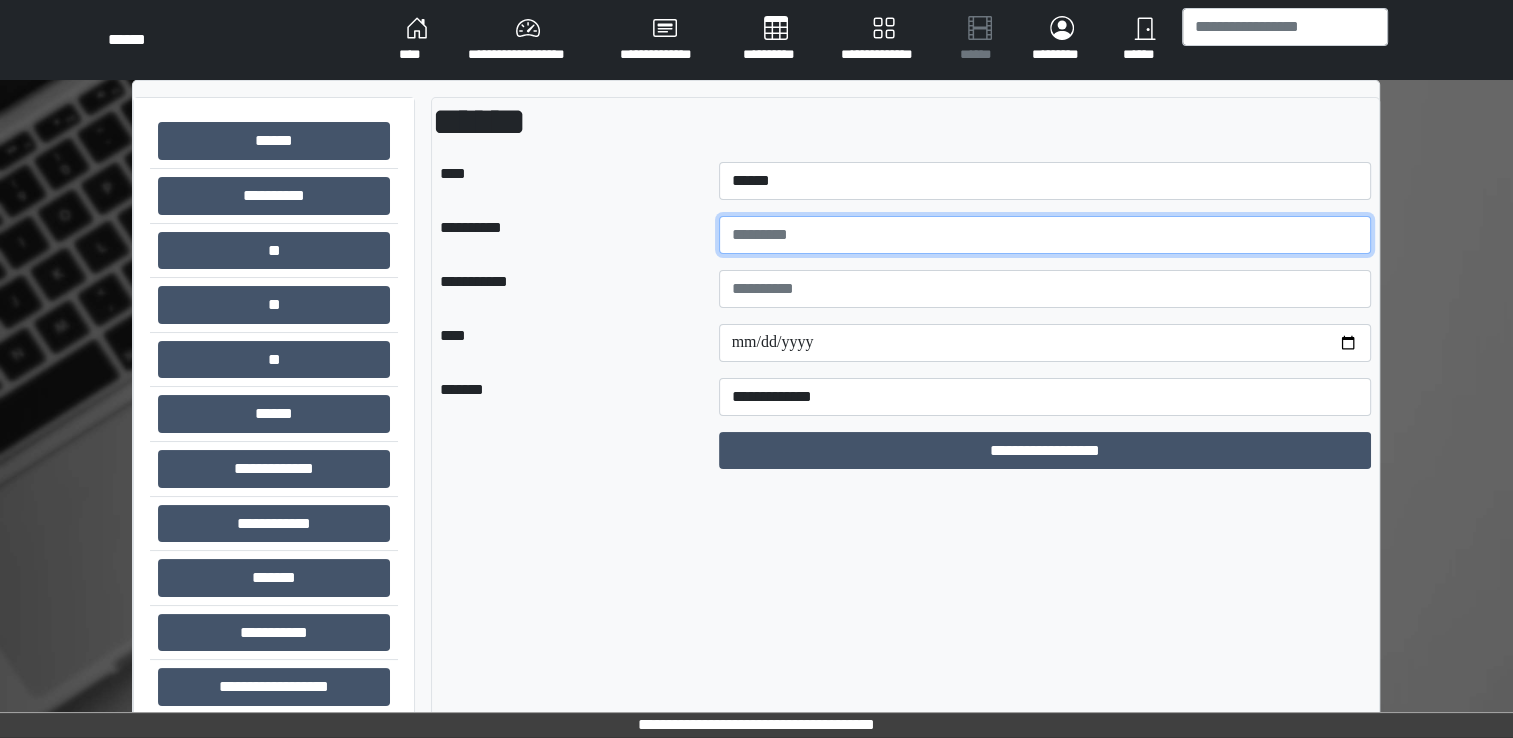 click at bounding box center (1045, 235) 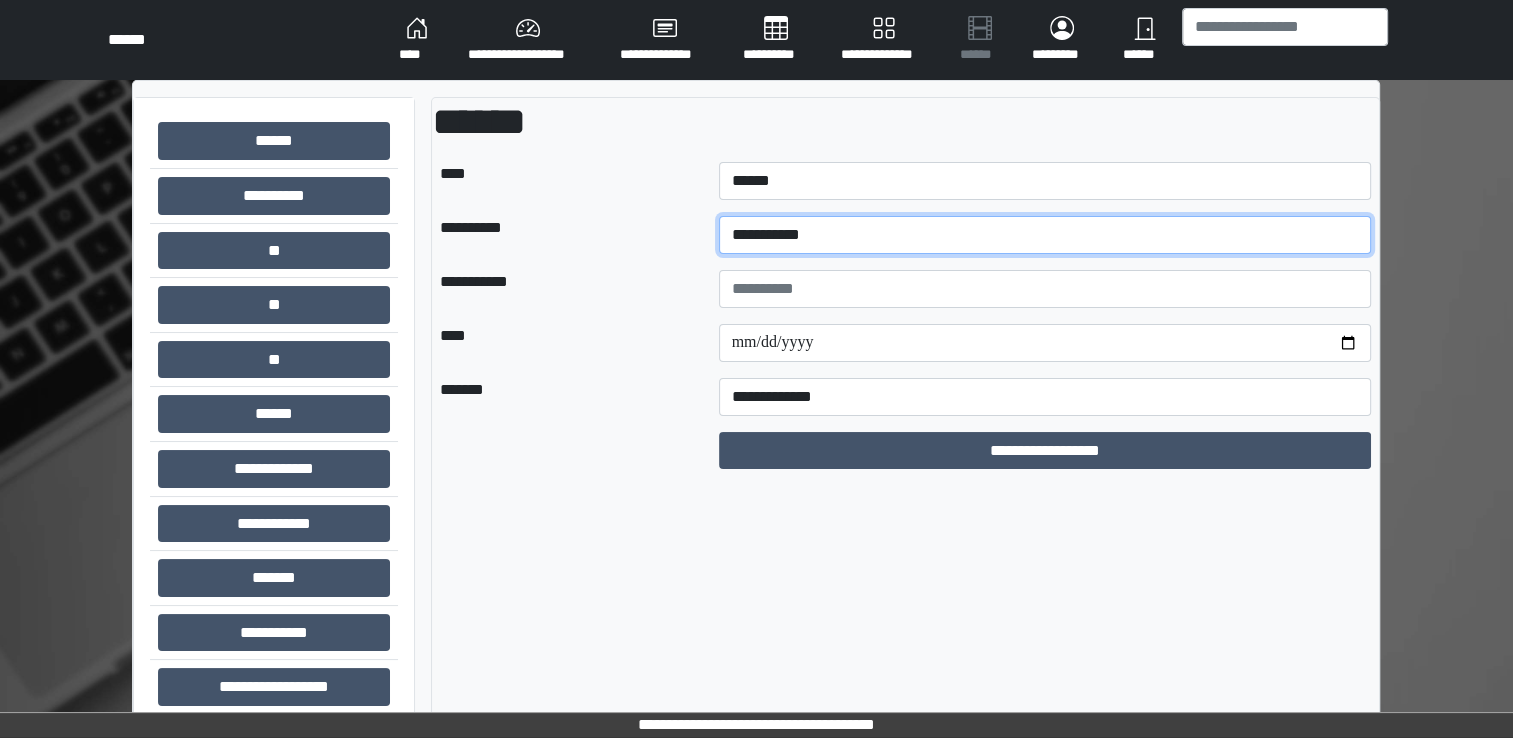 type on "**********" 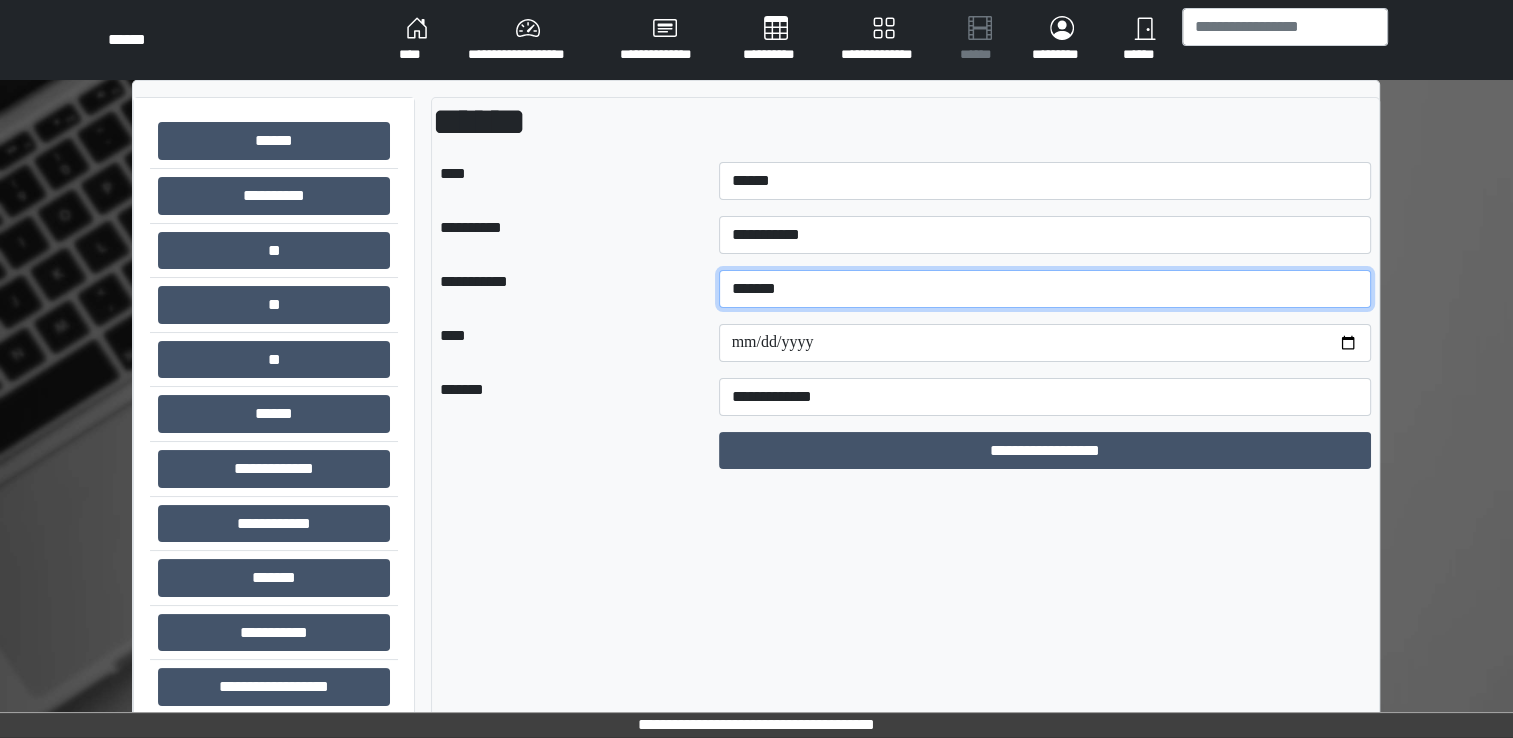 type on "*******" 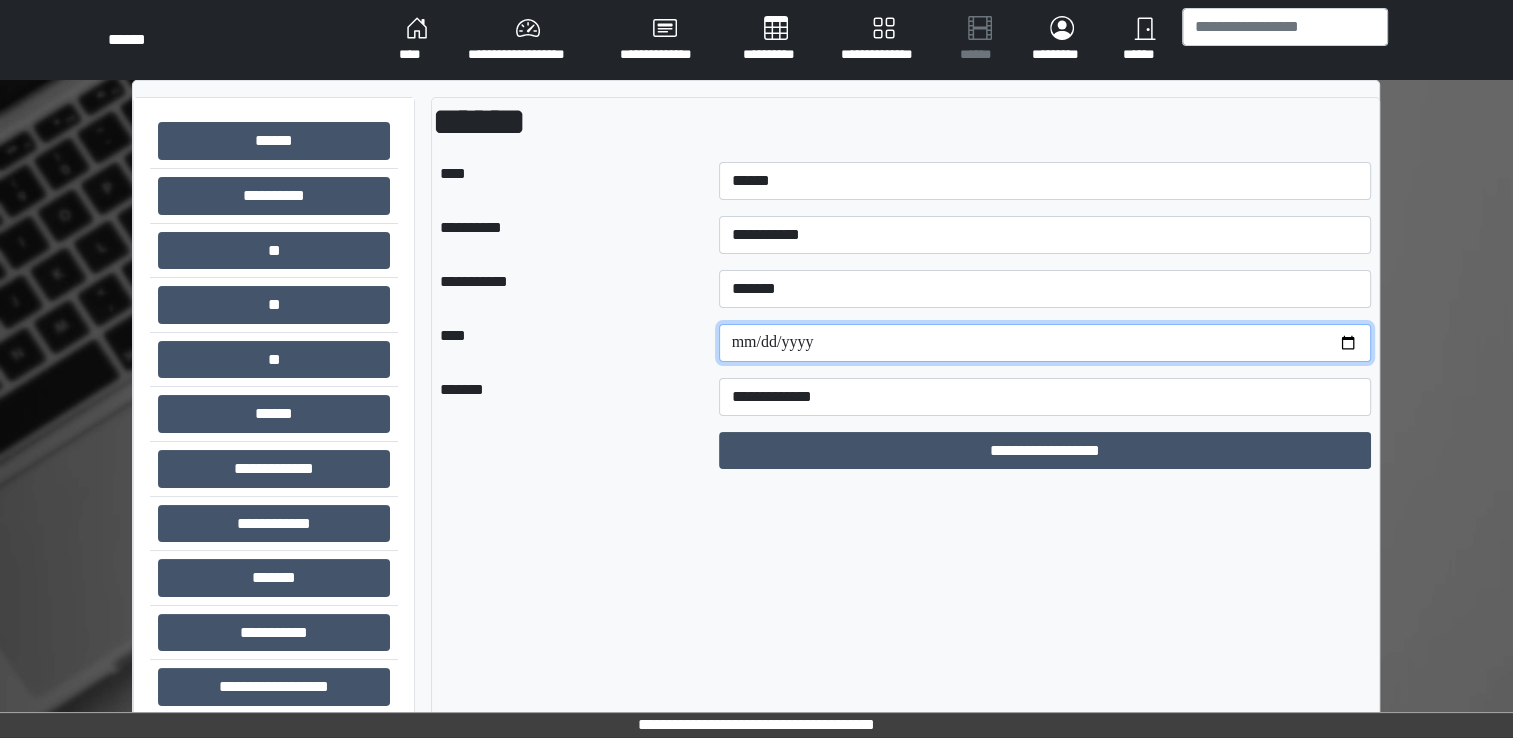 click at bounding box center [1045, 343] 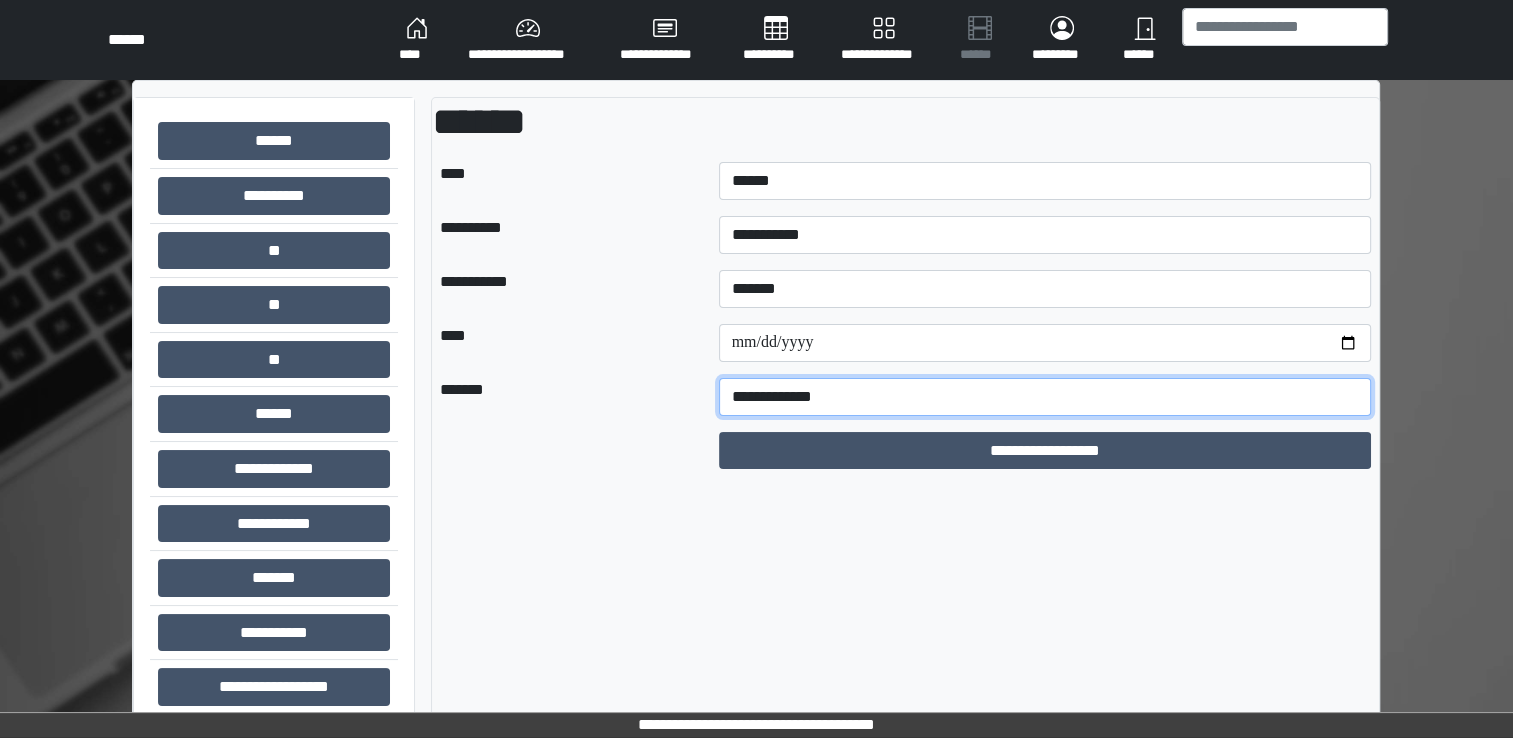 click on "**********" at bounding box center [1045, 397] 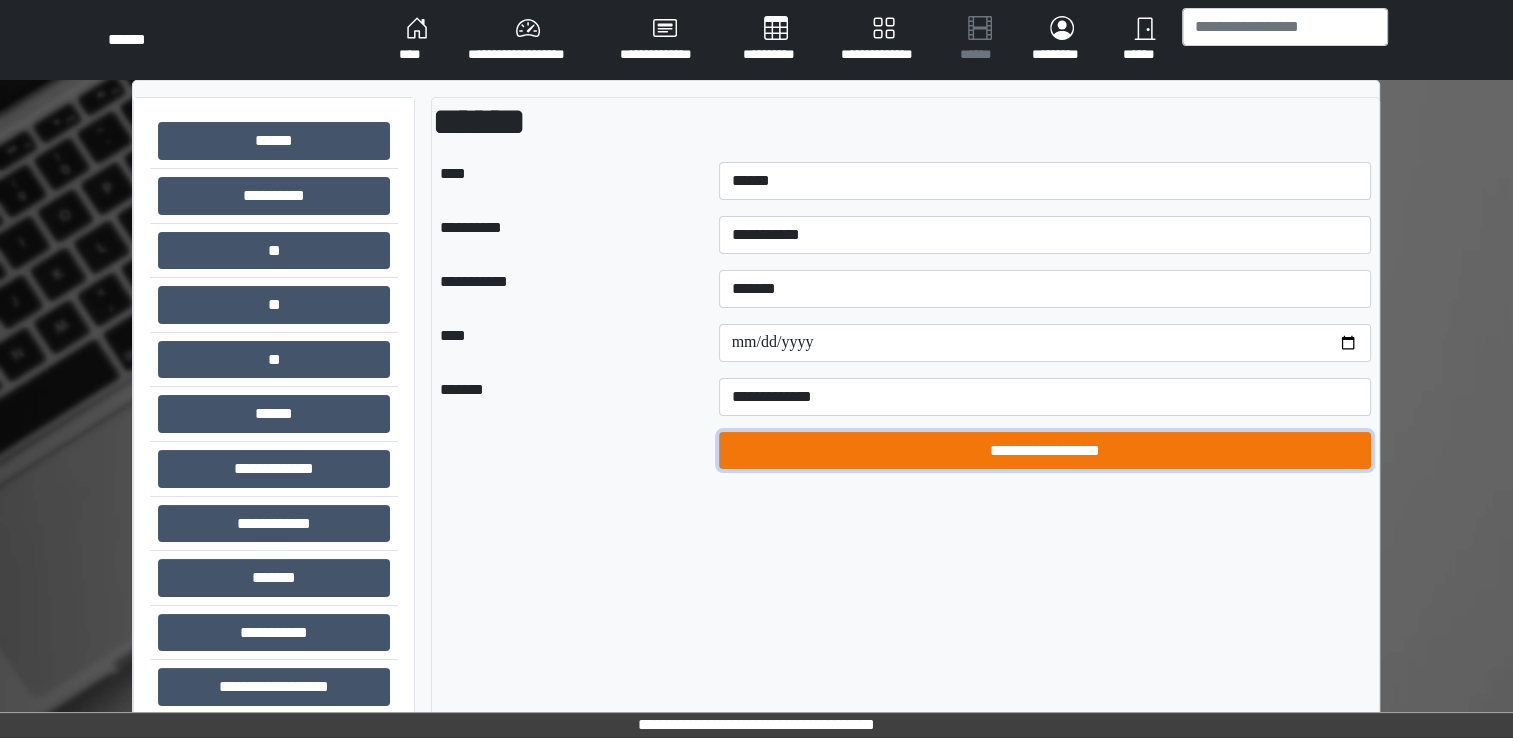 click on "**********" at bounding box center [1045, 451] 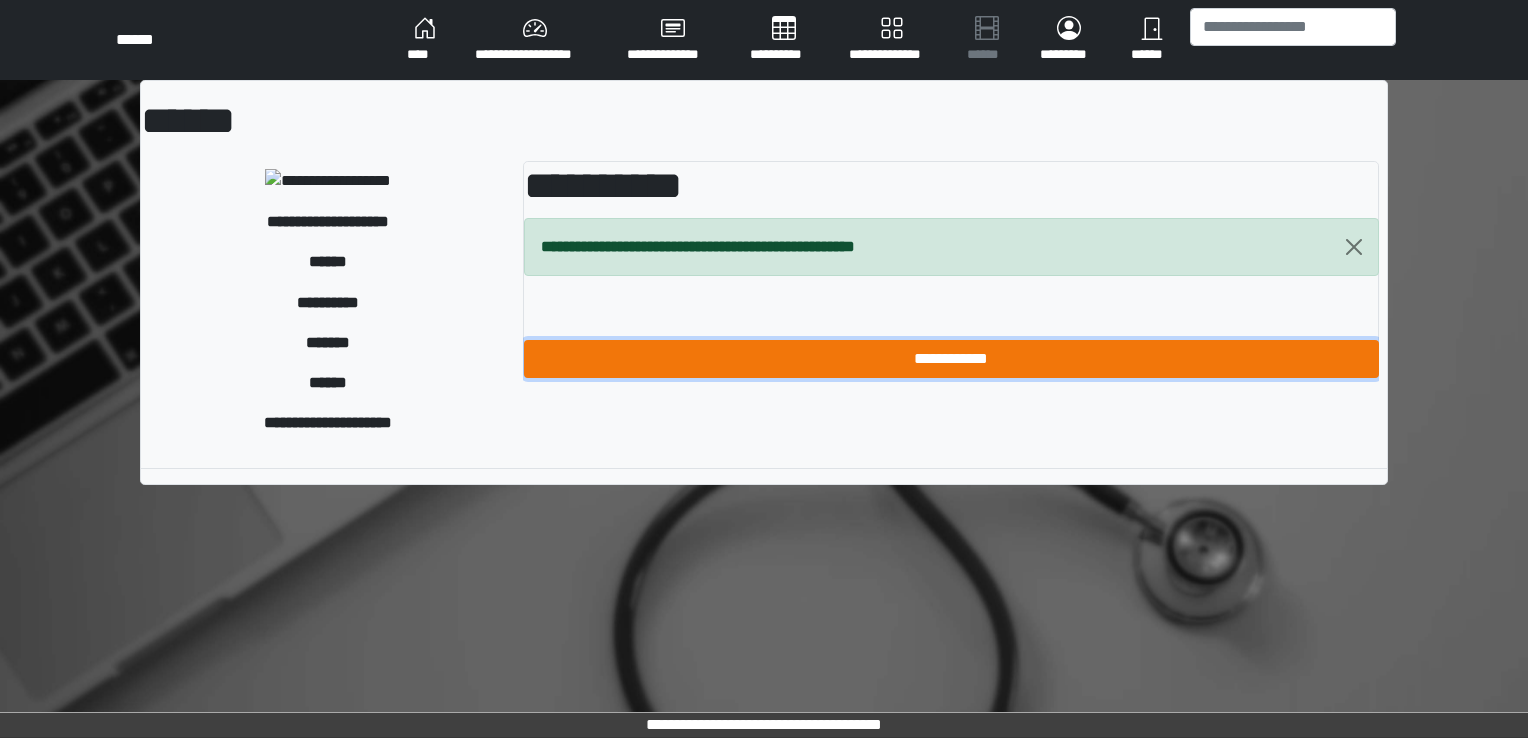 click on "**********" at bounding box center (951, 359) 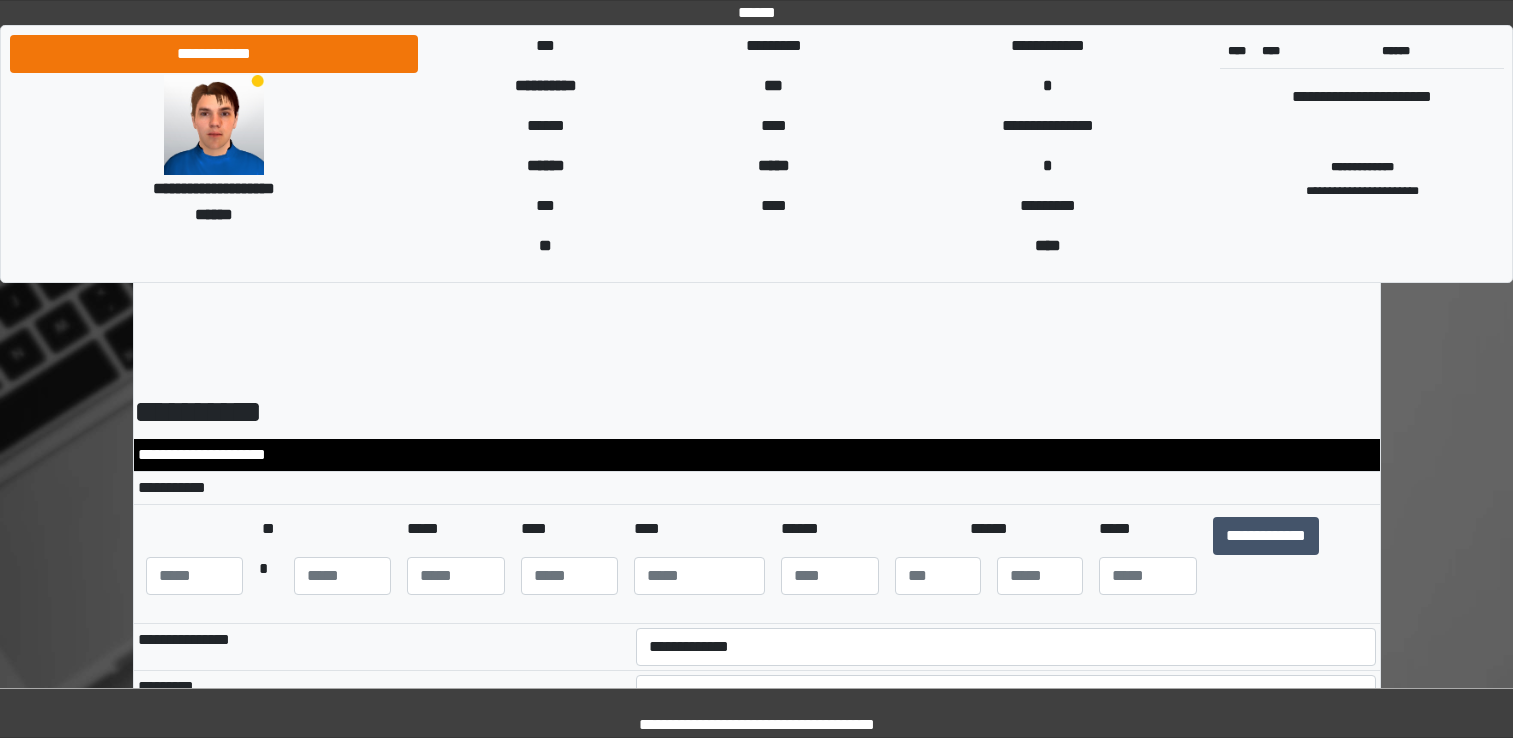 scroll, scrollTop: 0, scrollLeft: 0, axis: both 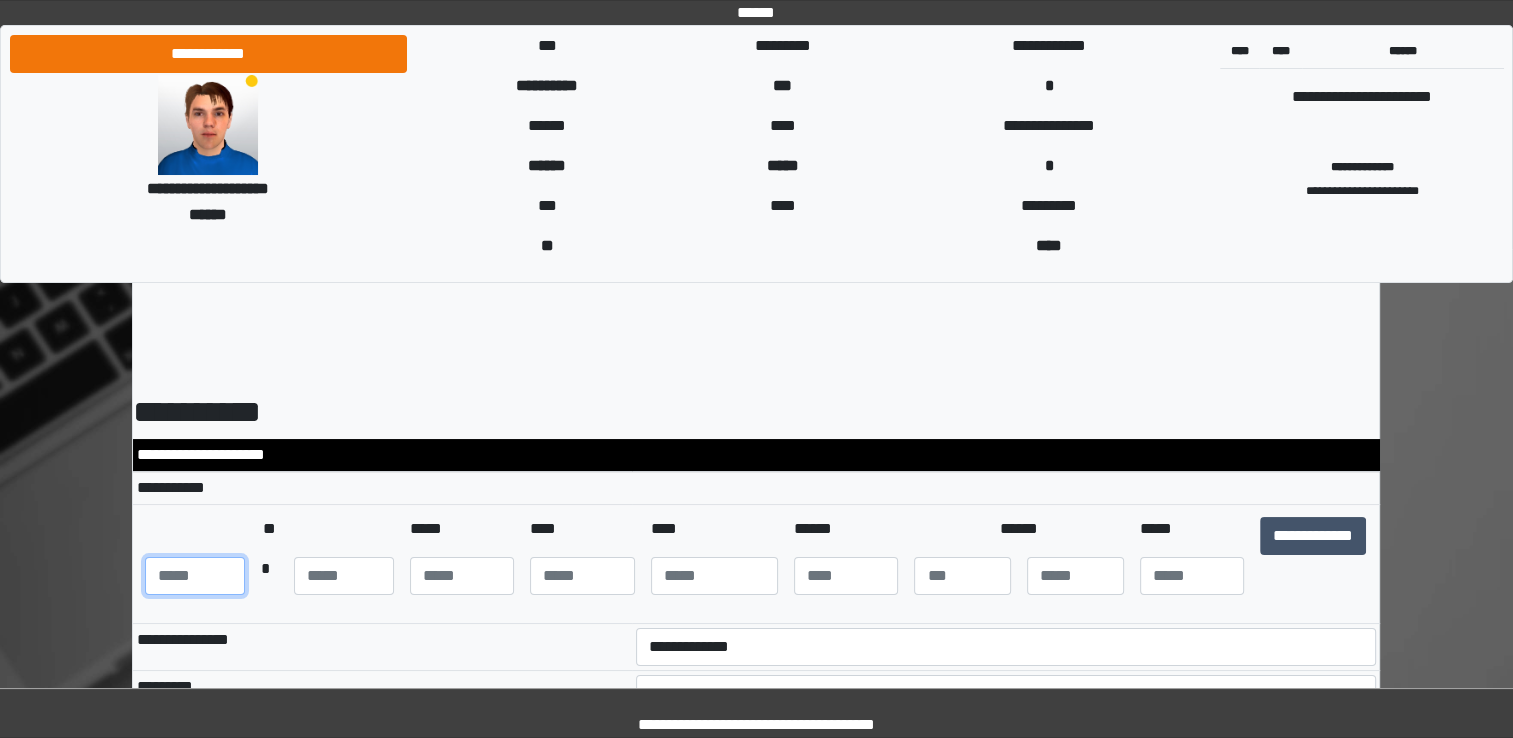 click at bounding box center (195, 576) 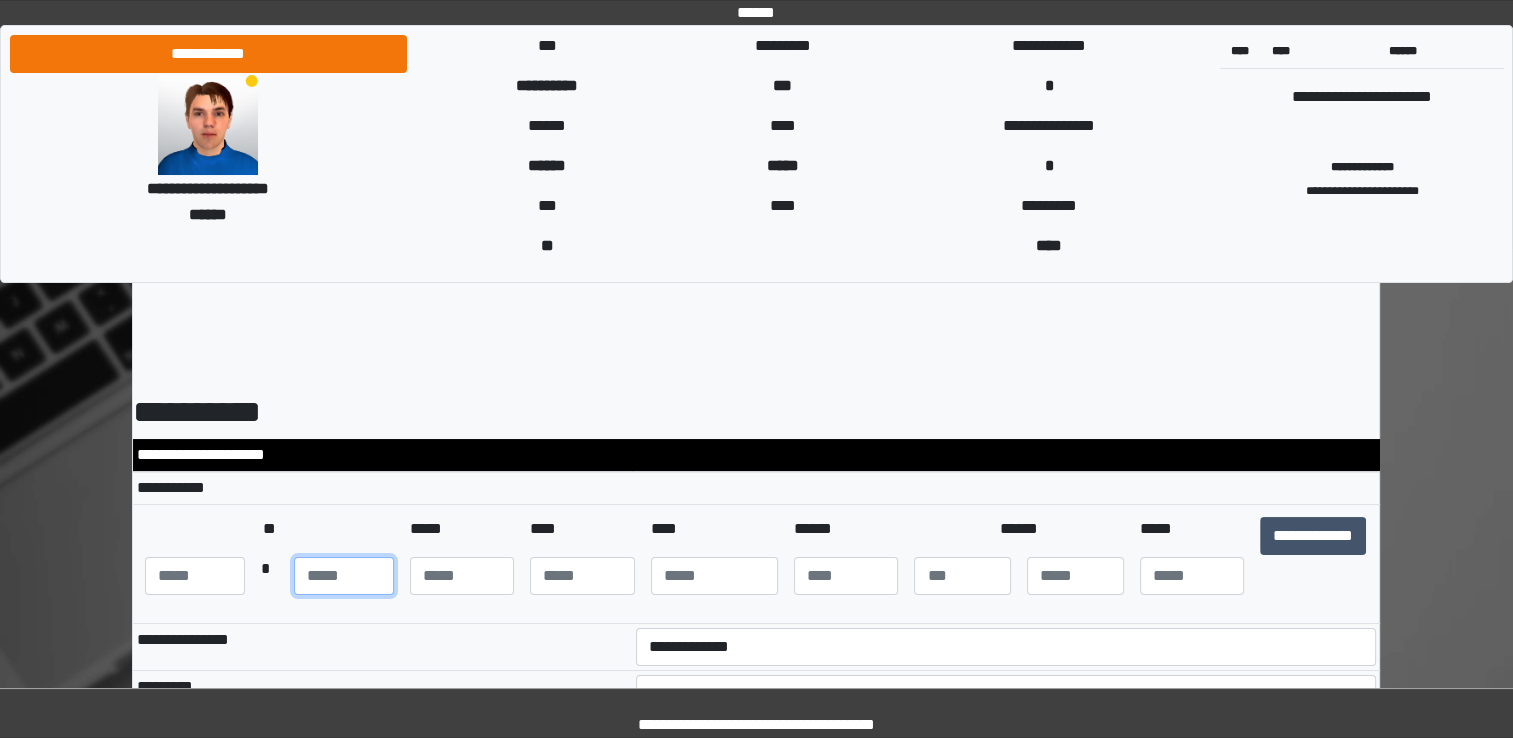 type on "***" 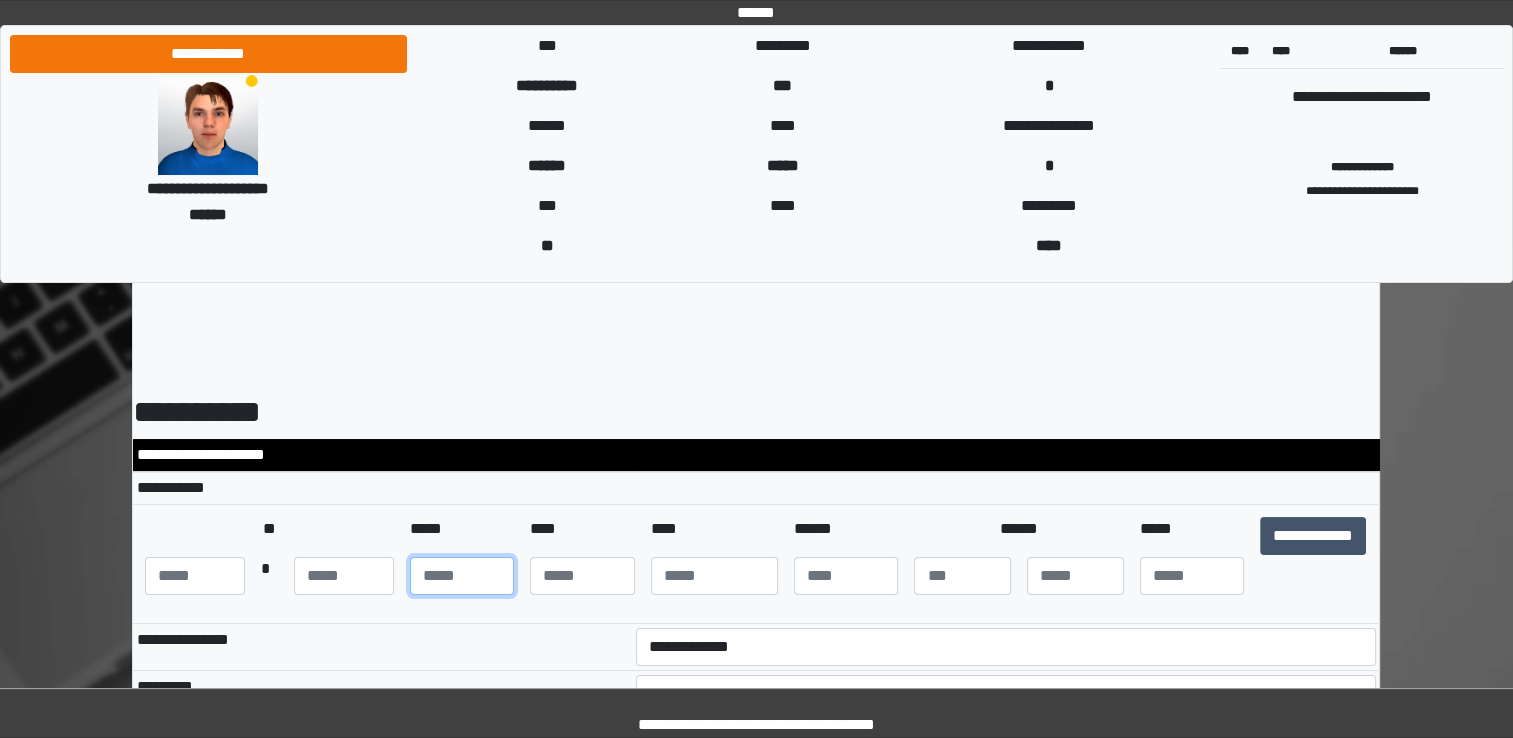 type on "**" 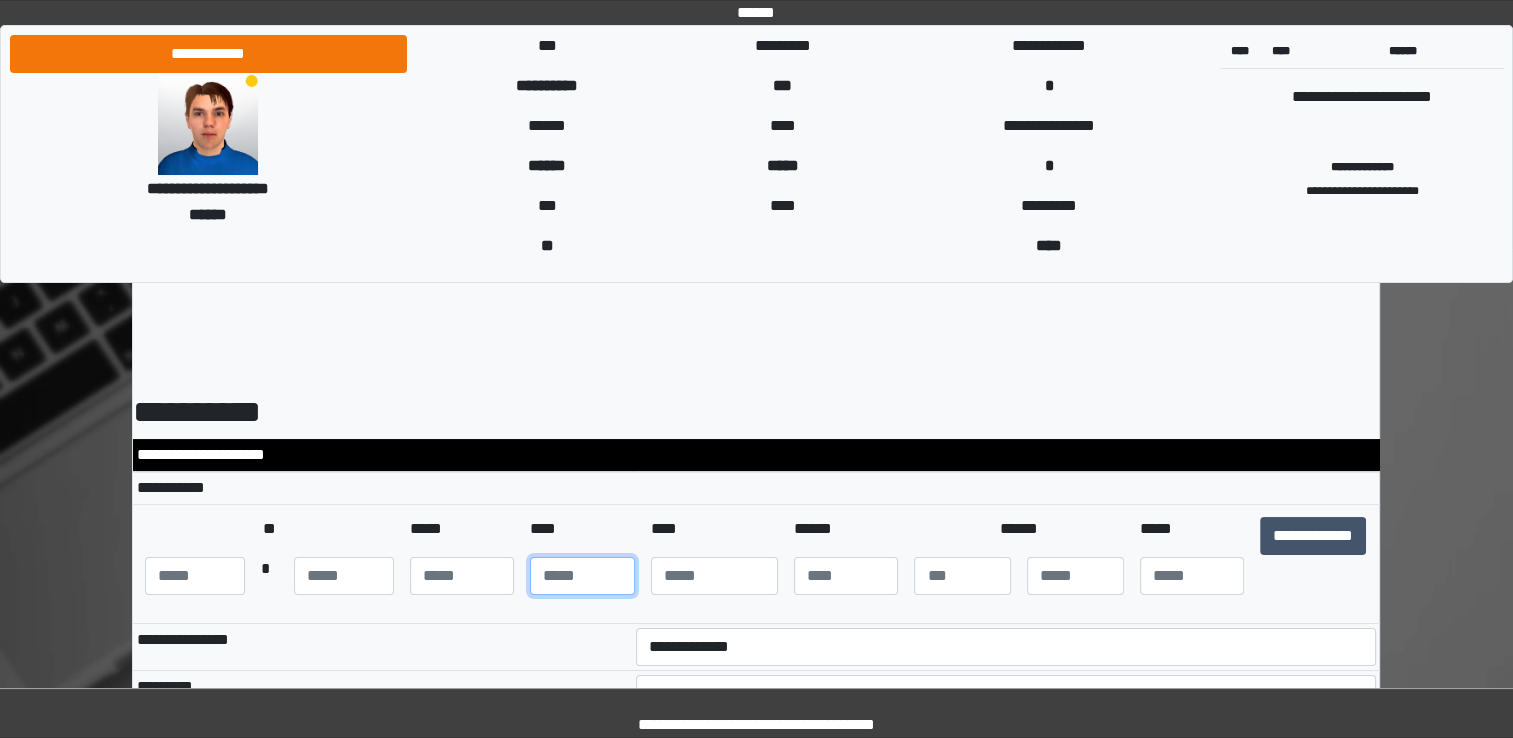 type on "**" 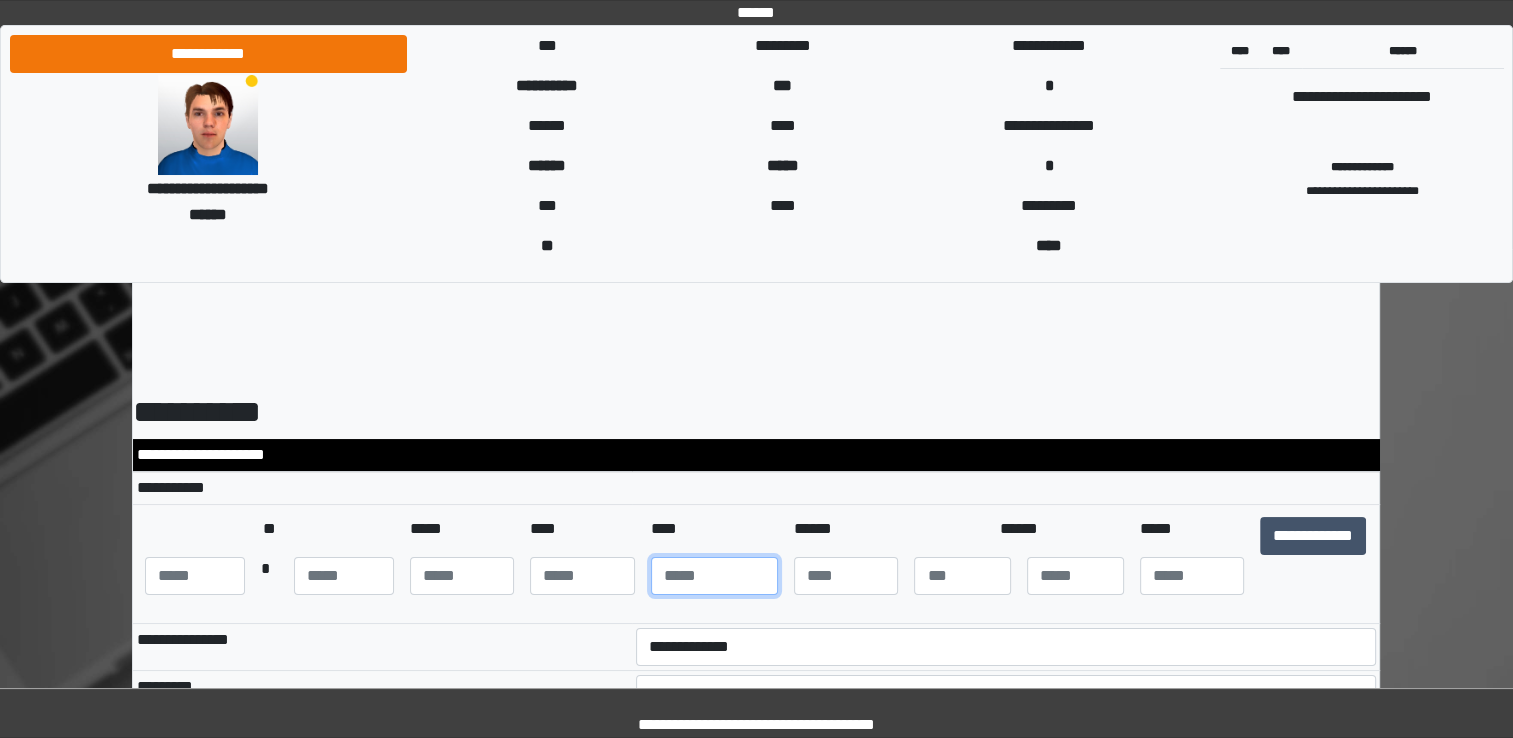 type on "**" 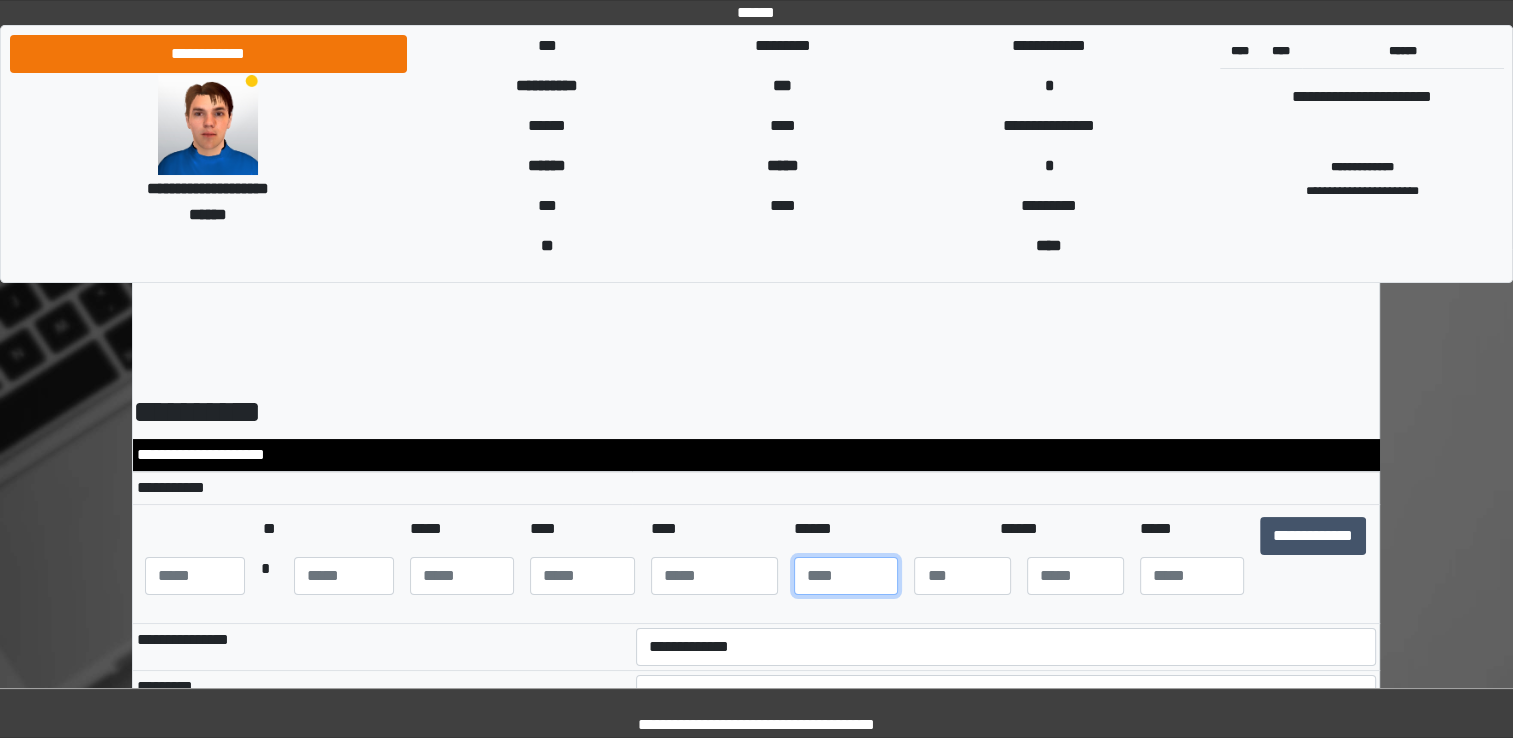 type on "***" 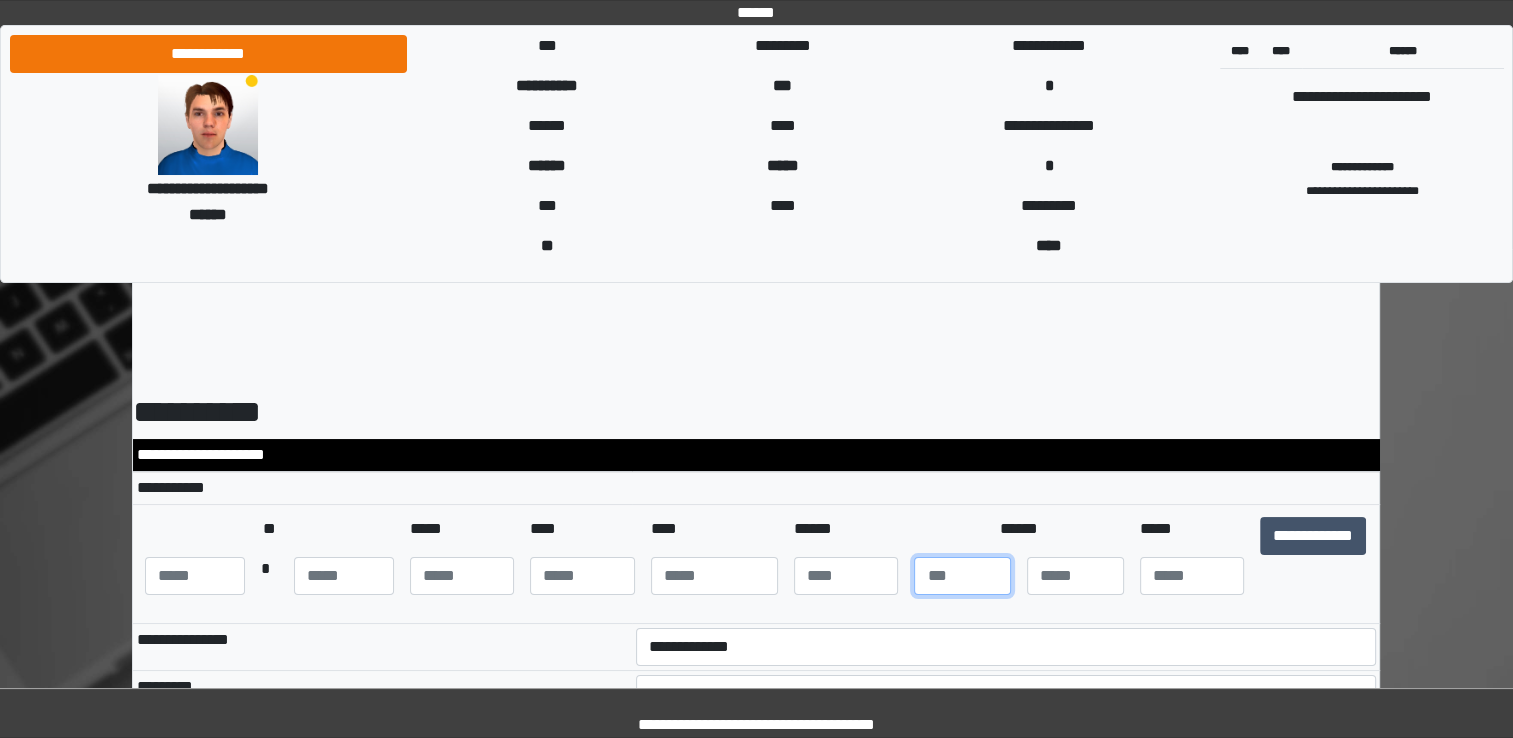 type on "*" 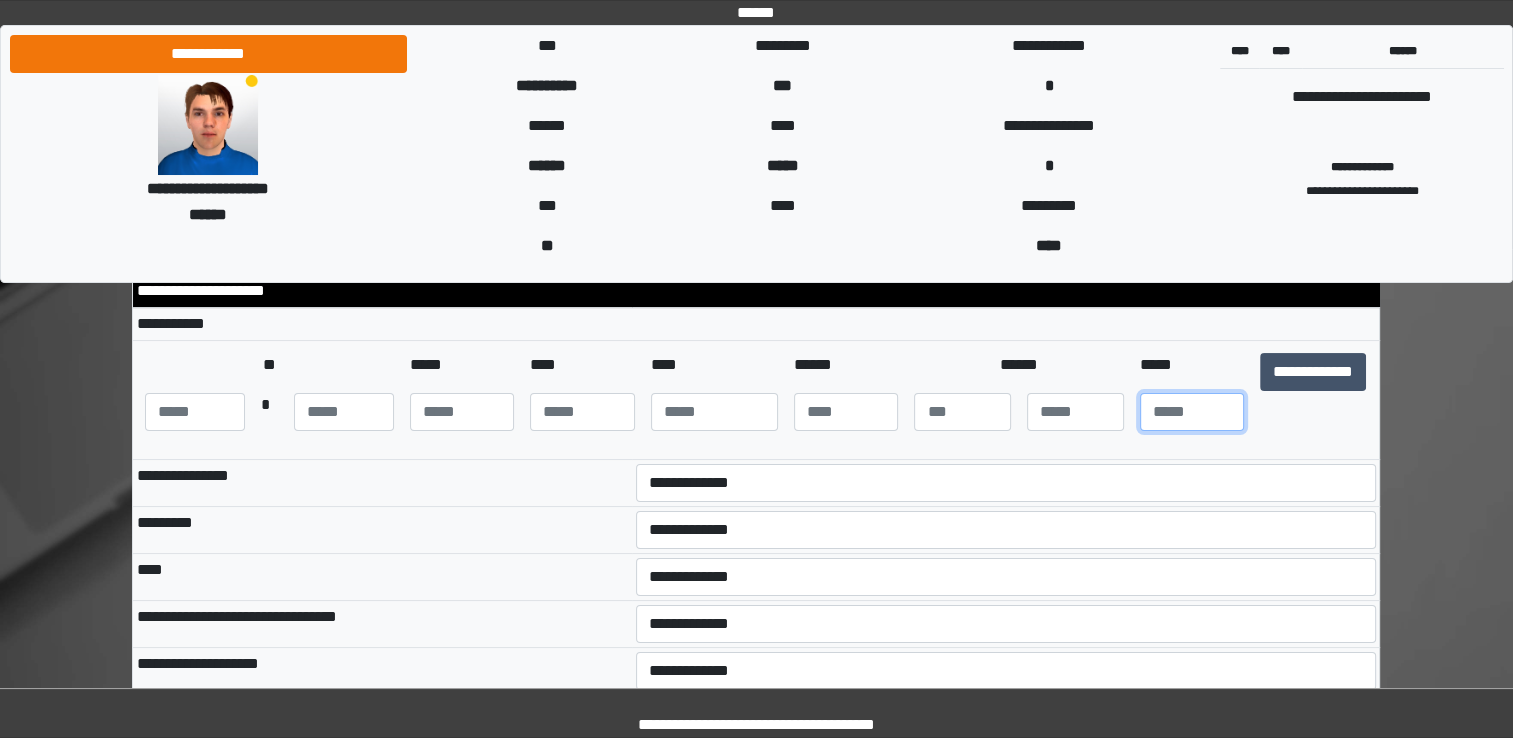 scroll, scrollTop: 200, scrollLeft: 0, axis: vertical 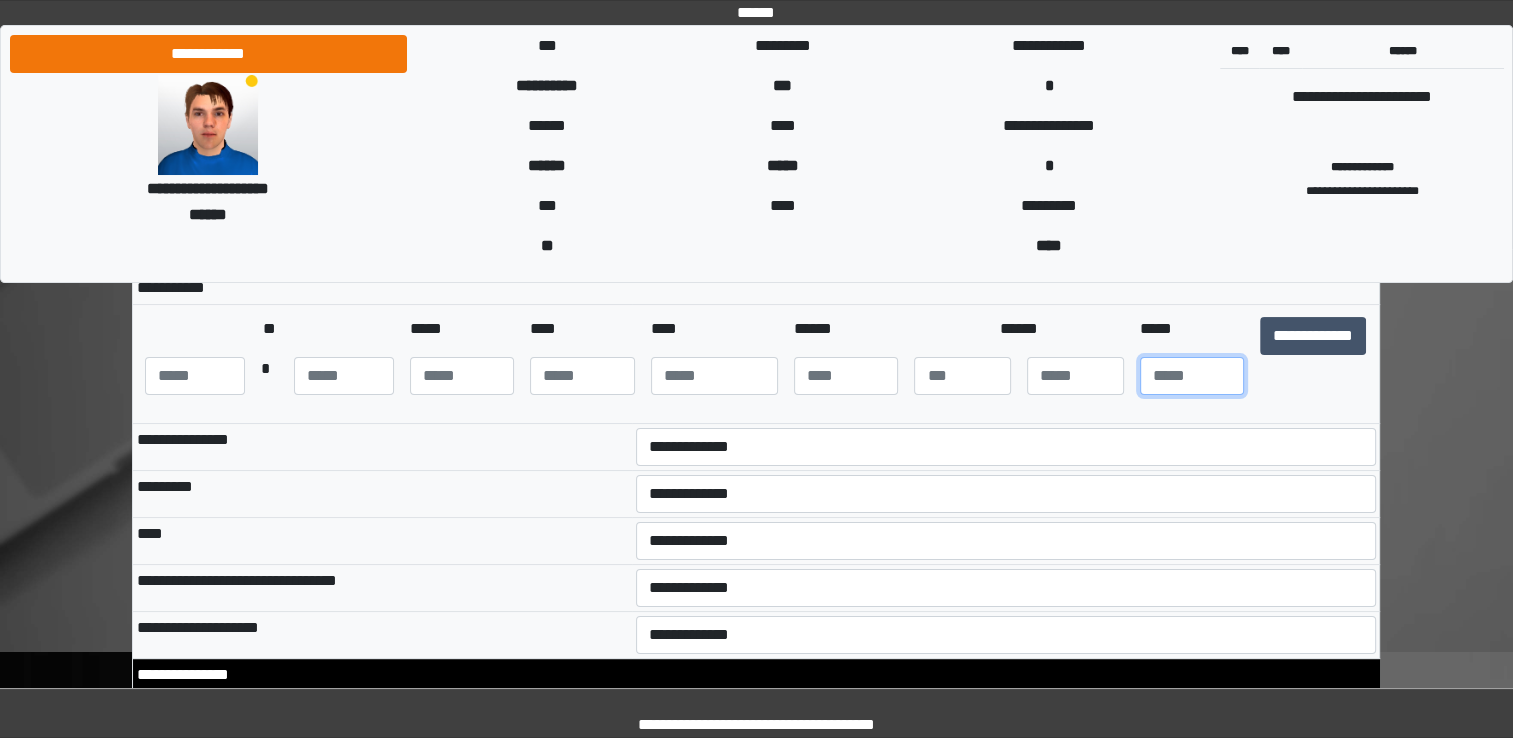 type on "**" 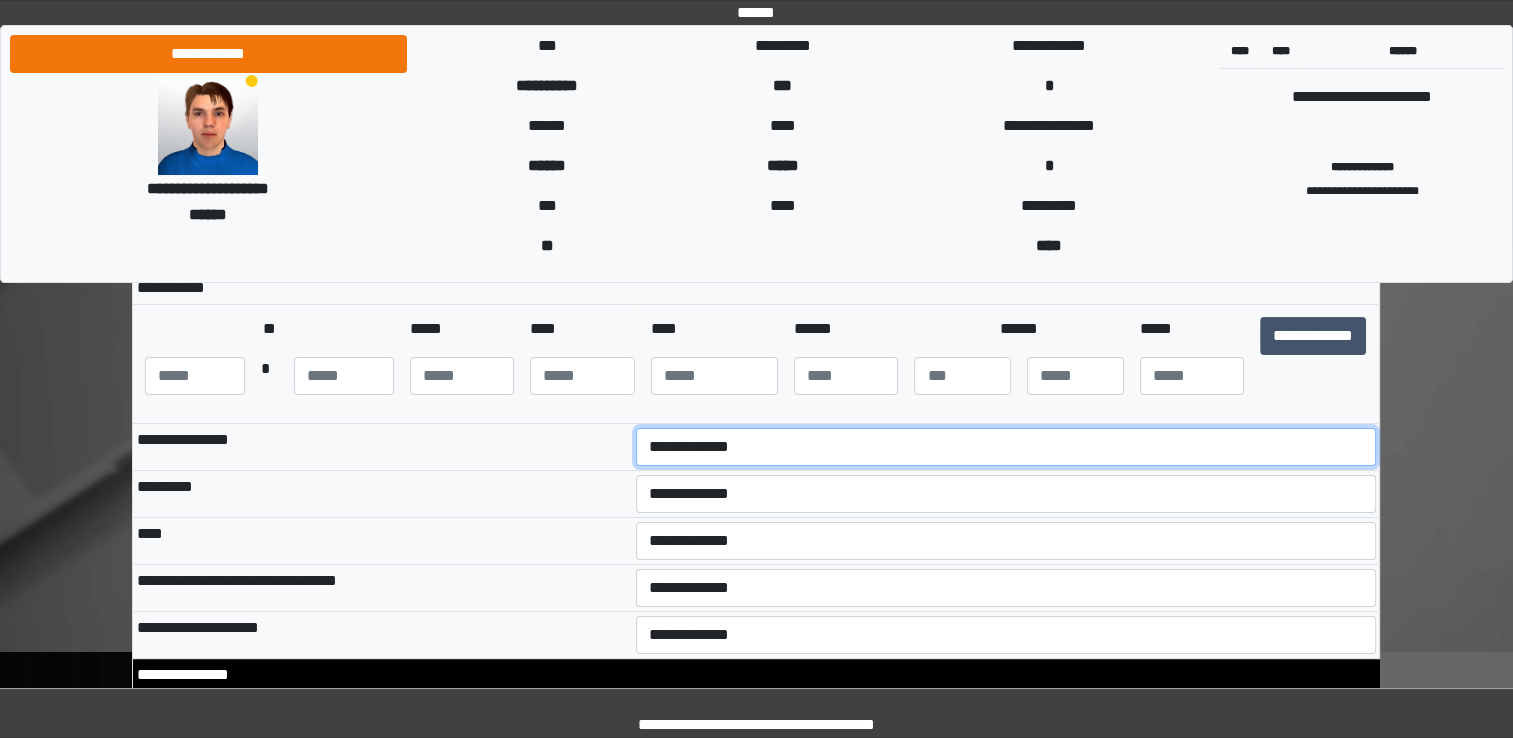 click on "**********" at bounding box center (1006, 447) 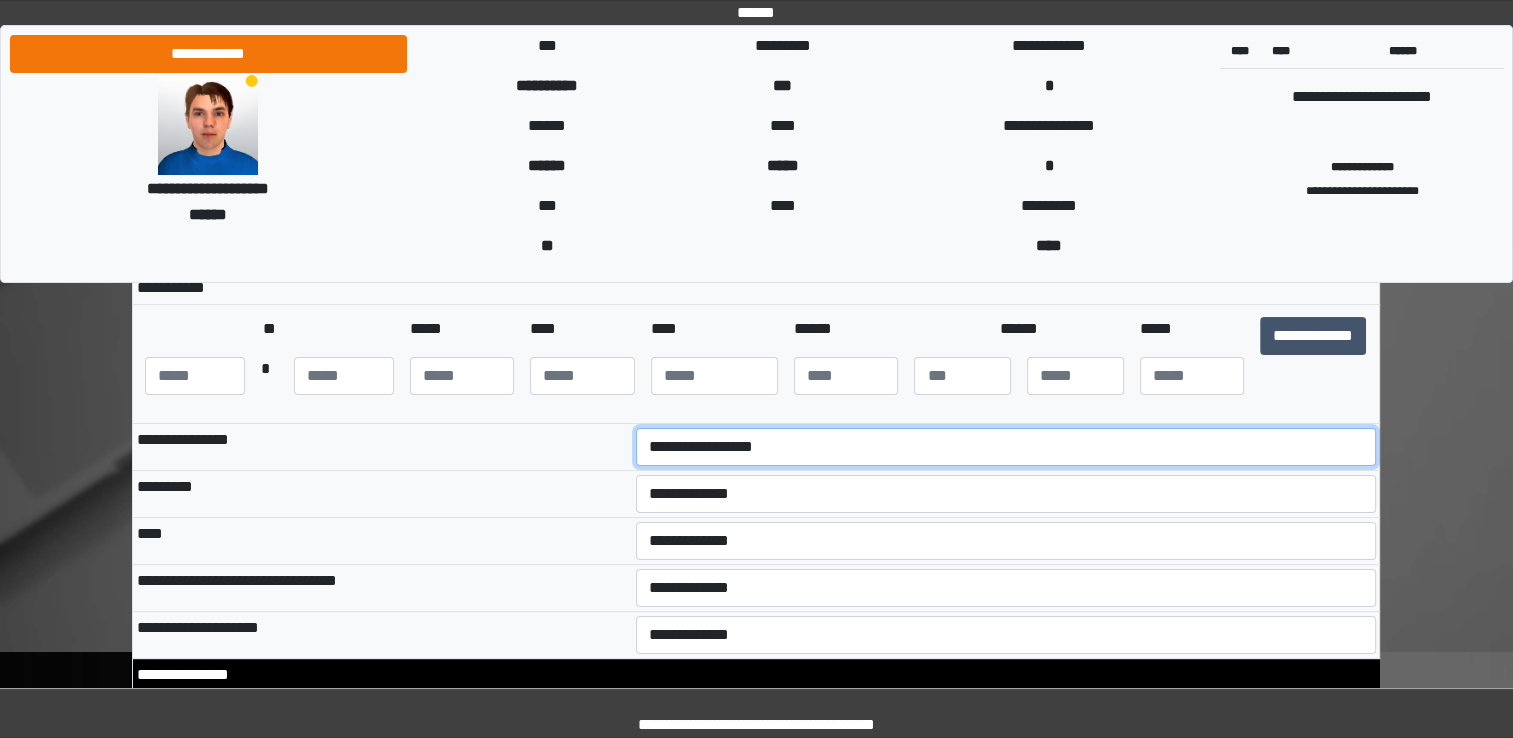 click on "**********" at bounding box center [1006, 447] 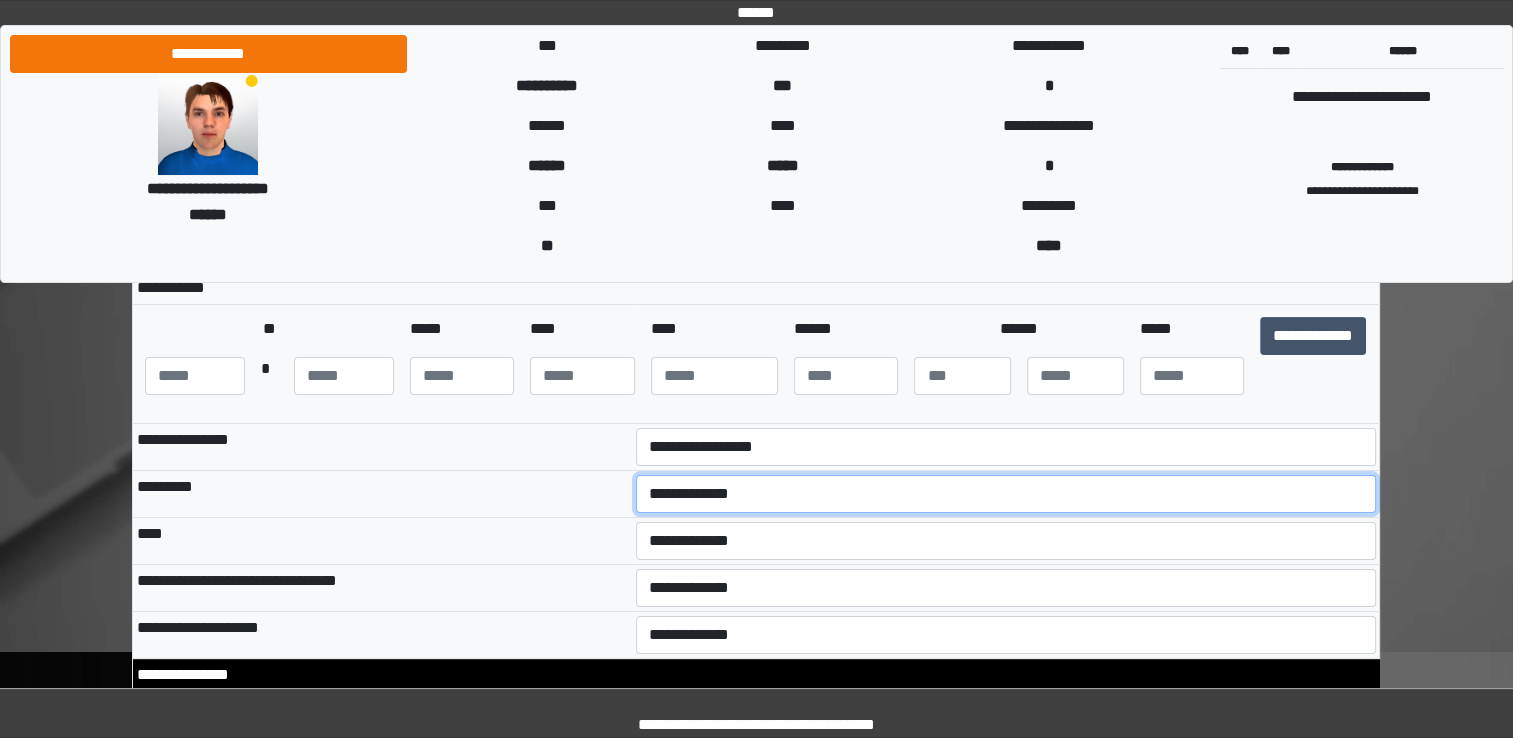 click on "**********" at bounding box center [1006, 494] 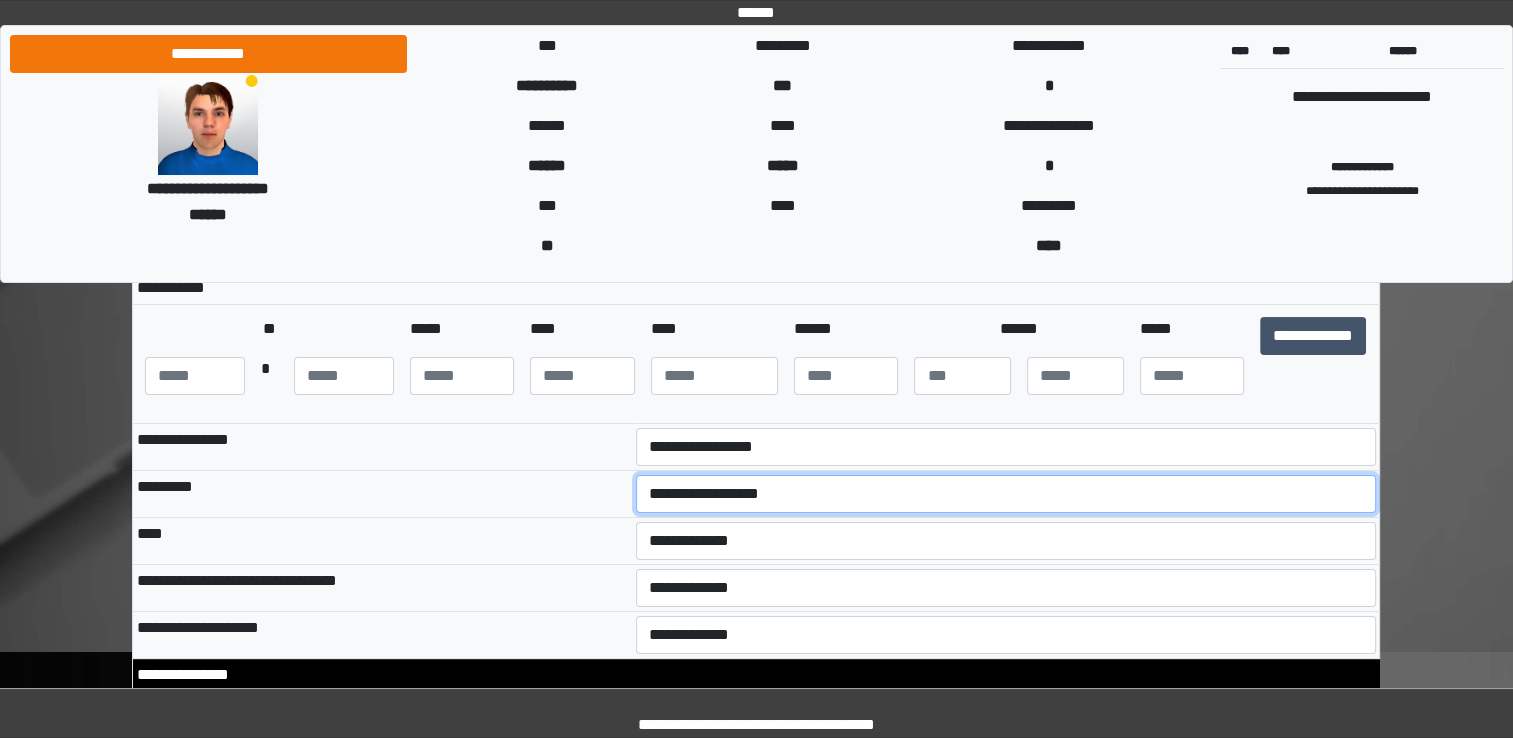 click on "**********" at bounding box center [1006, 494] 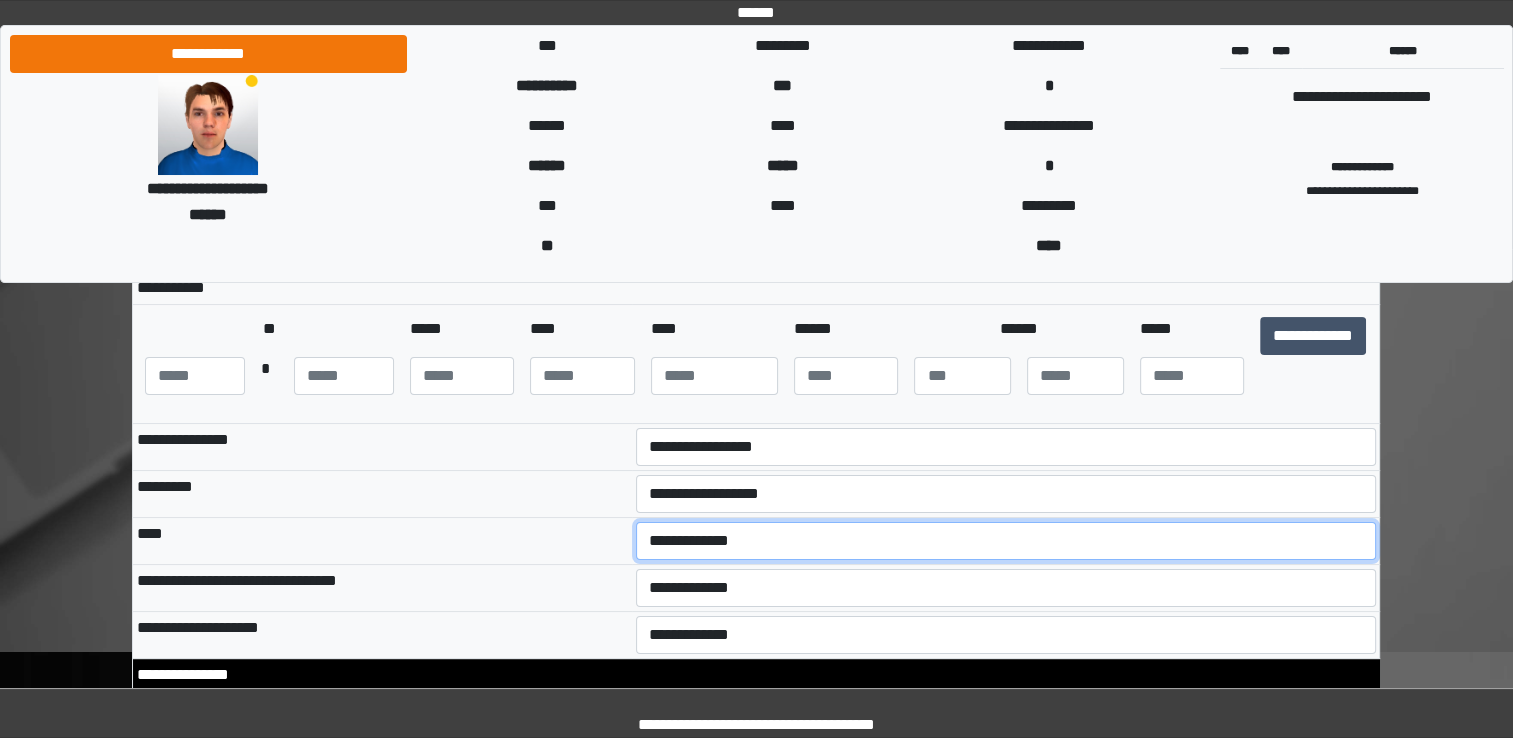 click on "**********" at bounding box center [1006, 541] 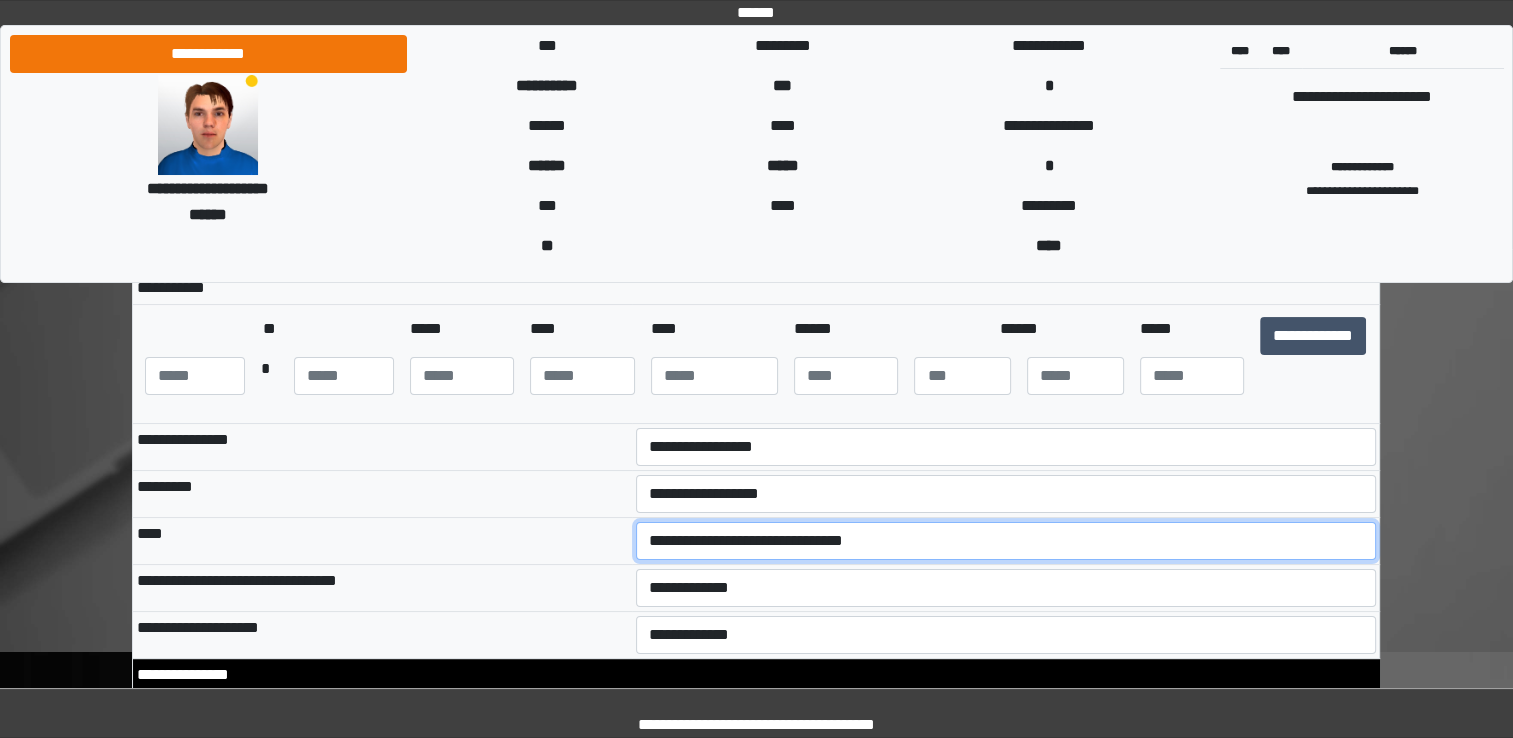 click on "**********" at bounding box center (1006, 541) 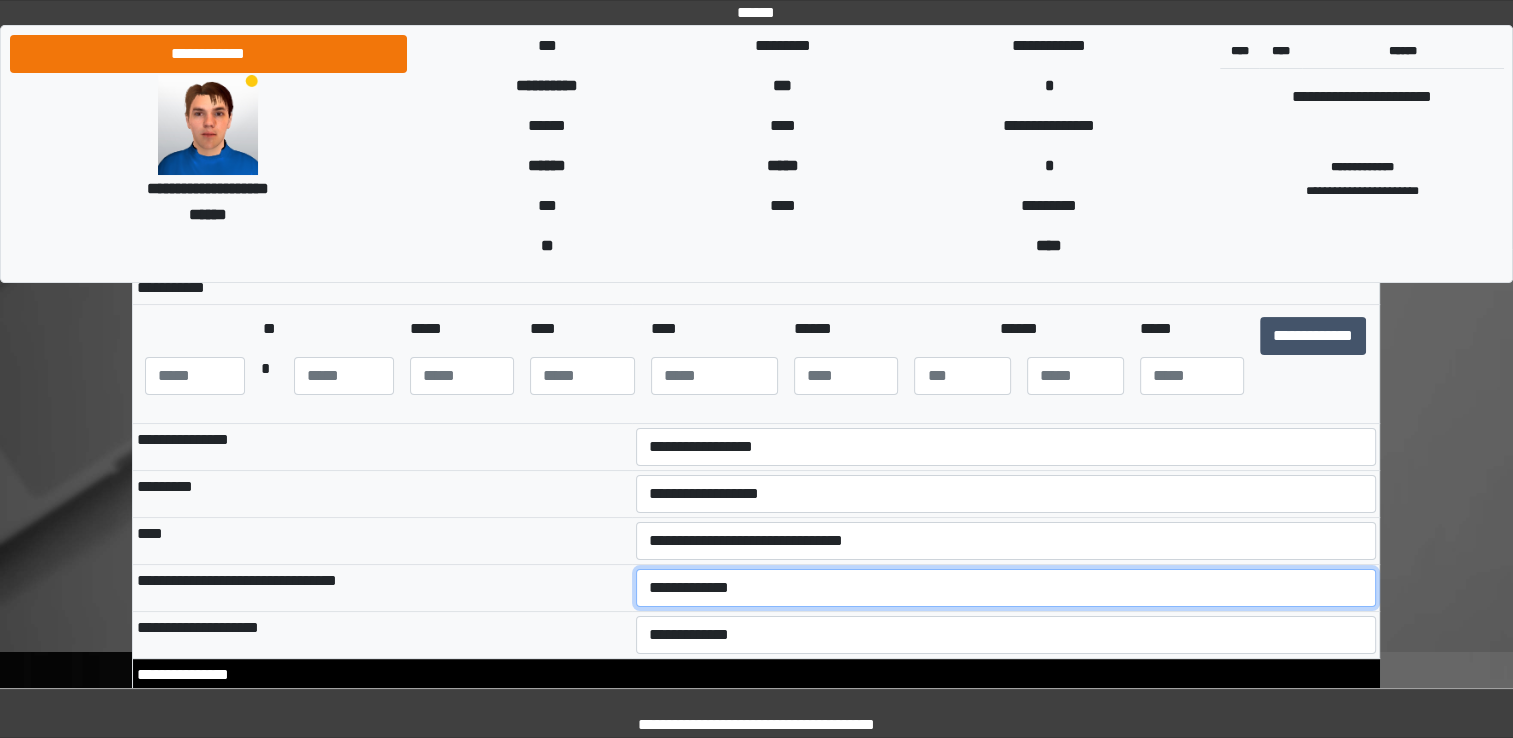 click on "**********" at bounding box center (1006, 588) 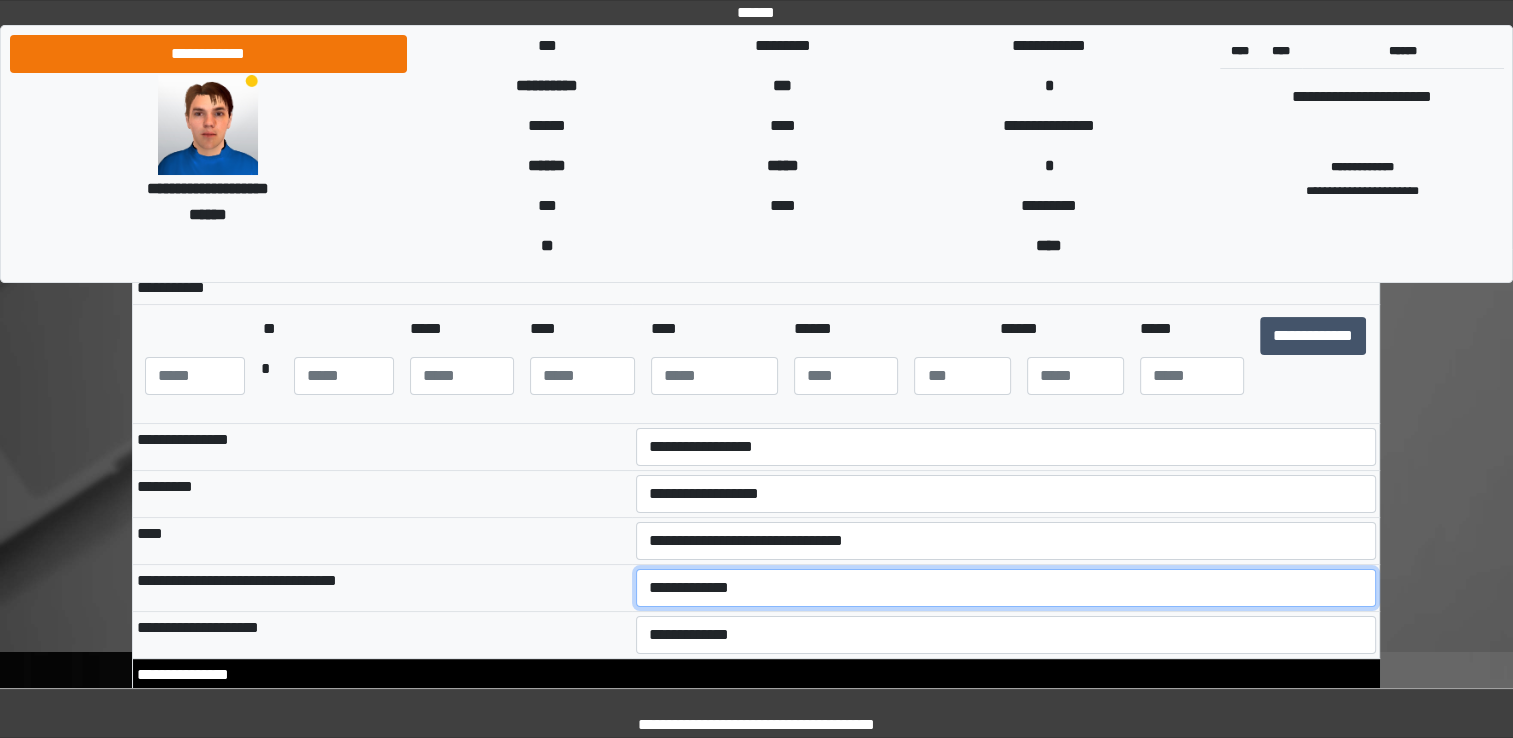 select on "*" 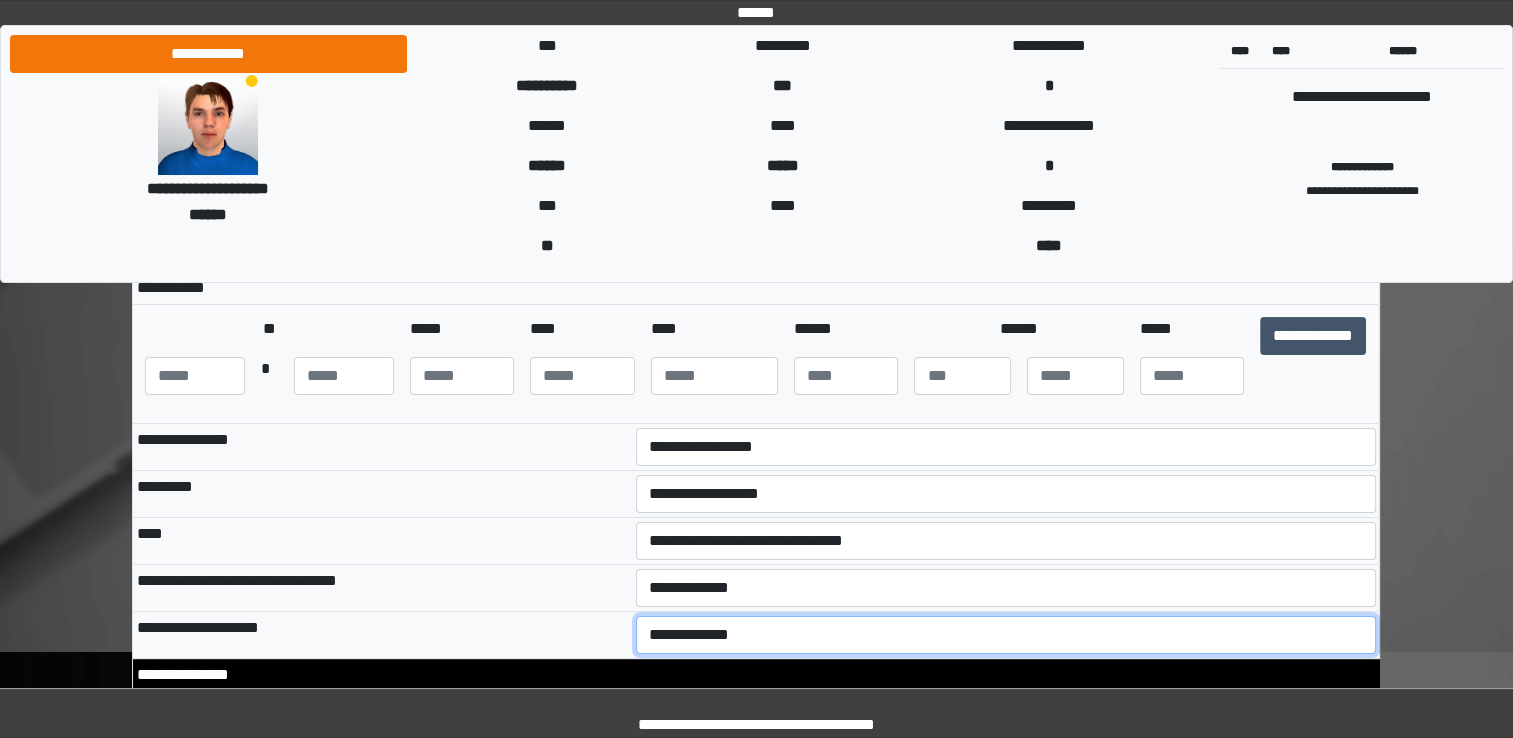 click on "**********" at bounding box center (1006, 635) 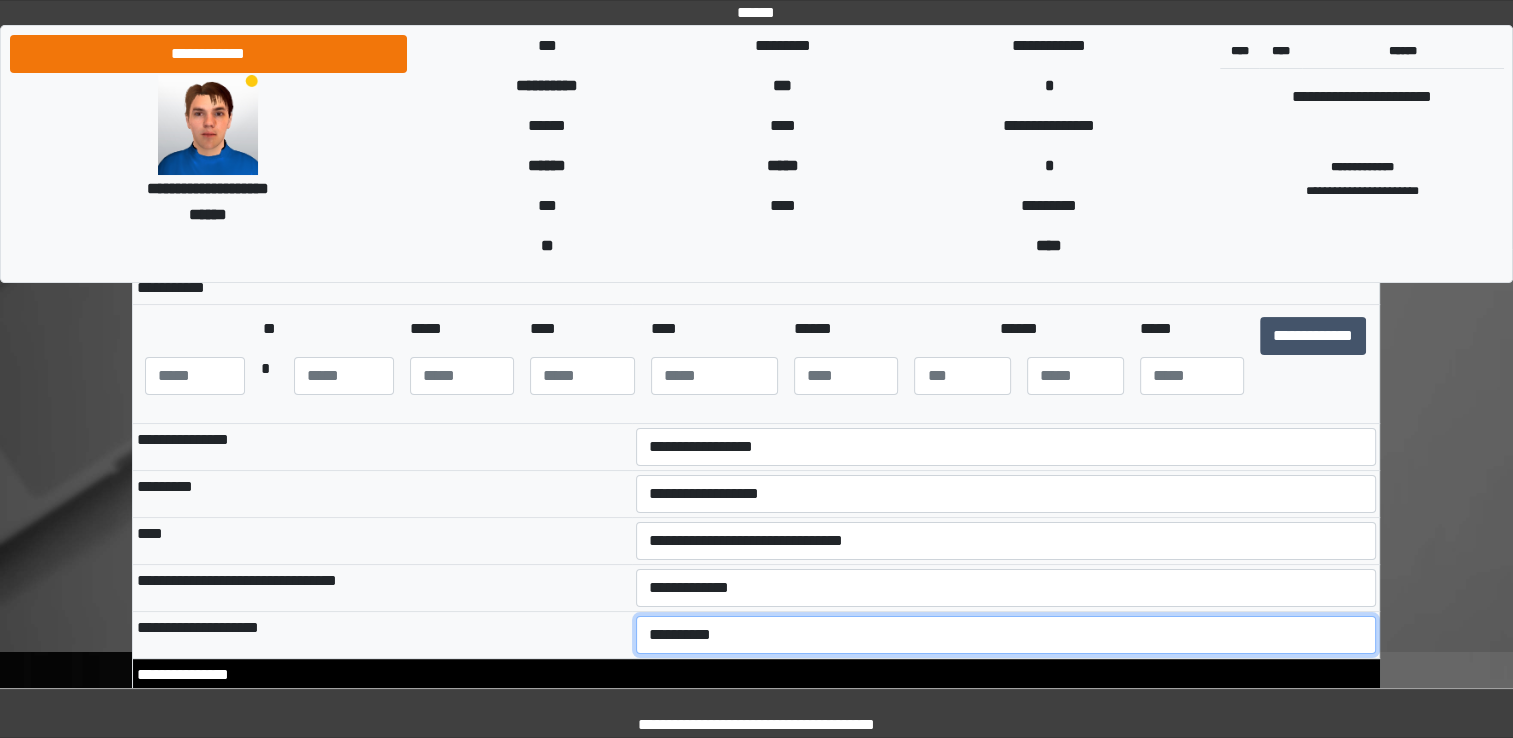 click on "**********" at bounding box center (1006, 635) 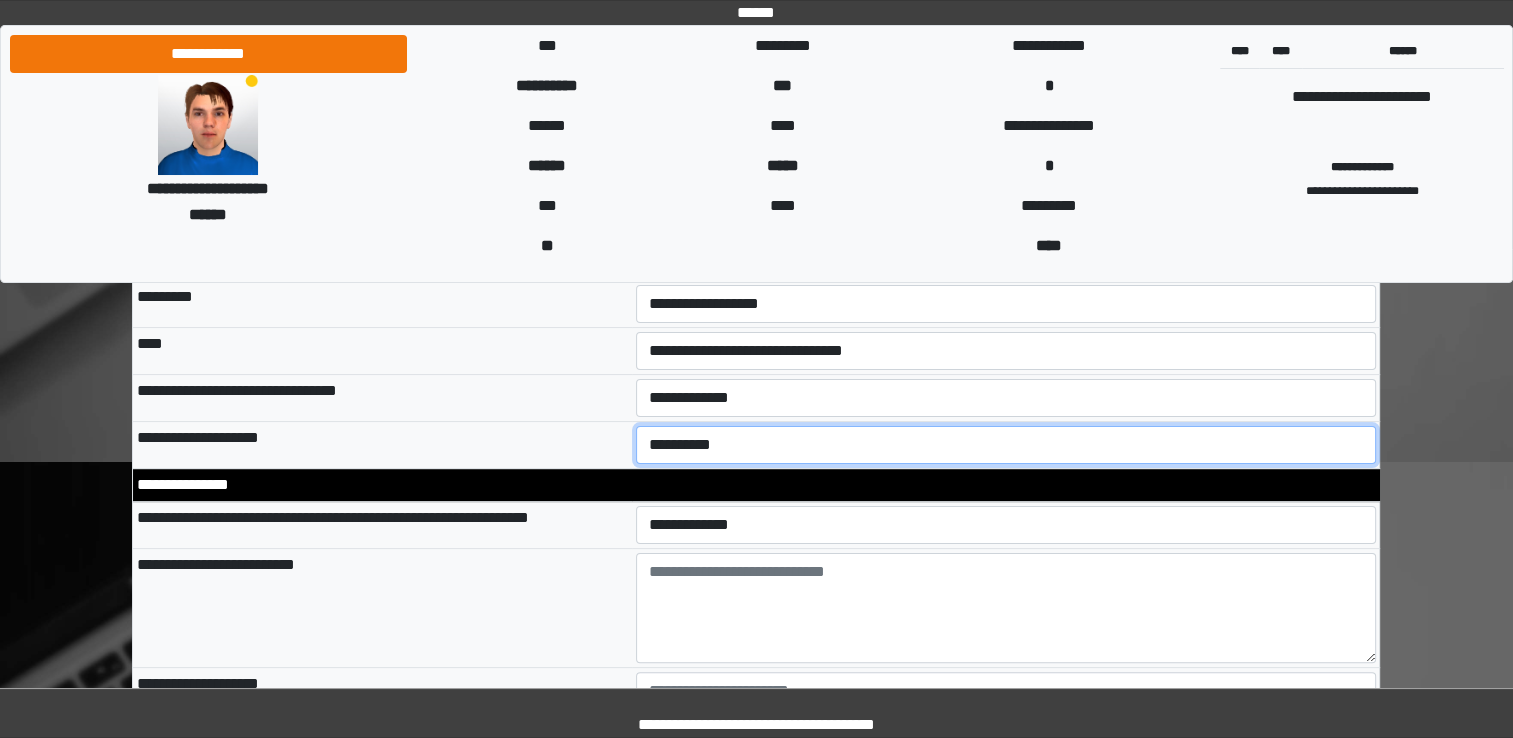 scroll, scrollTop: 400, scrollLeft: 0, axis: vertical 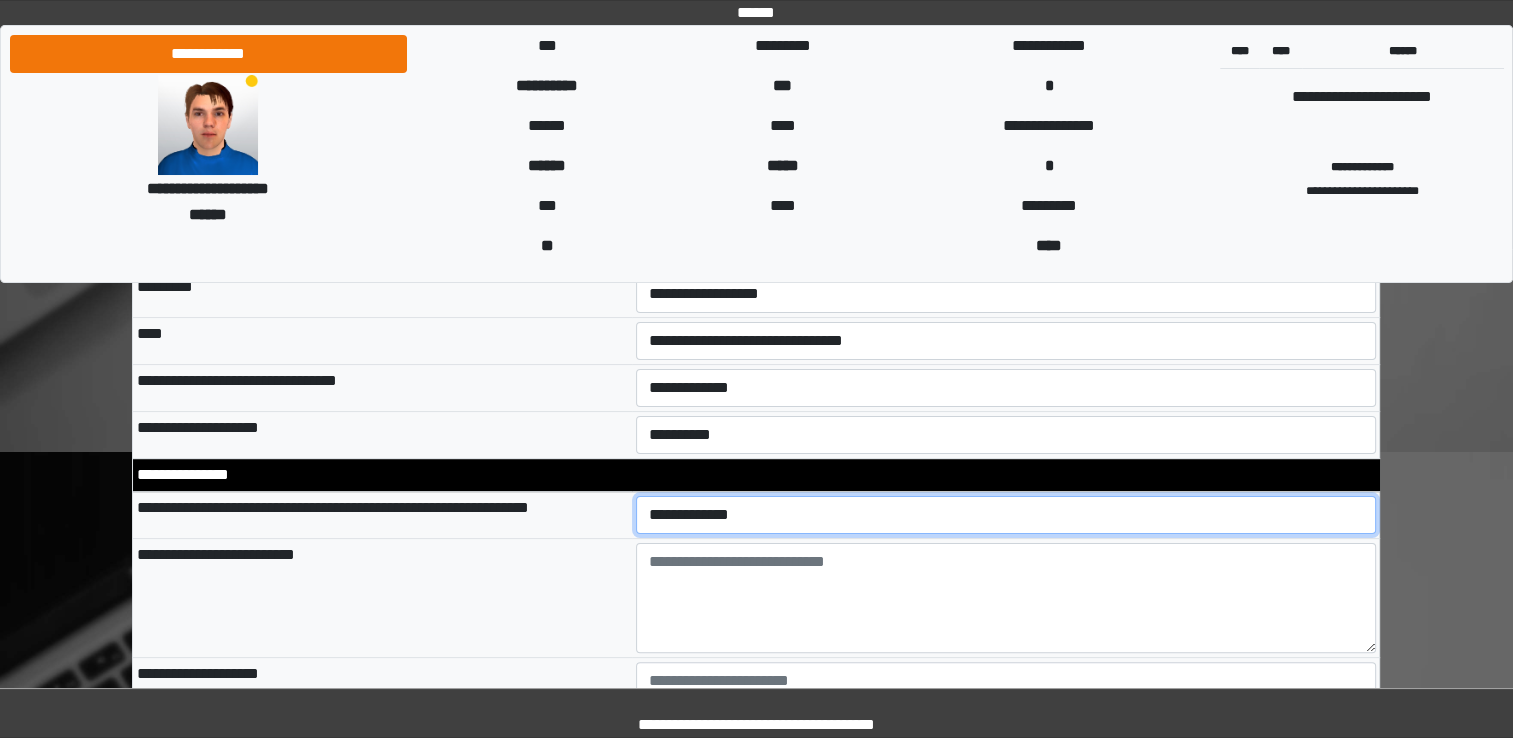click on "**********" at bounding box center (1006, 515) 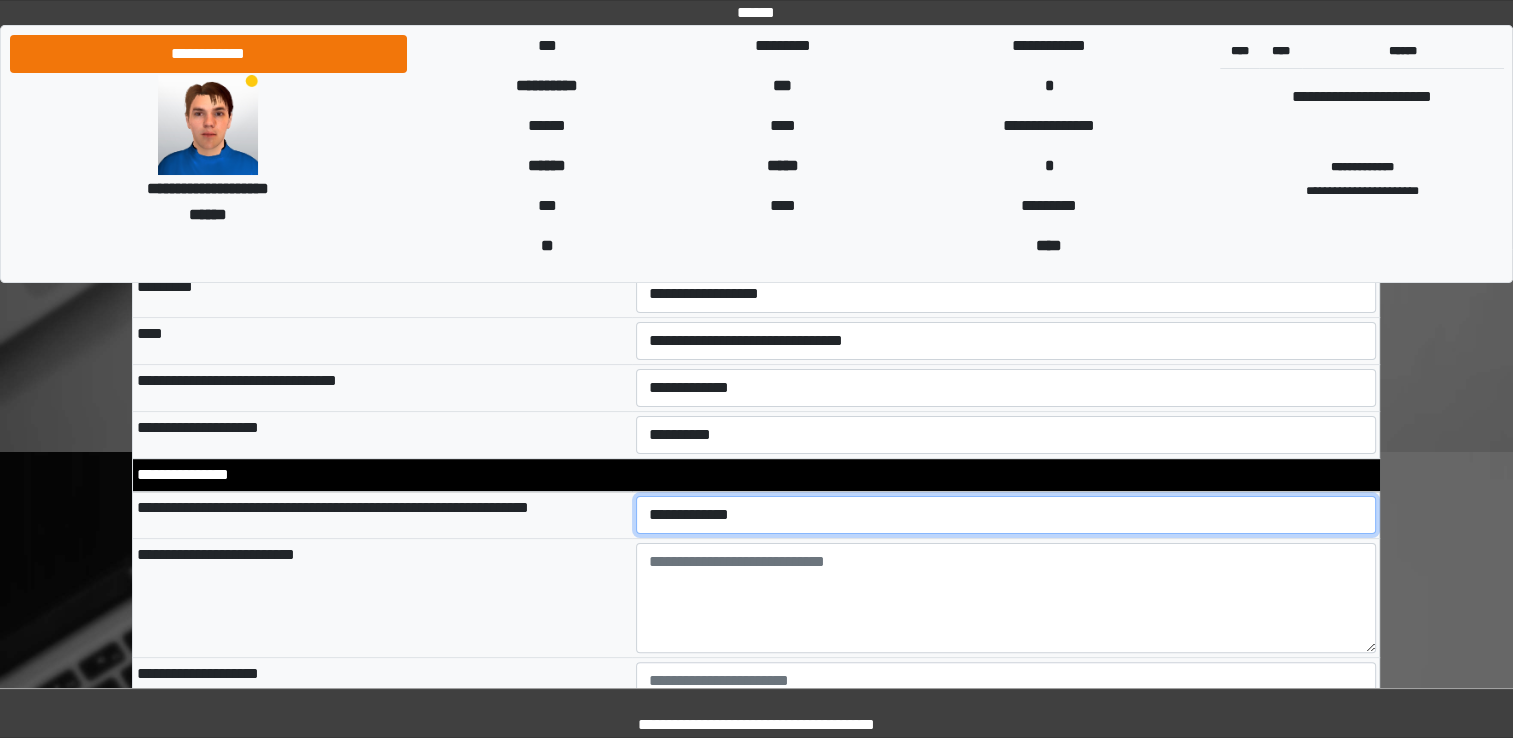 select on "*" 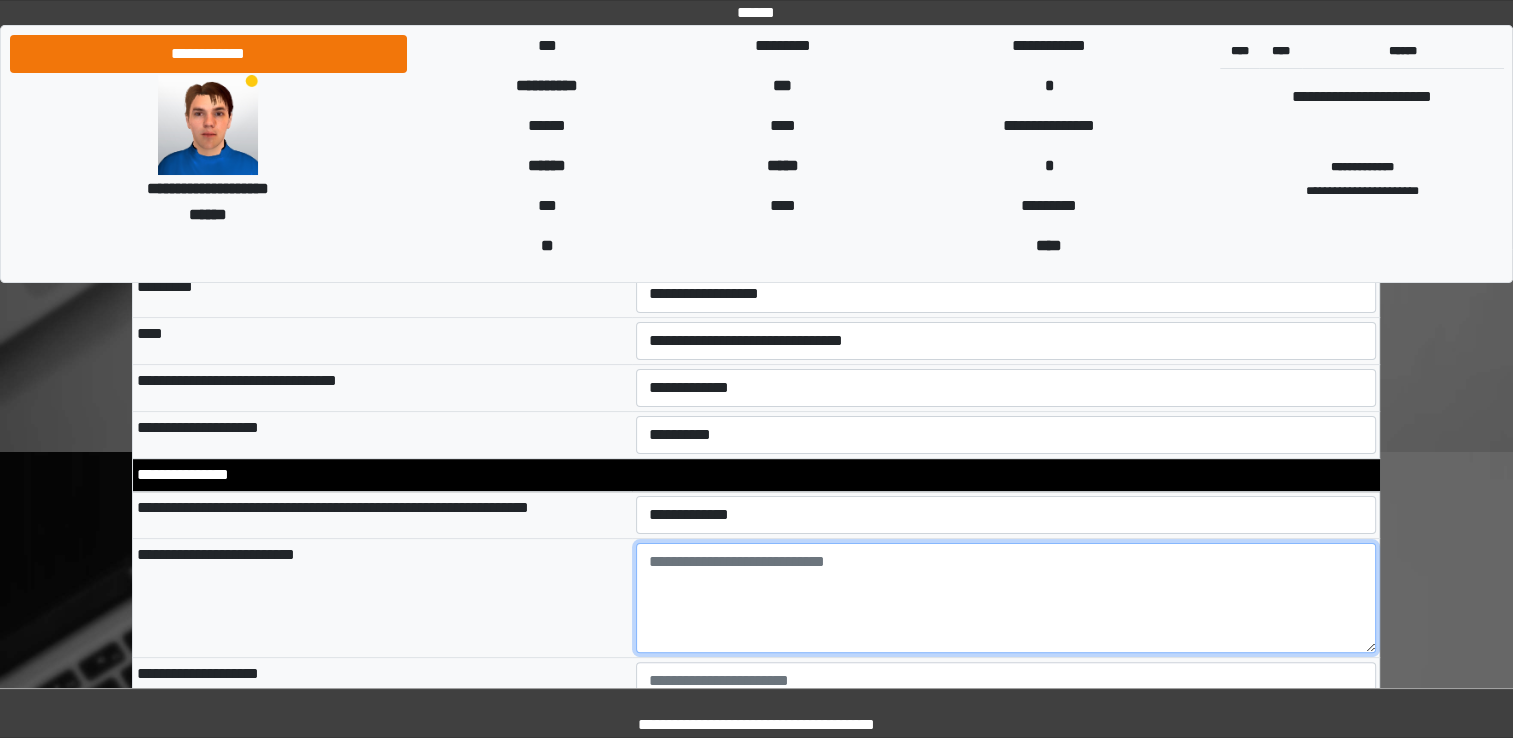 click at bounding box center [1006, 598] 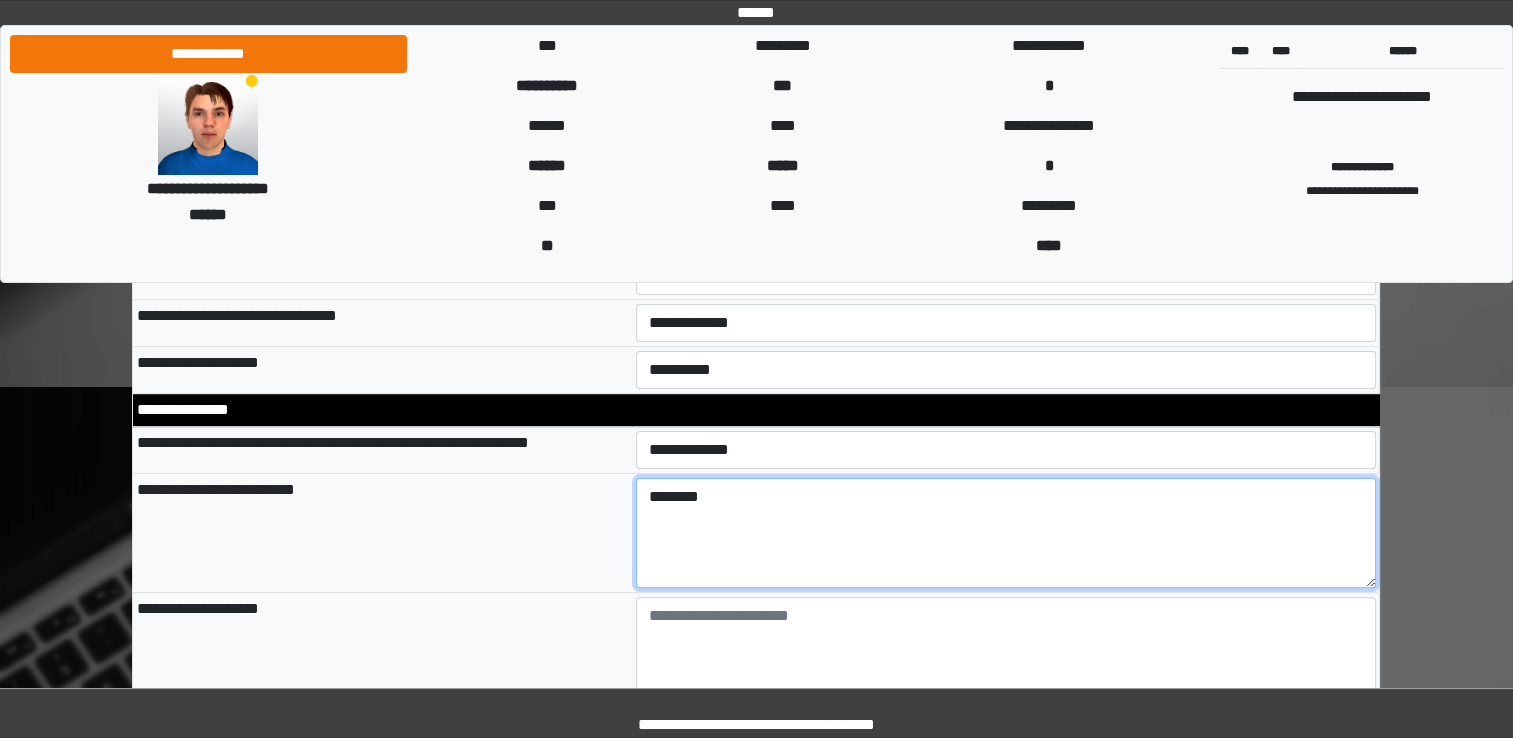 scroll, scrollTop: 500, scrollLeft: 0, axis: vertical 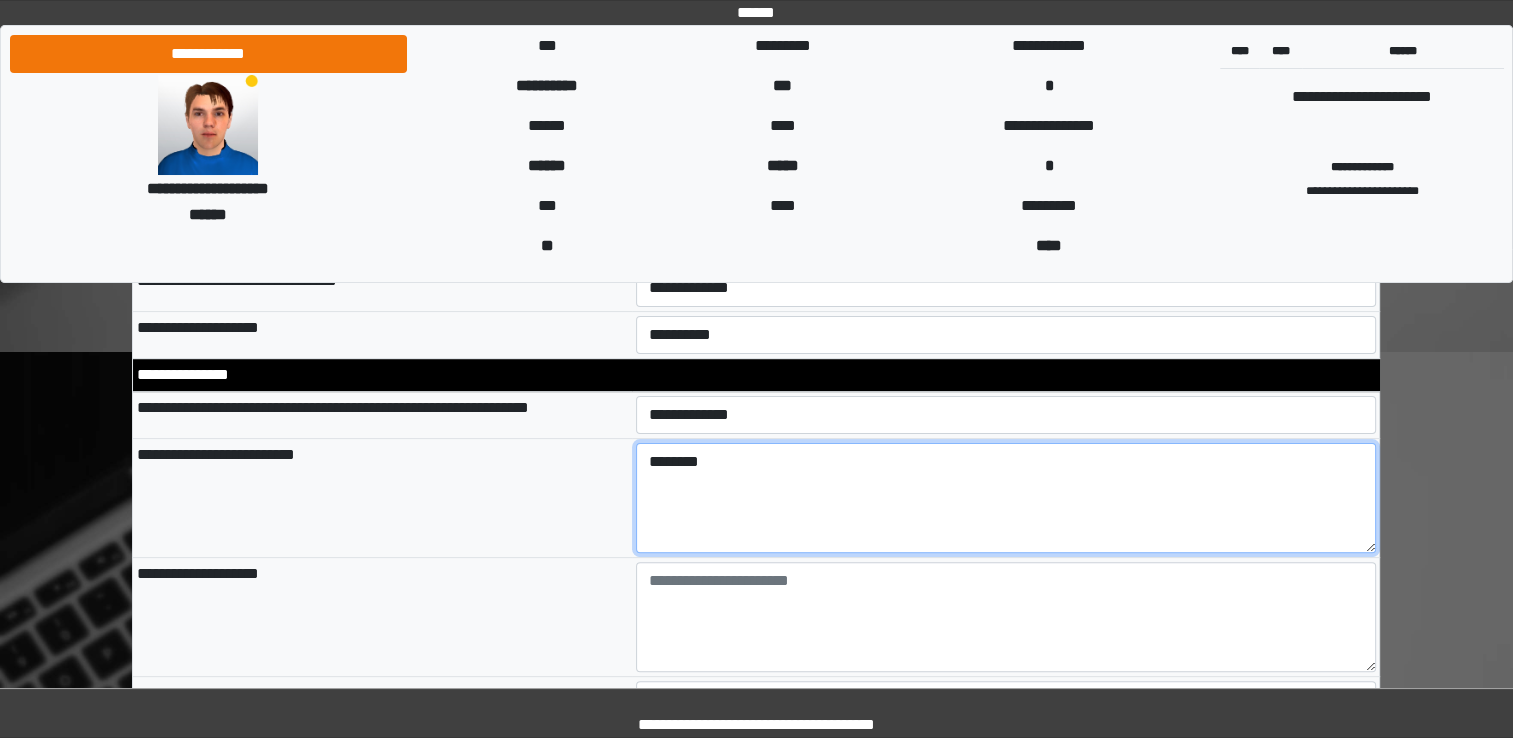 type on "********" 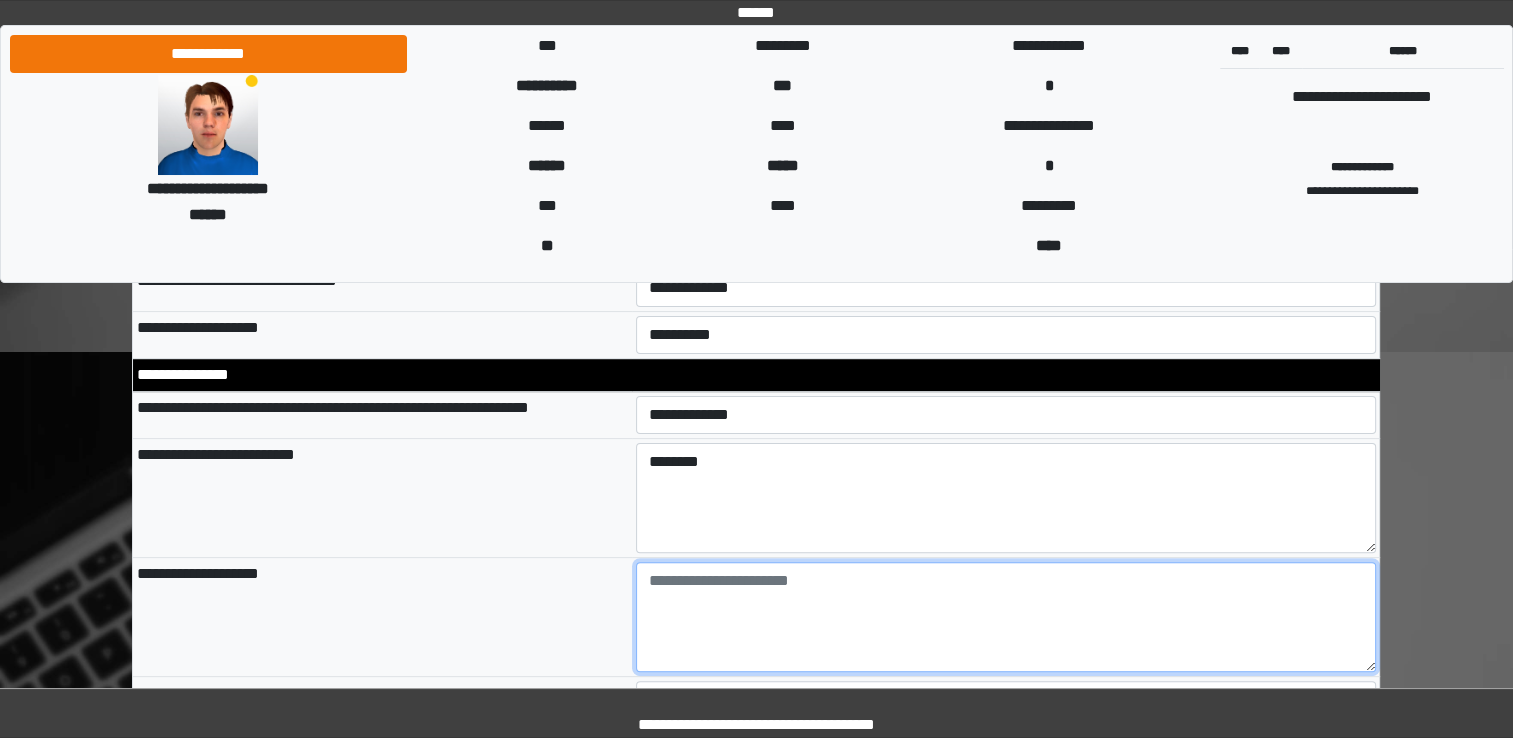 click at bounding box center (1006, 617) 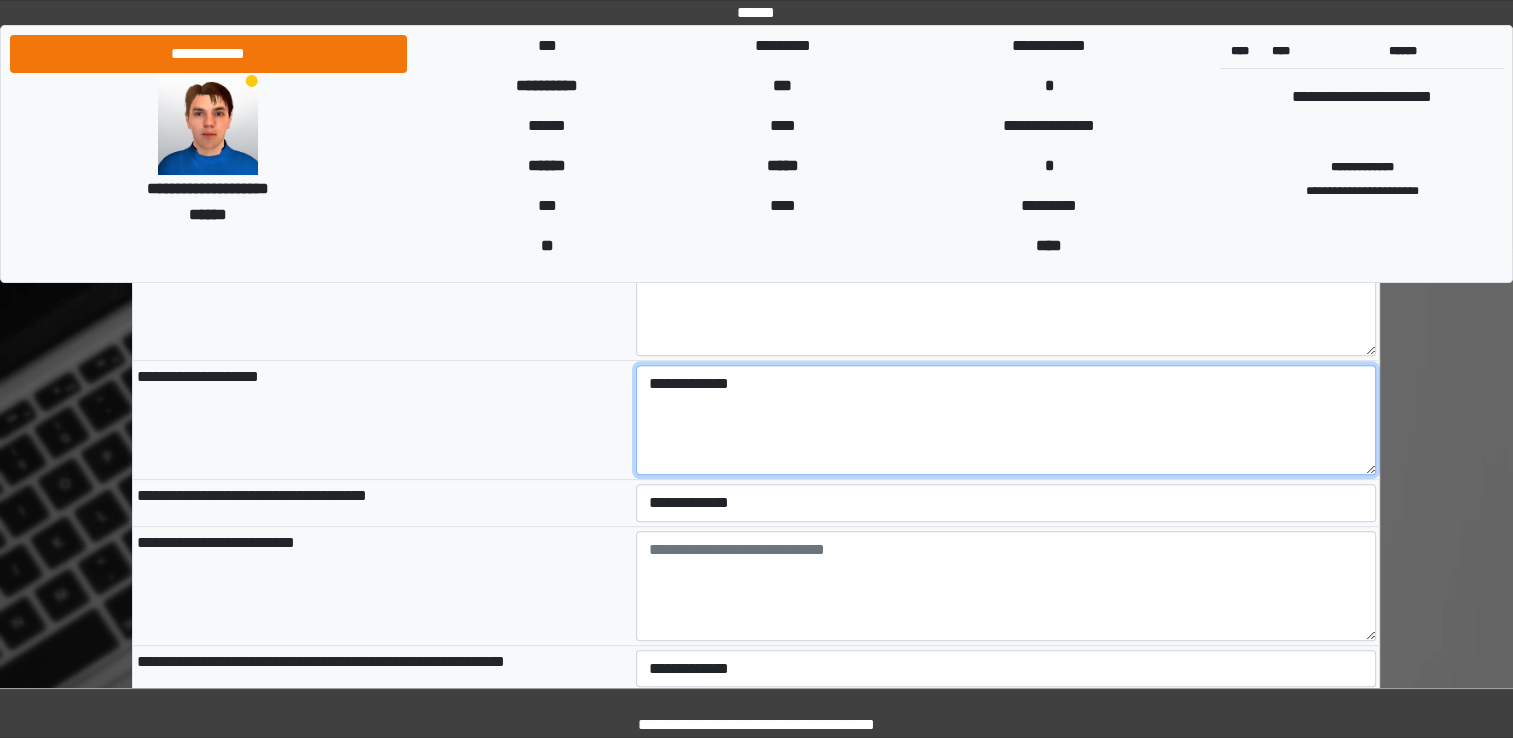 scroll, scrollTop: 700, scrollLeft: 0, axis: vertical 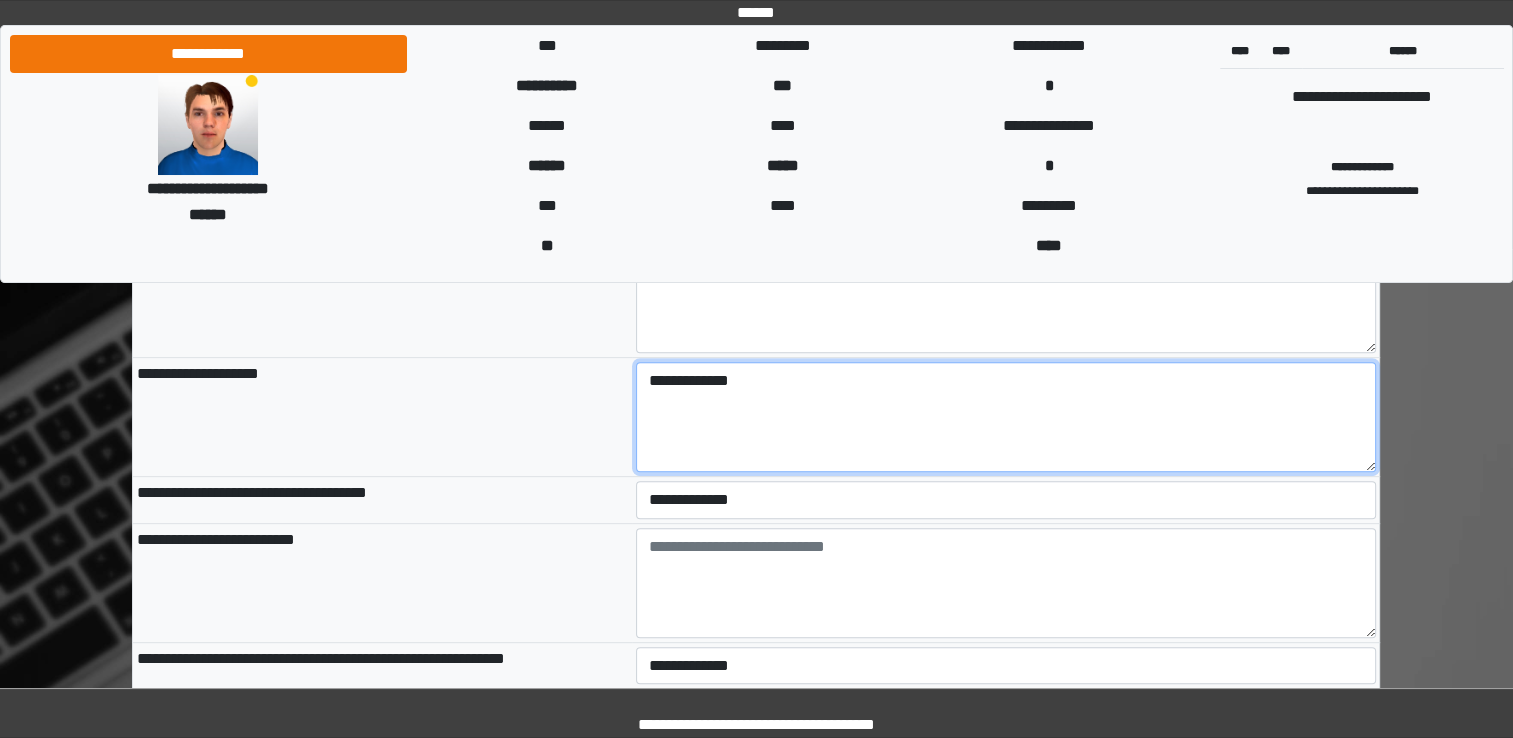 type on "**********" 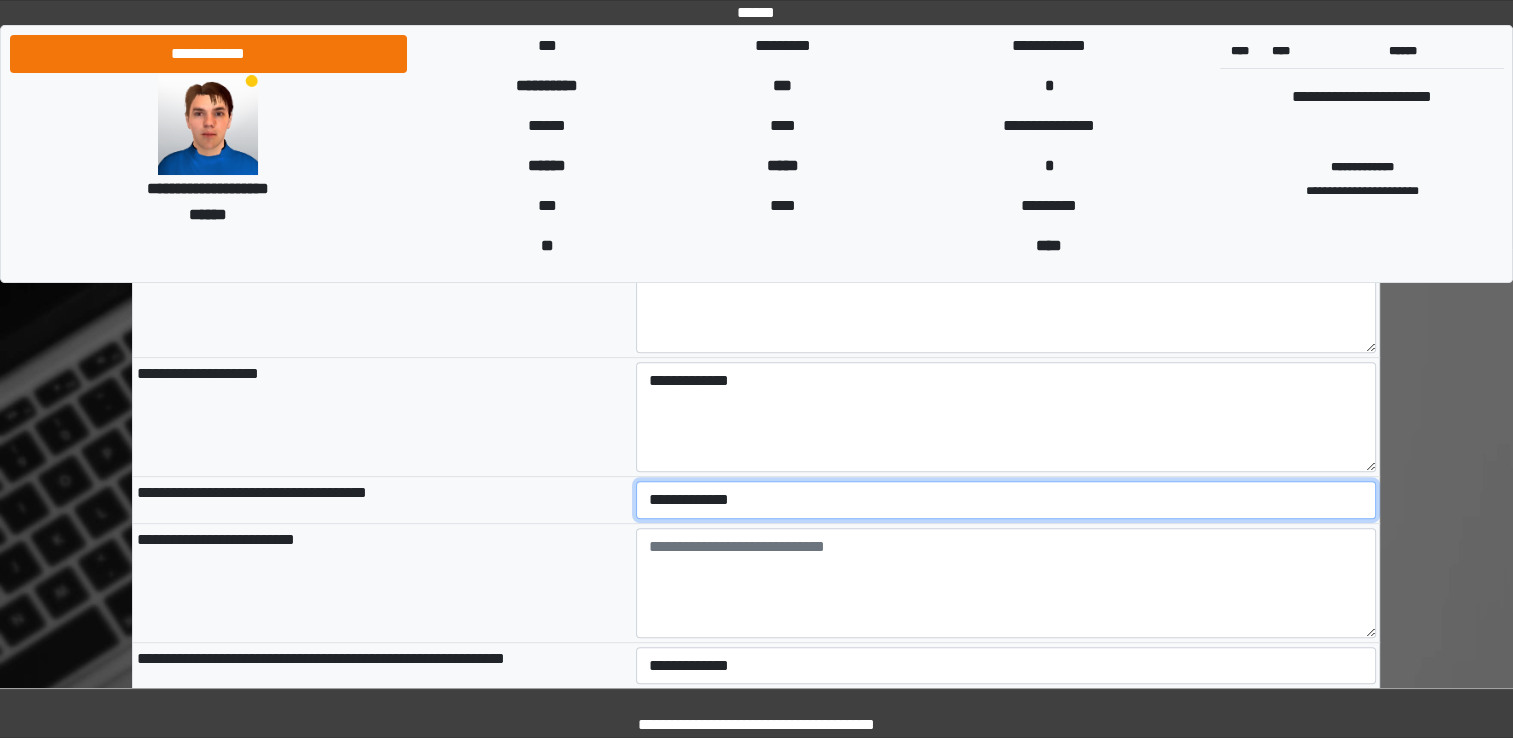 click on "**********" at bounding box center [1006, 500] 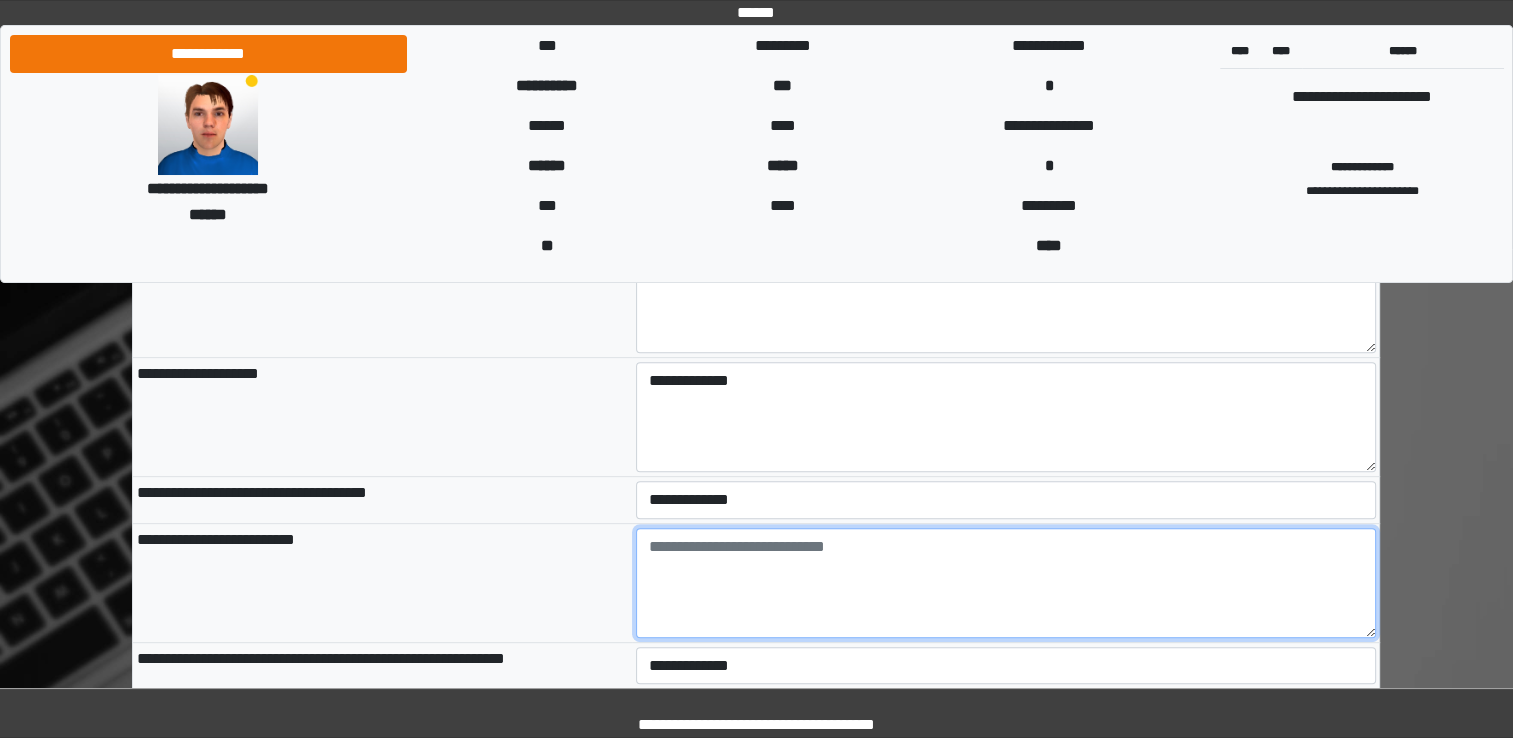 click at bounding box center (1006, 583) 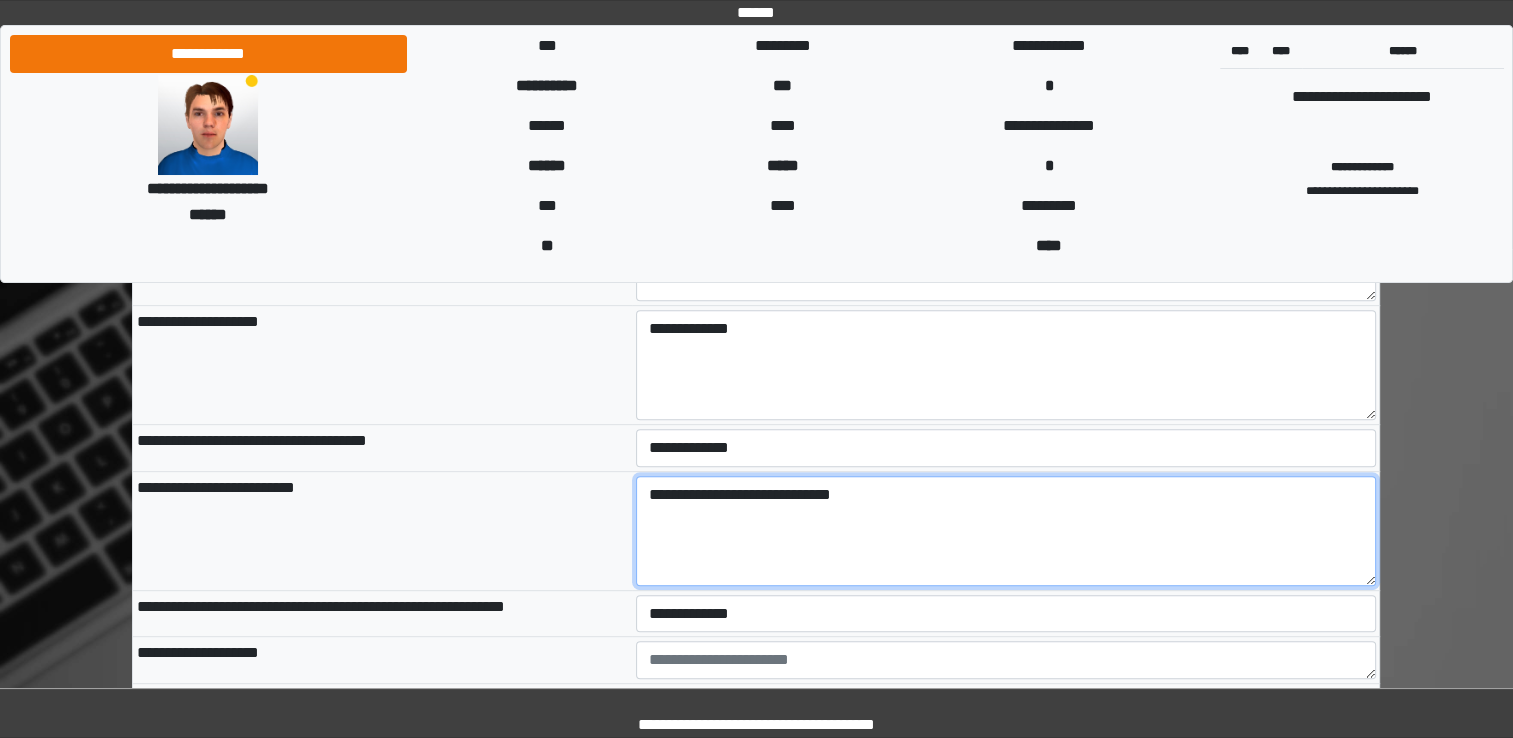 scroll, scrollTop: 800, scrollLeft: 0, axis: vertical 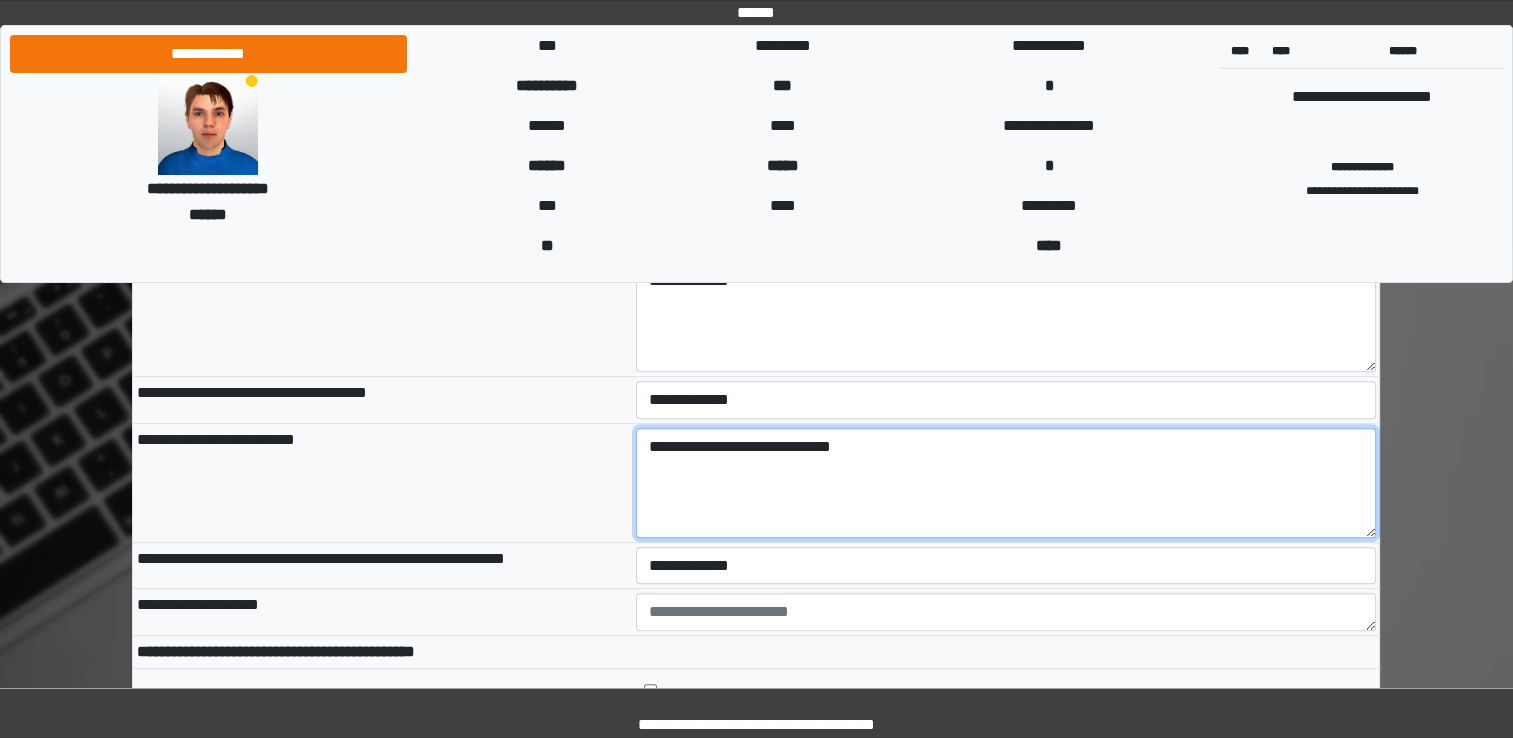 type on "**********" 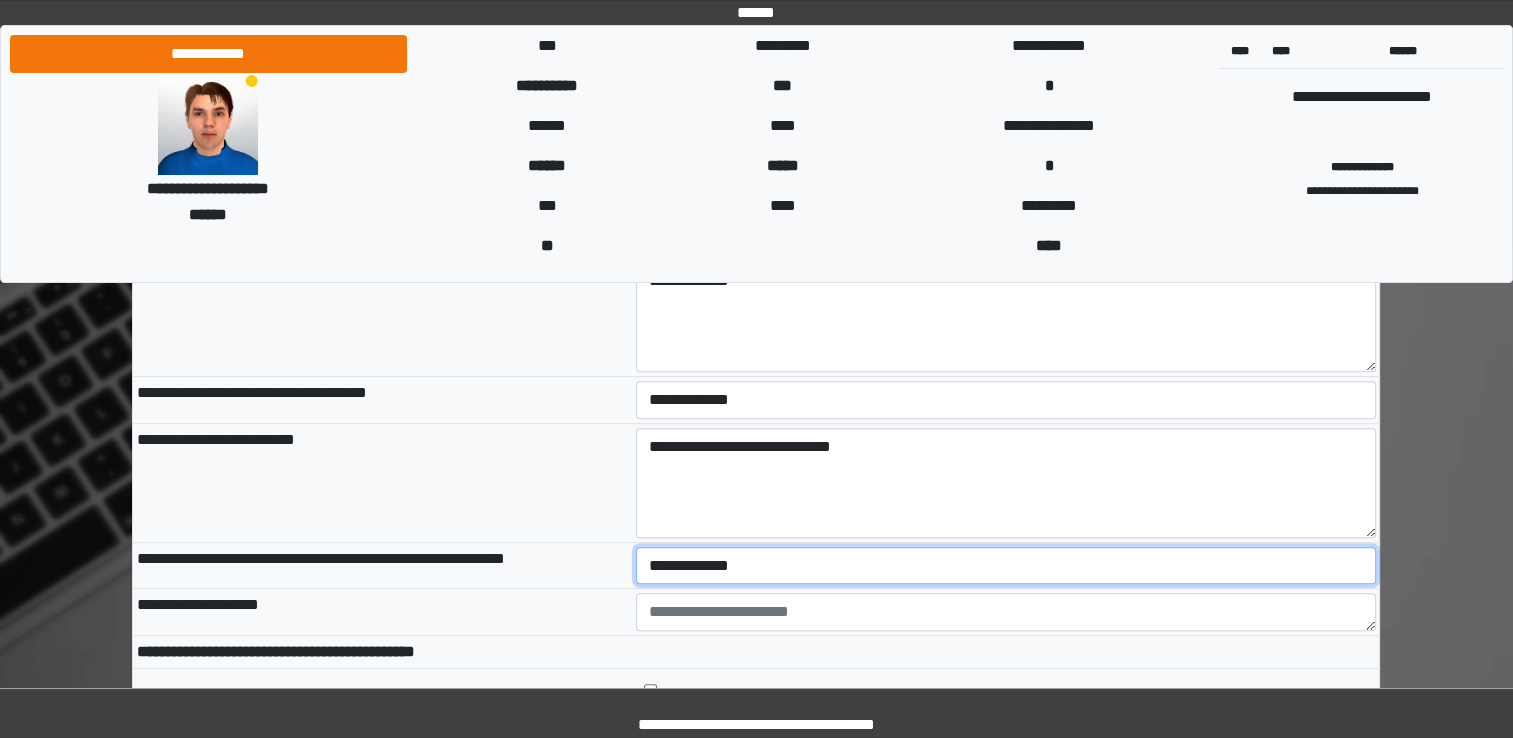 click on "**********" at bounding box center [1006, 566] 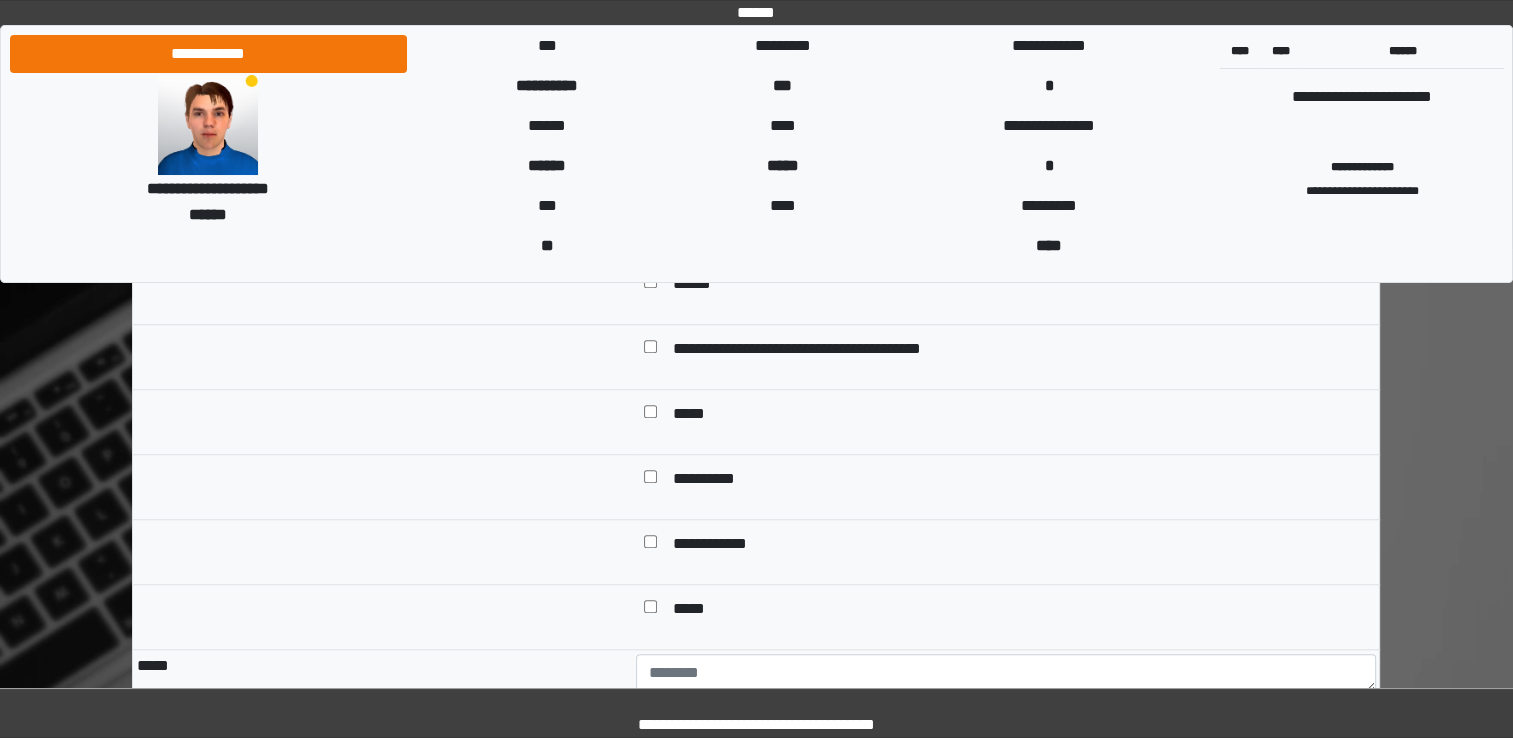 scroll, scrollTop: 1700, scrollLeft: 0, axis: vertical 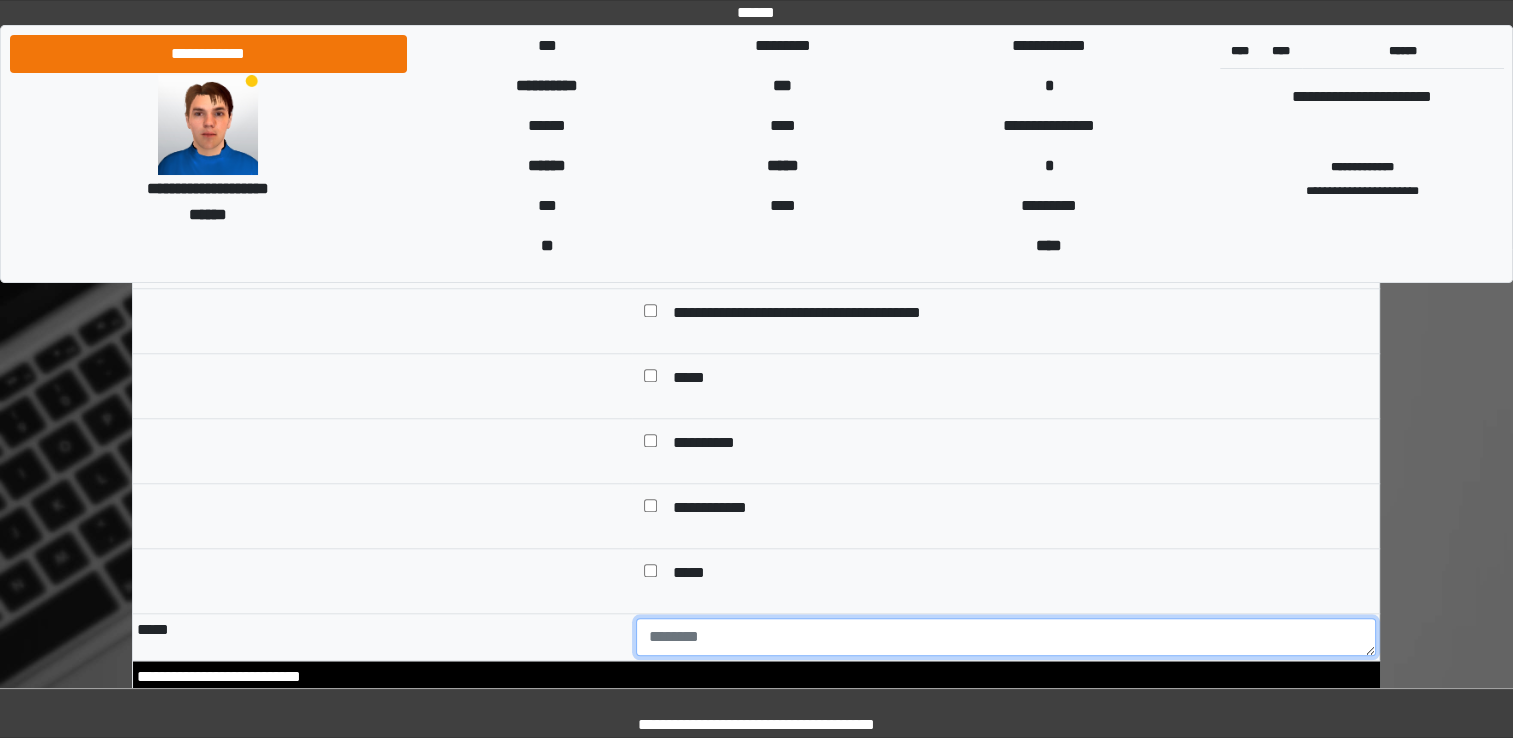 click at bounding box center (1006, 637) 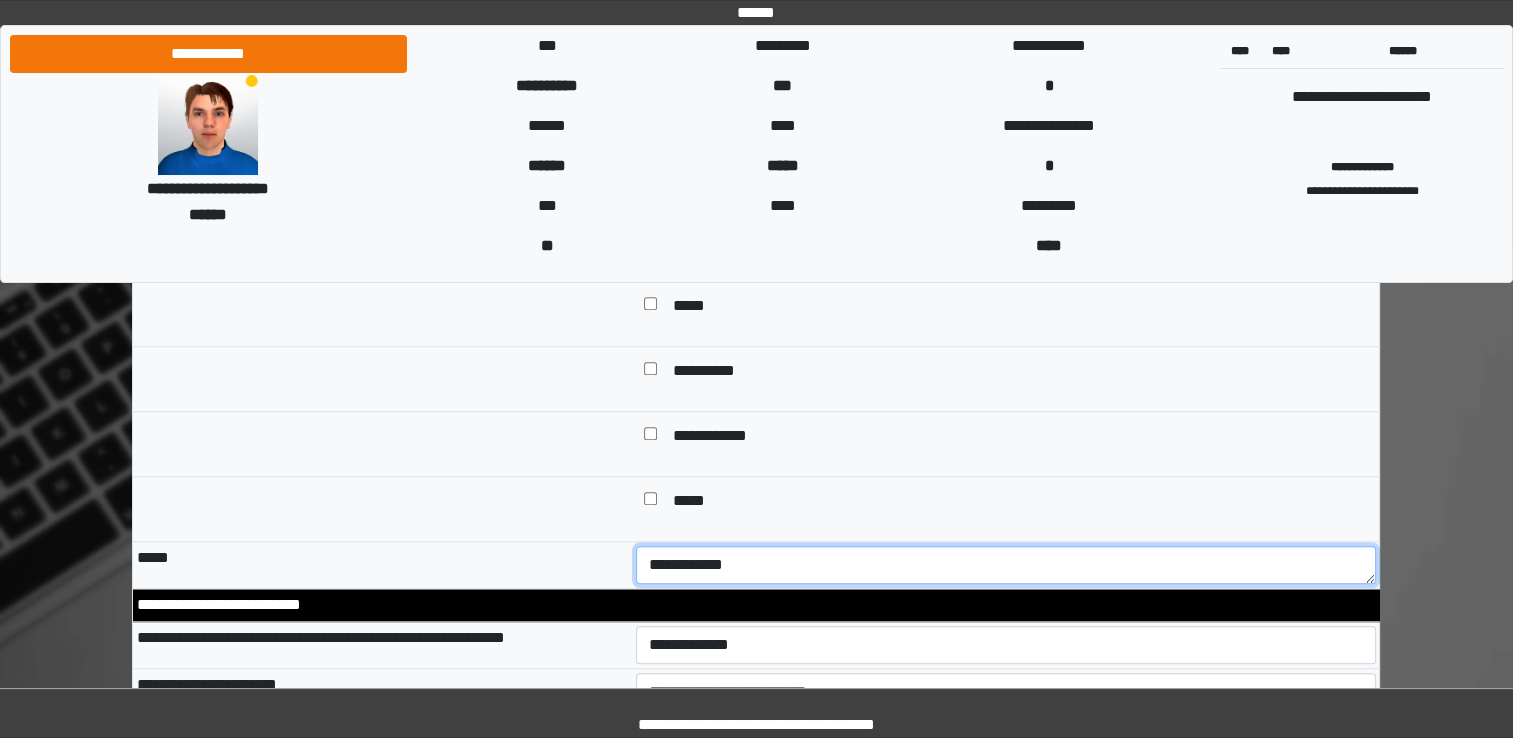 scroll, scrollTop: 1900, scrollLeft: 0, axis: vertical 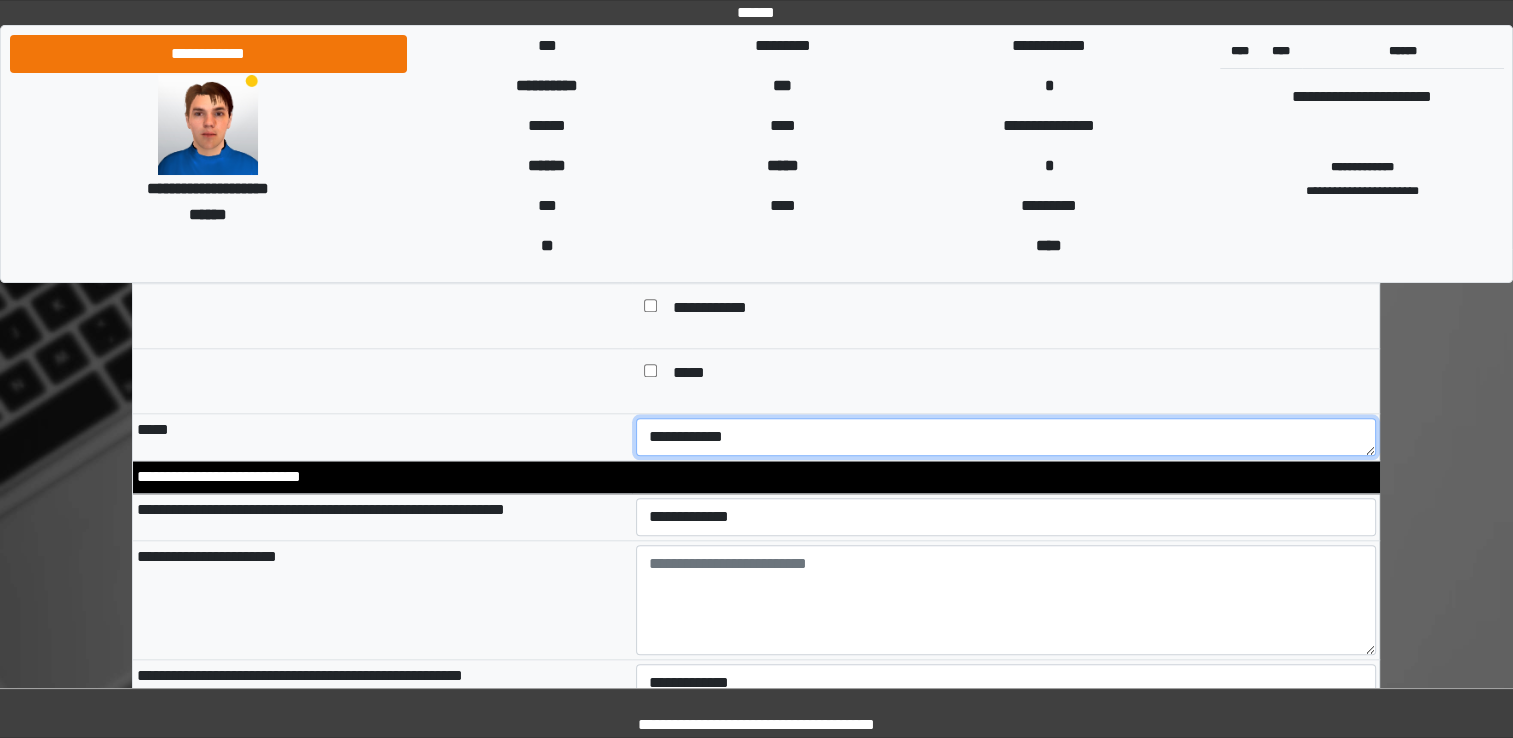 type on "**********" 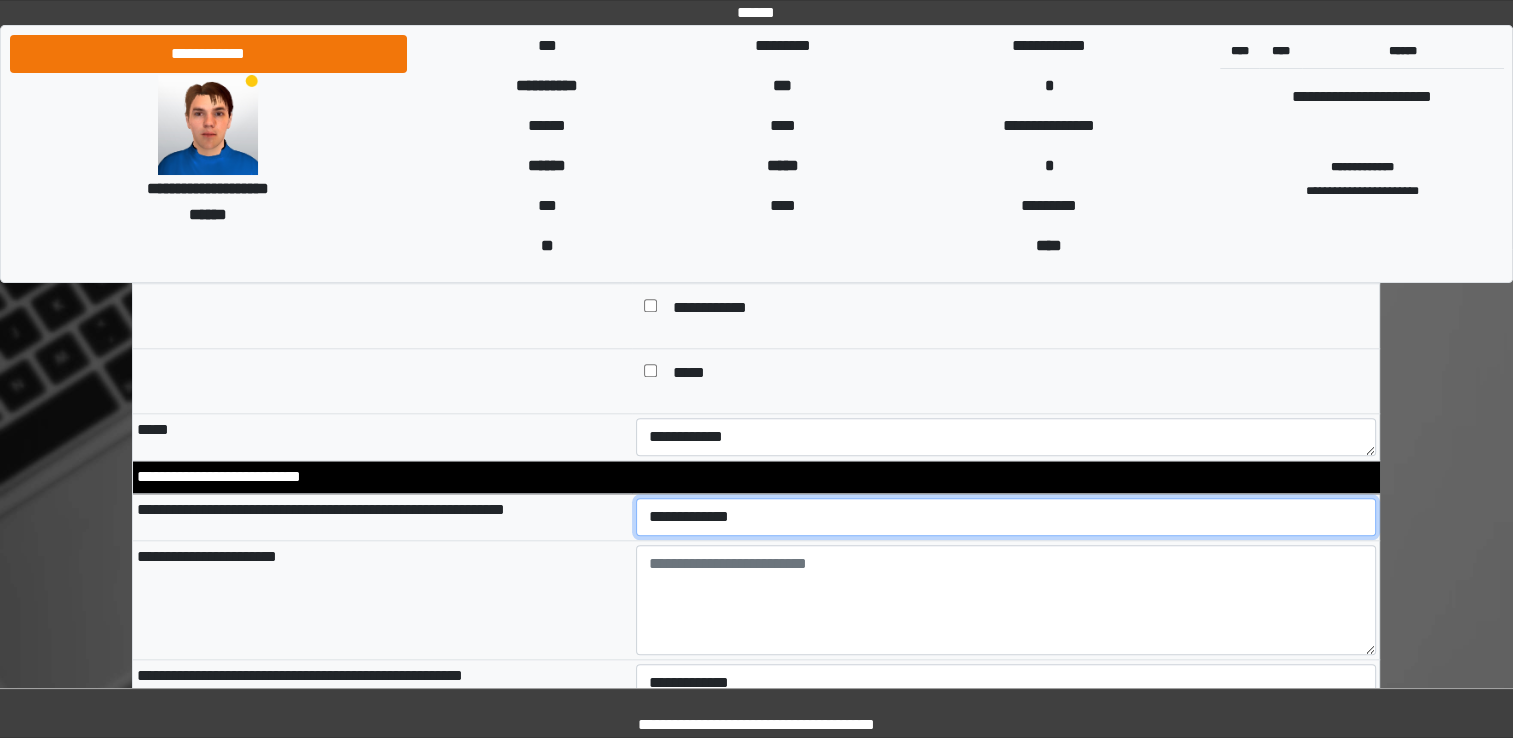 click on "**********" at bounding box center (1006, 517) 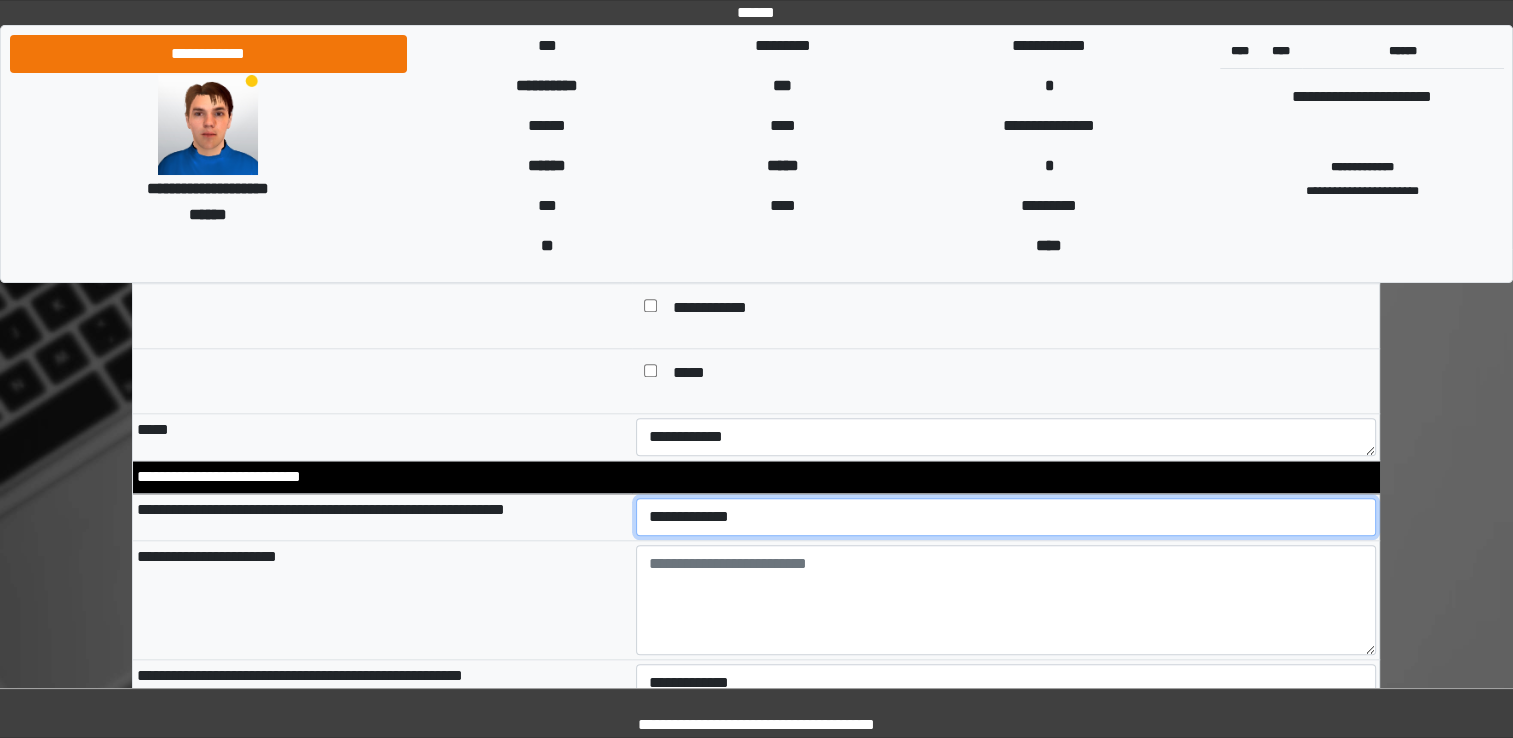 select on "*" 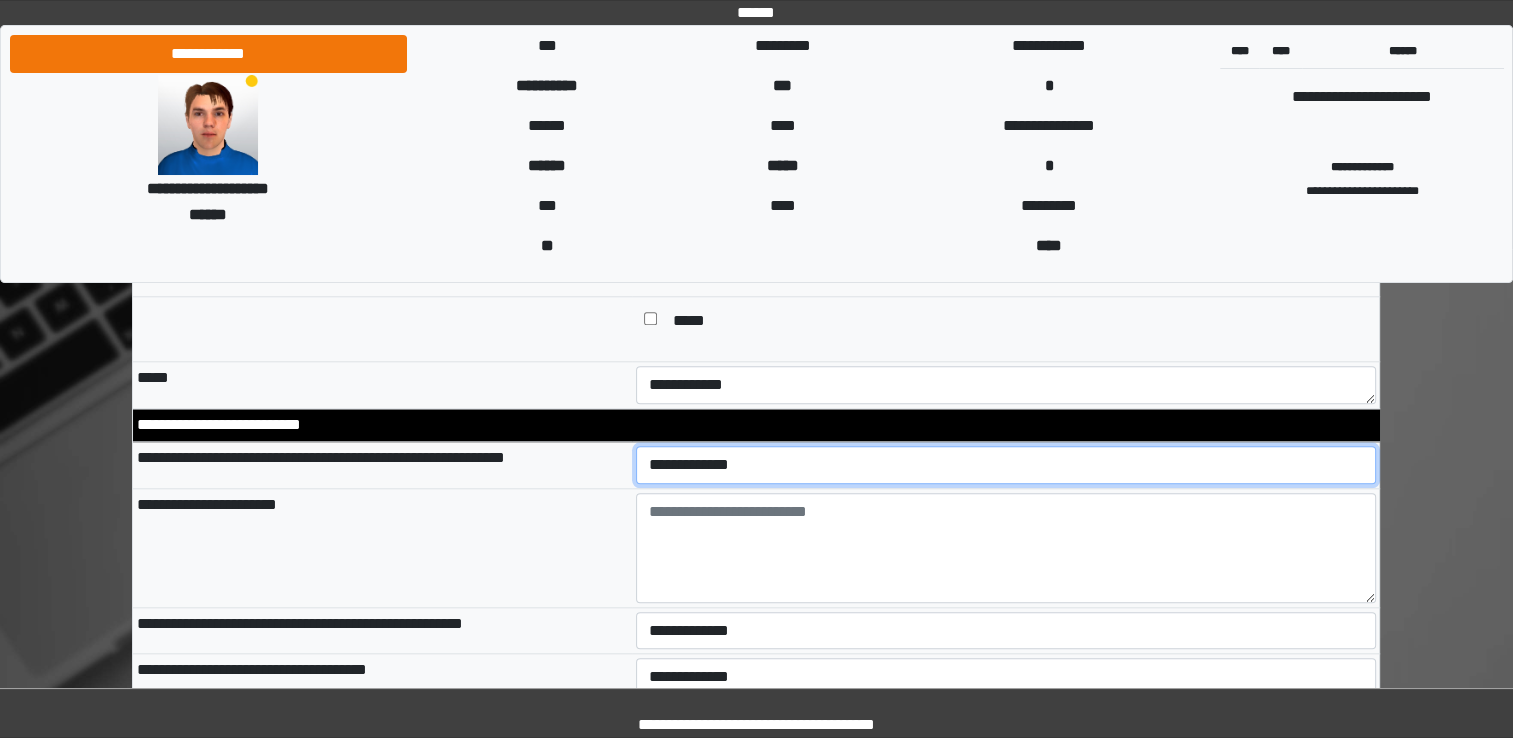 scroll, scrollTop: 2000, scrollLeft: 0, axis: vertical 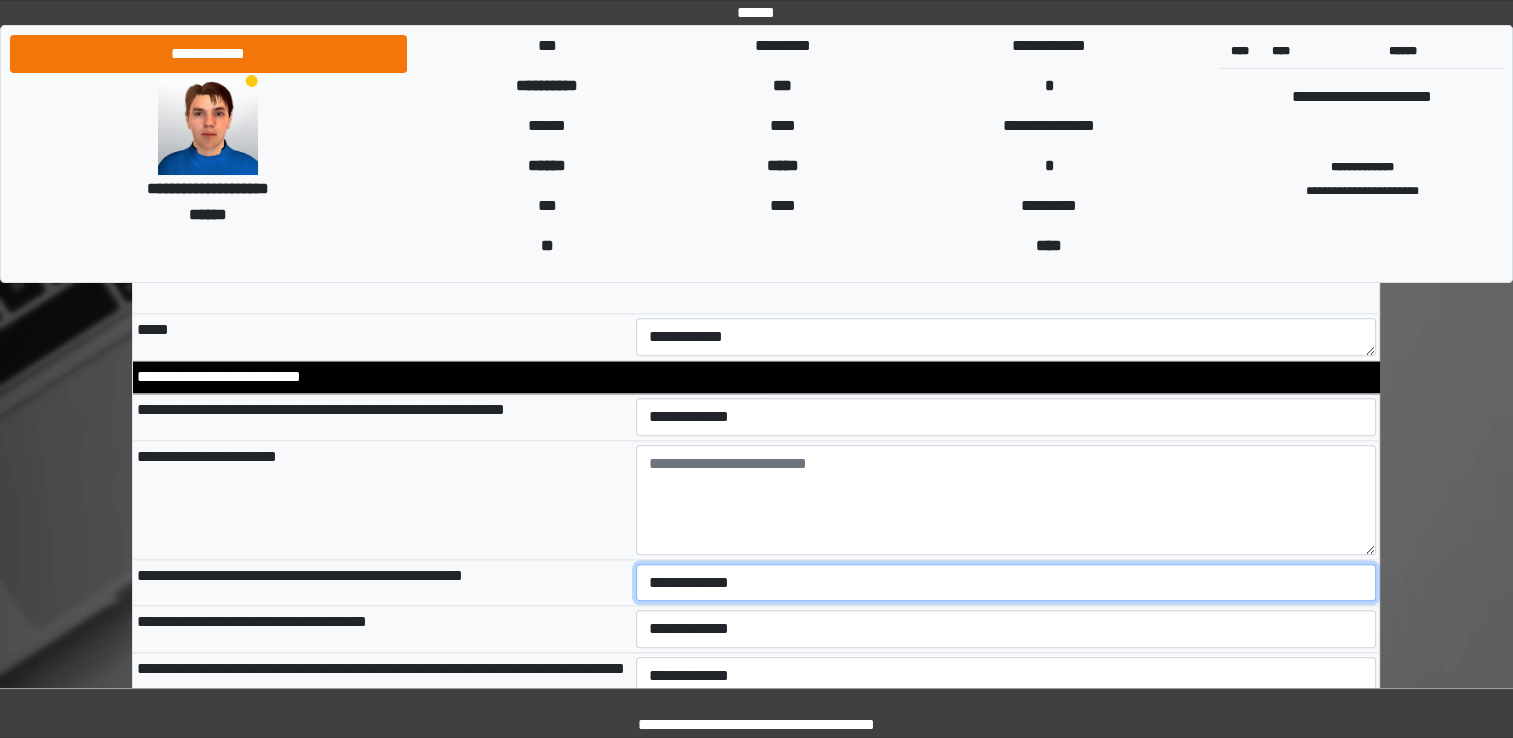 click on "**********" at bounding box center (1006, 583) 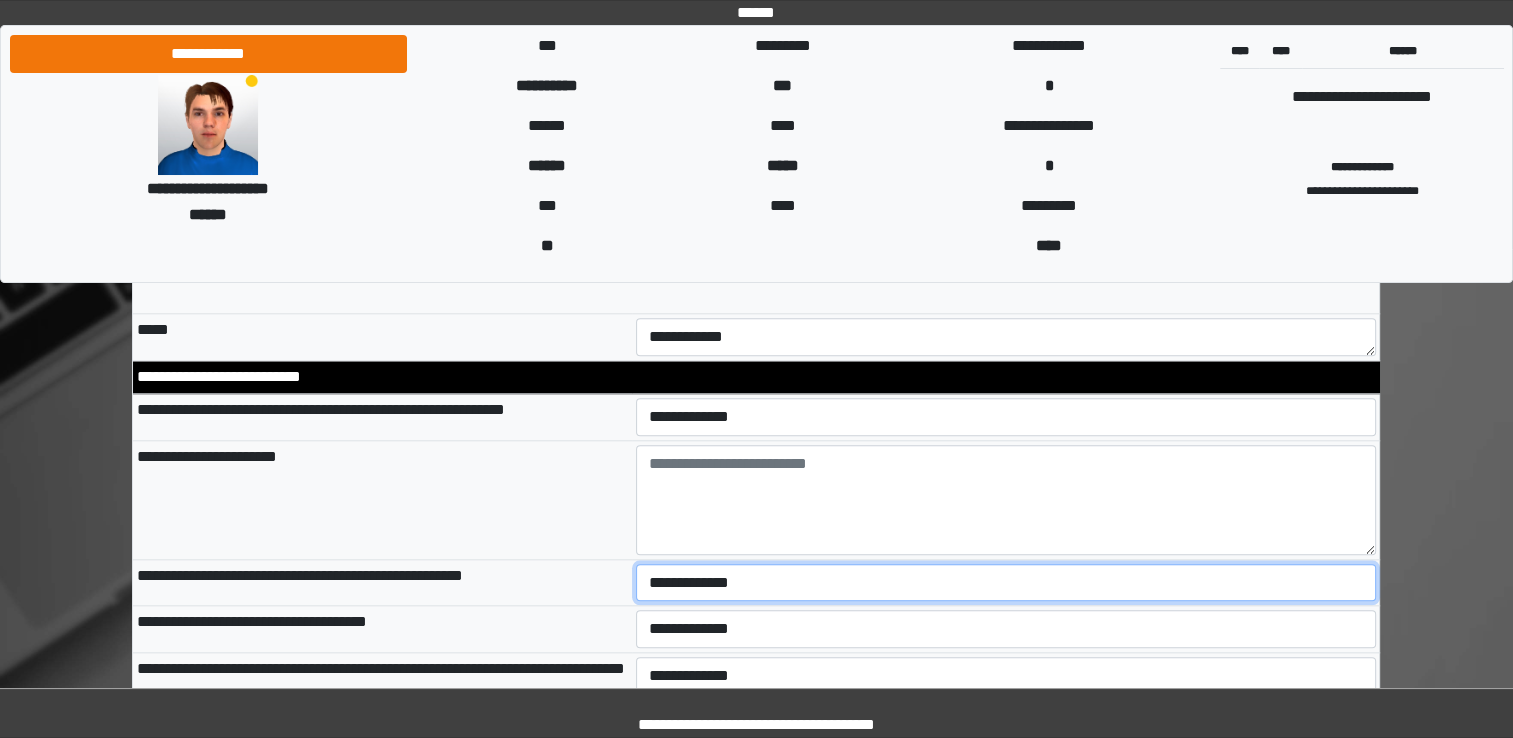 select on "*" 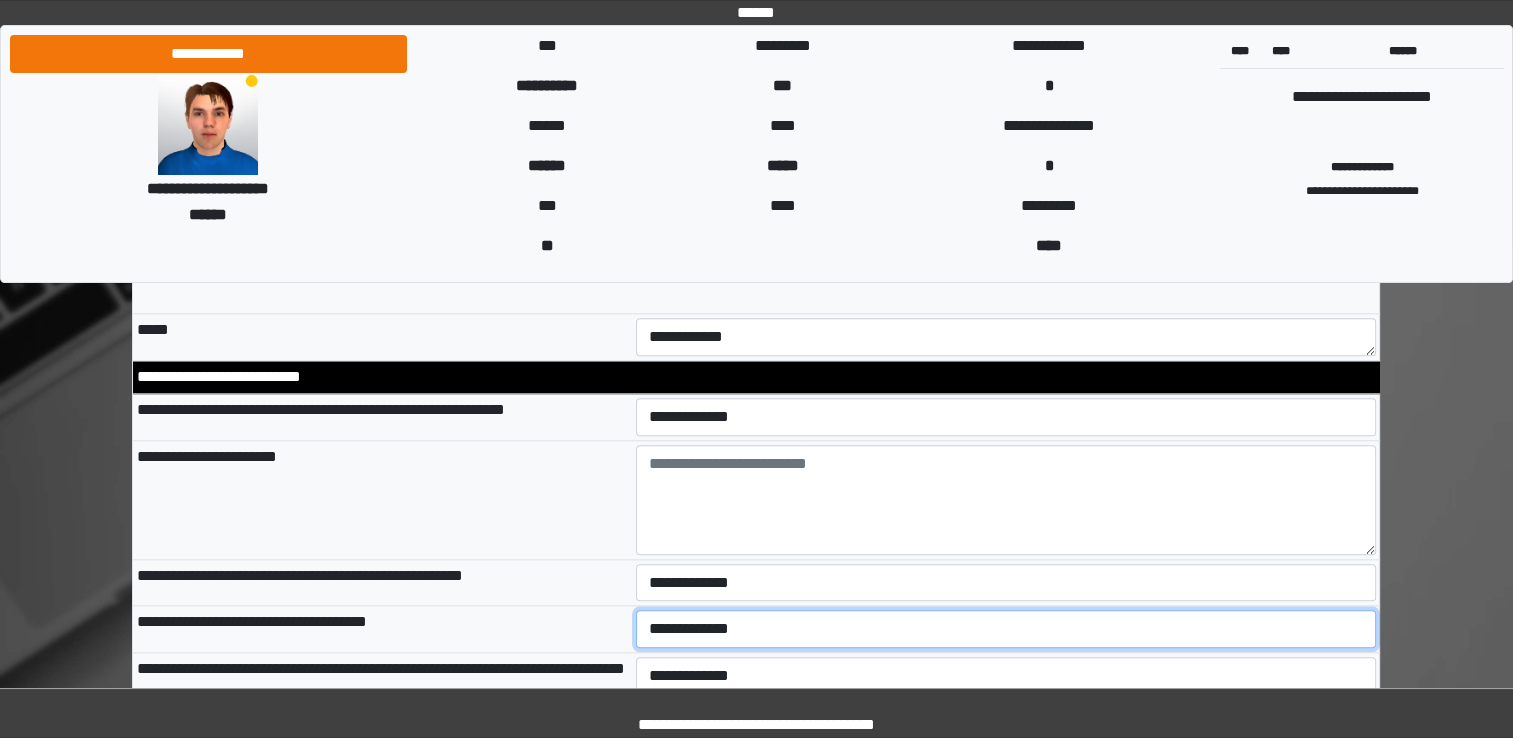 click on "**********" at bounding box center [1006, 629] 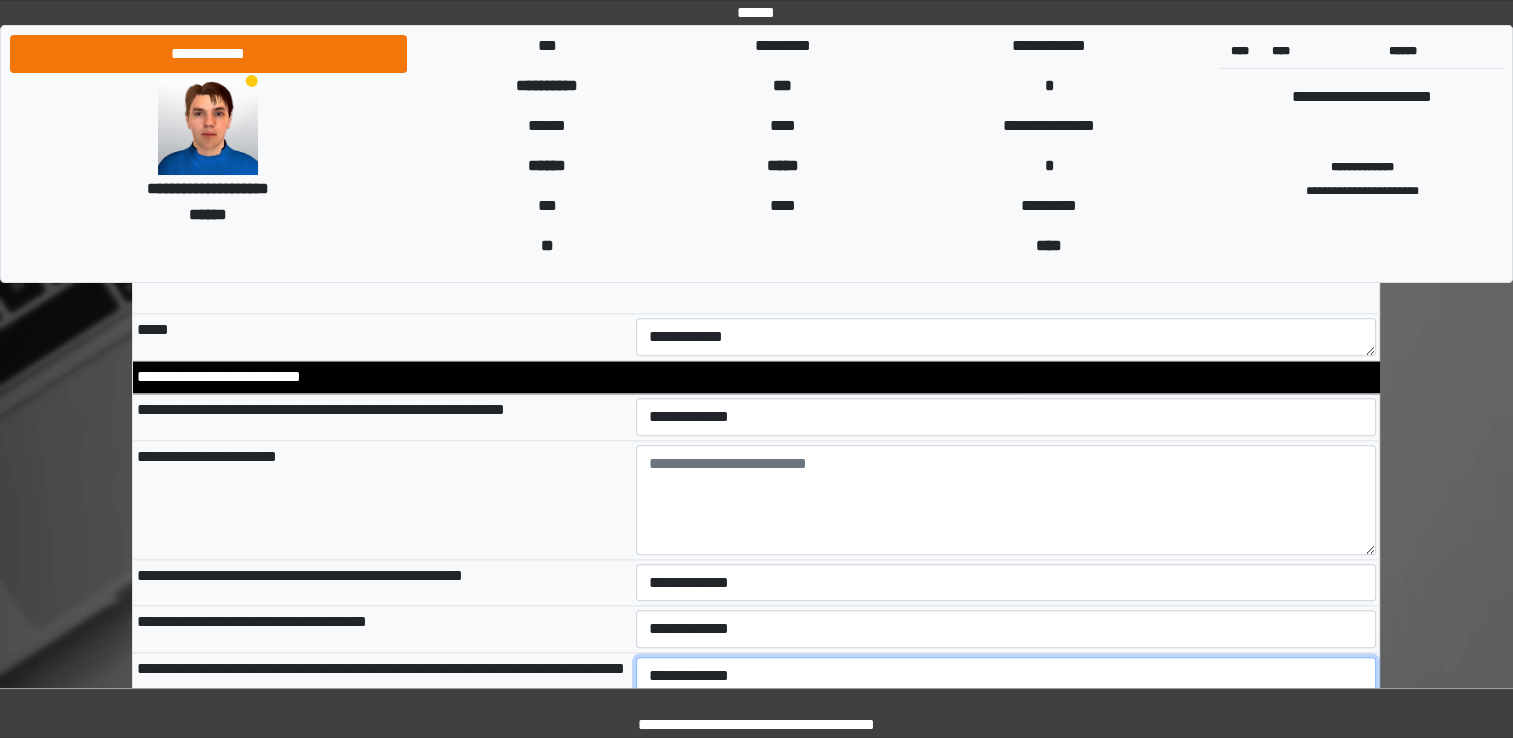 click on "**********" at bounding box center [1006, 676] 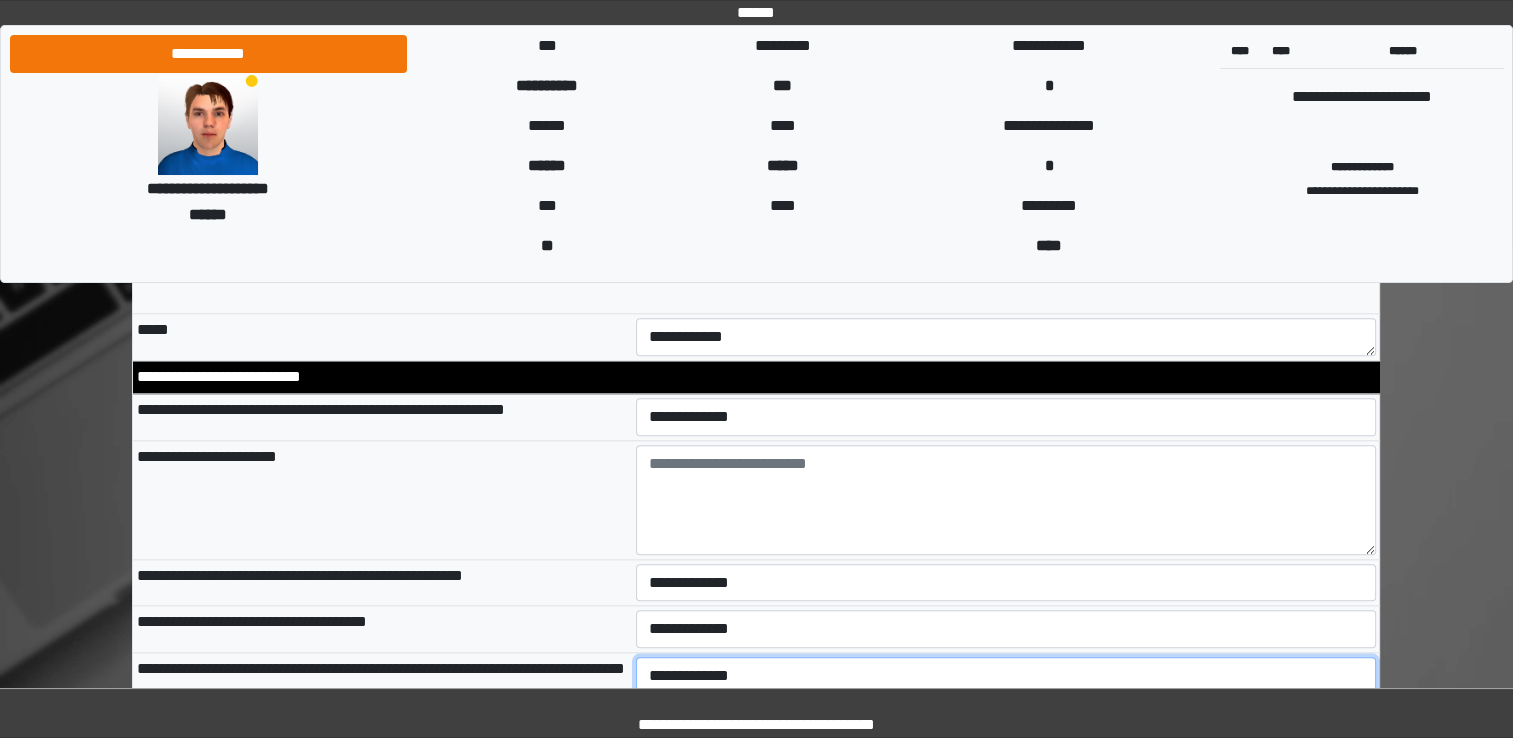 select on "*" 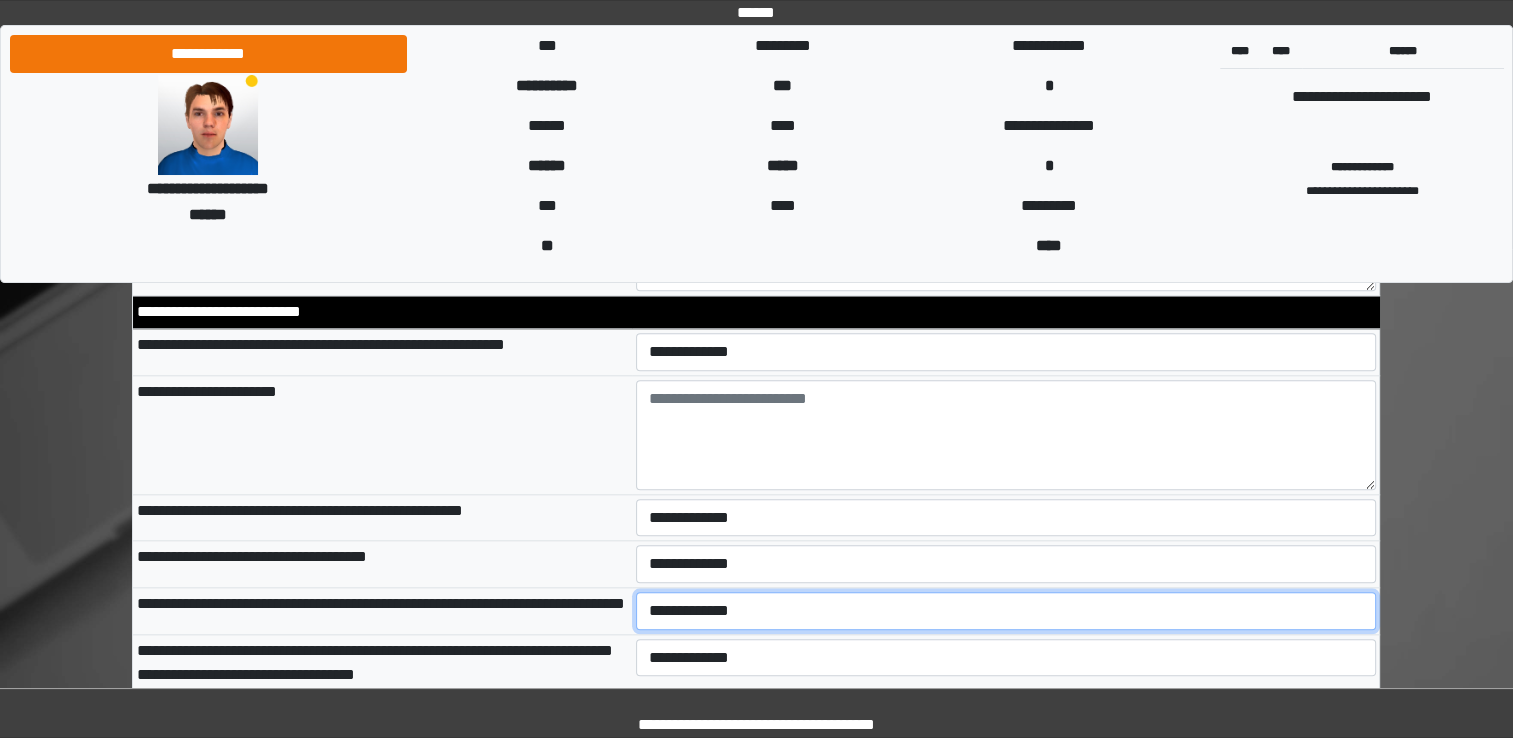 scroll, scrollTop: 2100, scrollLeft: 0, axis: vertical 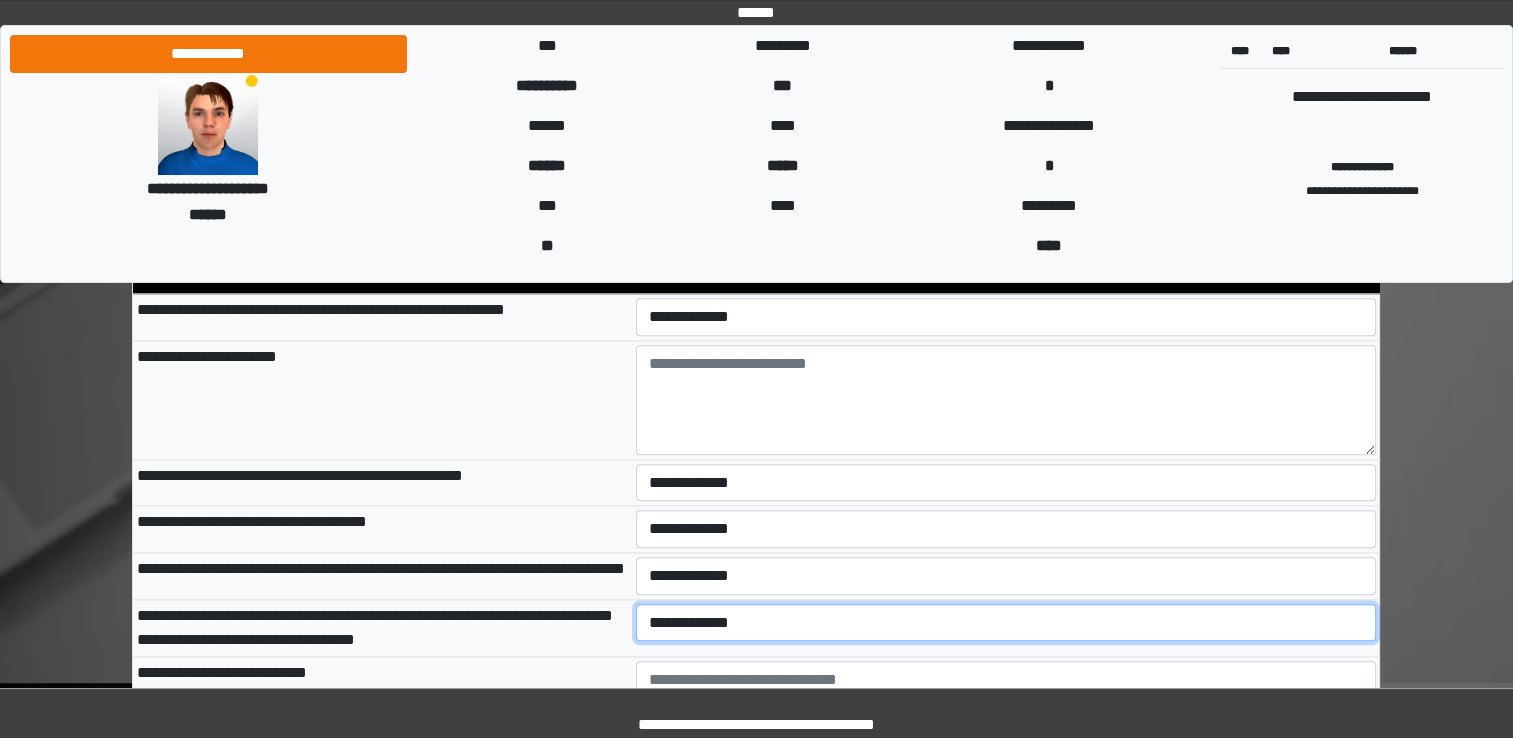 click on "**********" at bounding box center (1006, 623) 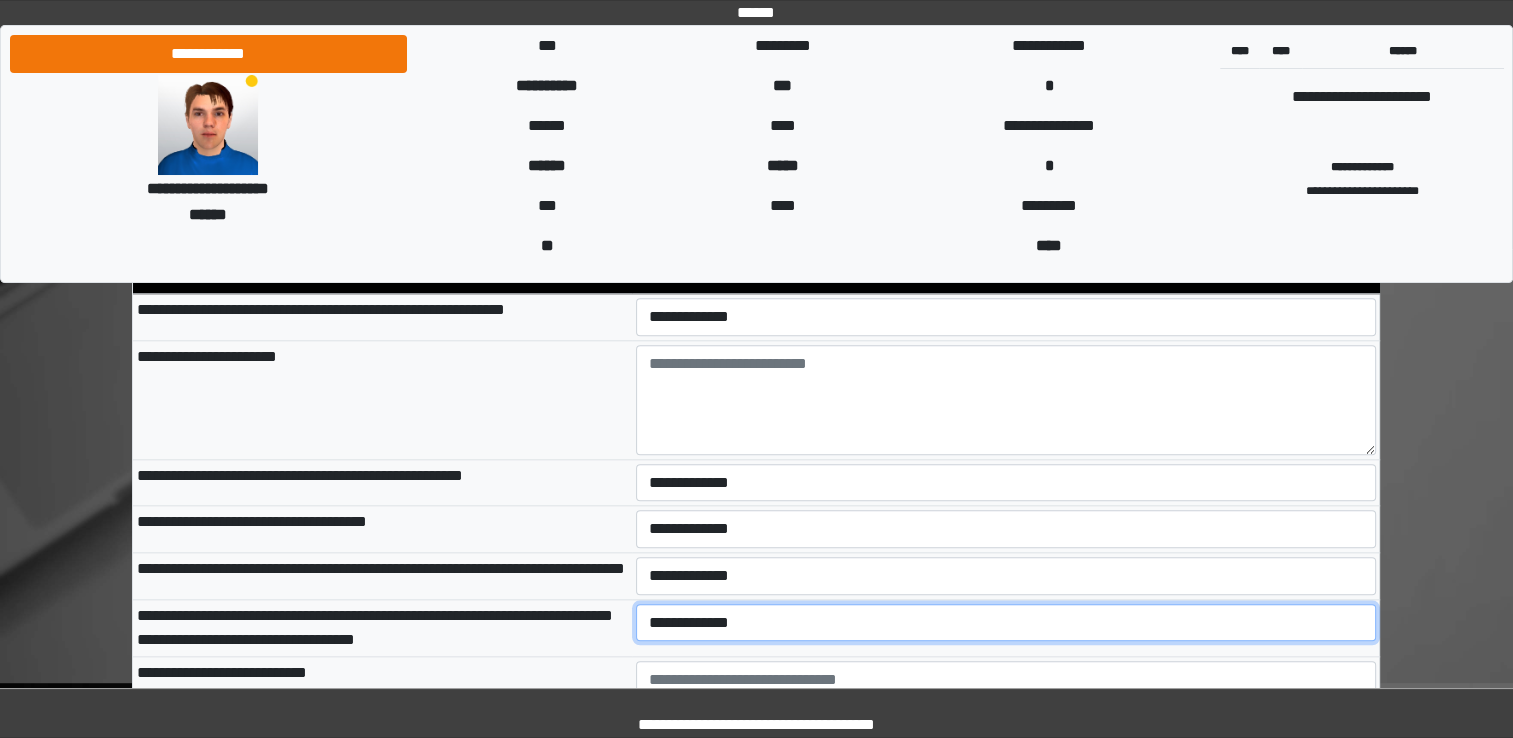 select on "*" 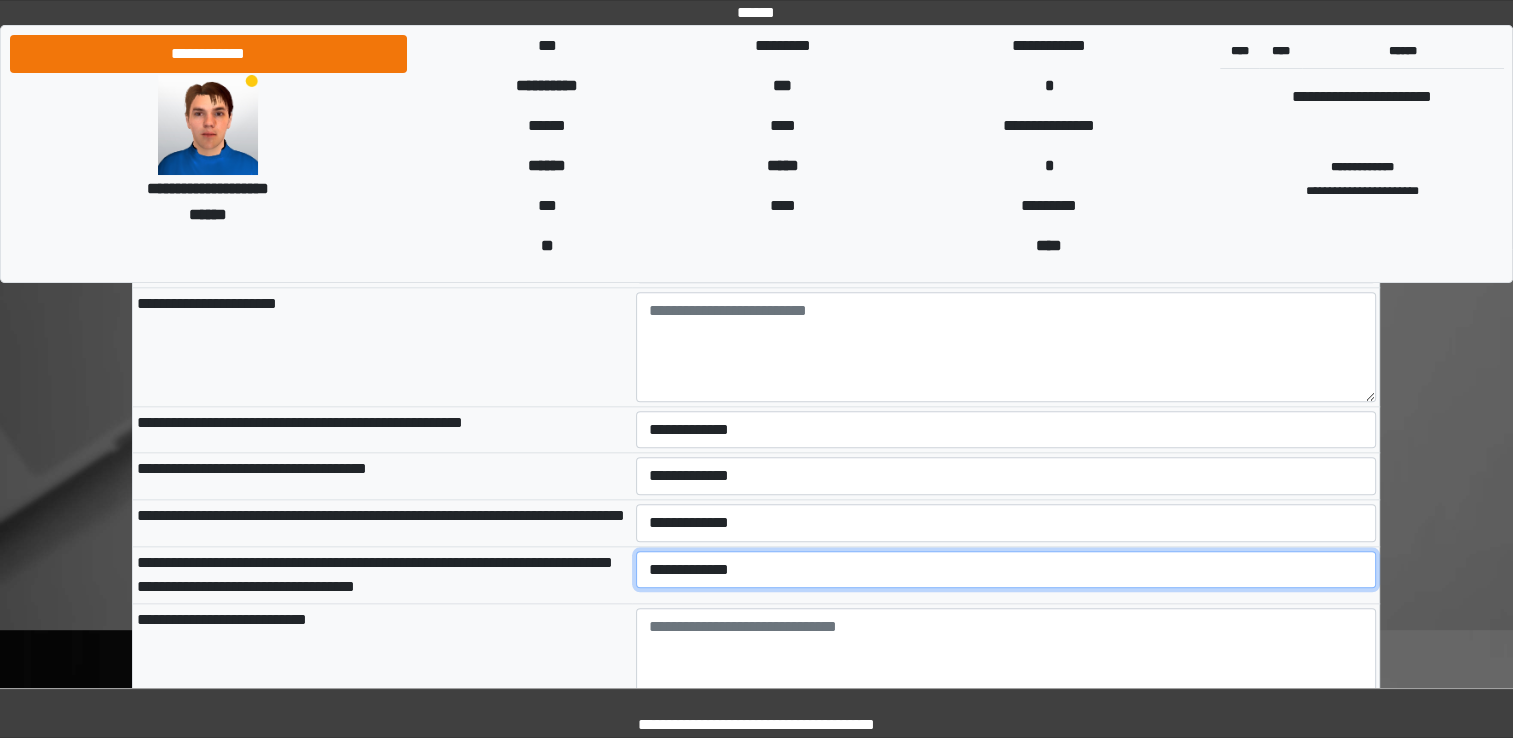 scroll, scrollTop: 2200, scrollLeft: 0, axis: vertical 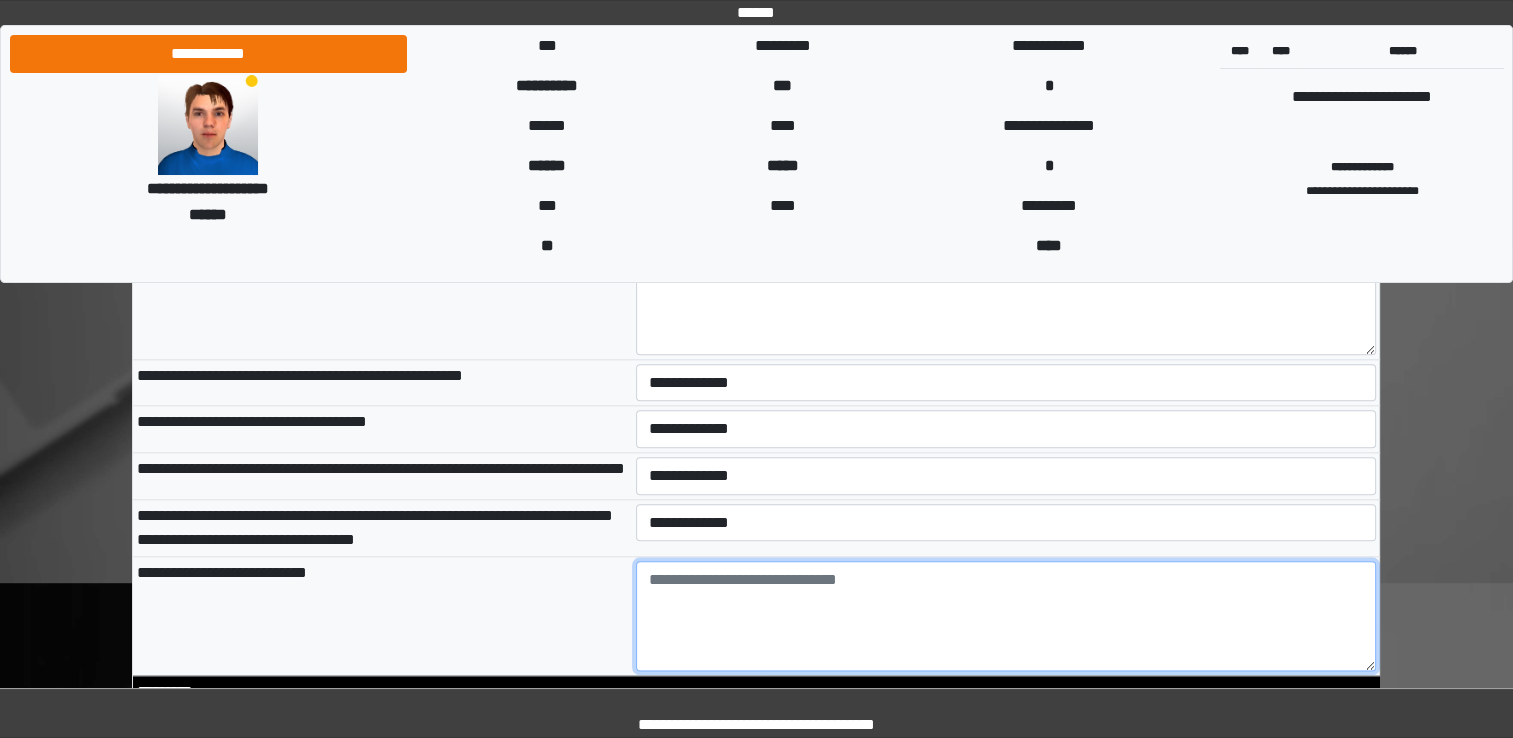 click at bounding box center (1006, 616) 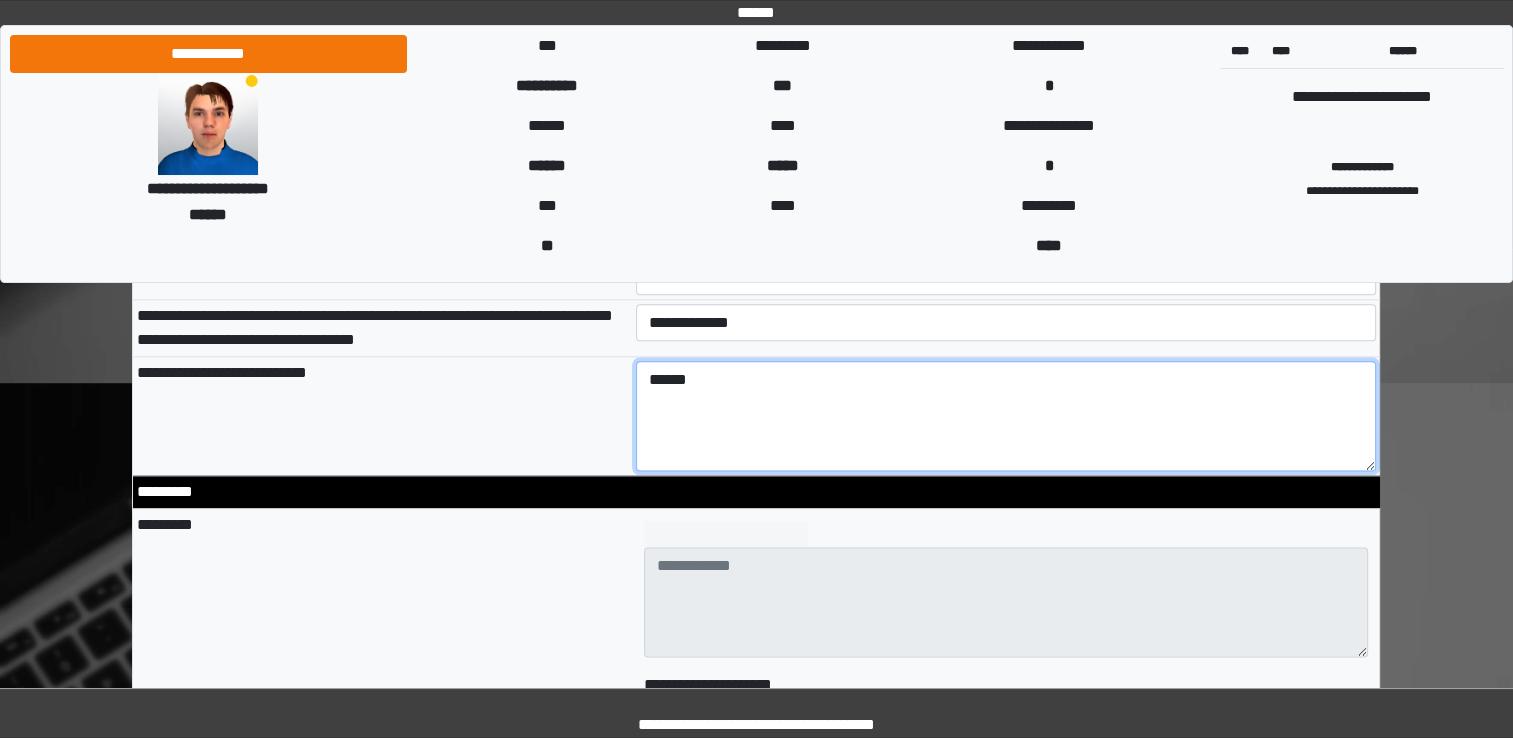 scroll, scrollTop: 2500, scrollLeft: 0, axis: vertical 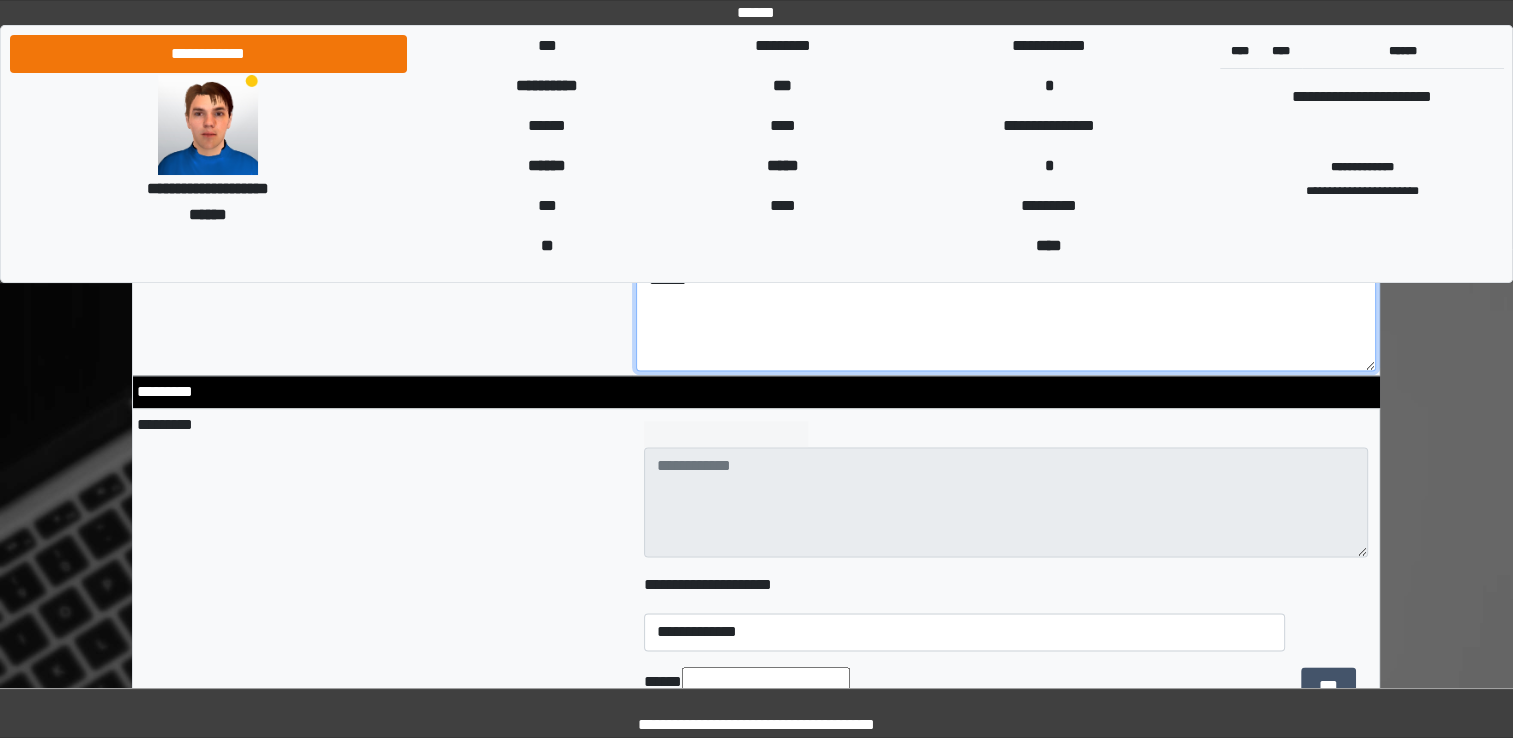 type on "******" 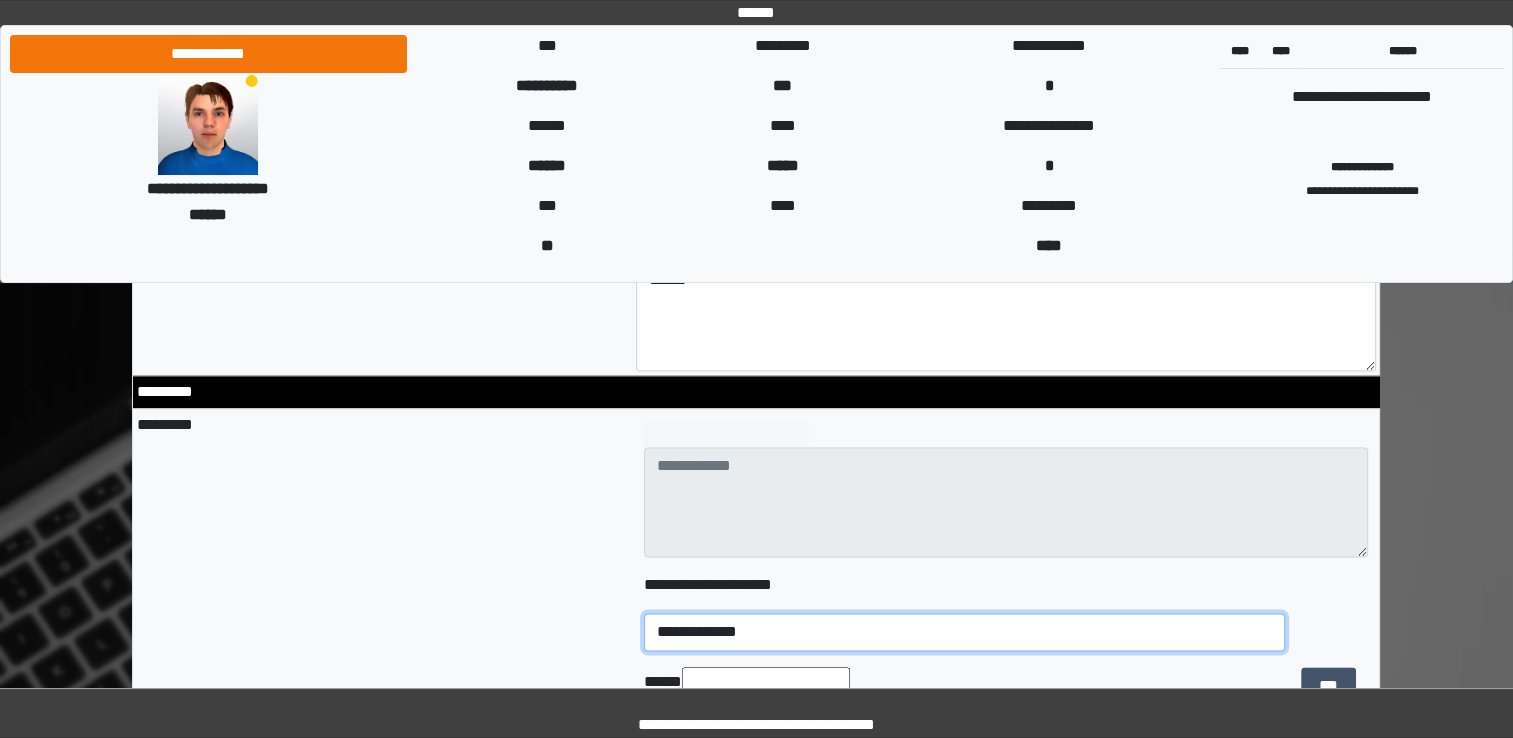 click on "**********" at bounding box center [964, 632] 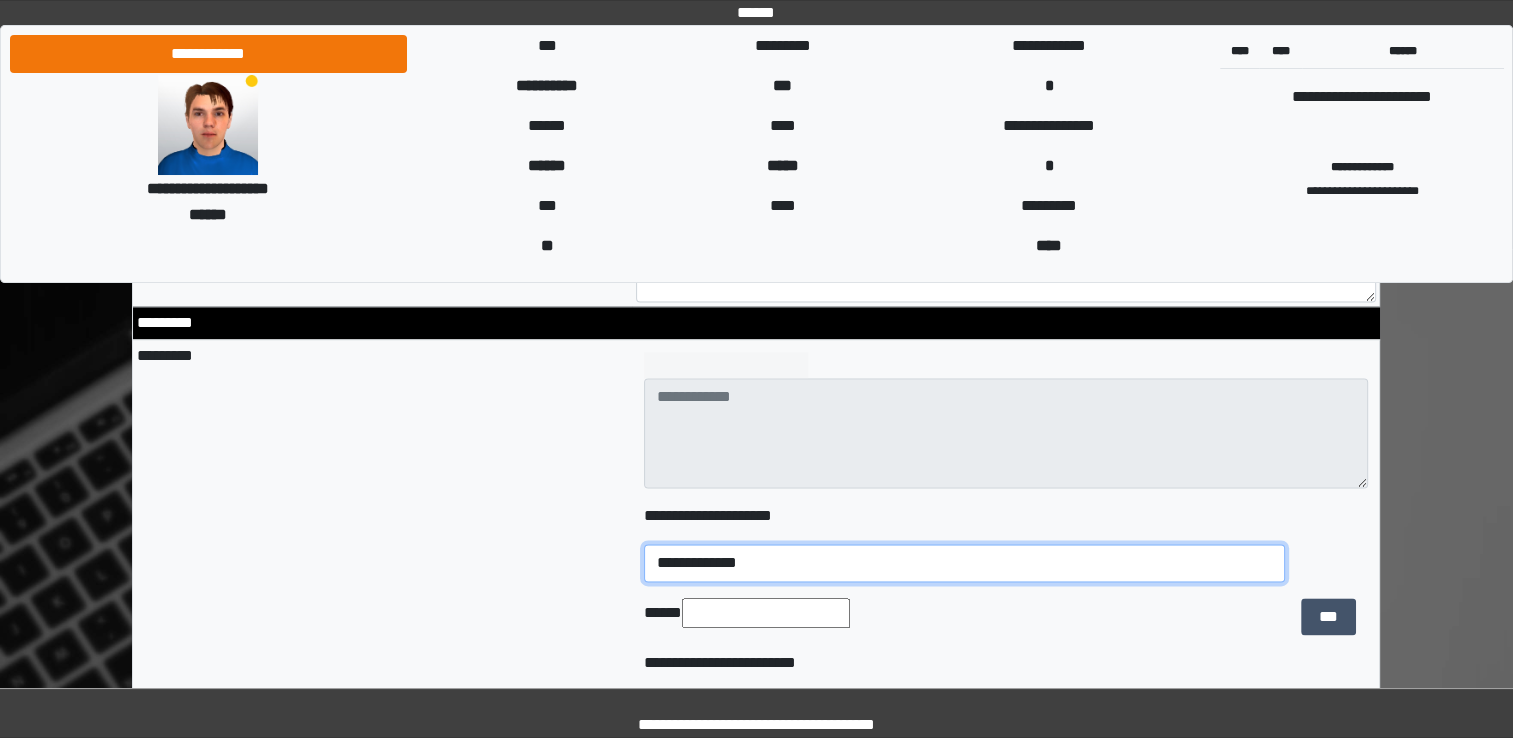 scroll, scrollTop: 2600, scrollLeft: 0, axis: vertical 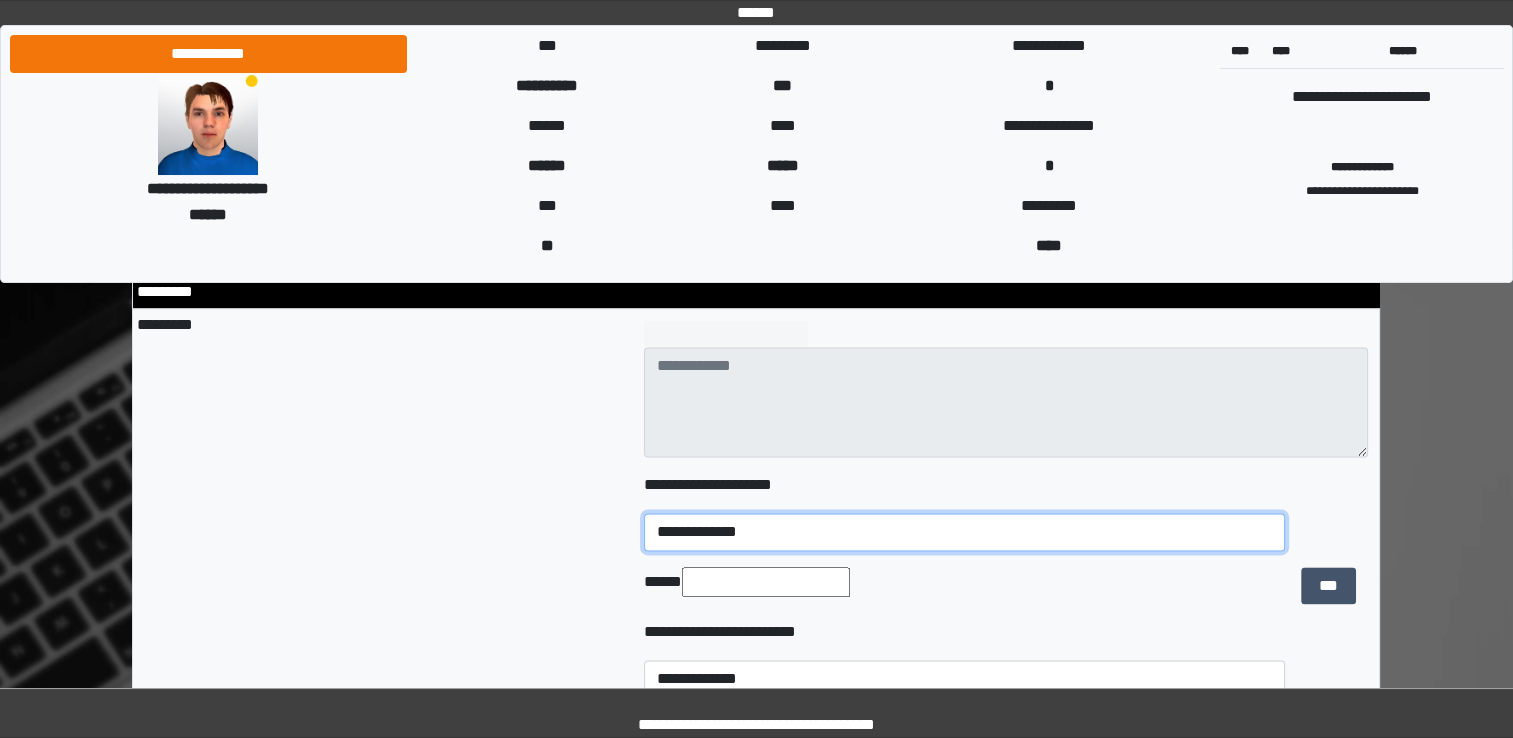 click on "**********" at bounding box center (964, 532) 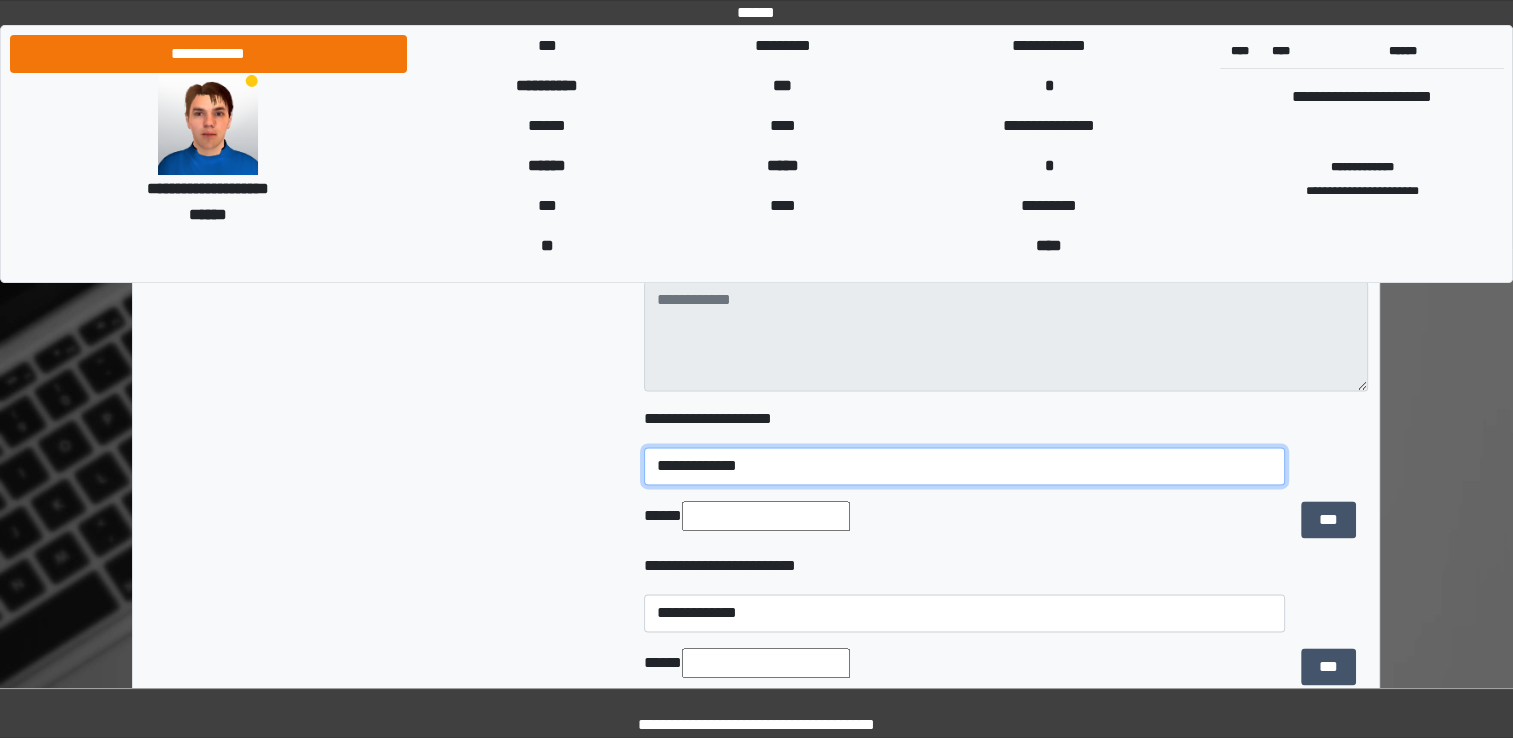 scroll, scrollTop: 2700, scrollLeft: 0, axis: vertical 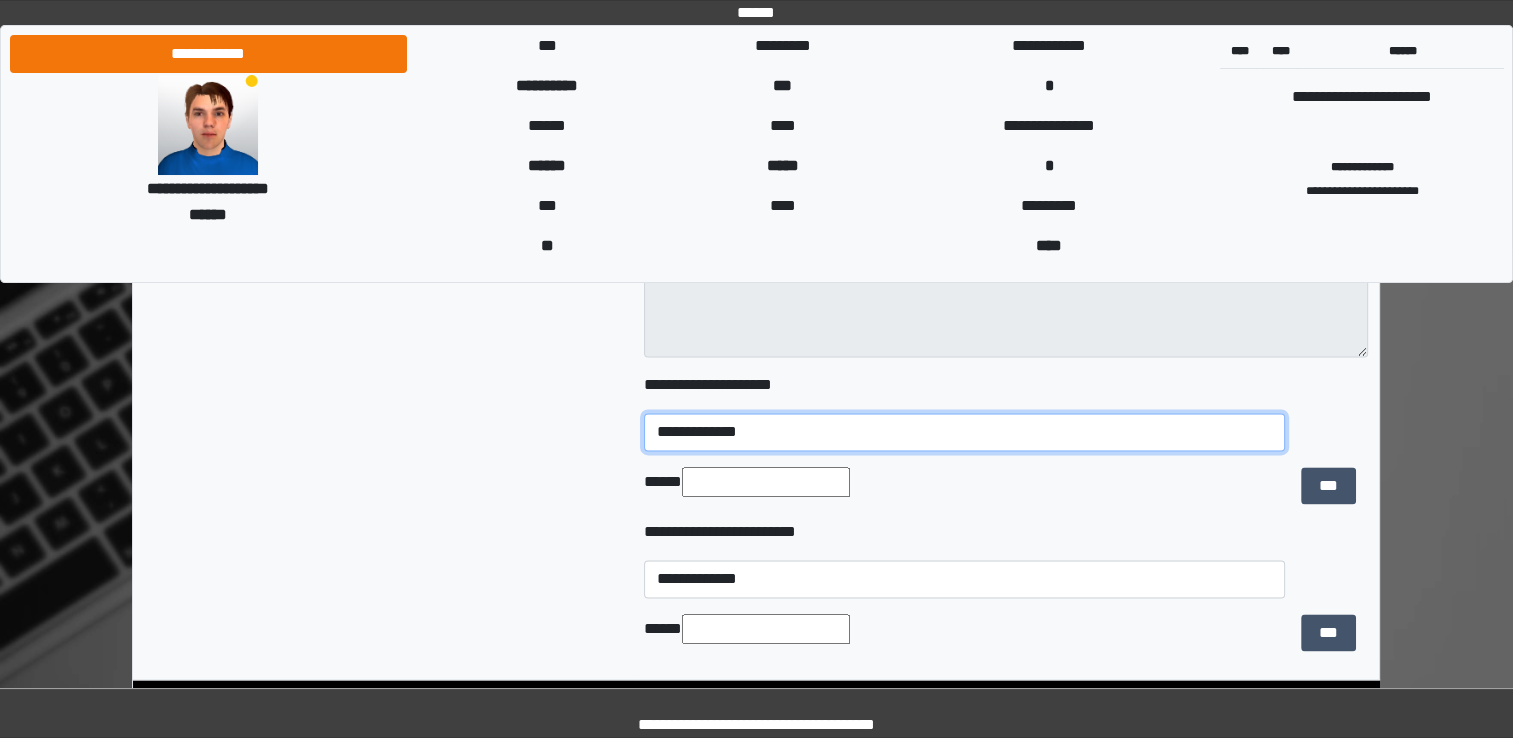 click on "**********" at bounding box center [964, 432] 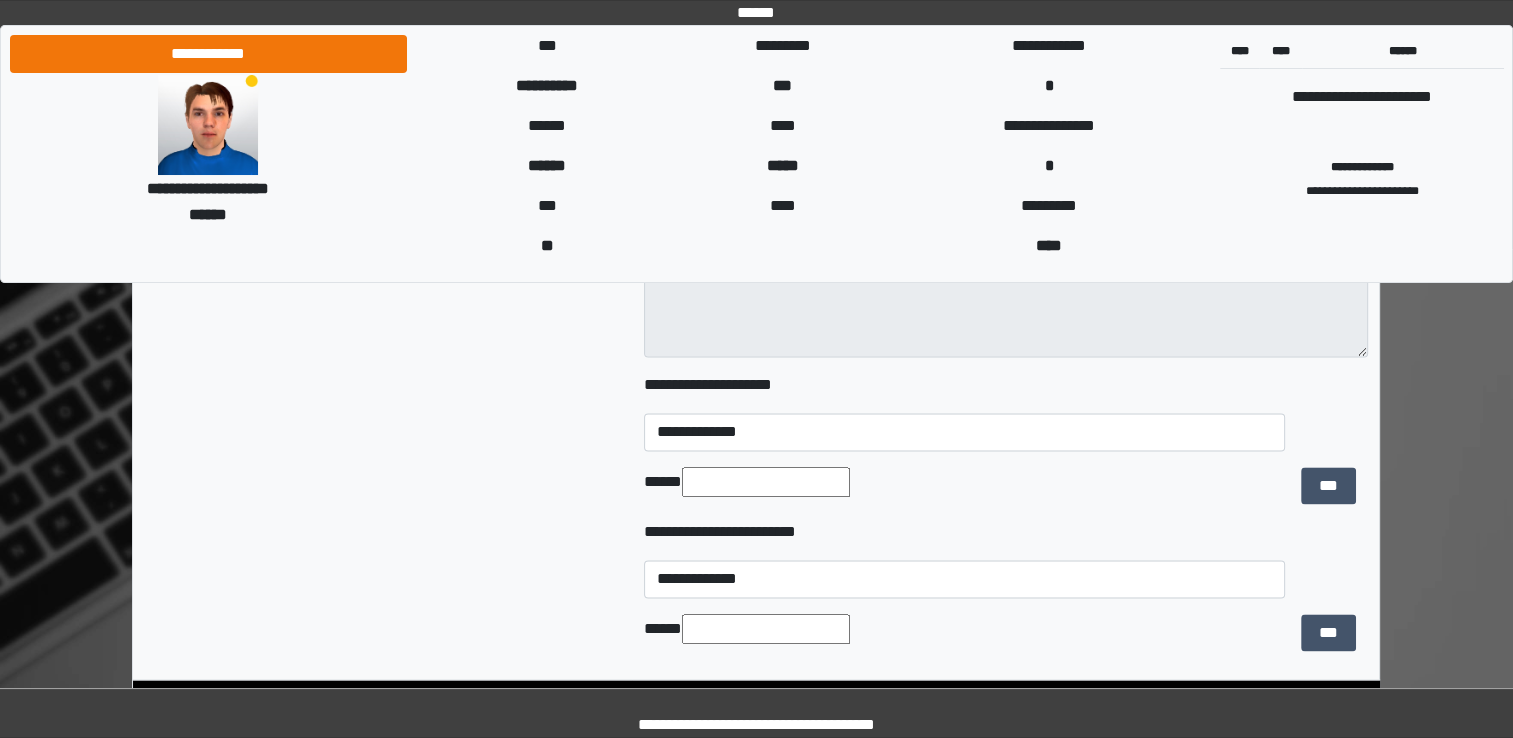 click at bounding box center (766, 482) 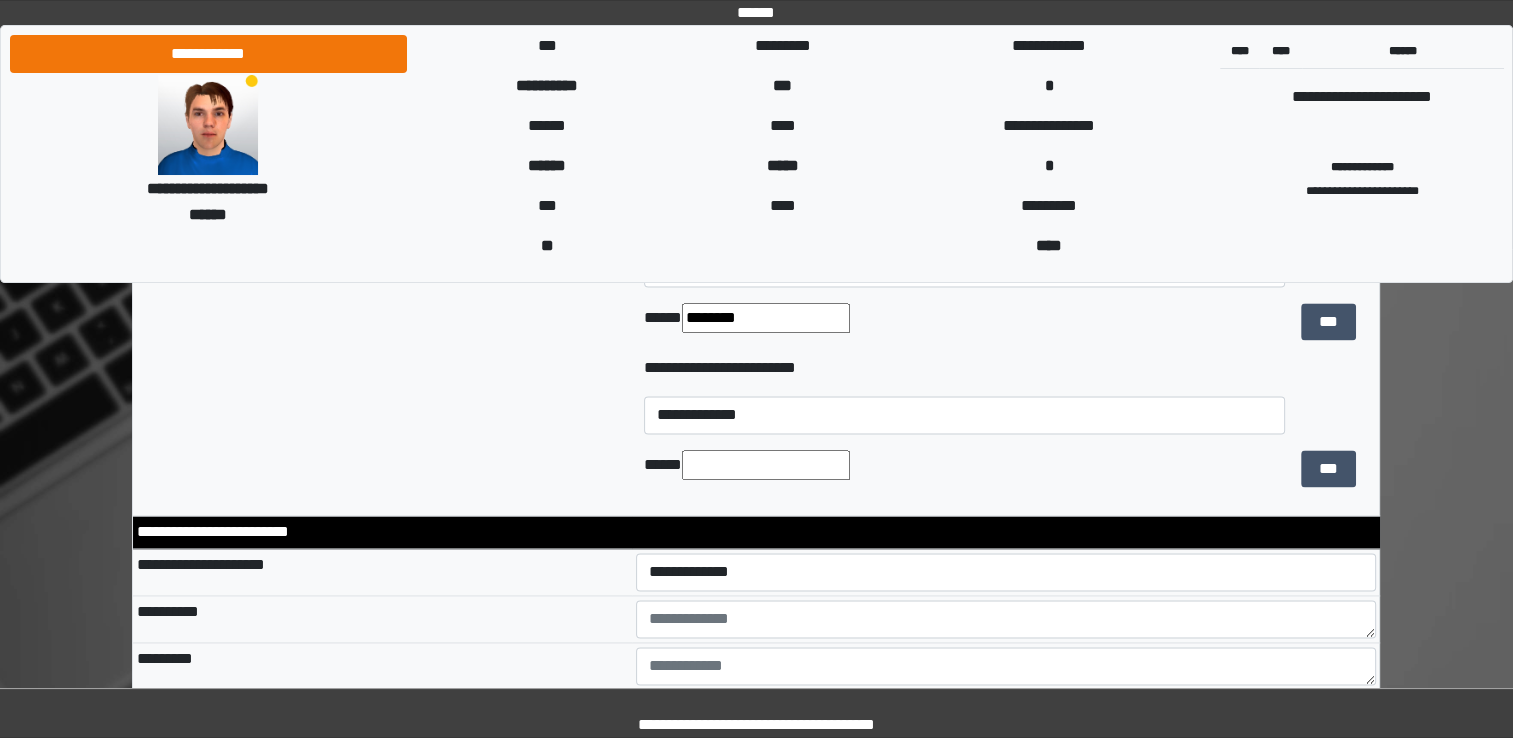 scroll, scrollTop: 2900, scrollLeft: 0, axis: vertical 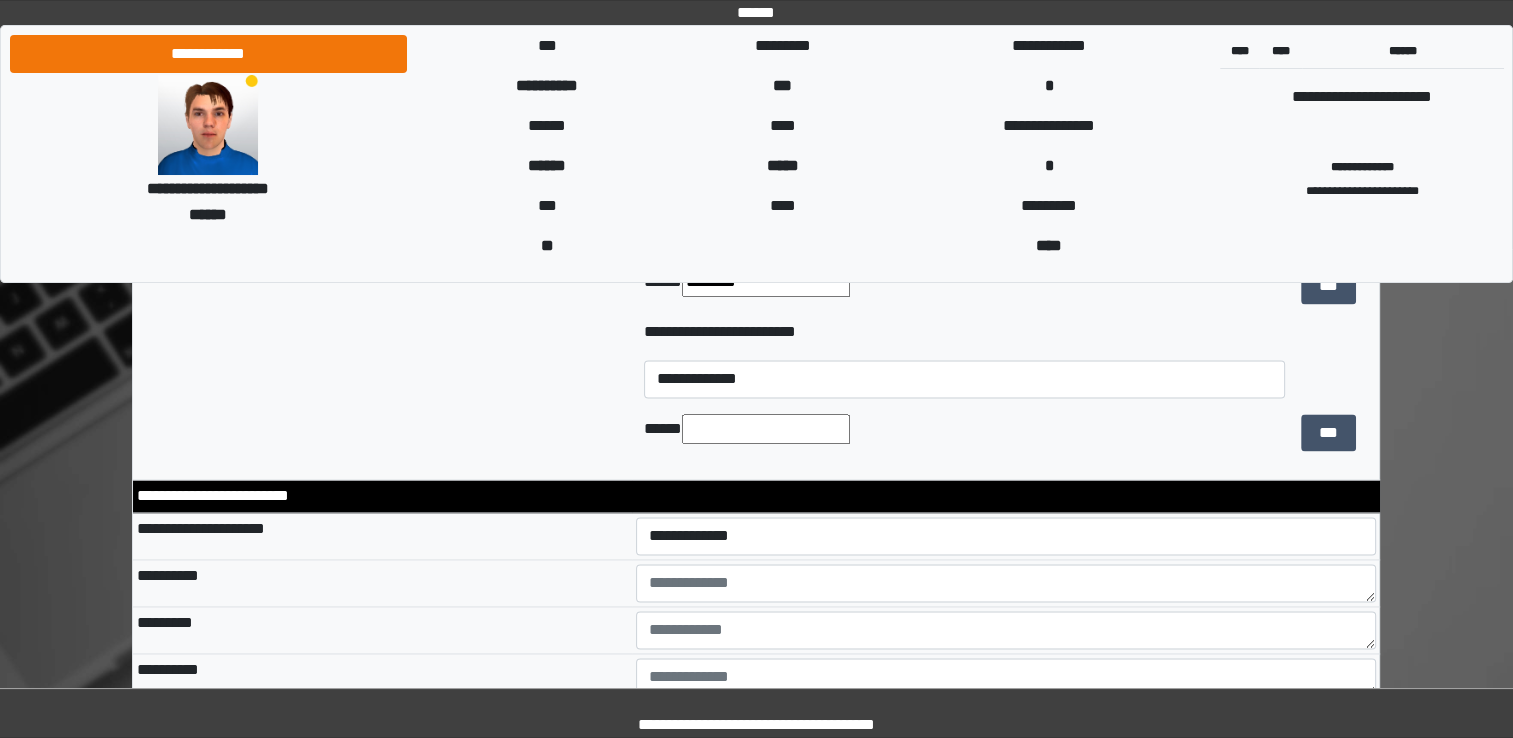 type on "********" 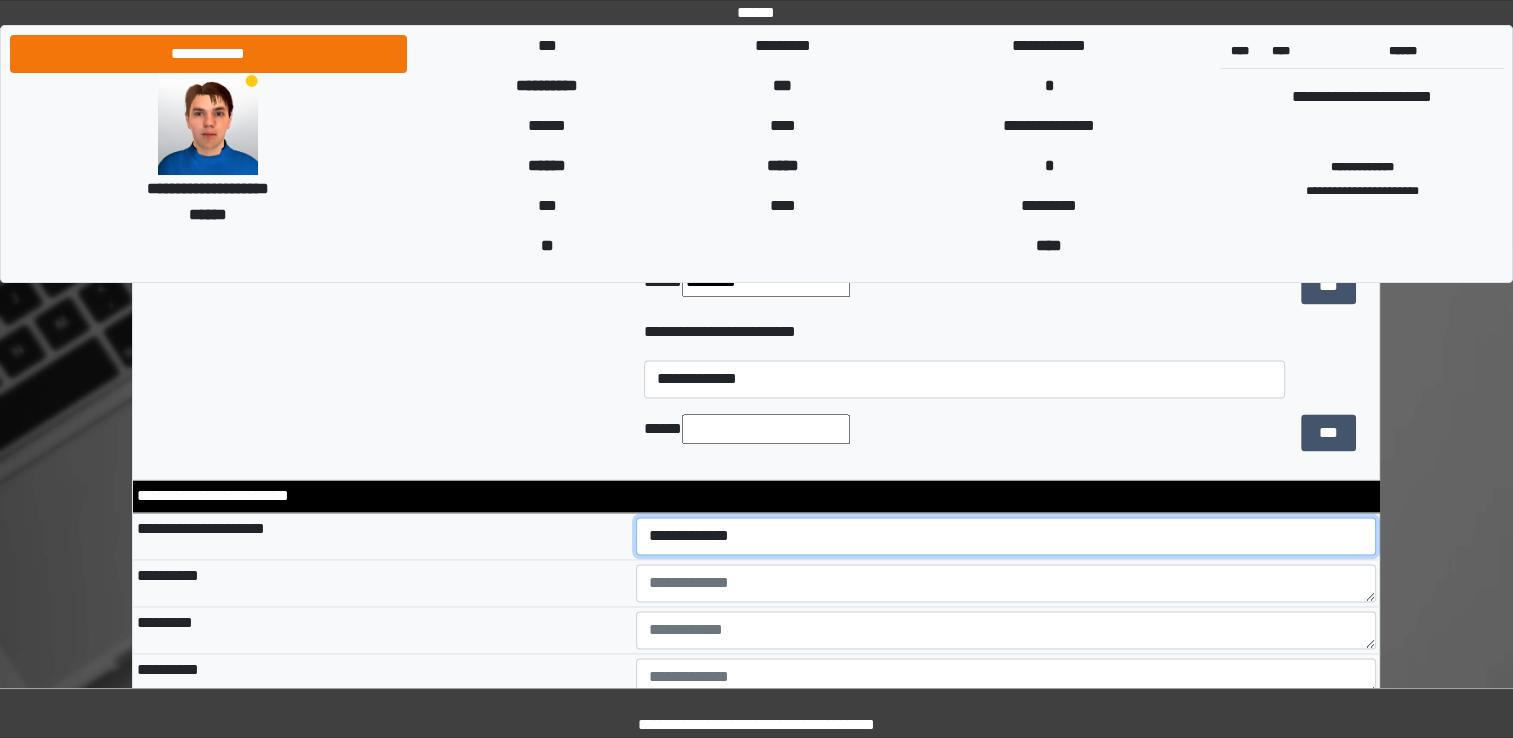 click on "**********" at bounding box center [1006, 536] 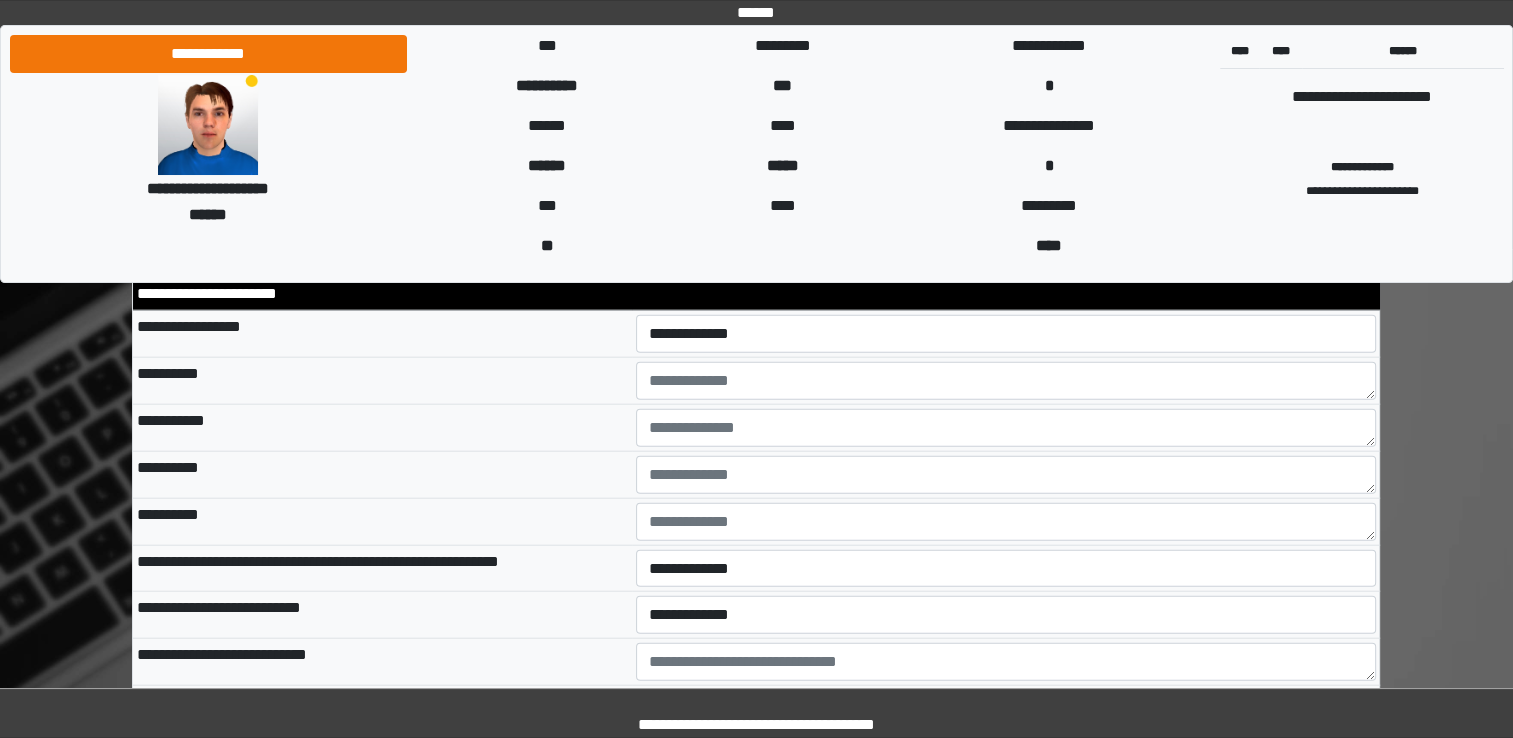 scroll, scrollTop: 4600, scrollLeft: 0, axis: vertical 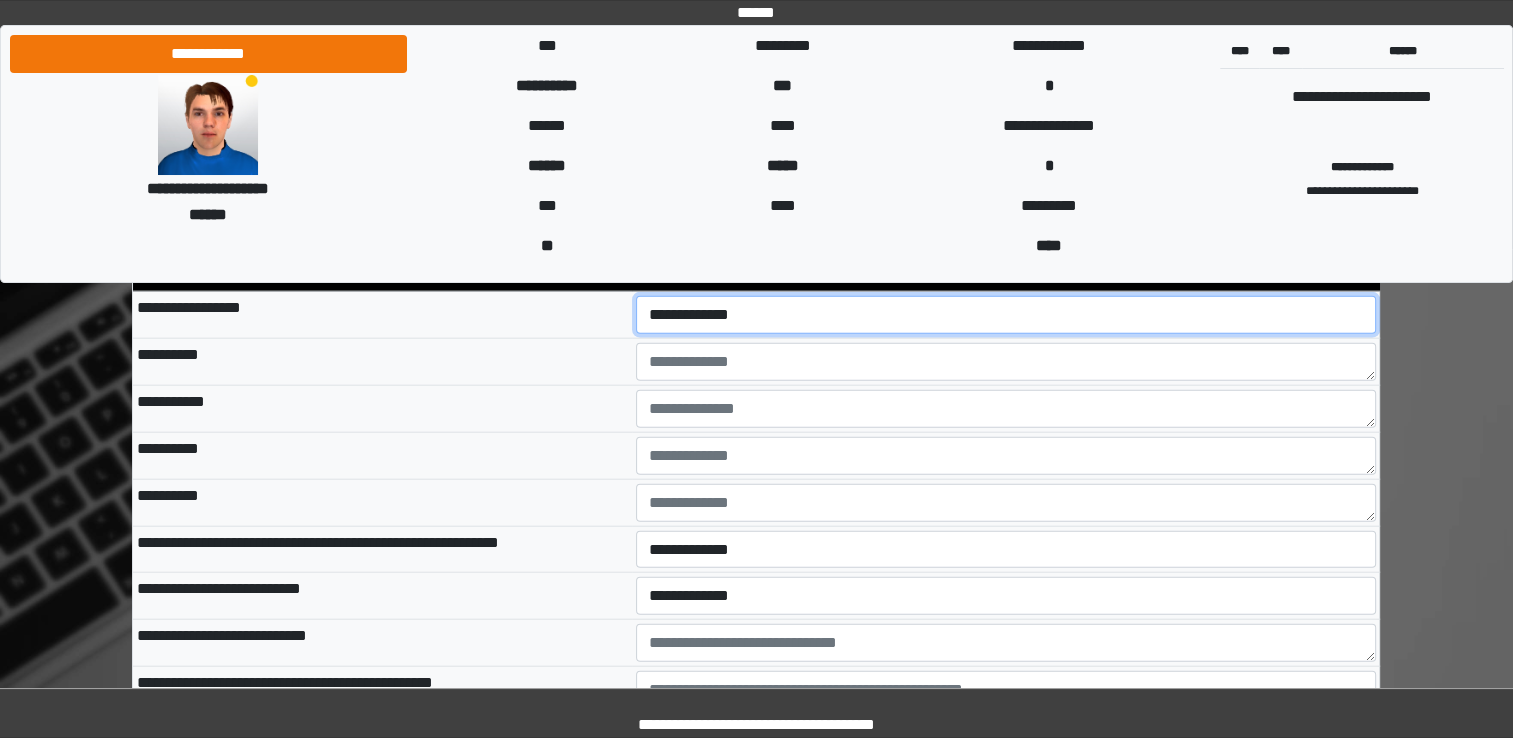 click on "**********" at bounding box center [1006, 315] 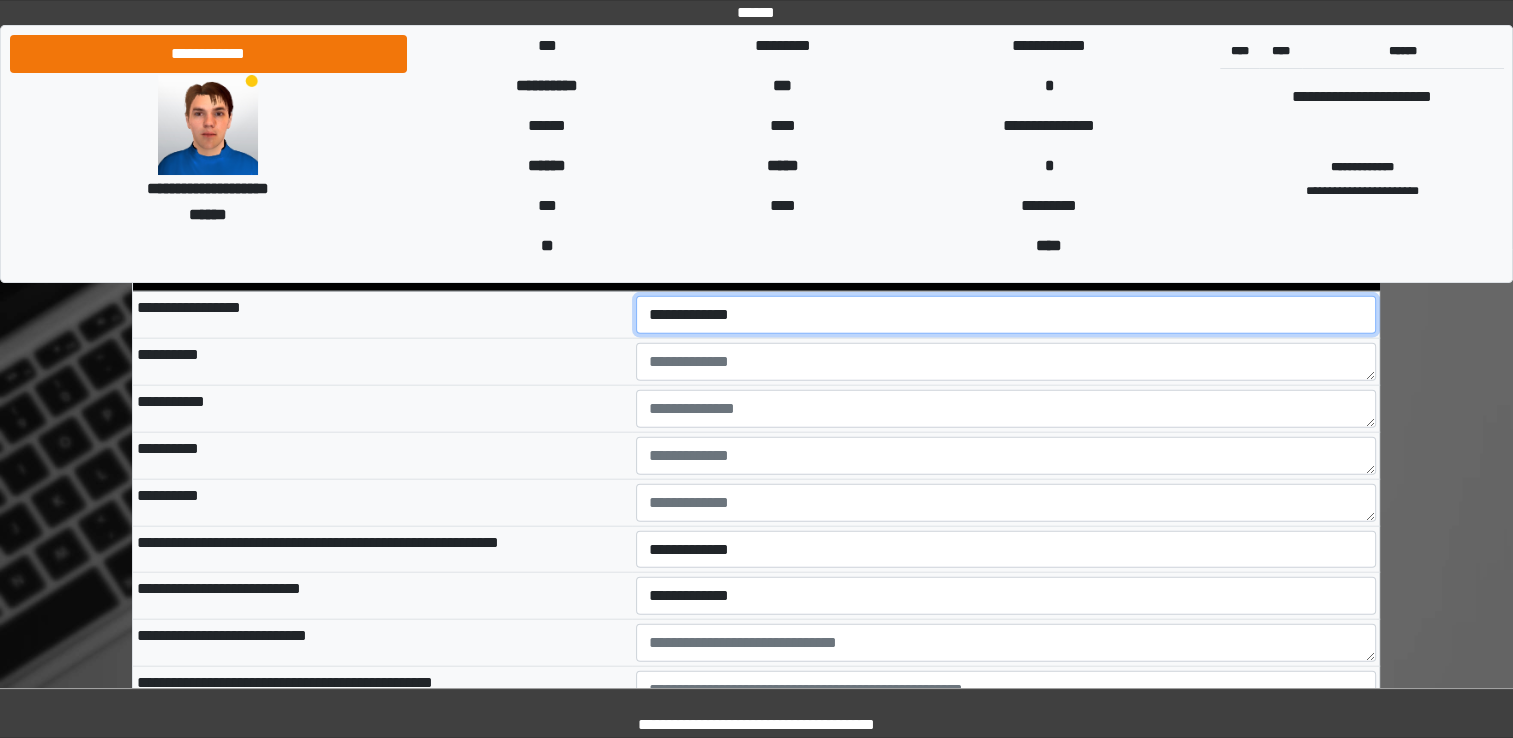 select on "*" 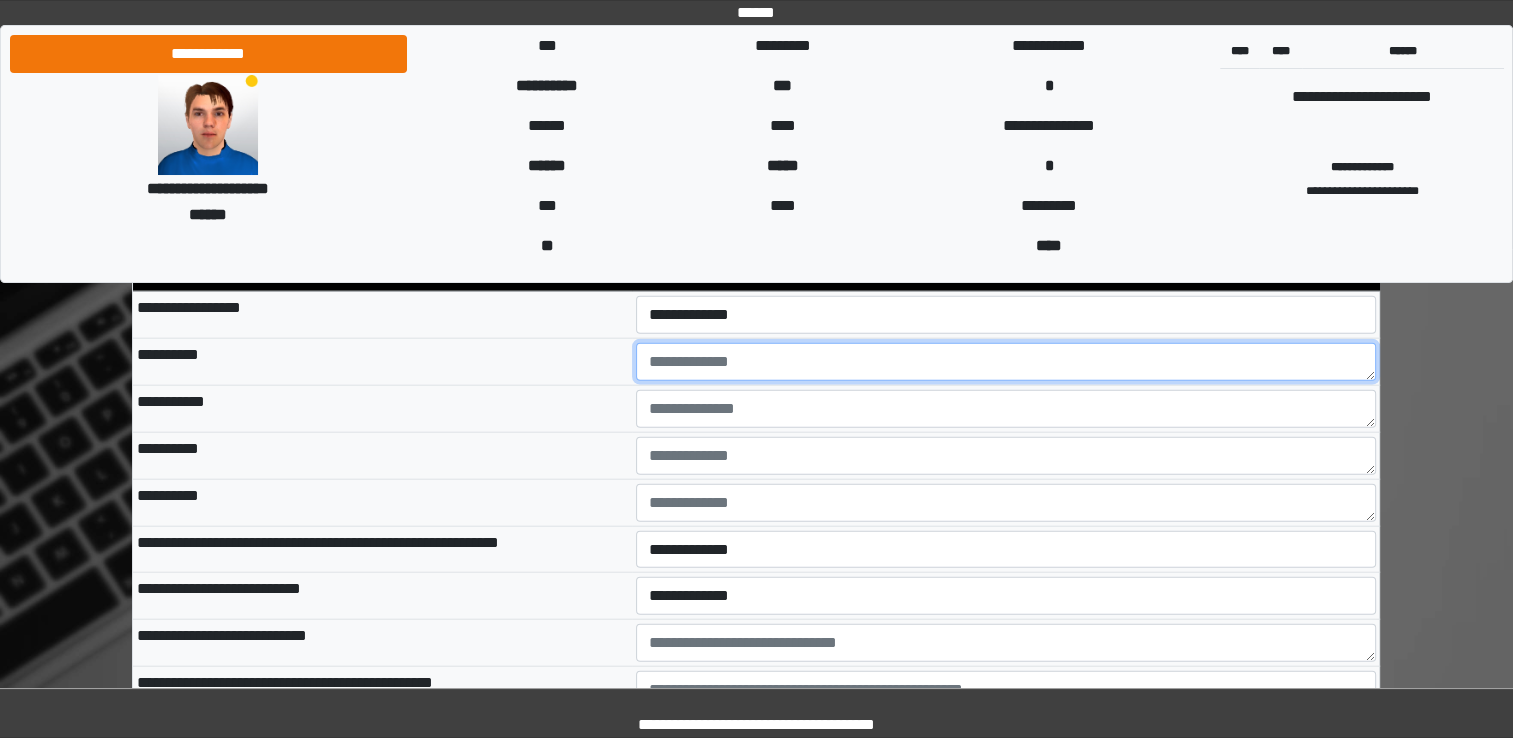 click at bounding box center [1006, 362] 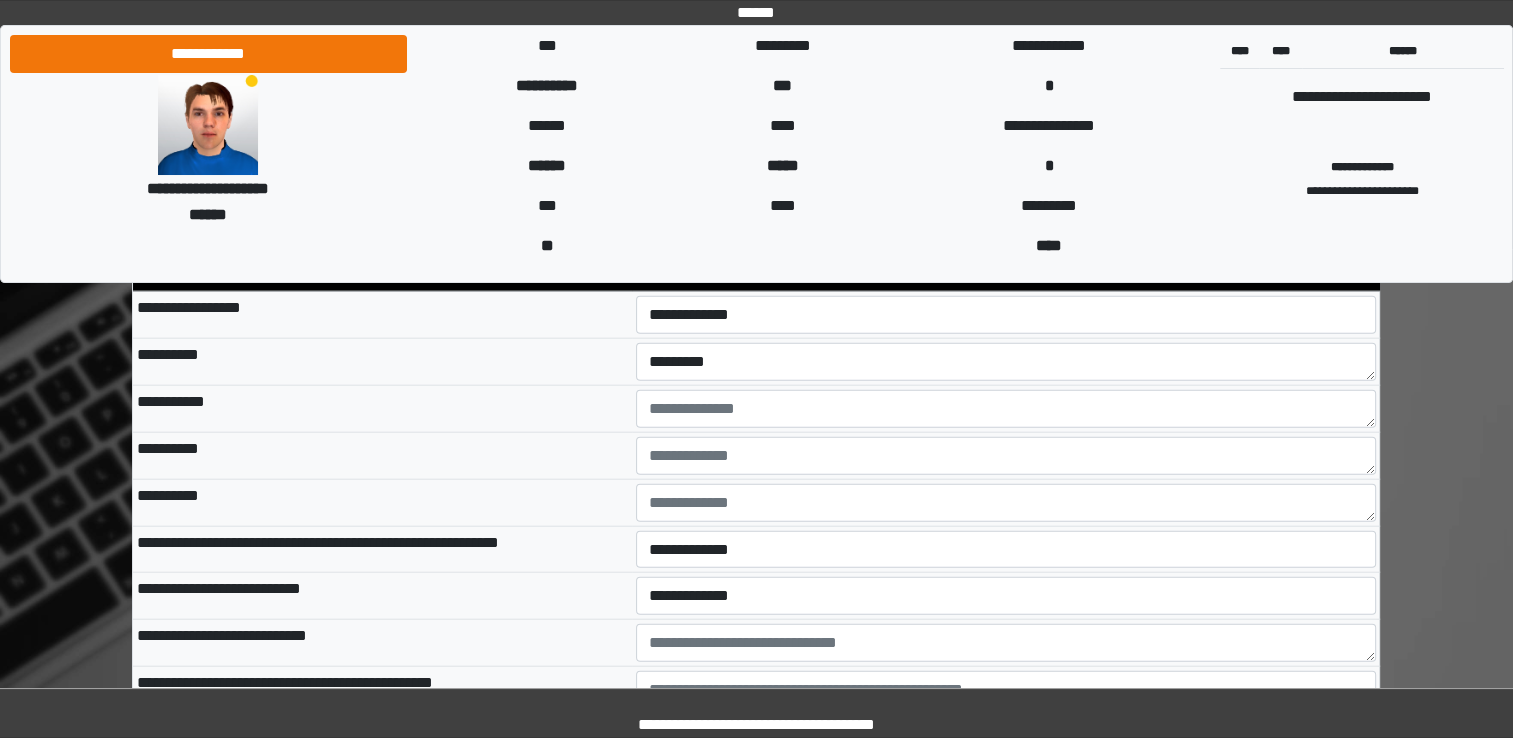 click on "**********" at bounding box center [382, 408] 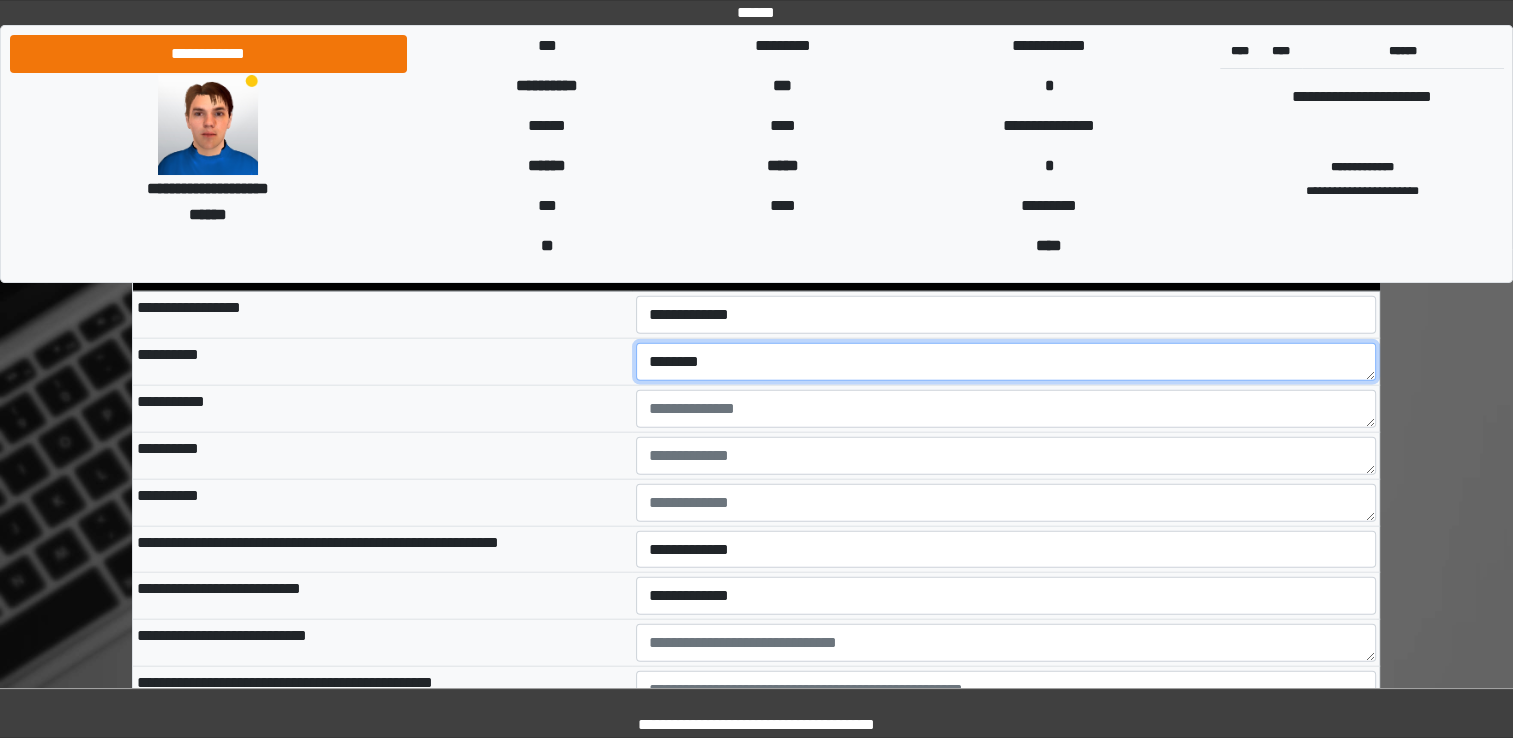 type on "********" 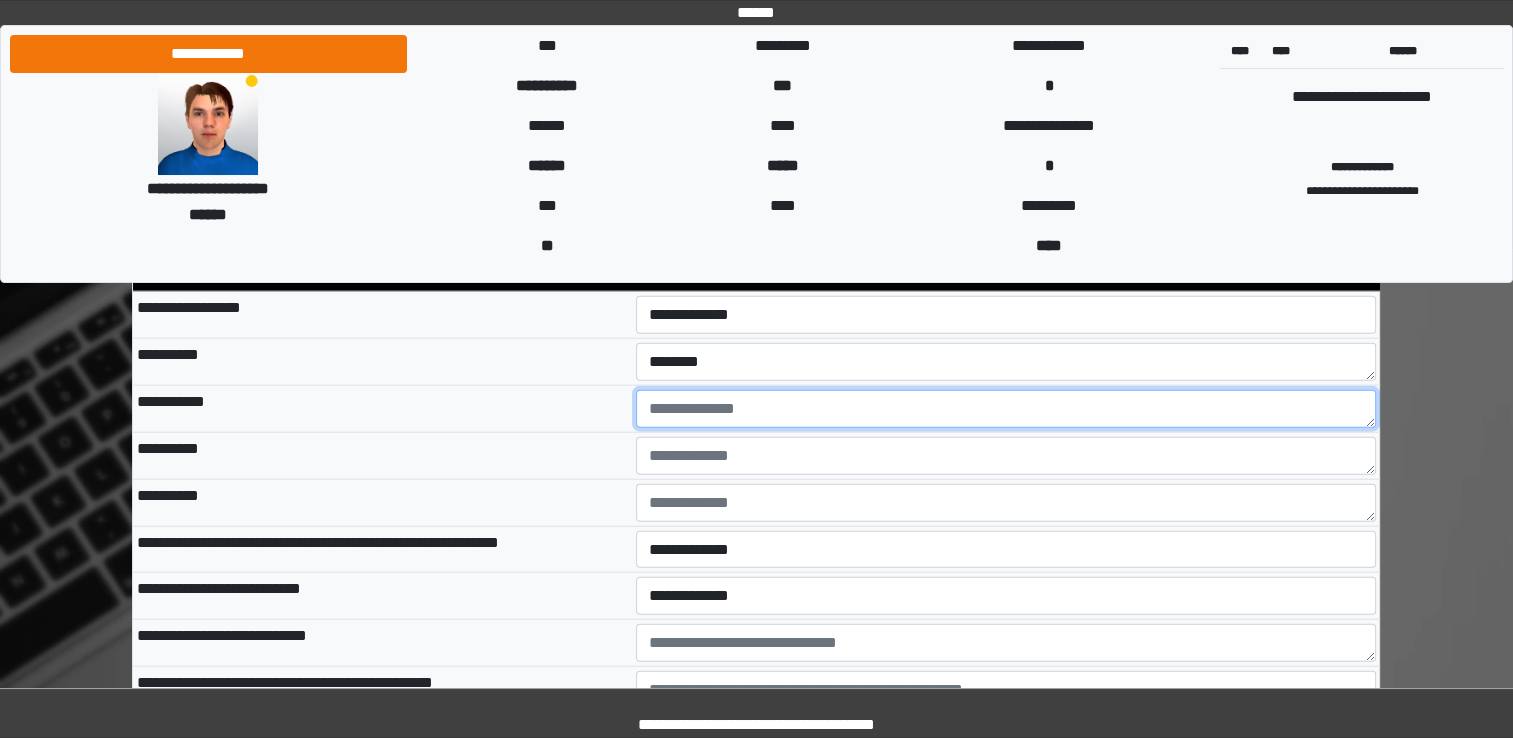 click at bounding box center [1006, 409] 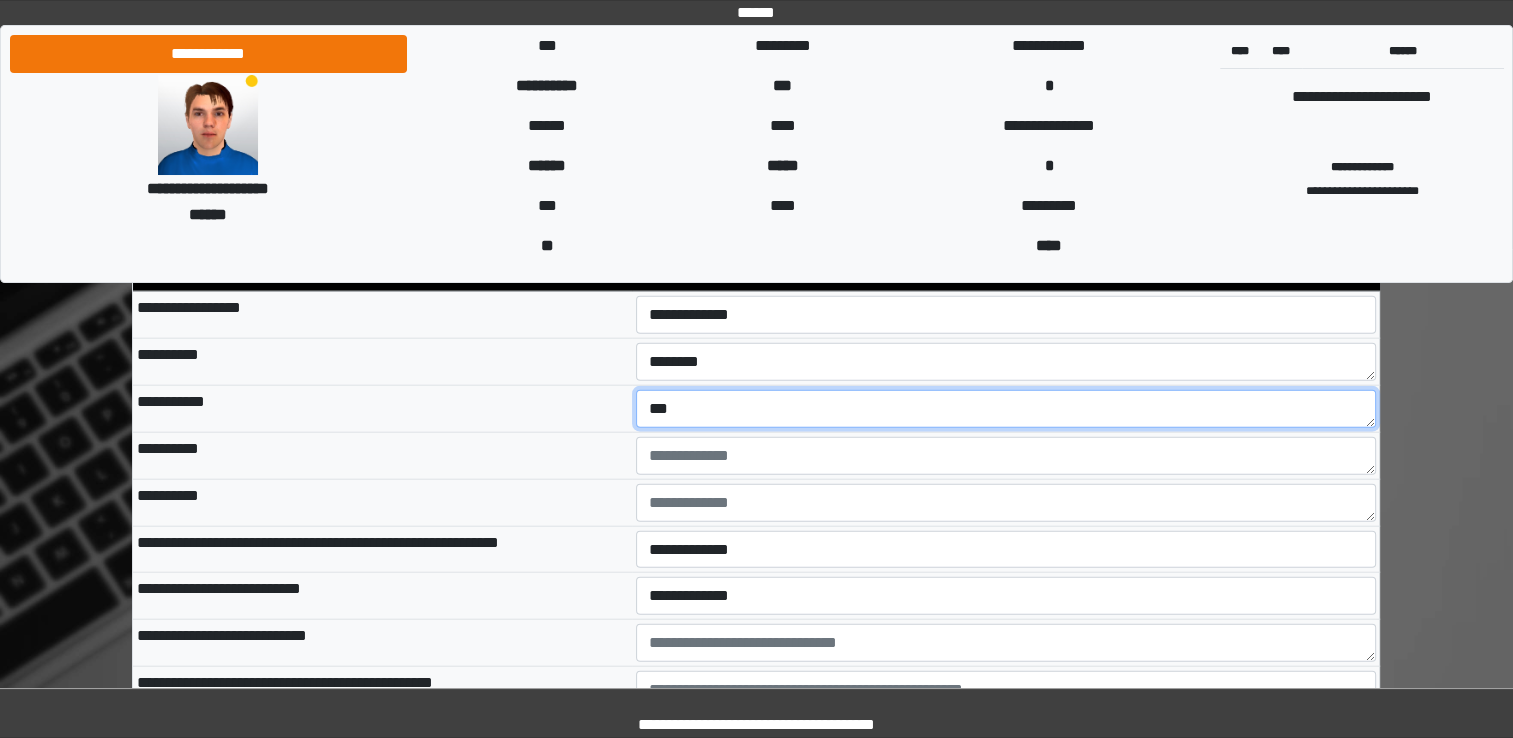 type on "***" 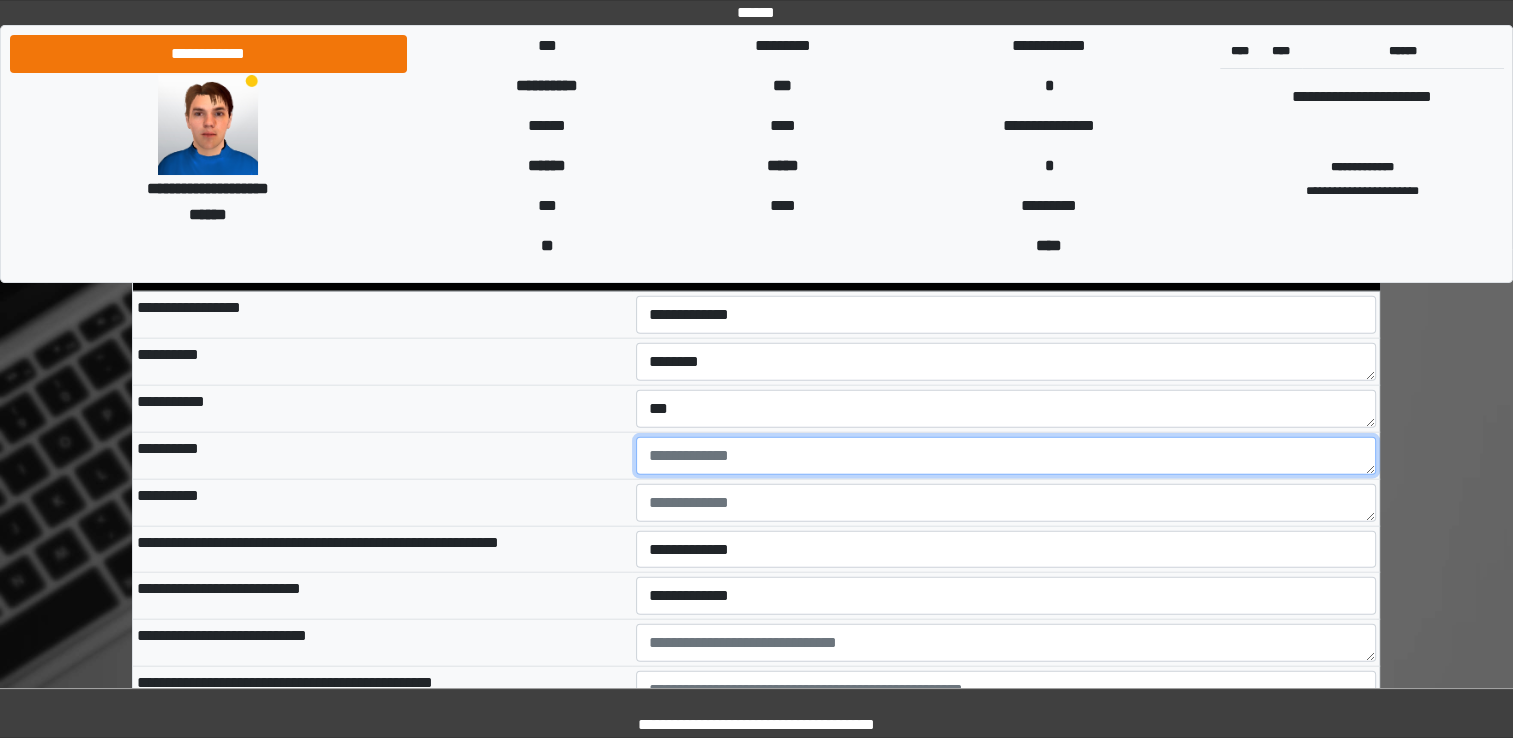 click at bounding box center [1006, 456] 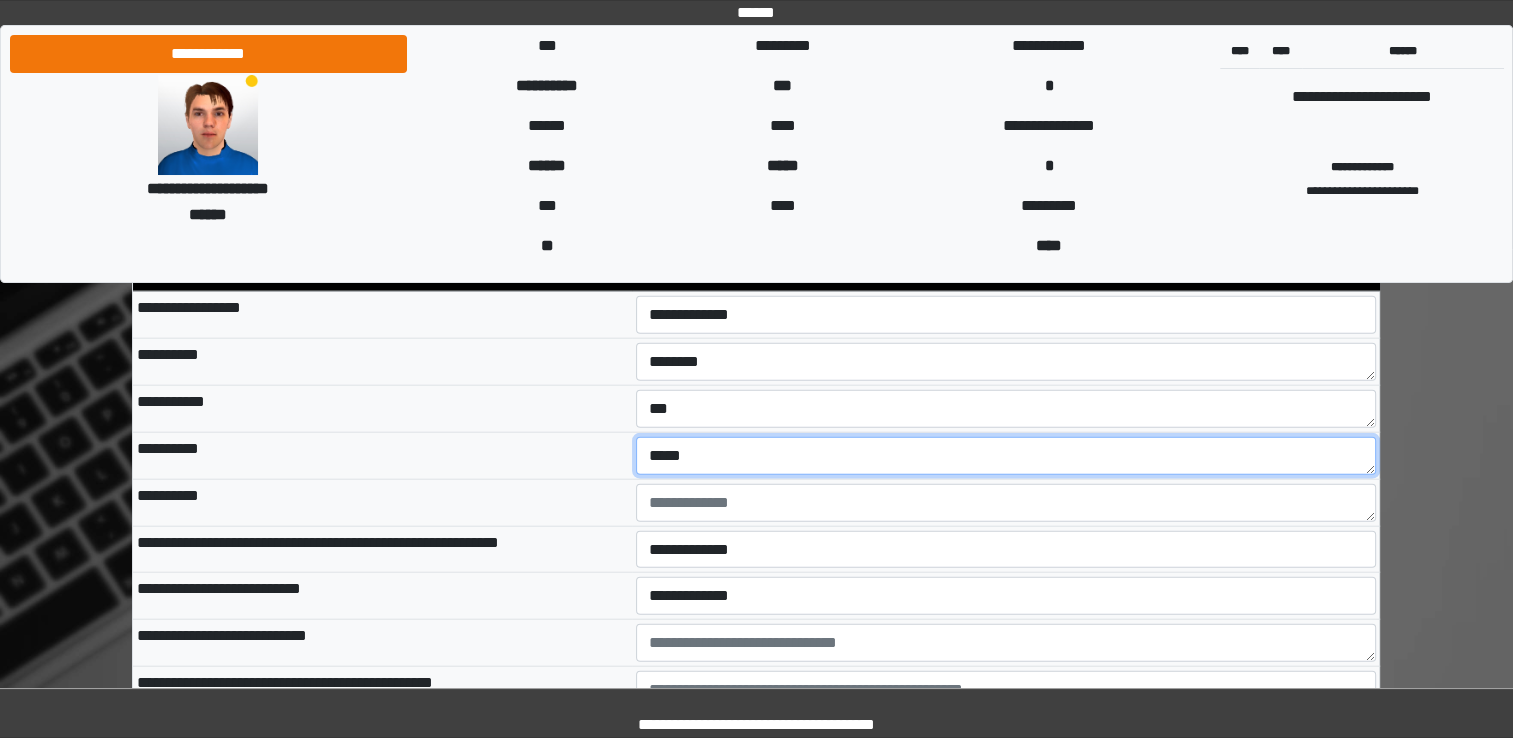 type on "*****" 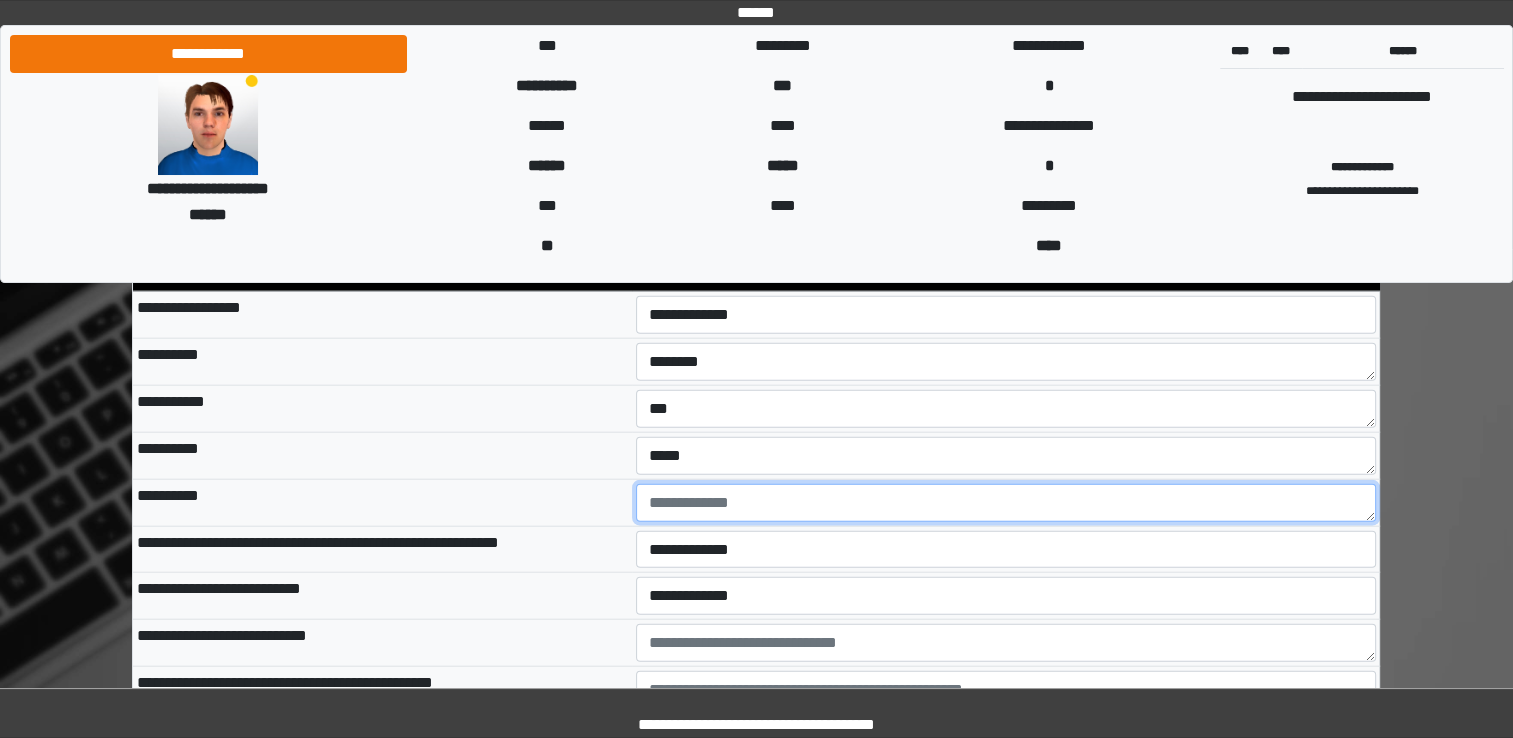 click at bounding box center (1006, 503) 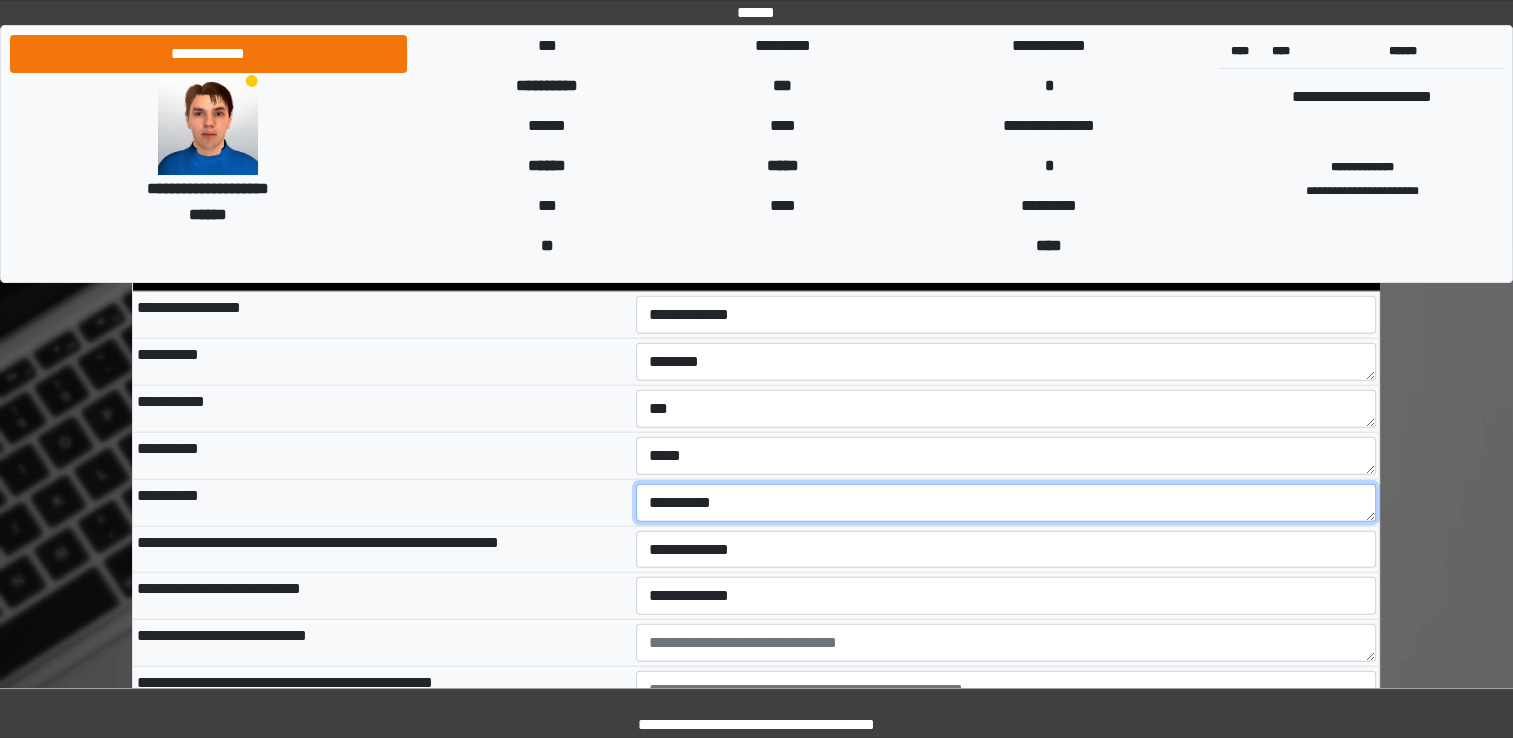 type on "**********" 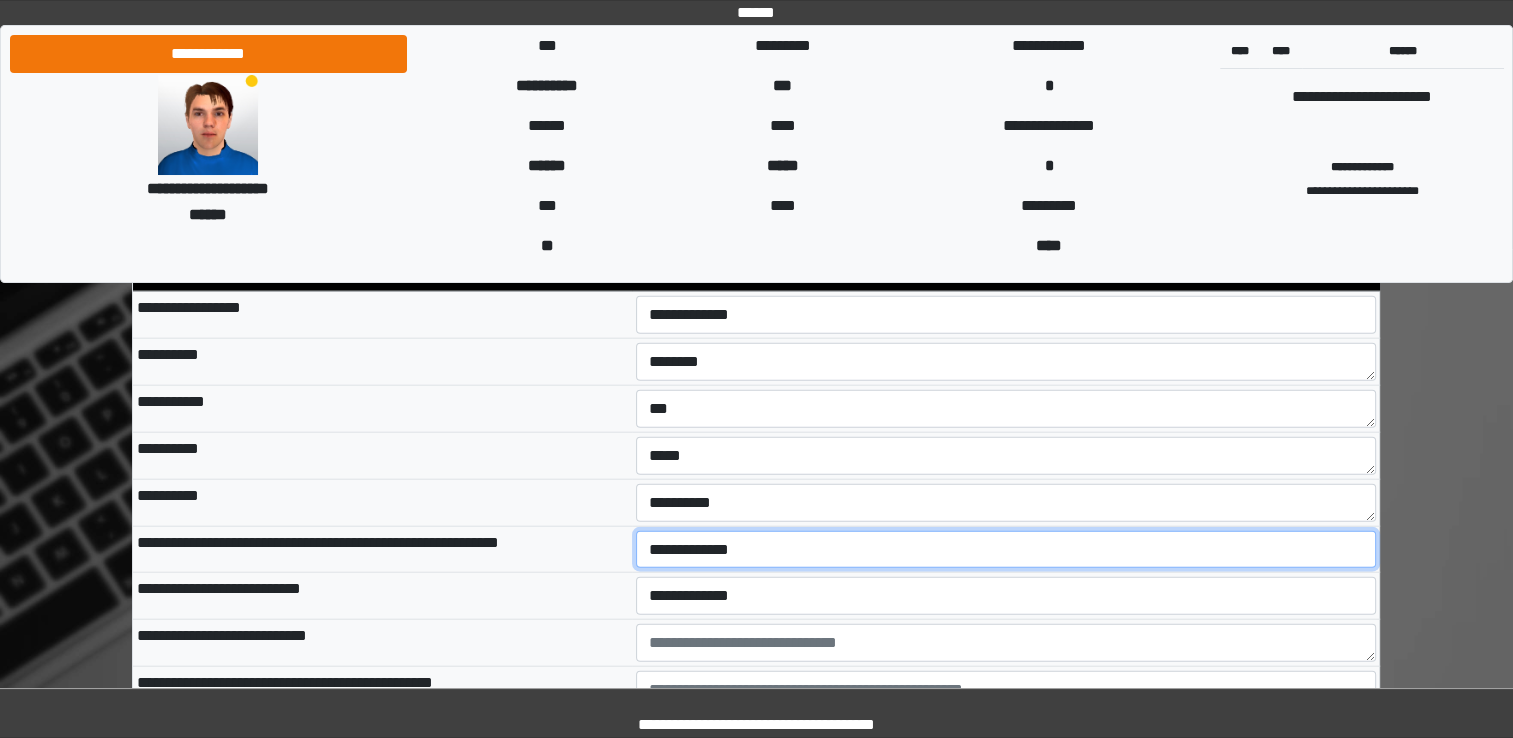 click on "**********" at bounding box center [1006, 550] 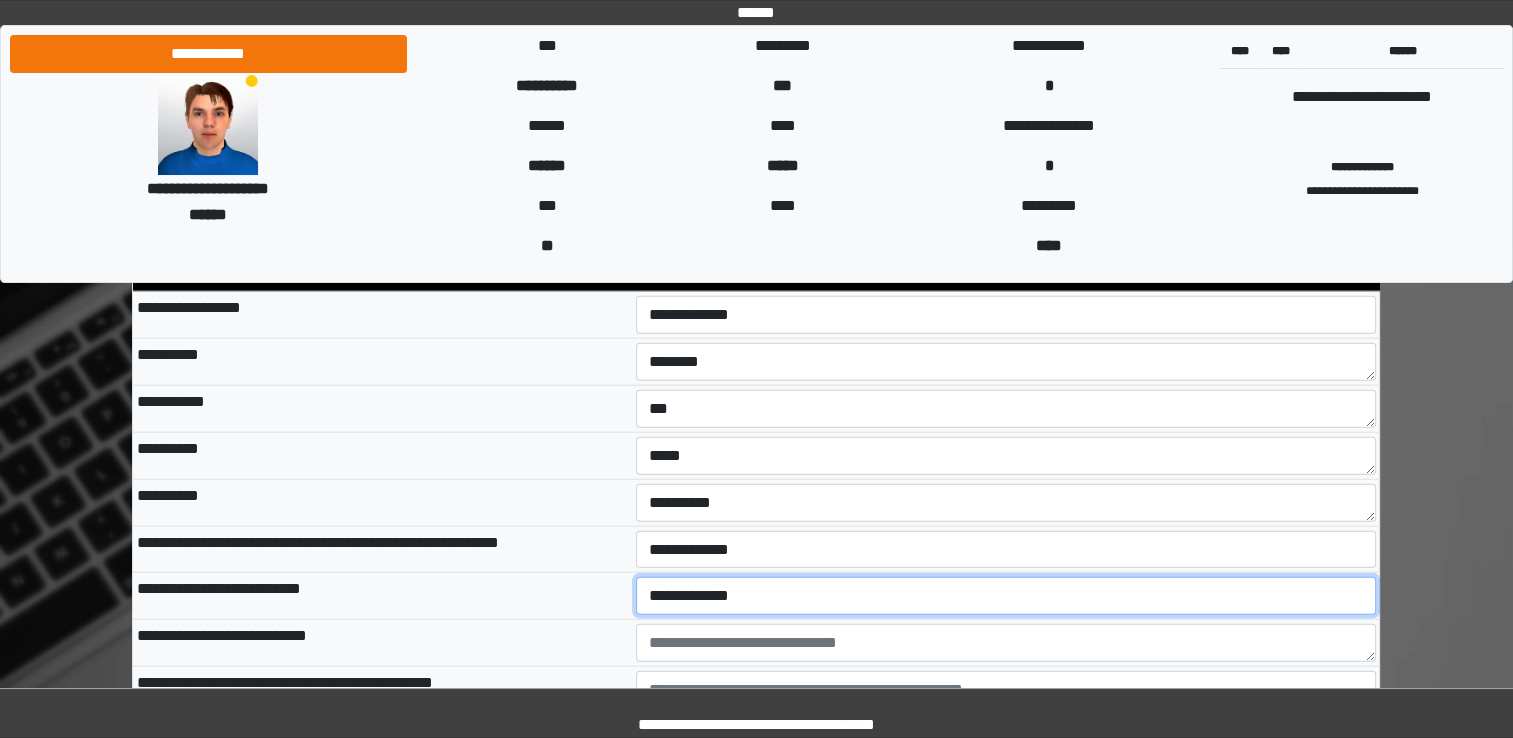 click on "**********" at bounding box center [1006, 596] 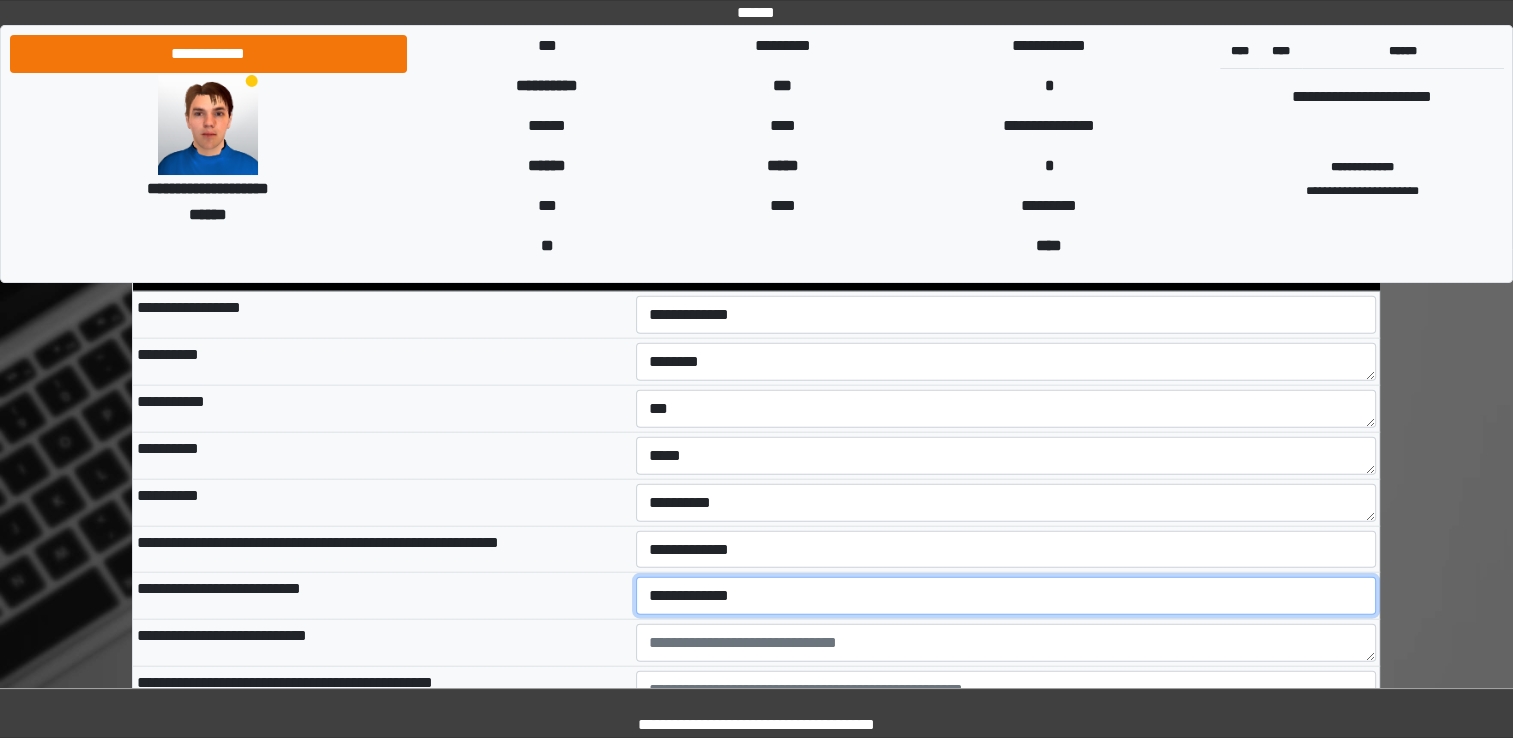 select on "*" 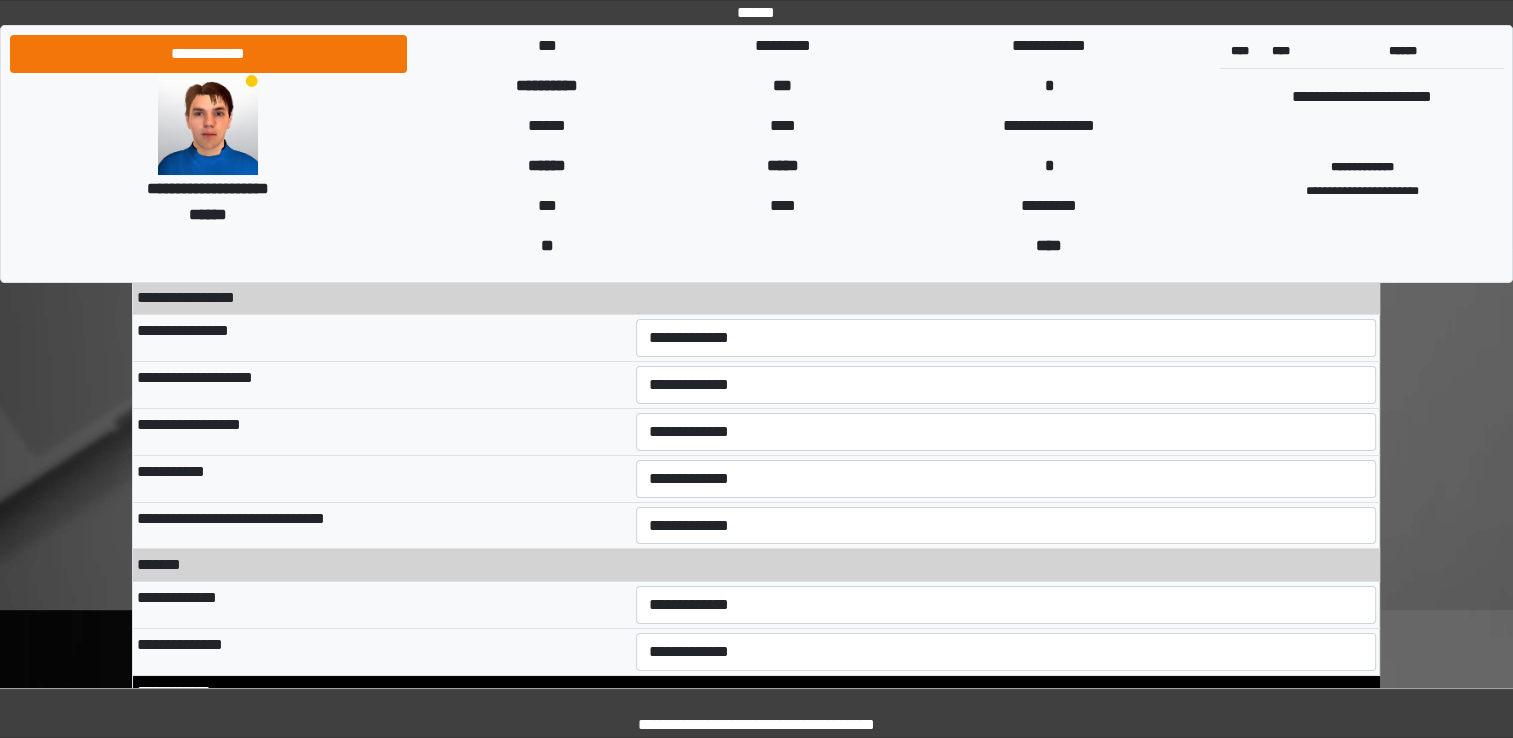 scroll, scrollTop: 6900, scrollLeft: 0, axis: vertical 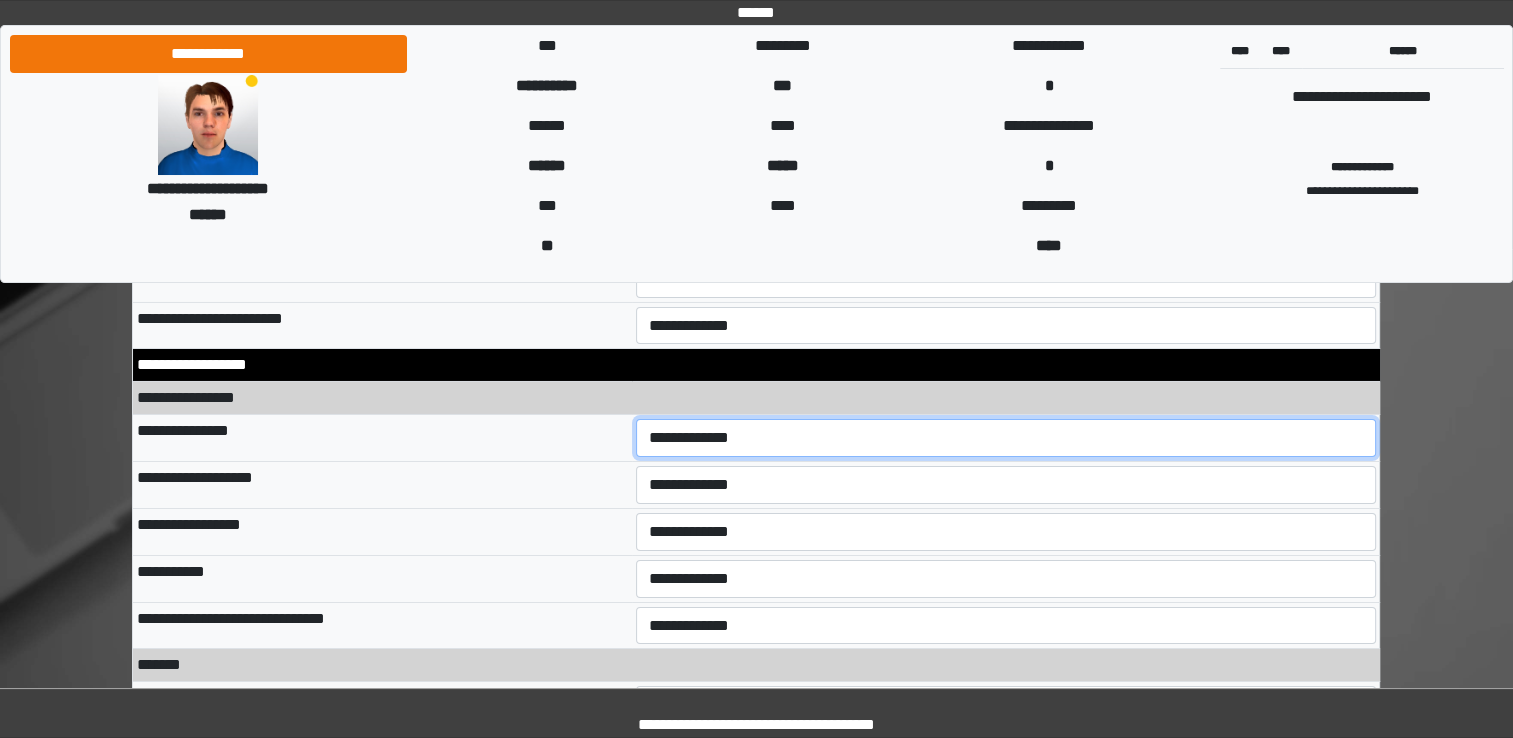 click on "**********" at bounding box center (1006, 438) 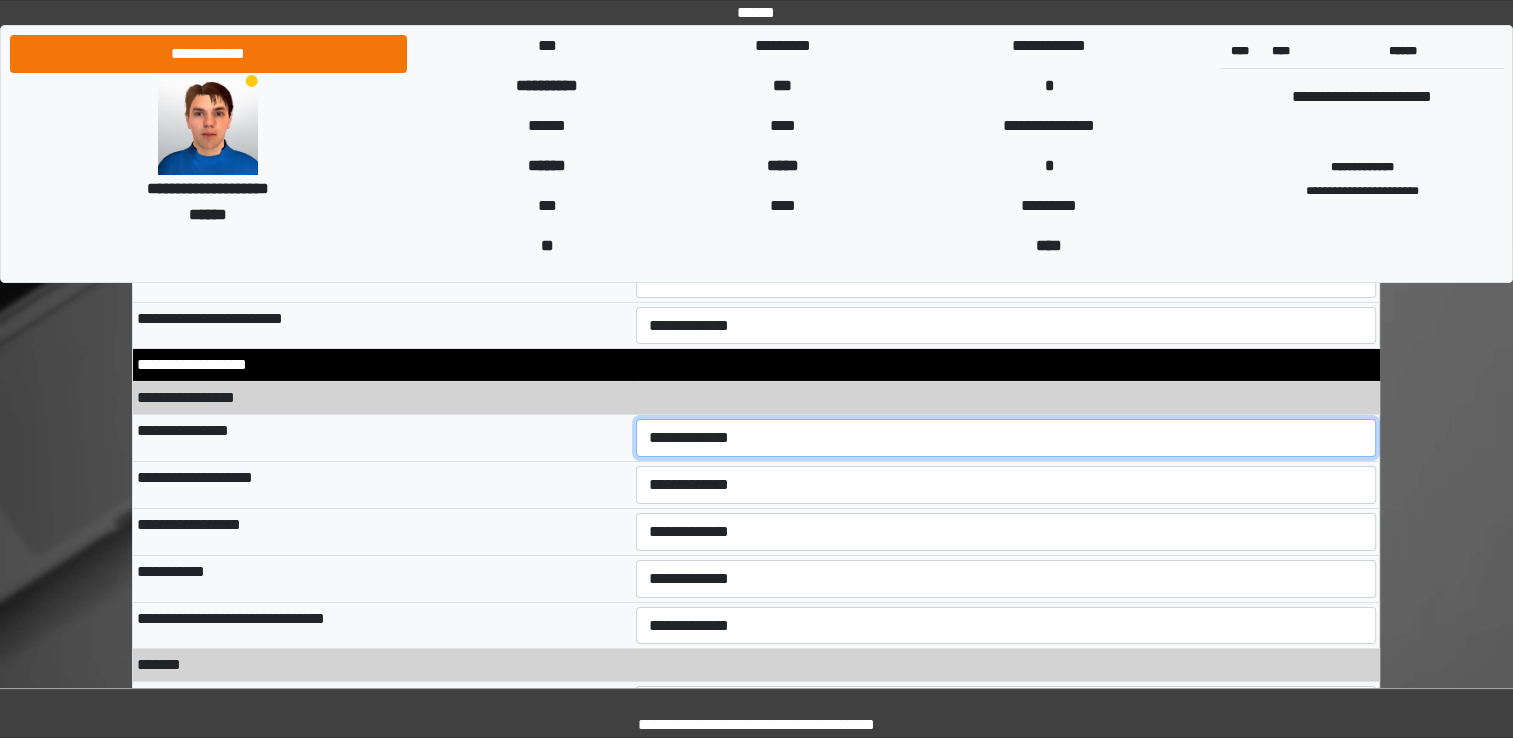 select on "*" 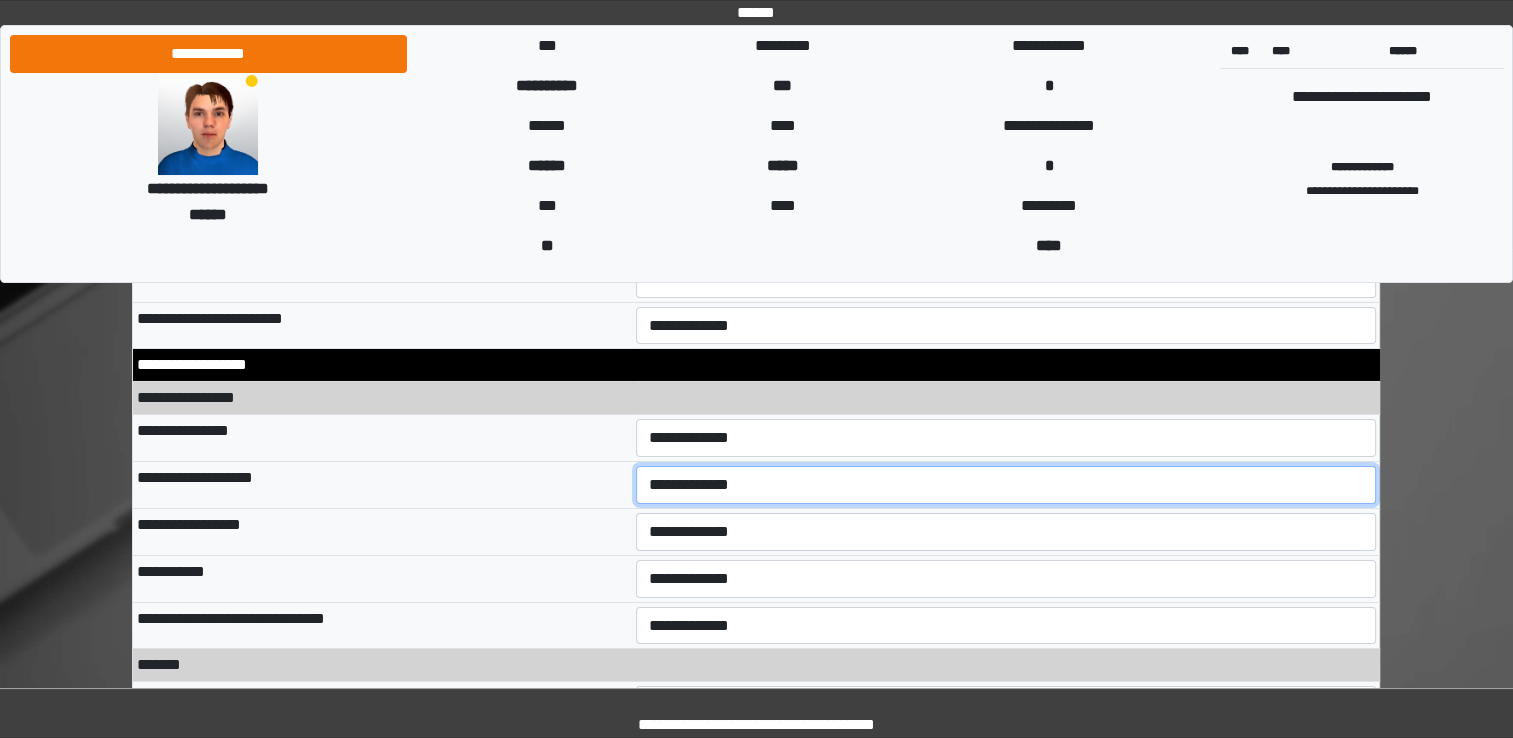 click on "**********" at bounding box center [1006, 485] 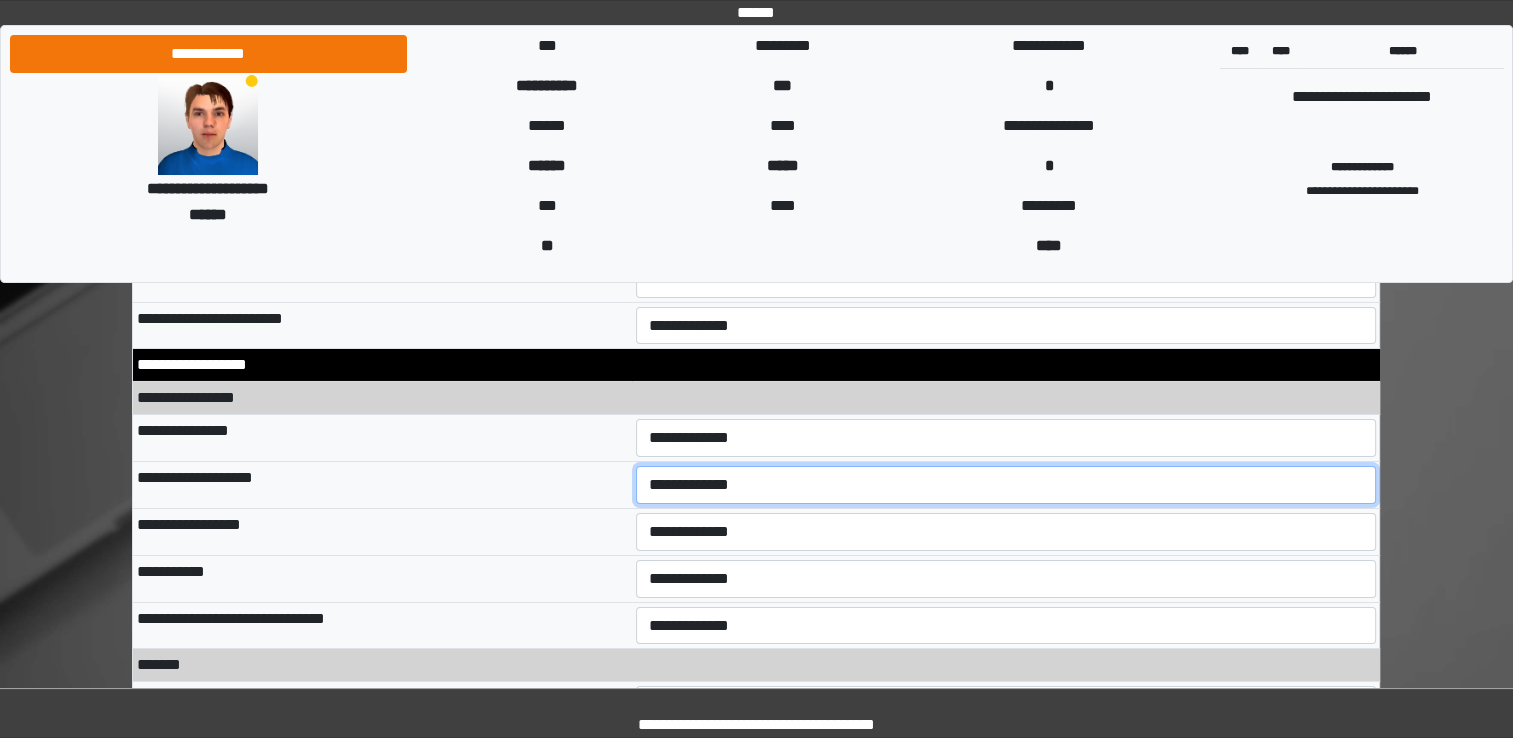 select on "**" 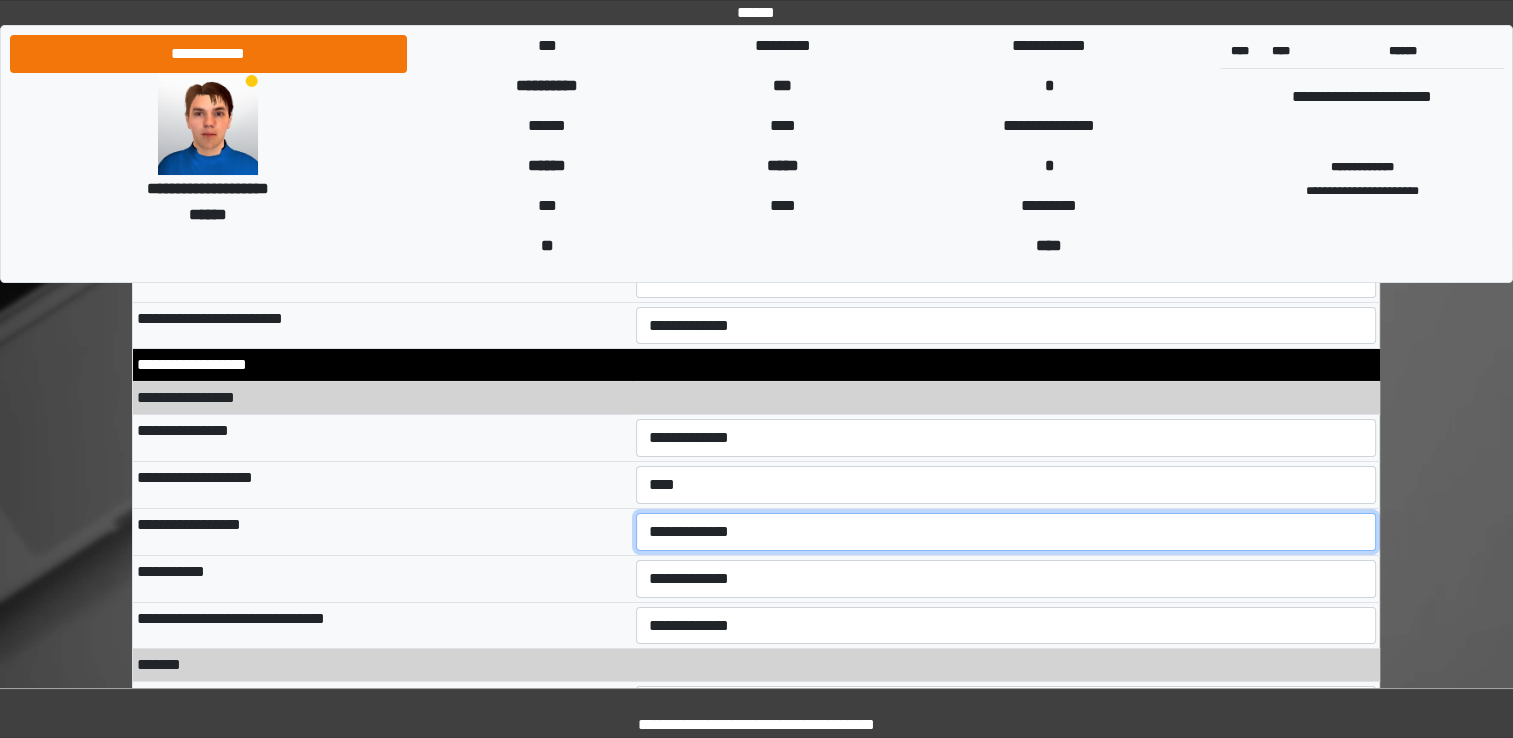 click on "**********" at bounding box center (1006, 532) 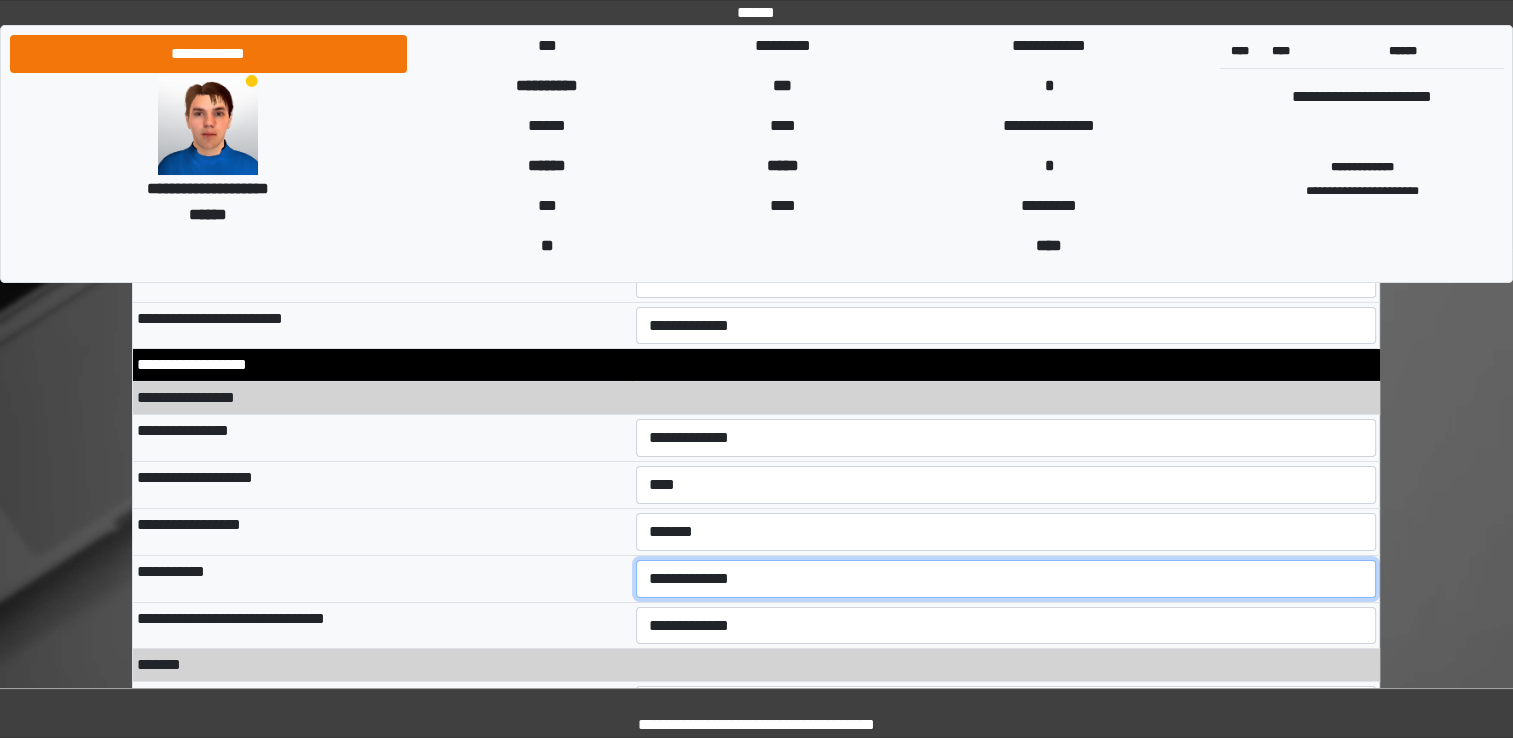 click on "**********" at bounding box center [1006, 579] 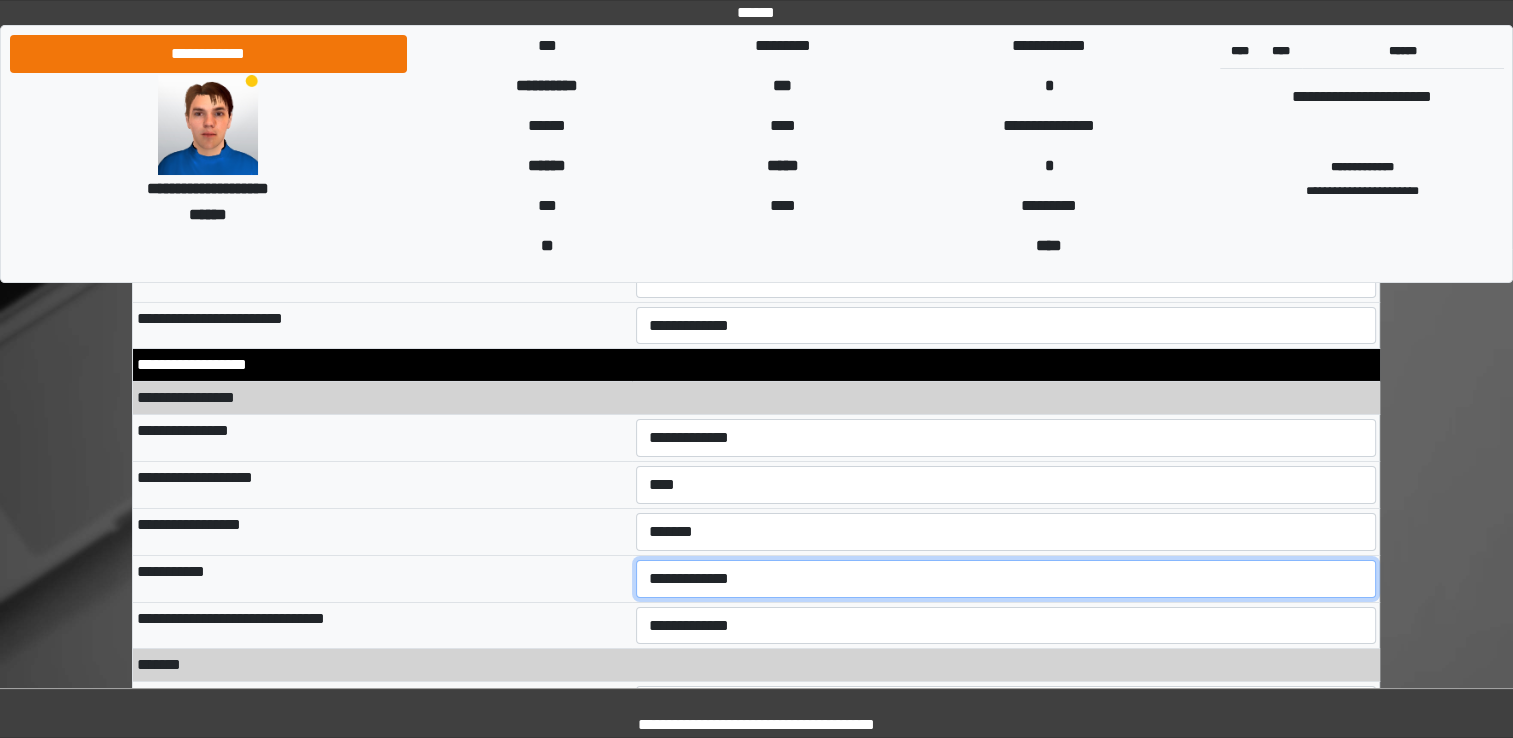 select on "**" 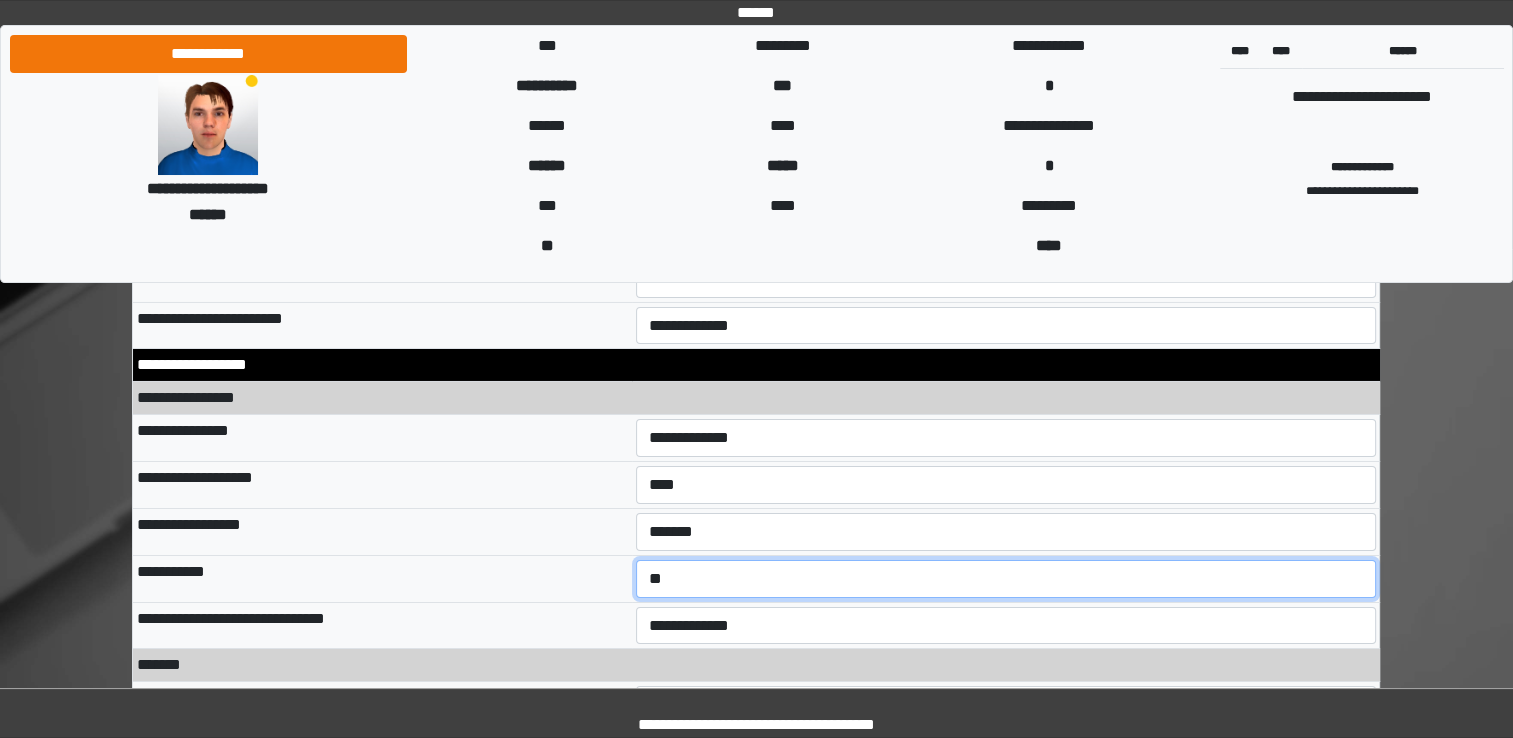 click on "**********" at bounding box center [1006, 579] 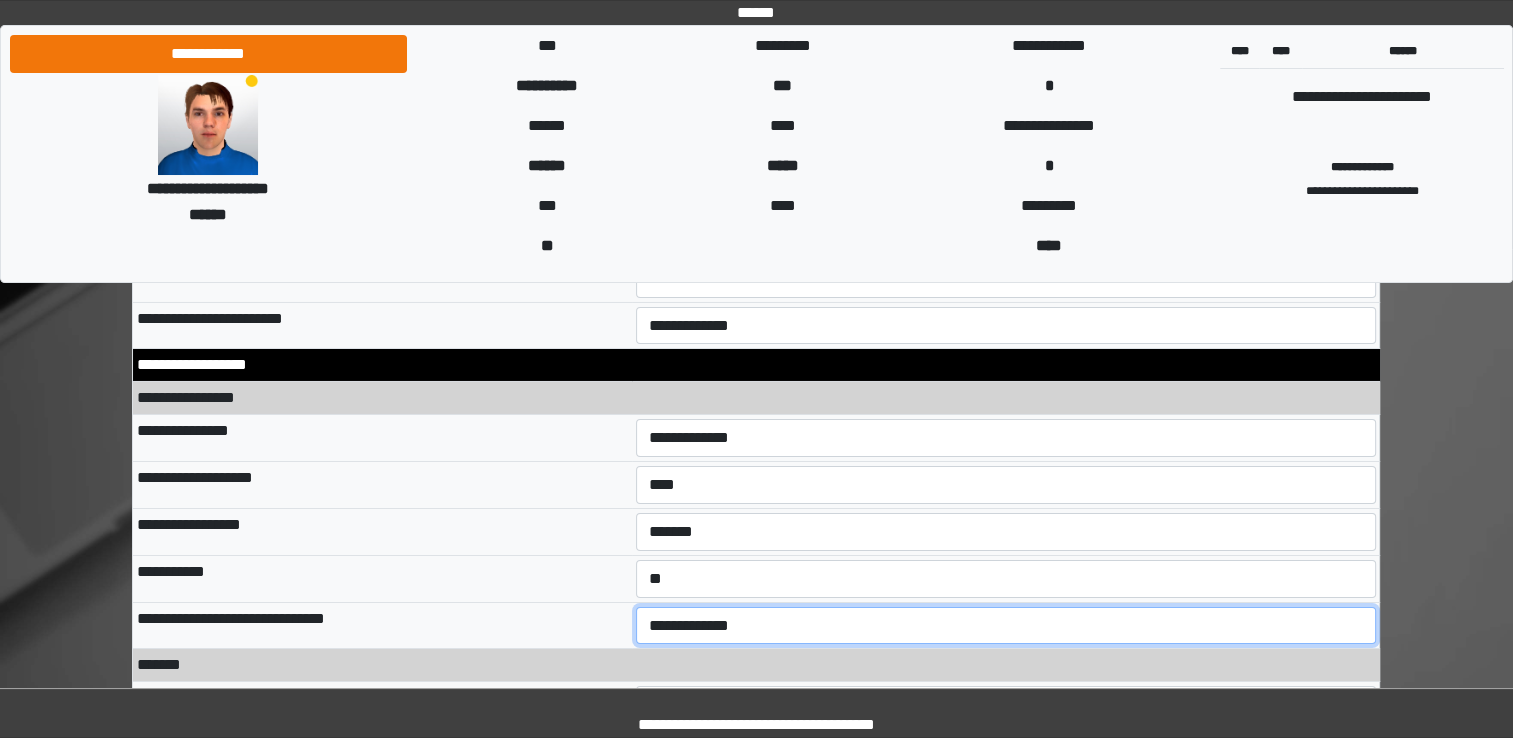 click on "**********" at bounding box center (1006, 626) 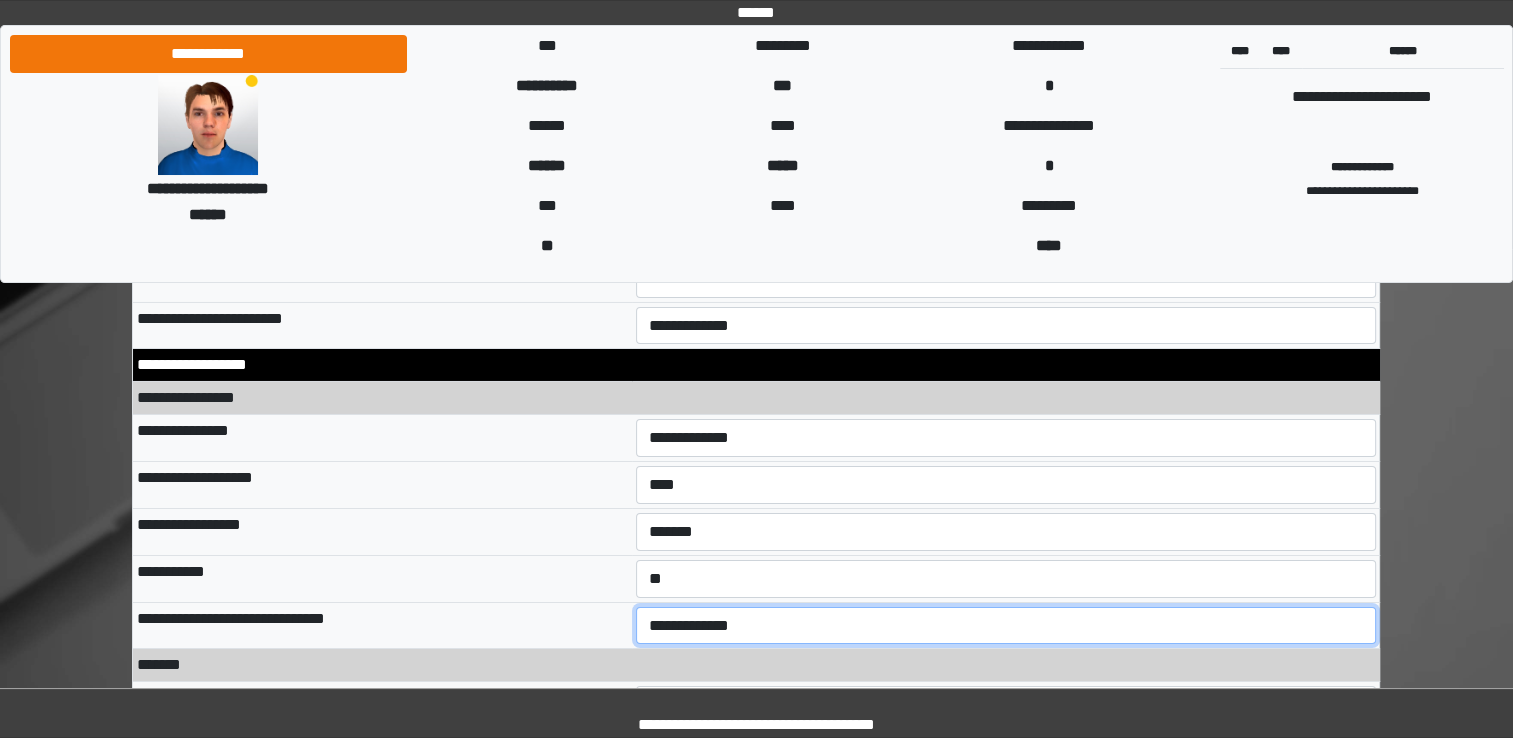 select on "*" 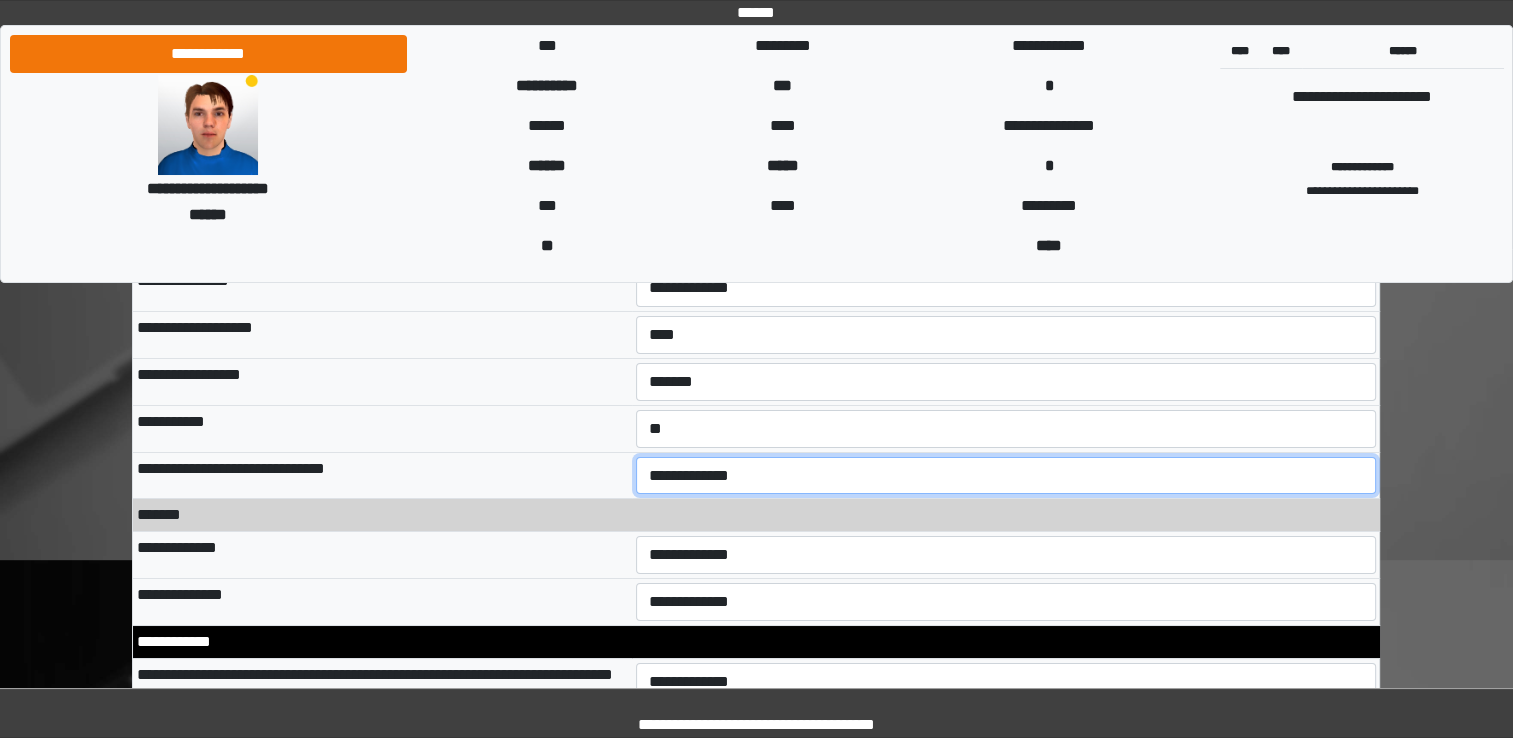 scroll, scrollTop: 7100, scrollLeft: 0, axis: vertical 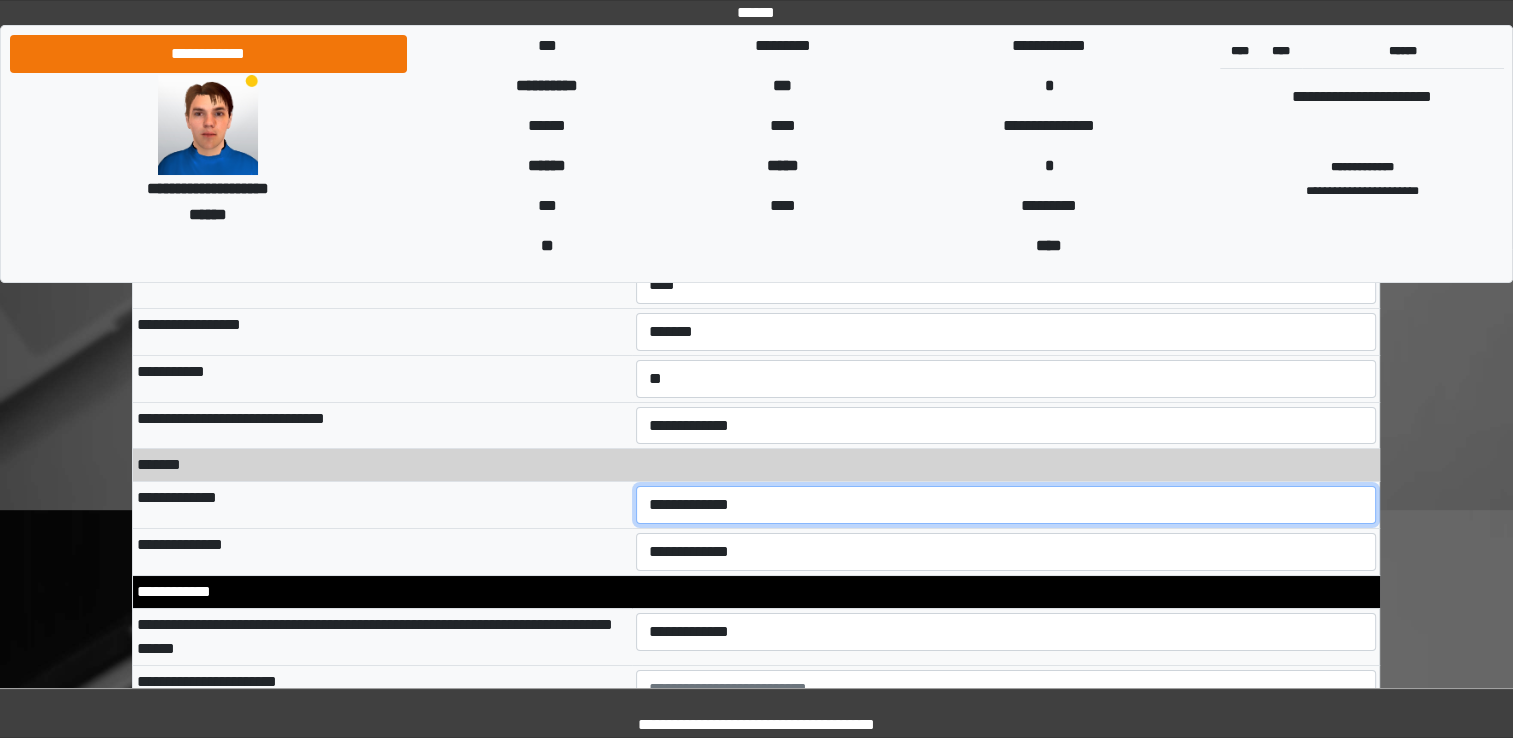 click on "**********" at bounding box center [1006, 505] 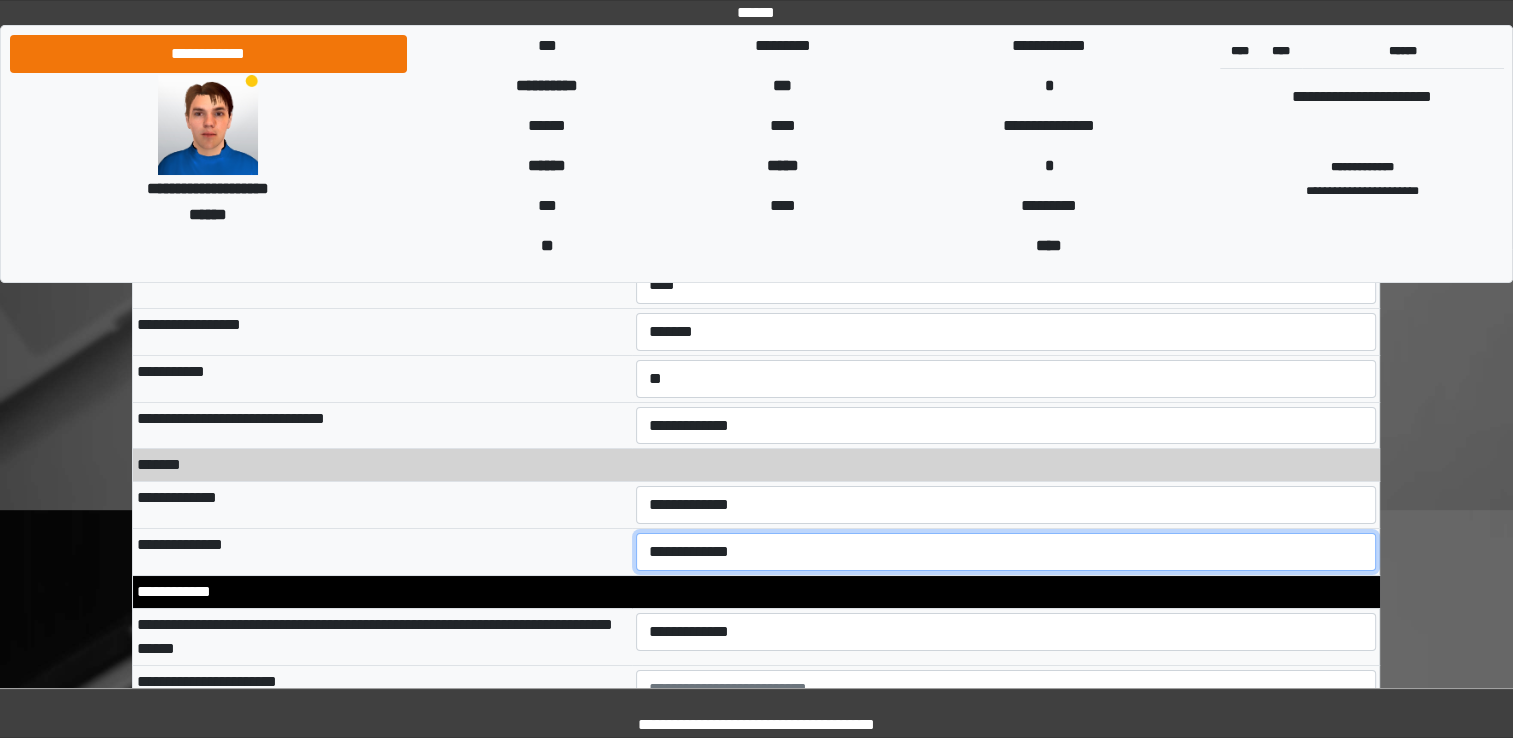 click on "**********" at bounding box center [1006, 552] 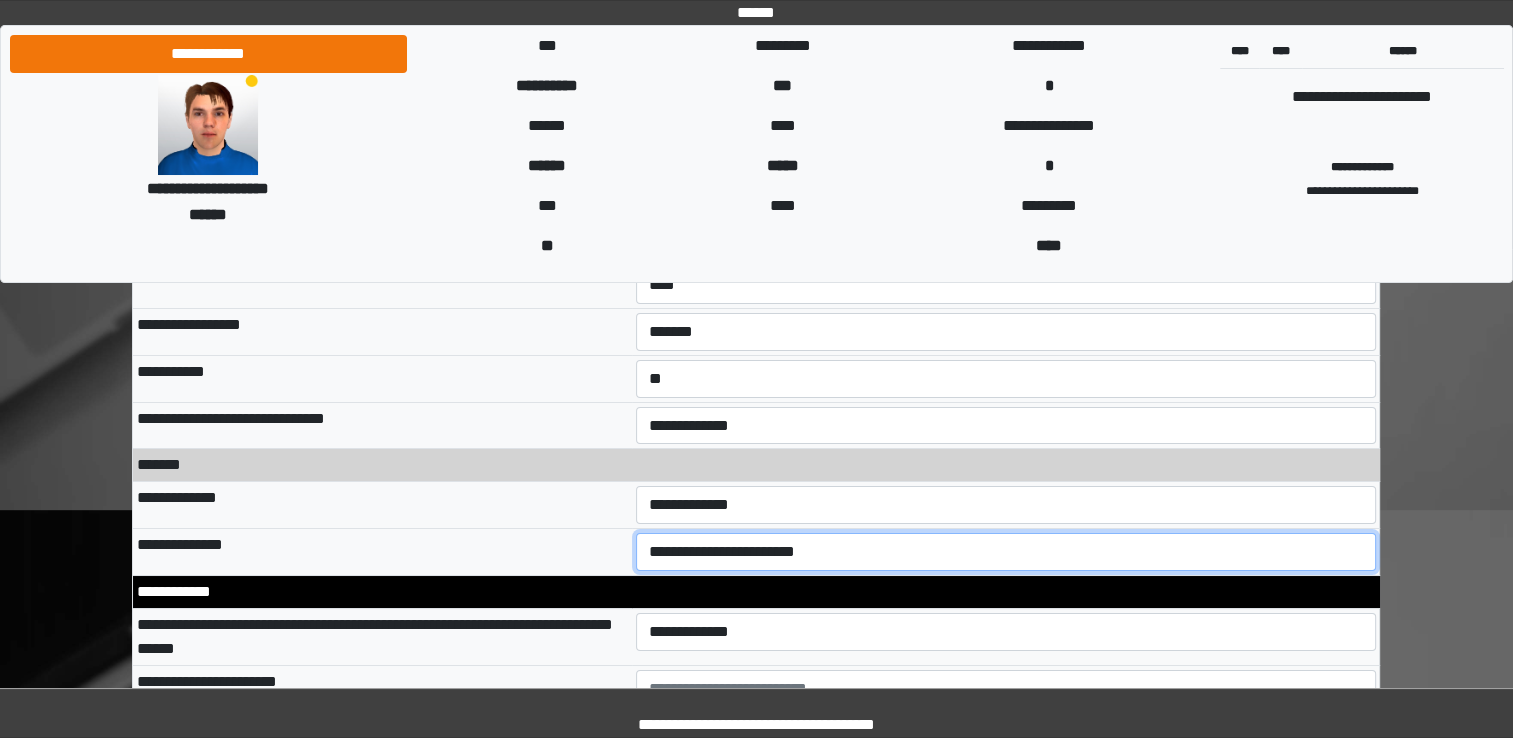 click on "**********" at bounding box center [1006, 552] 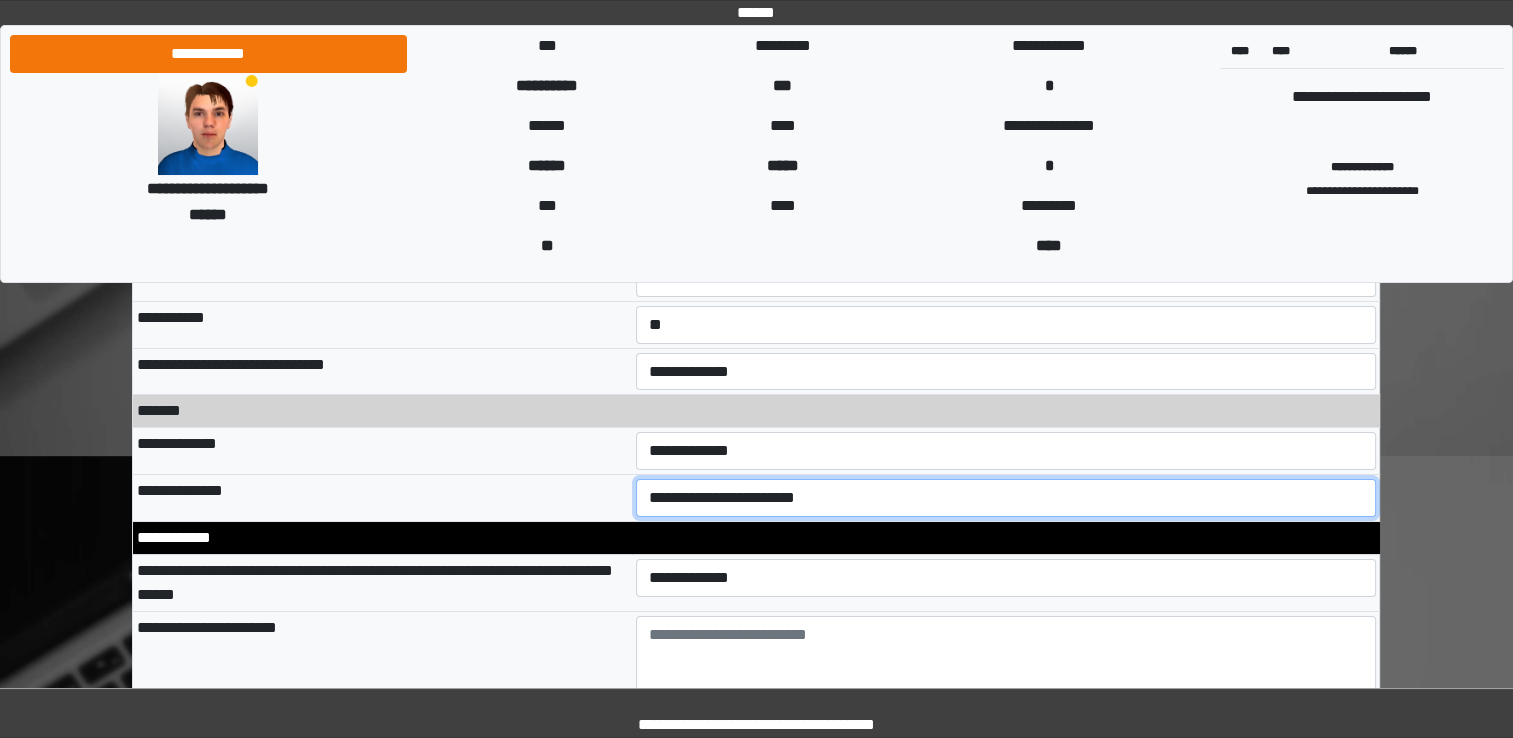 scroll, scrollTop: 7200, scrollLeft: 0, axis: vertical 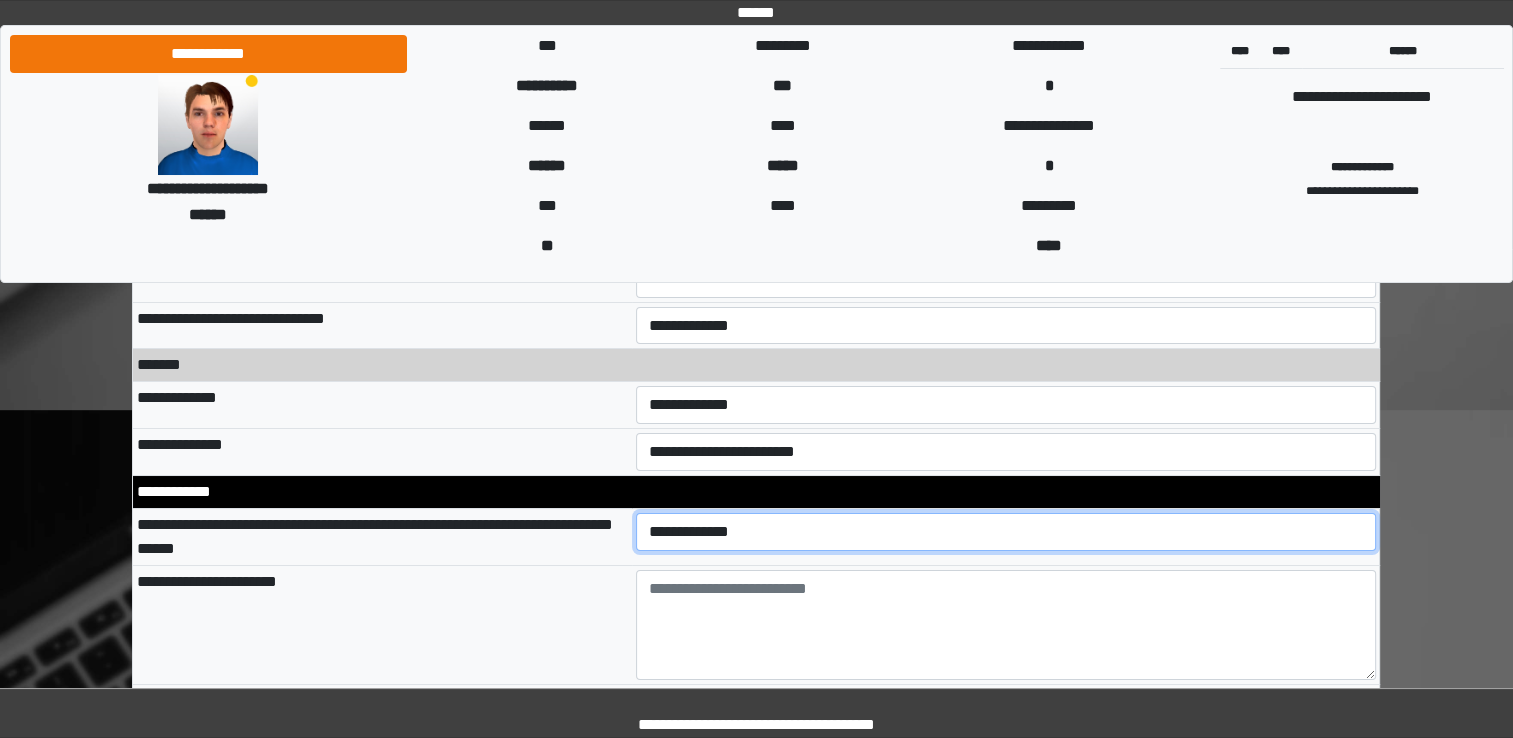 click on "**********" at bounding box center [1006, 532] 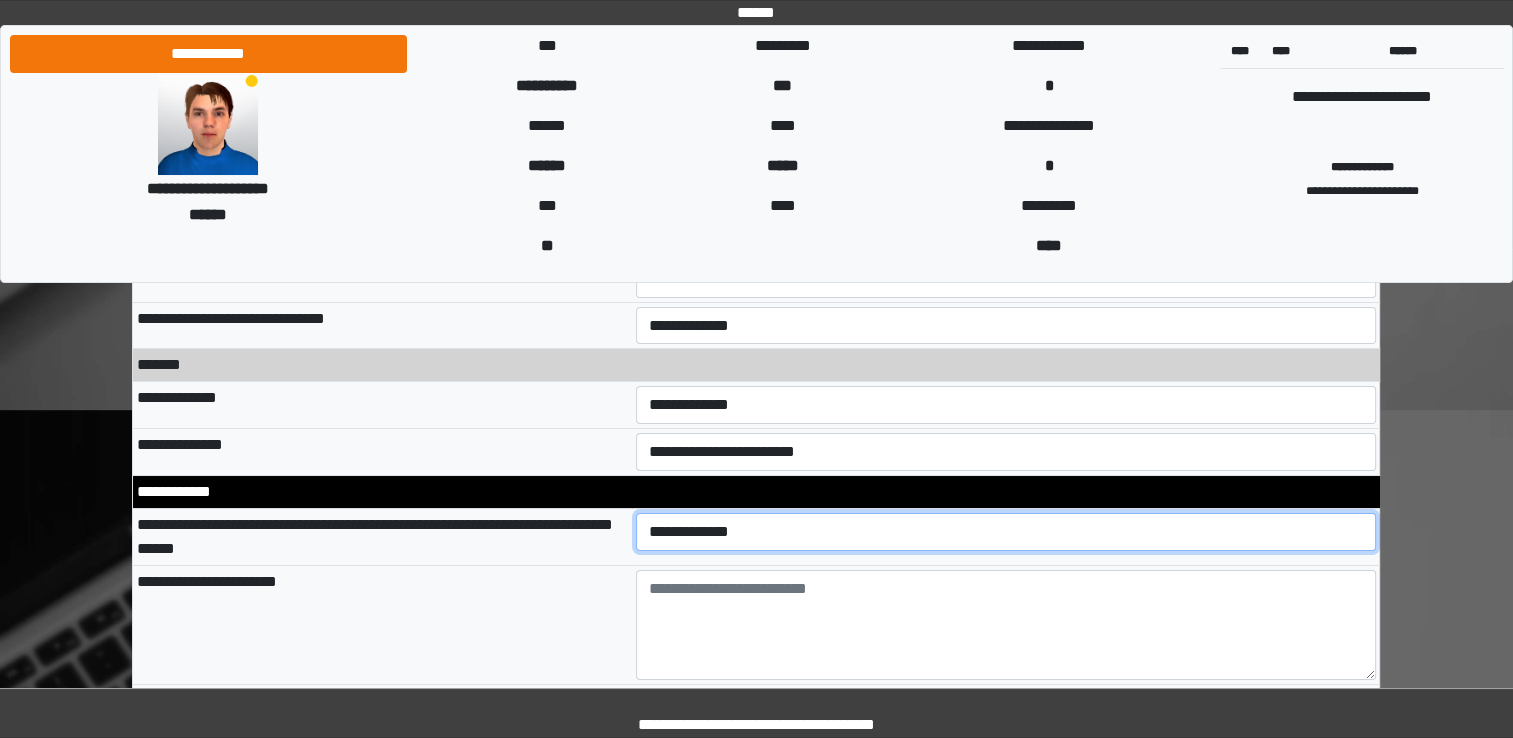 scroll, scrollTop: 7300, scrollLeft: 0, axis: vertical 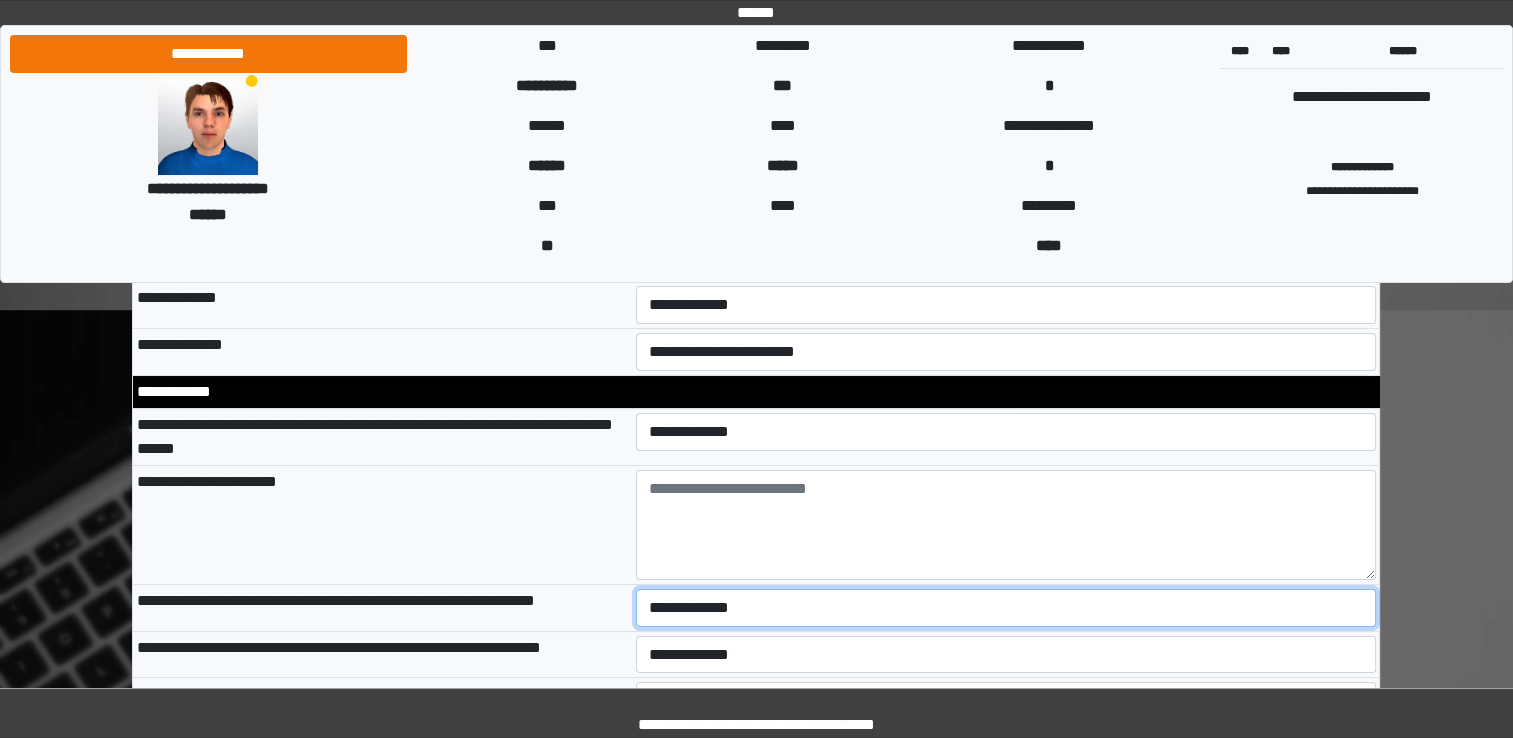 click on "**********" at bounding box center (1006, 608) 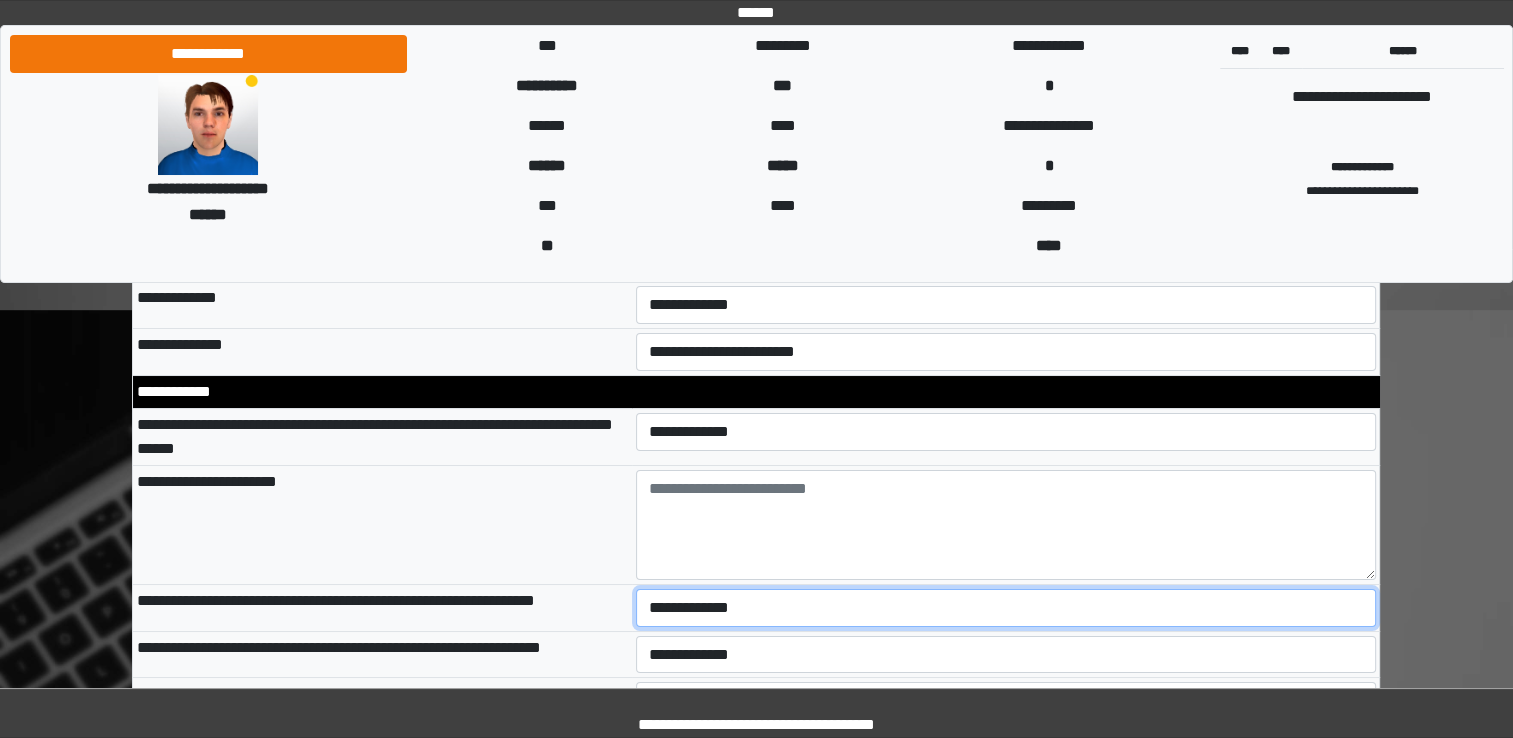select on "*" 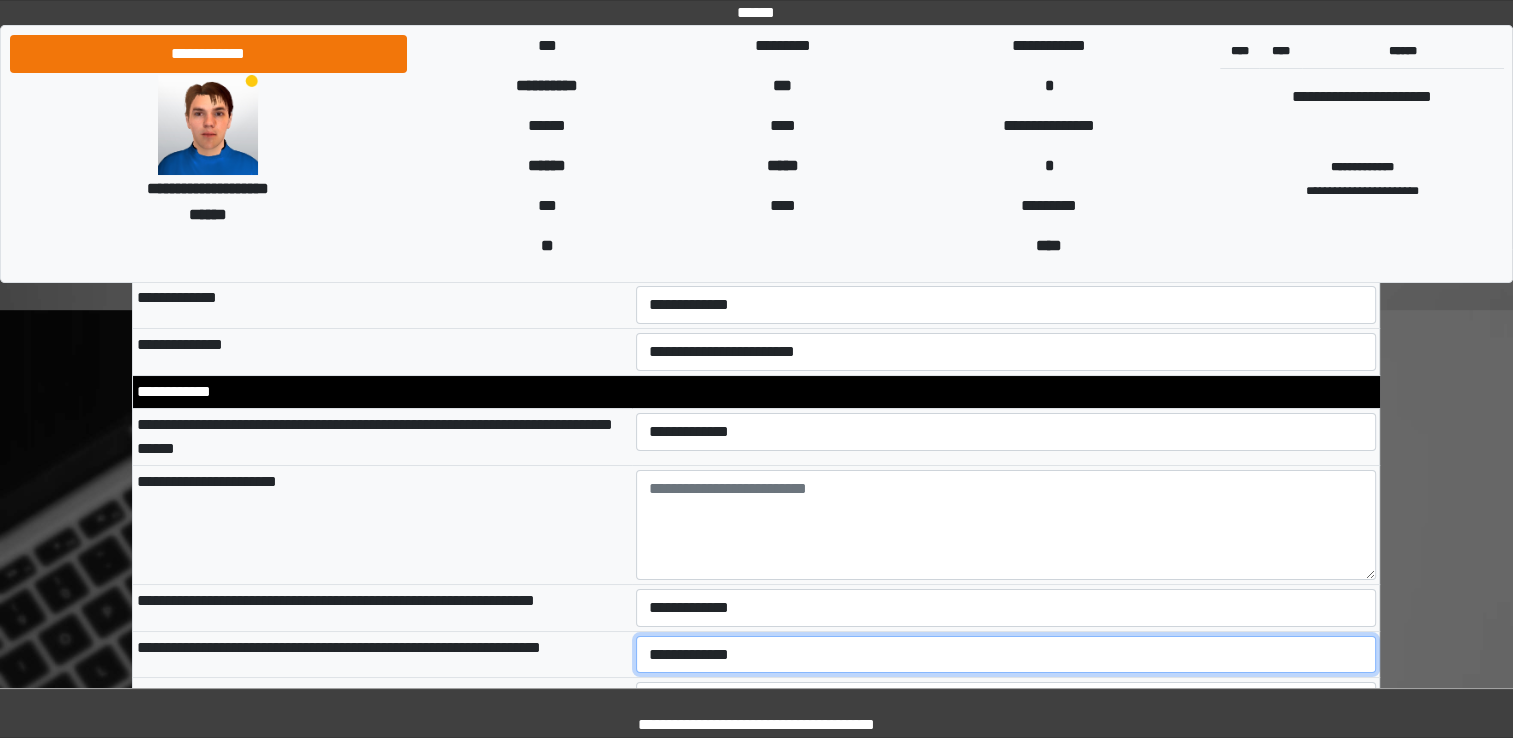 click on "**********" at bounding box center (1006, 655) 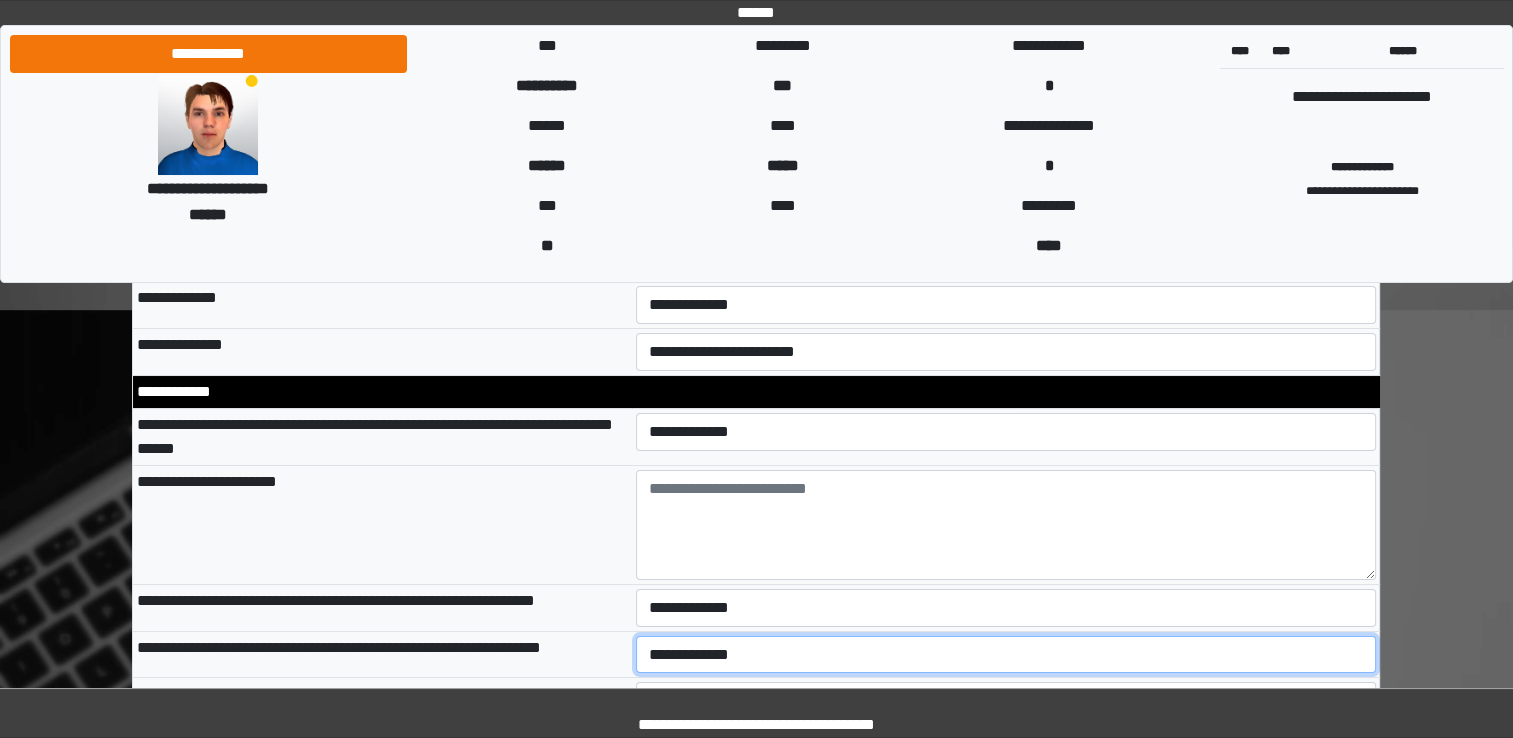 select on "*" 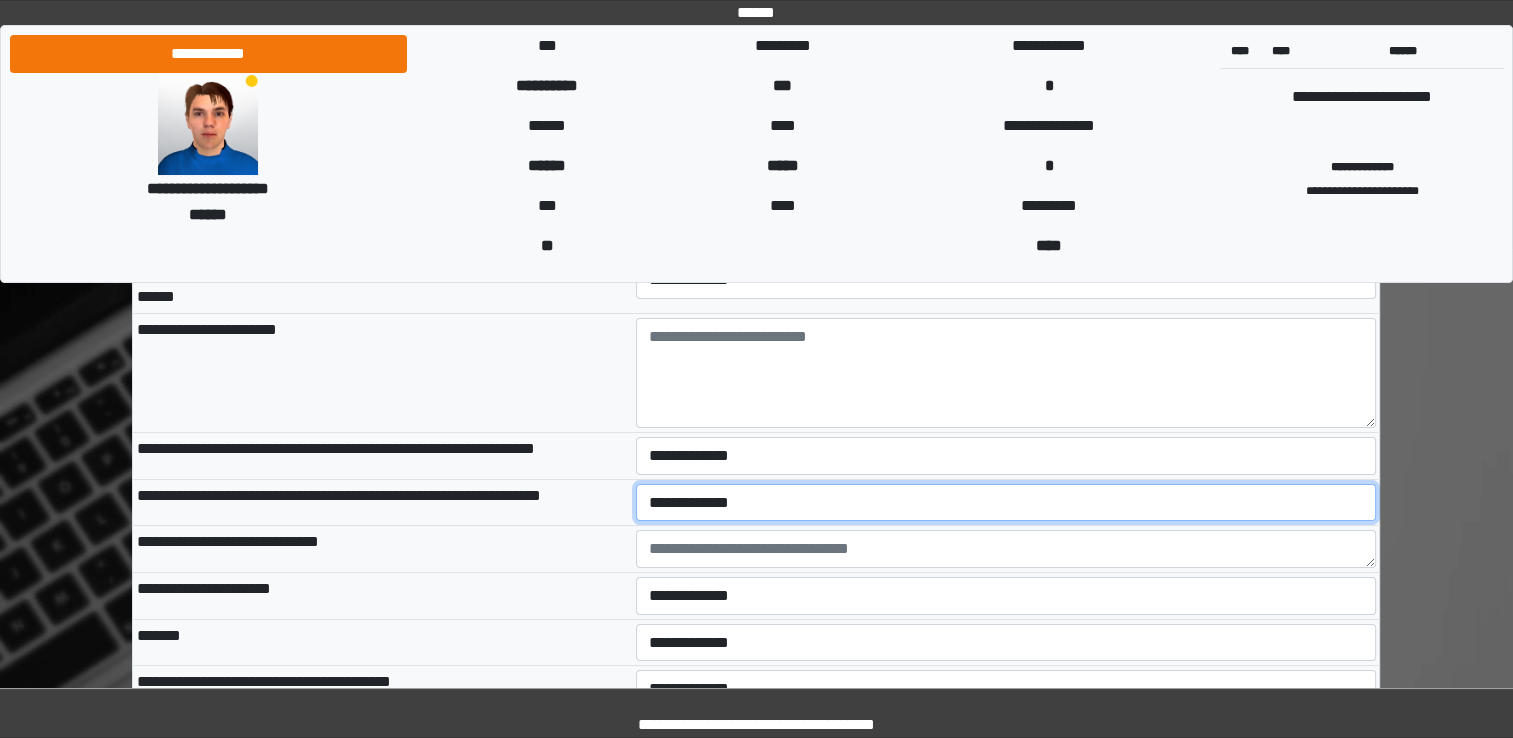 scroll, scrollTop: 7500, scrollLeft: 0, axis: vertical 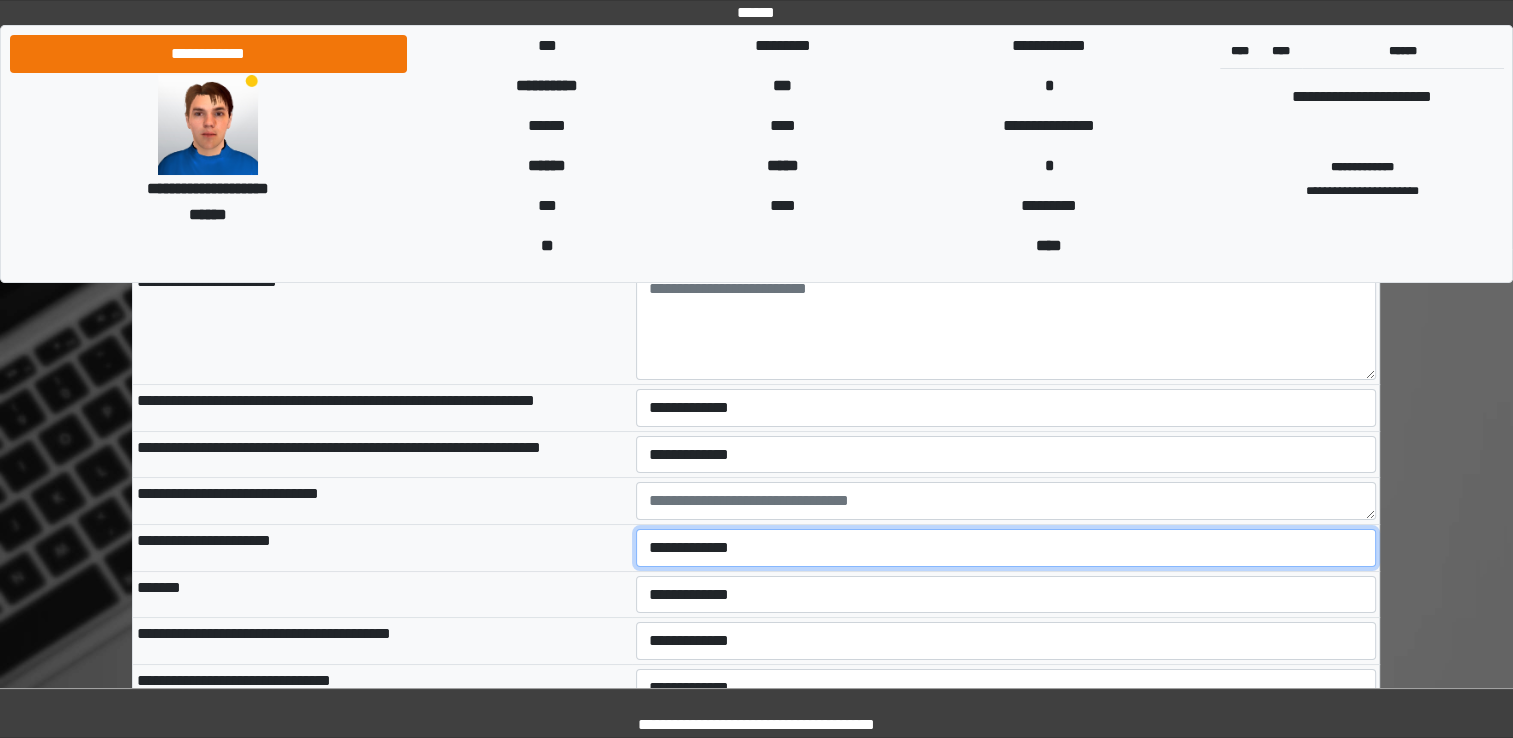 click on "**********" at bounding box center (1006, 548) 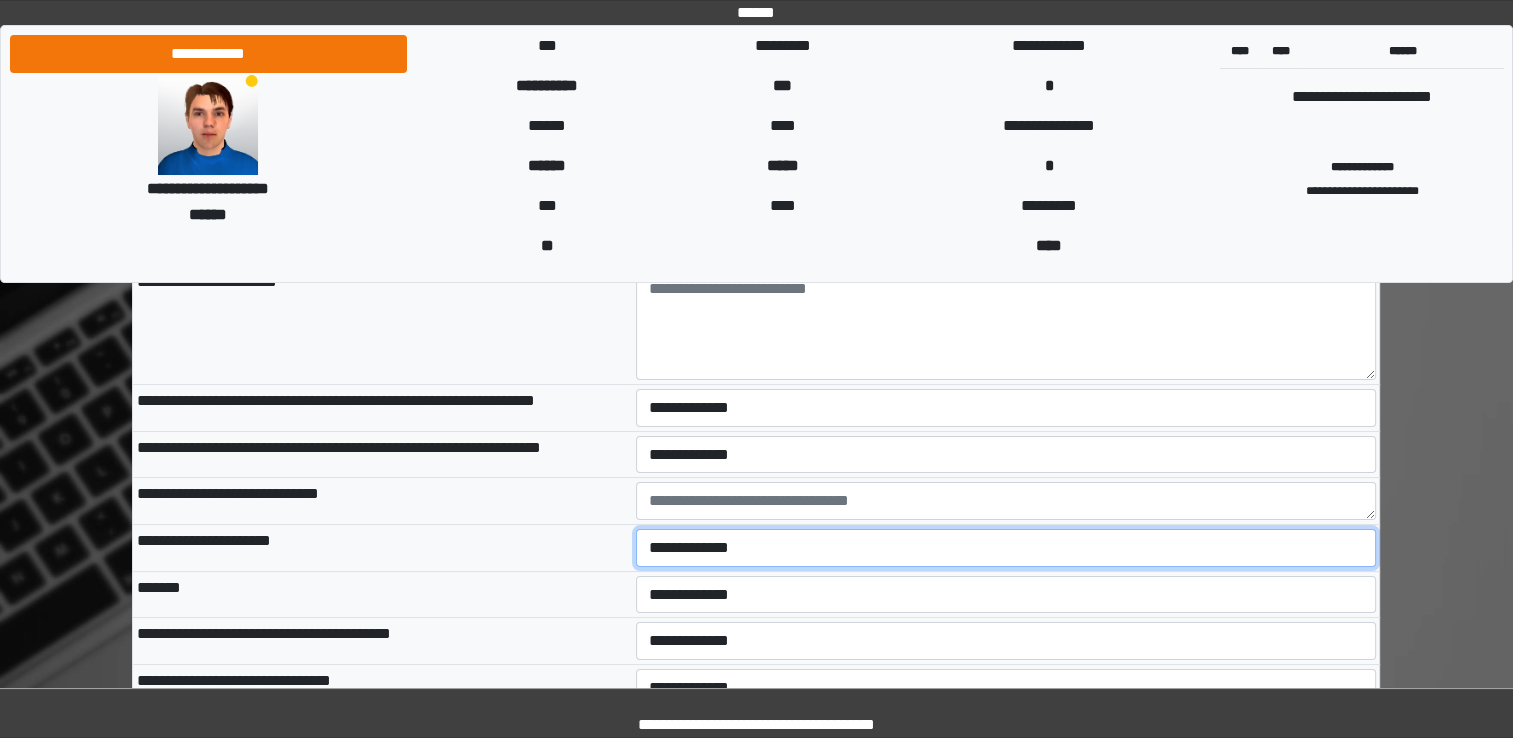select on "*" 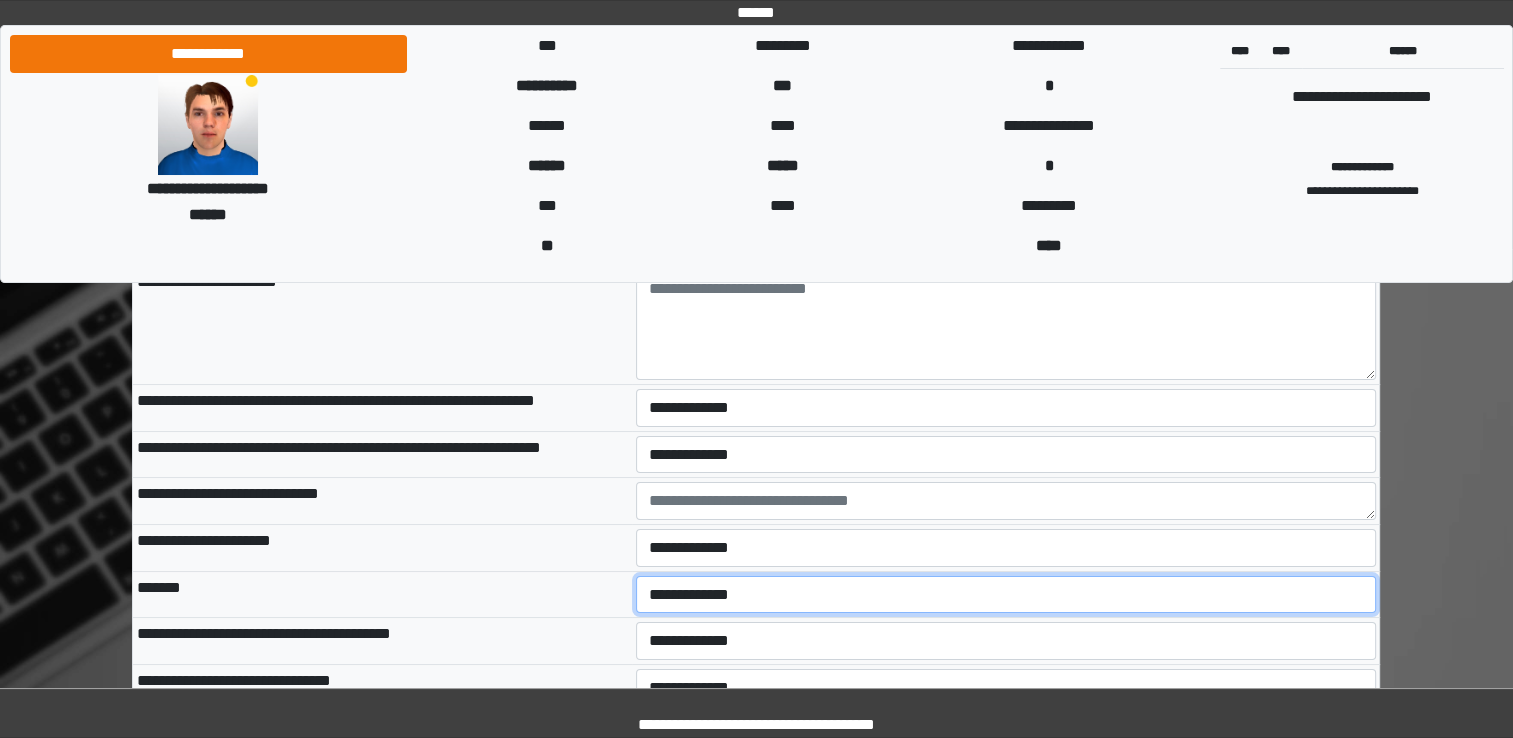 click on "**********" at bounding box center (1006, 595) 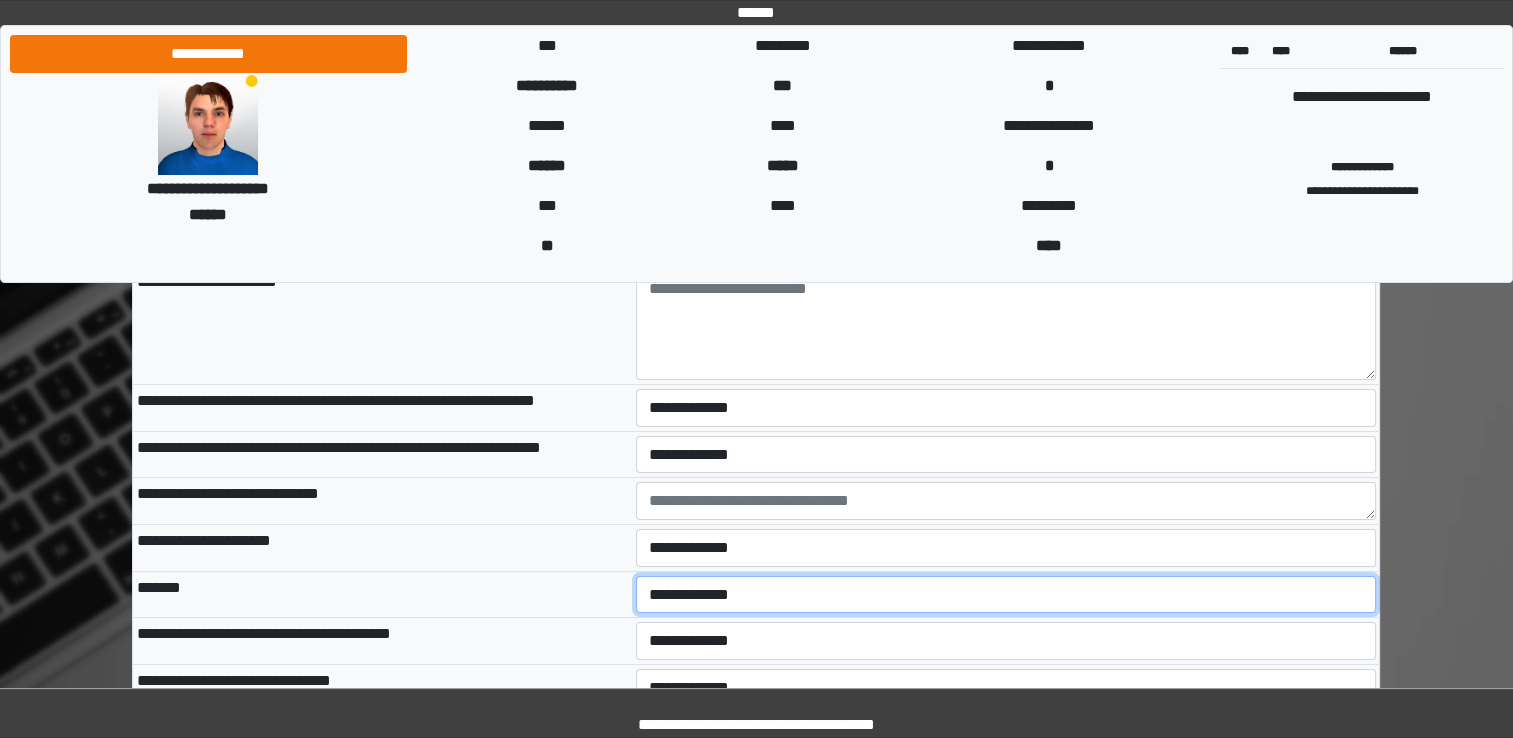 select on "*" 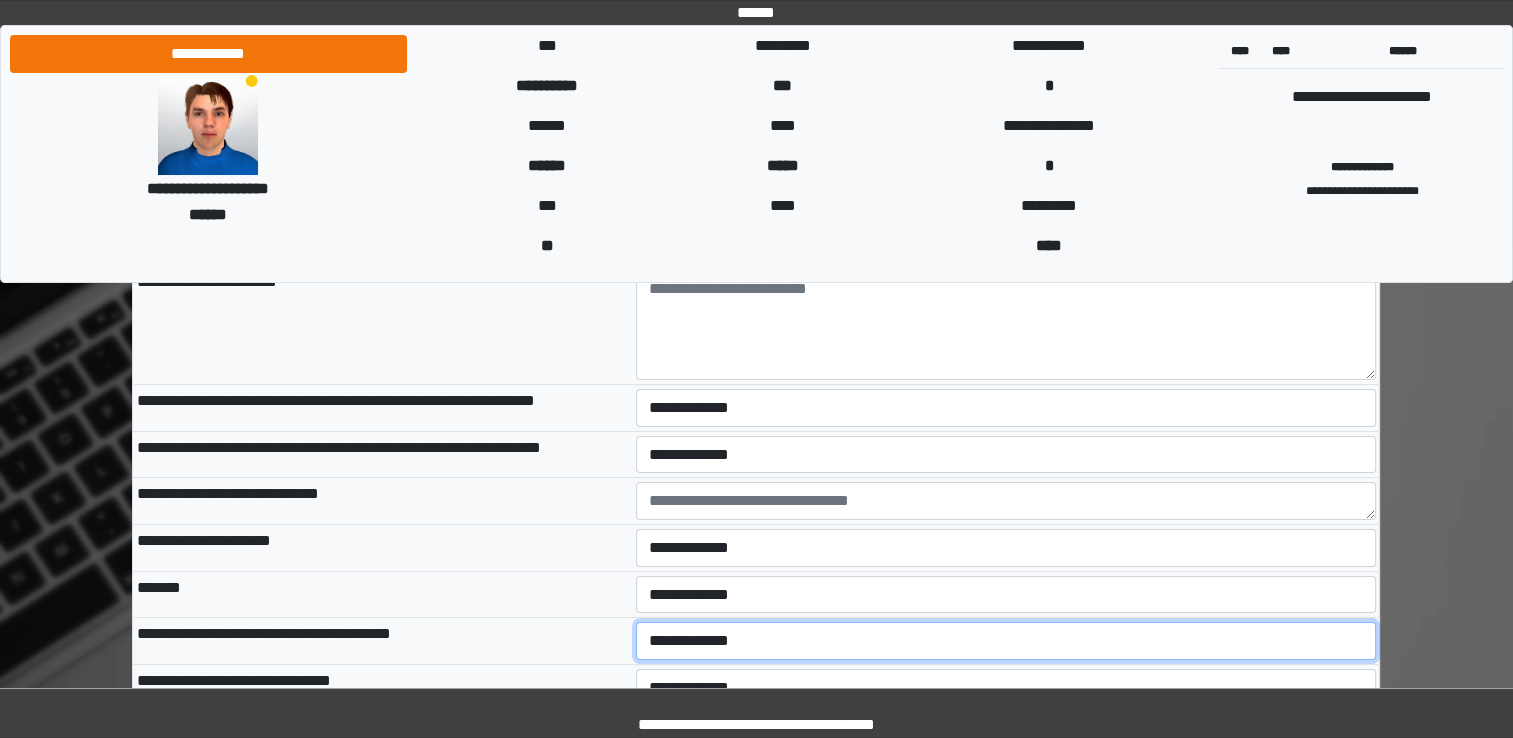 click on "**********" at bounding box center [1006, 641] 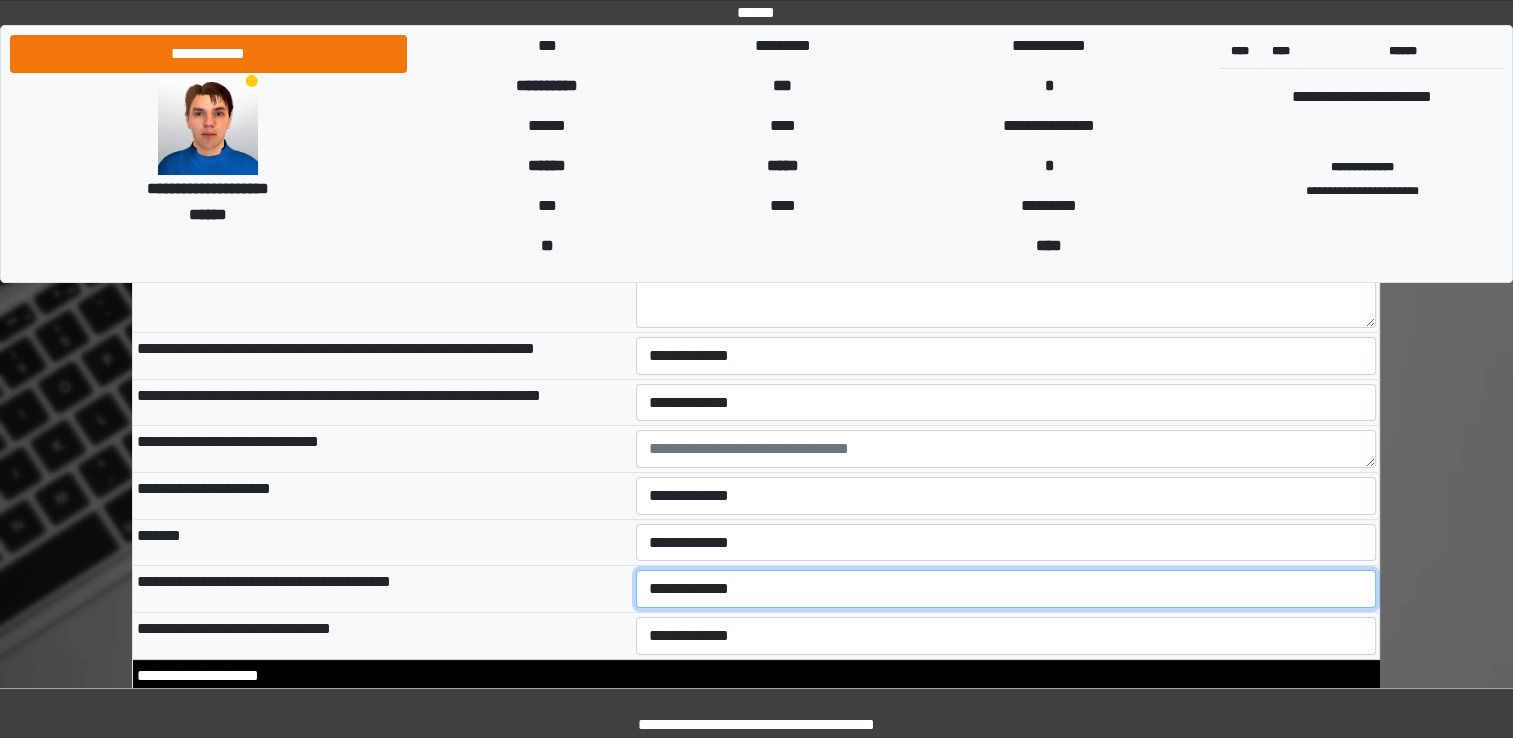 scroll, scrollTop: 7600, scrollLeft: 0, axis: vertical 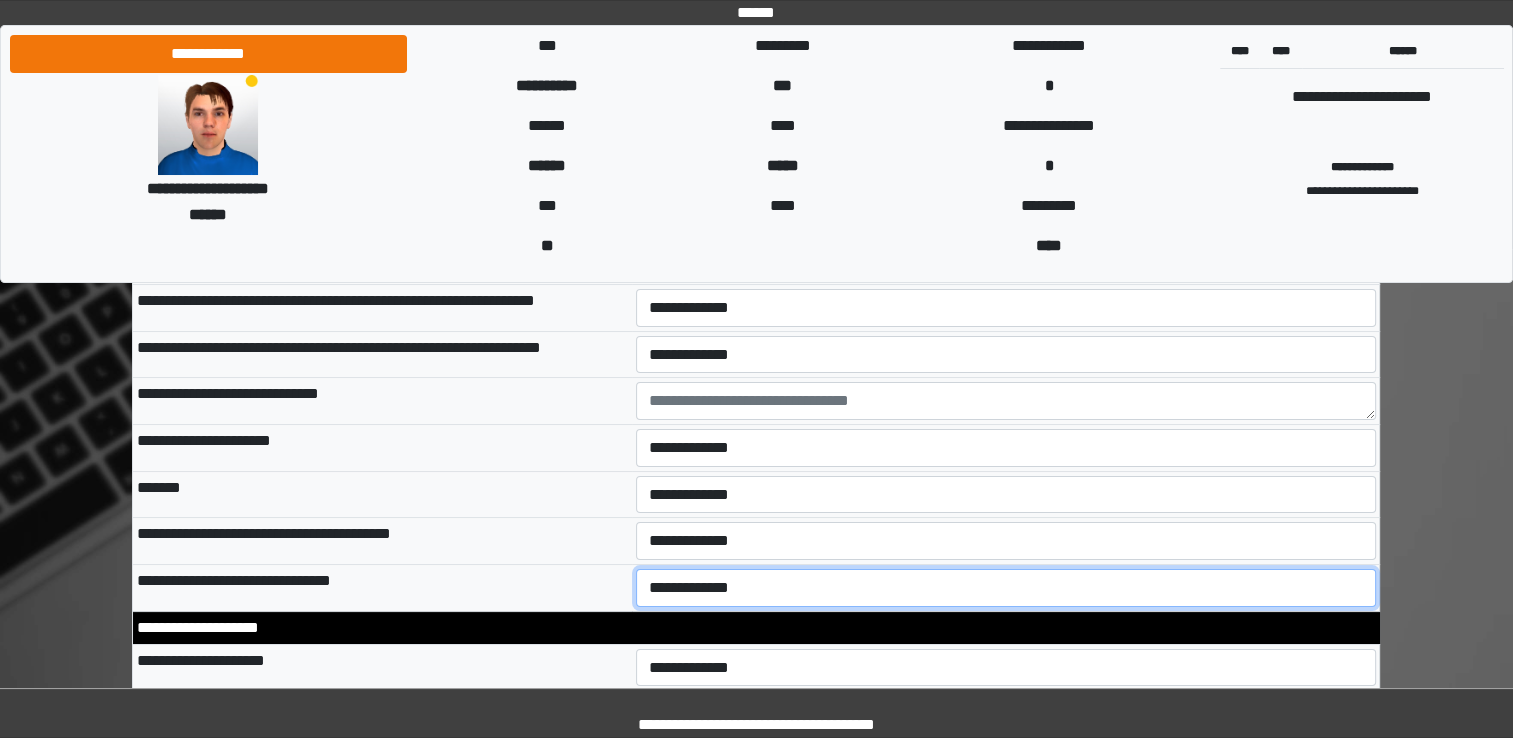 click on "**********" at bounding box center [1006, 588] 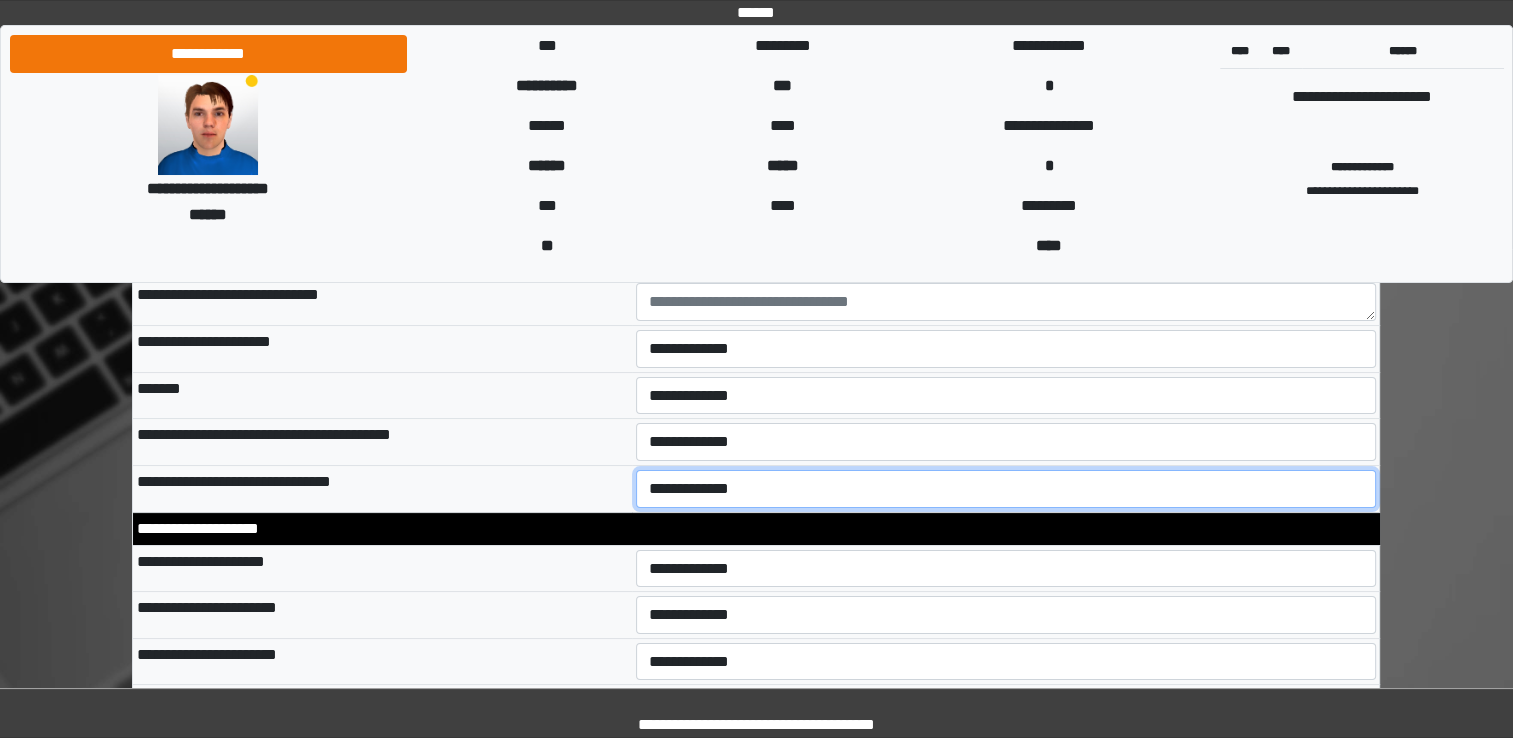 scroll, scrollTop: 7700, scrollLeft: 0, axis: vertical 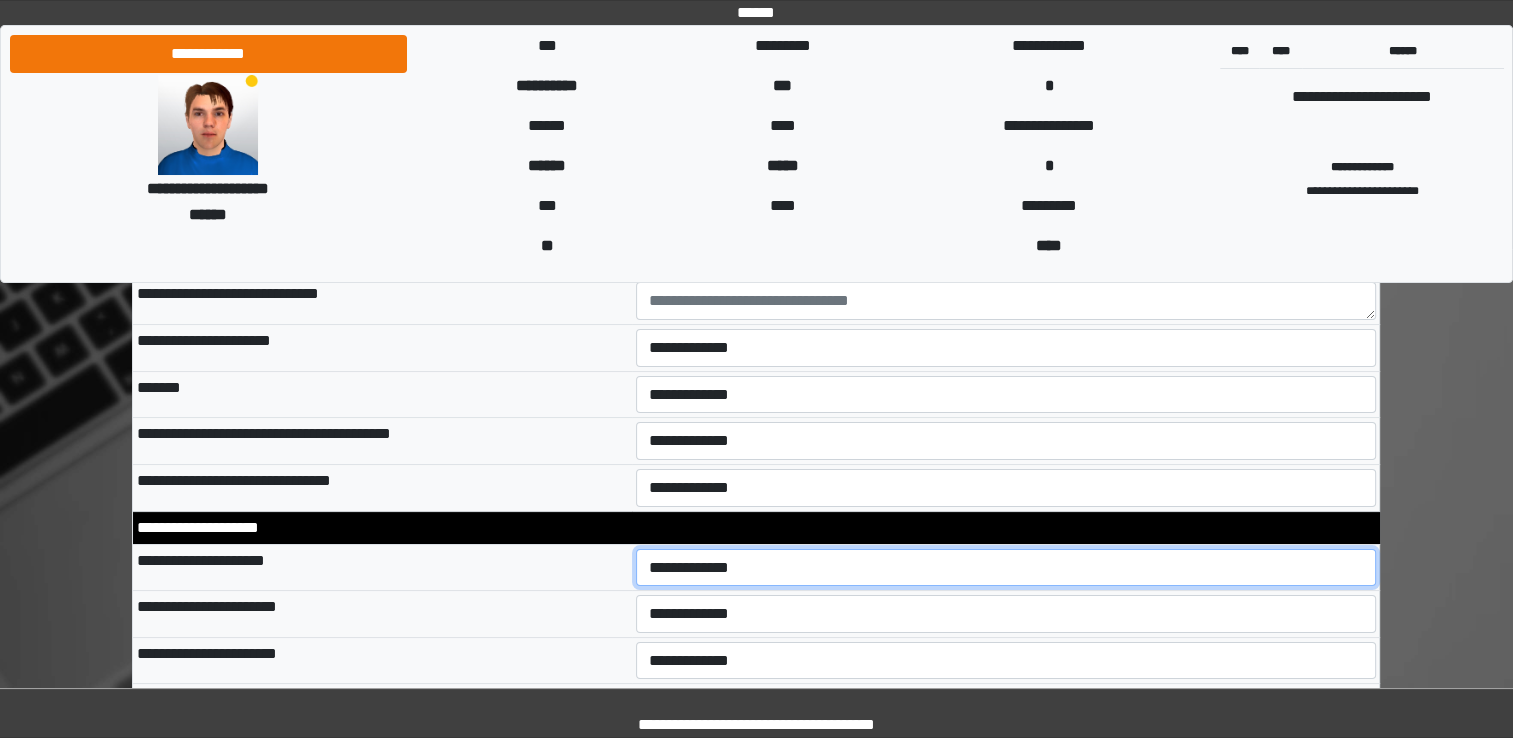 click on "**********" at bounding box center (1006, 568) 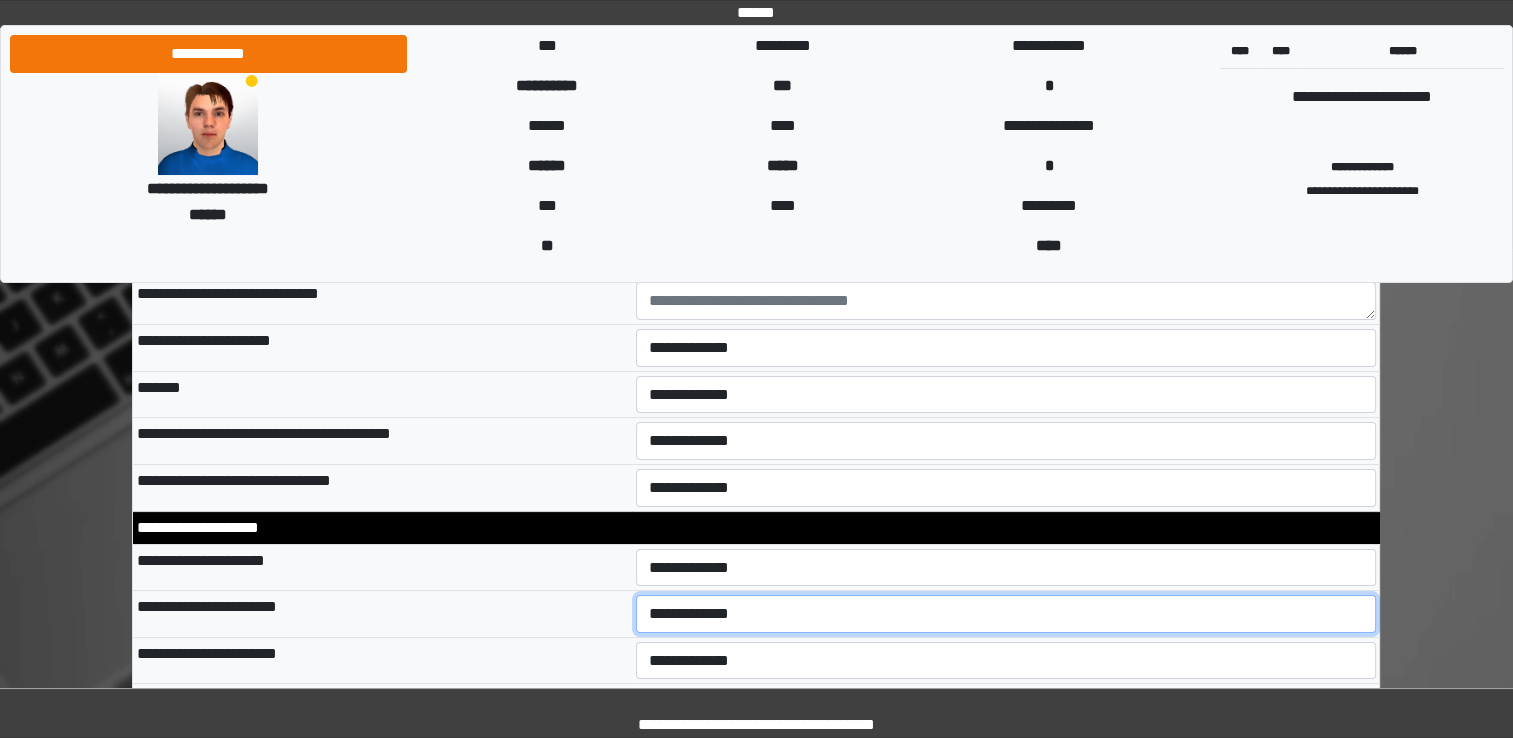 click on "**********" at bounding box center (1006, 614) 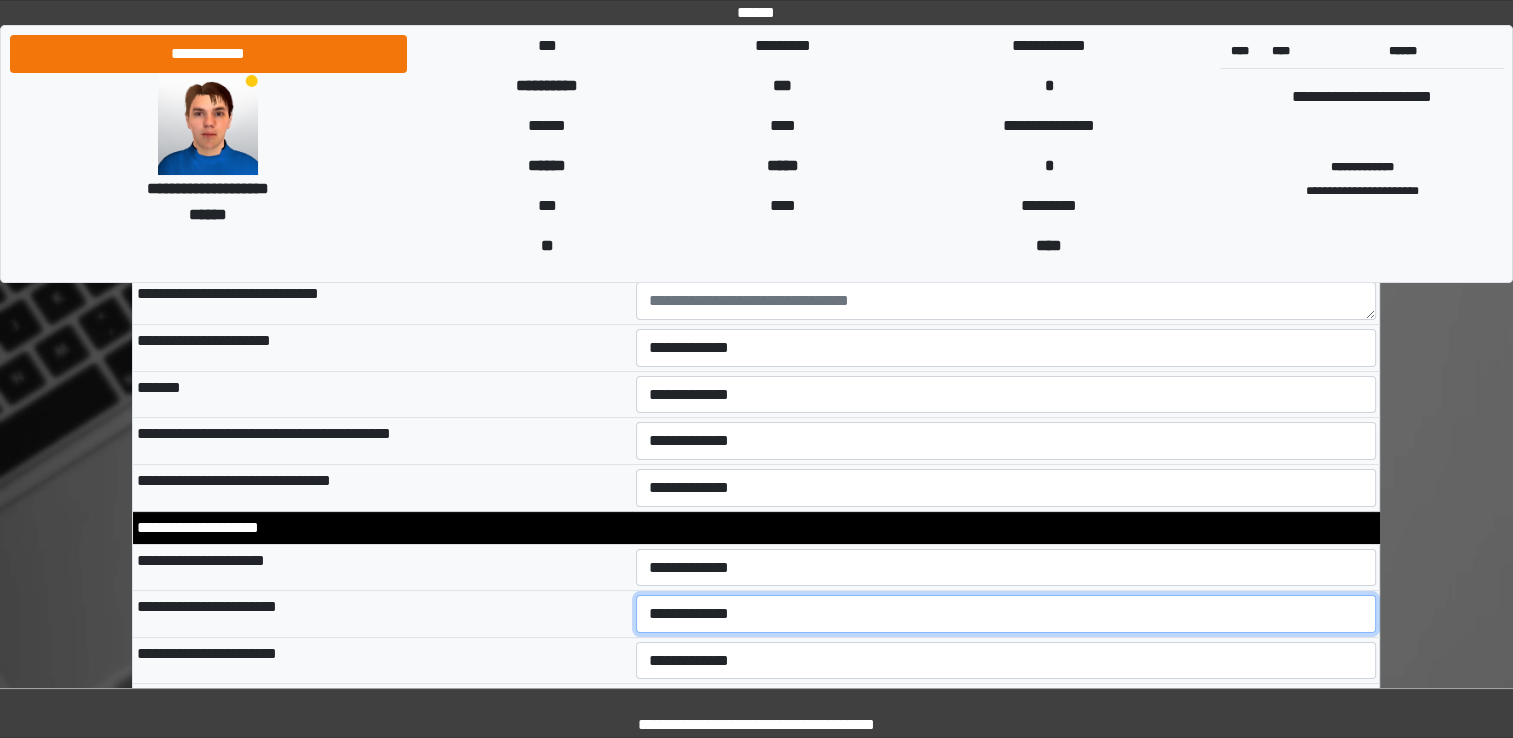 select on "*" 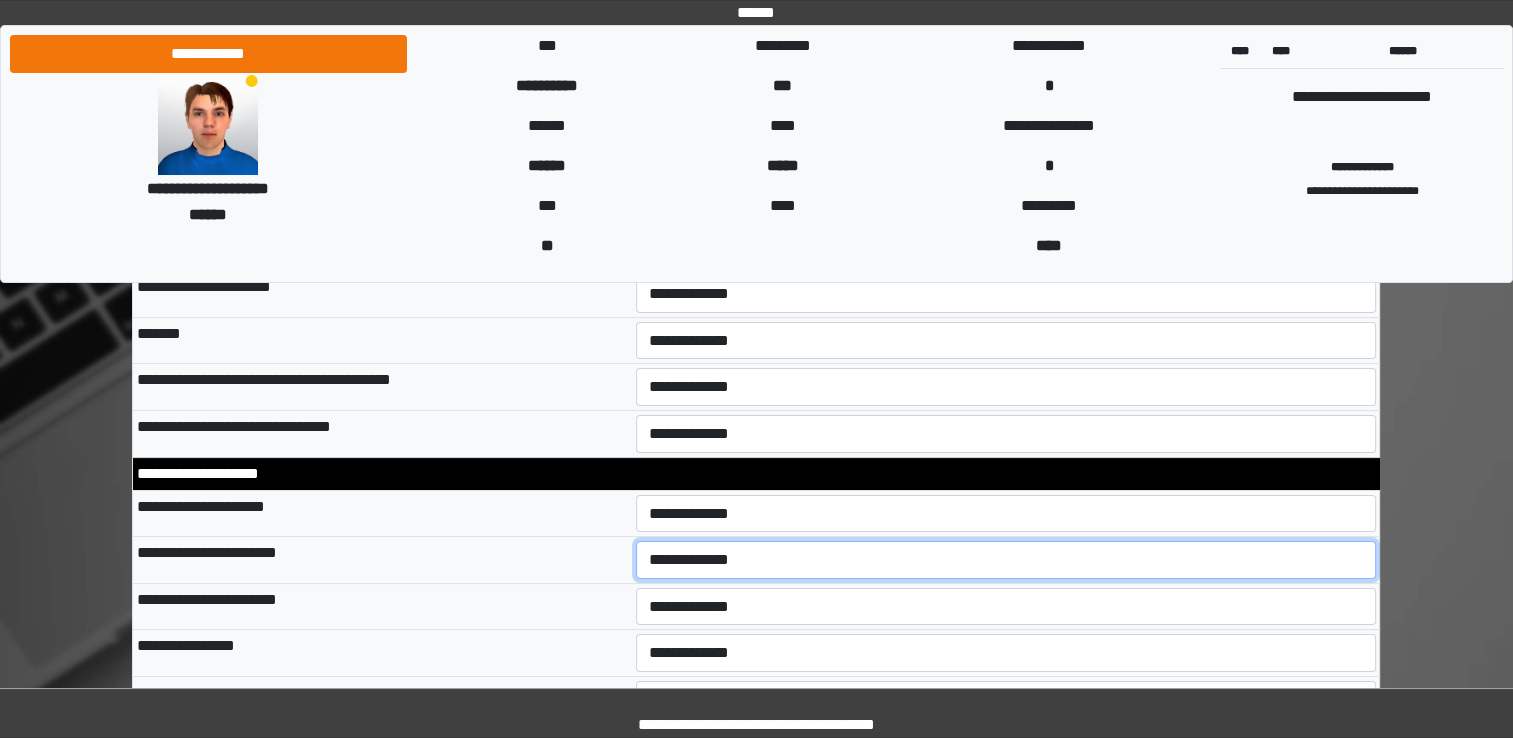 scroll, scrollTop: 7800, scrollLeft: 0, axis: vertical 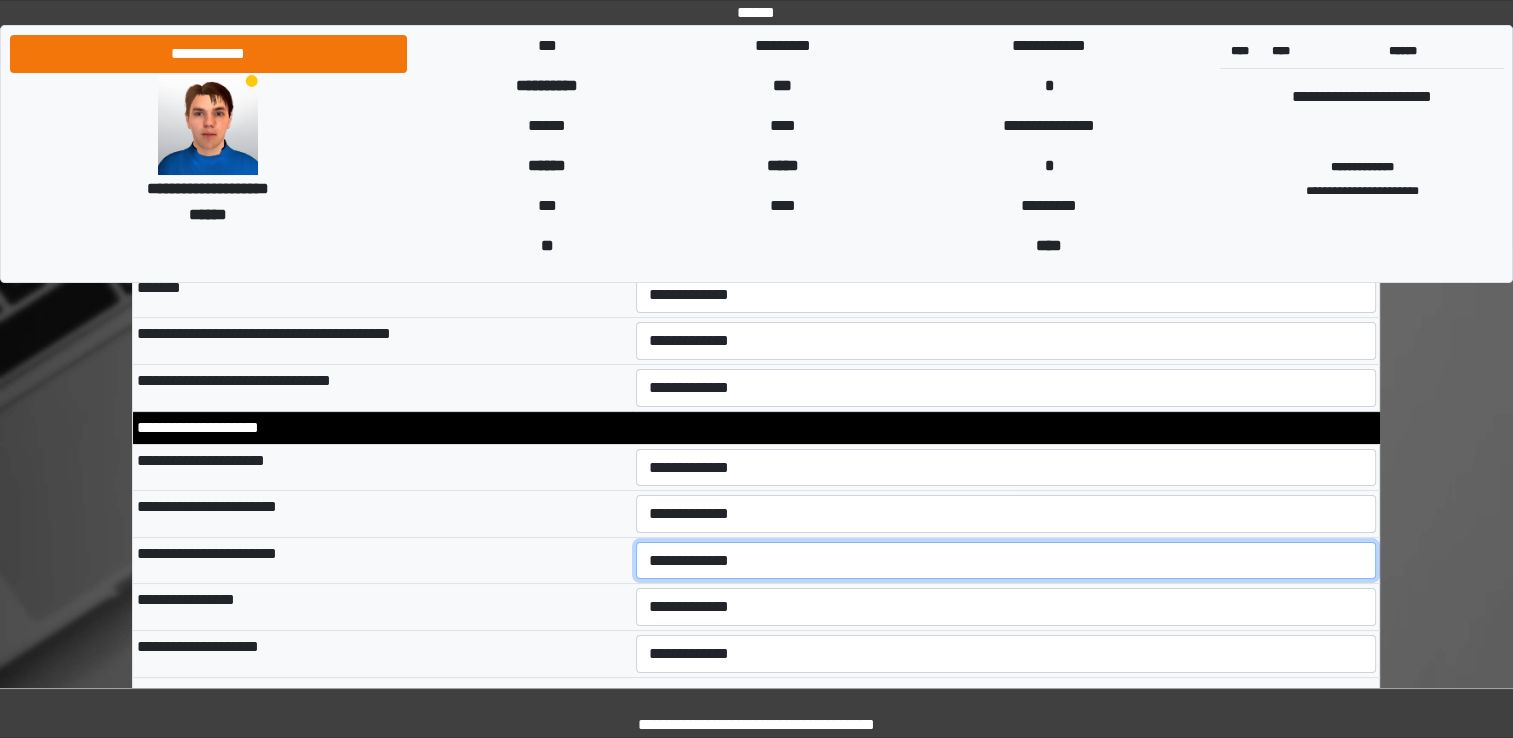 click on "**********" at bounding box center [1006, 561] 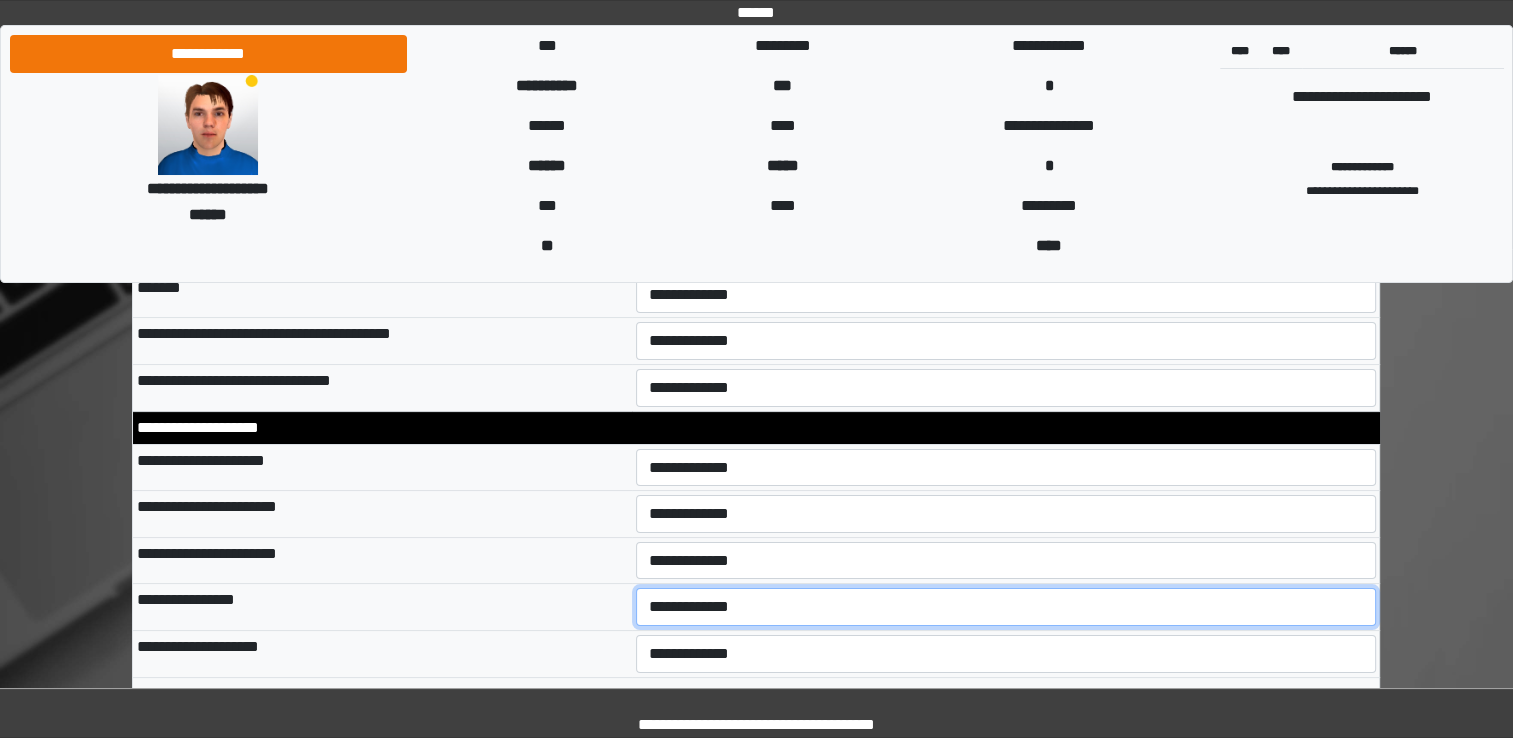 click on "**********" at bounding box center [1006, 607] 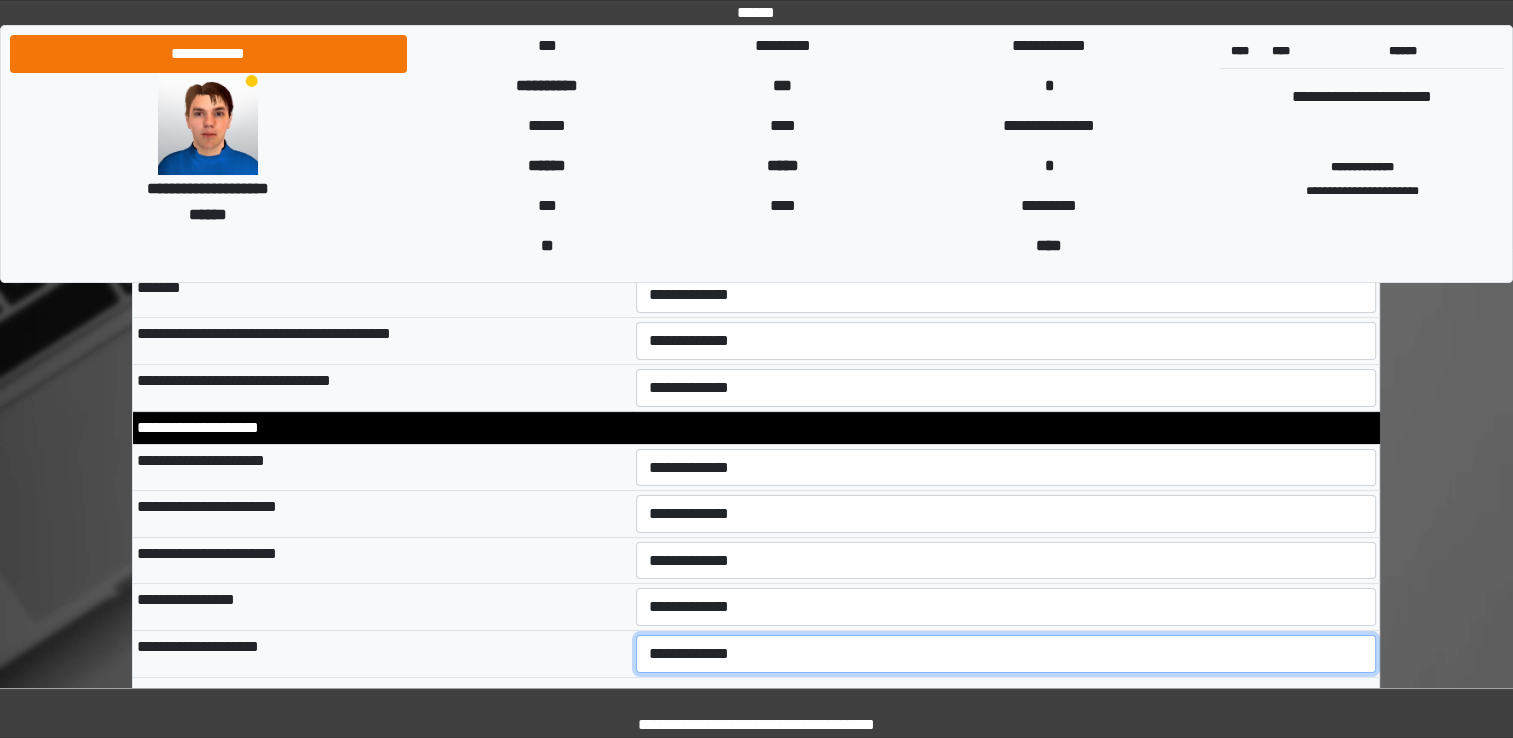 click on "**********" at bounding box center [1006, 654] 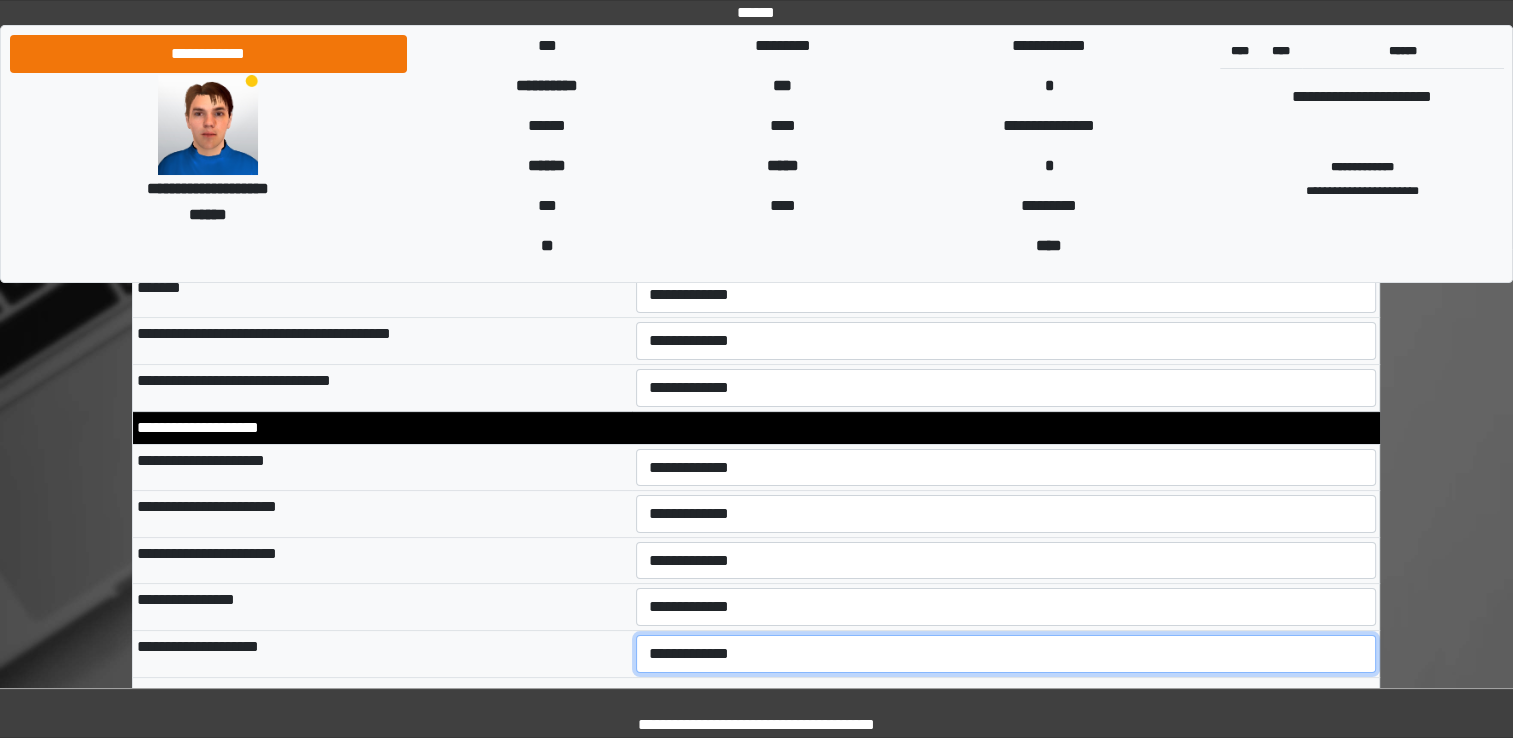 select on "*" 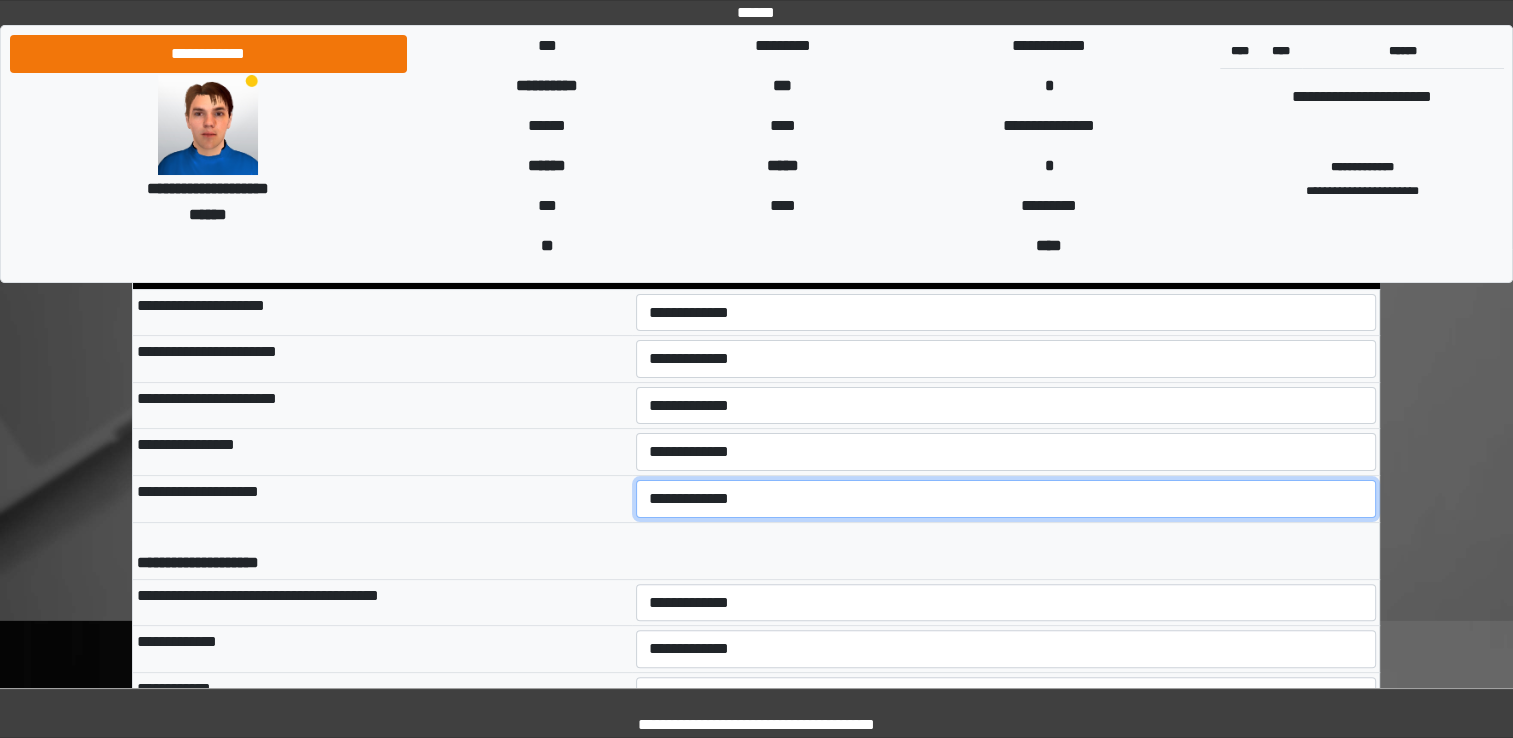 scroll, scrollTop: 8000, scrollLeft: 0, axis: vertical 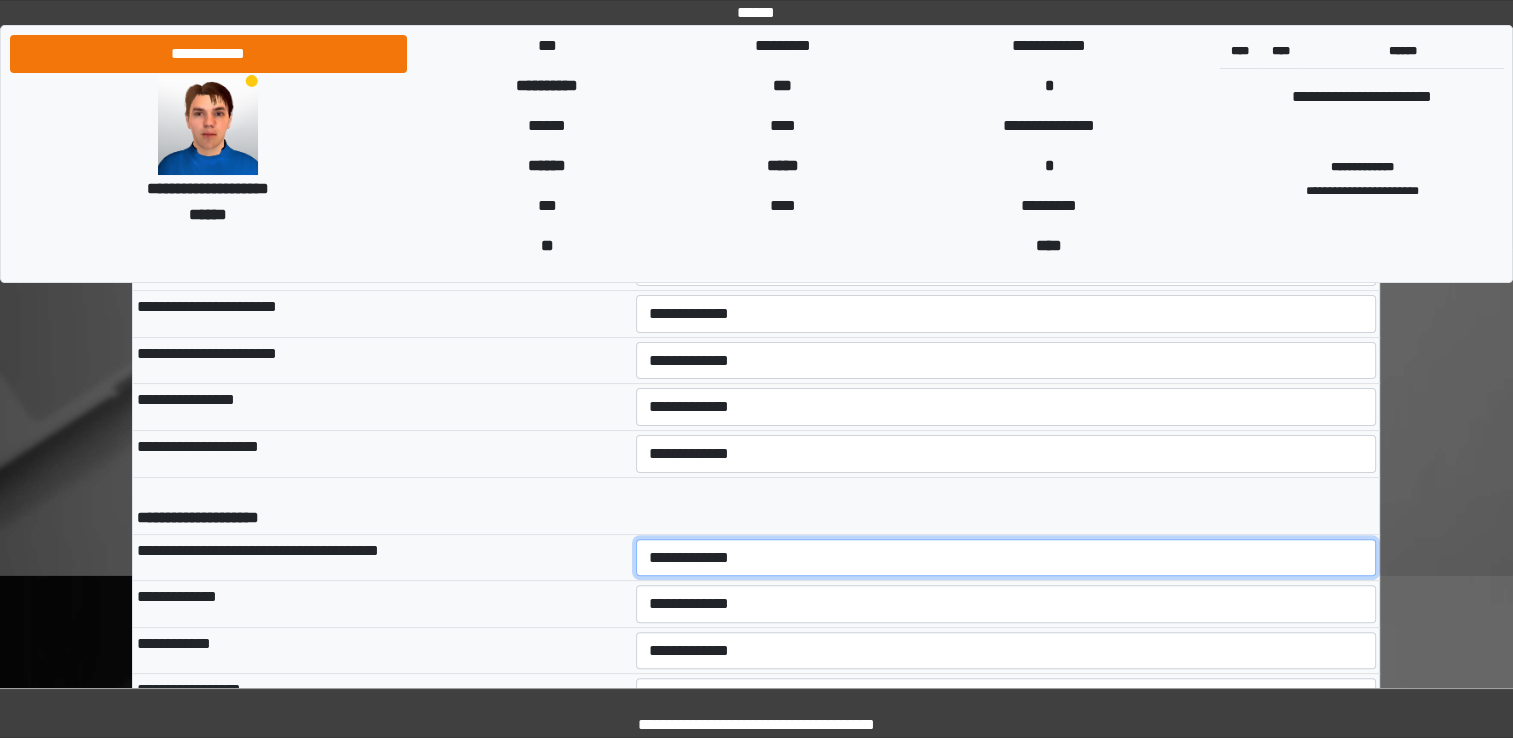 click on "**********" at bounding box center [1006, 558] 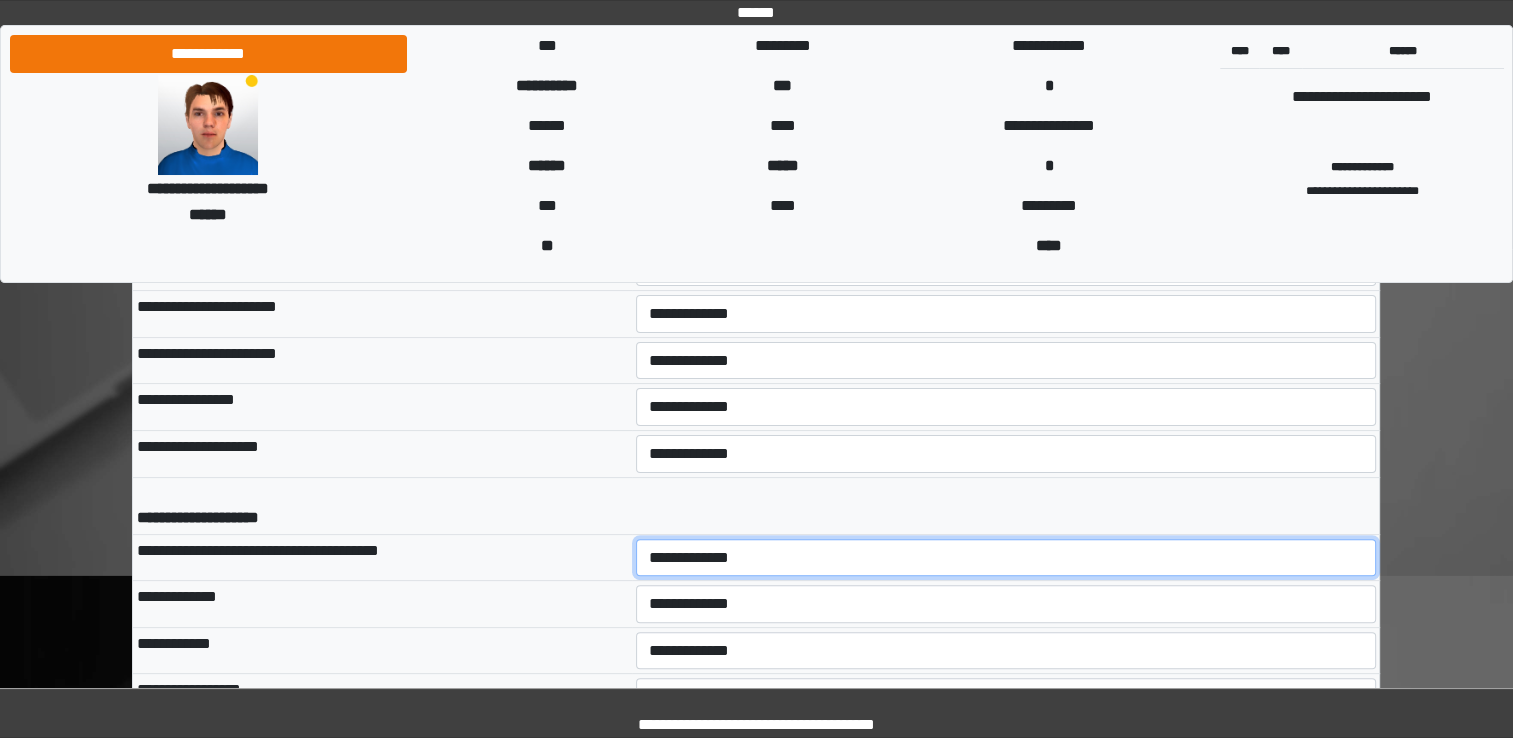 select on "*" 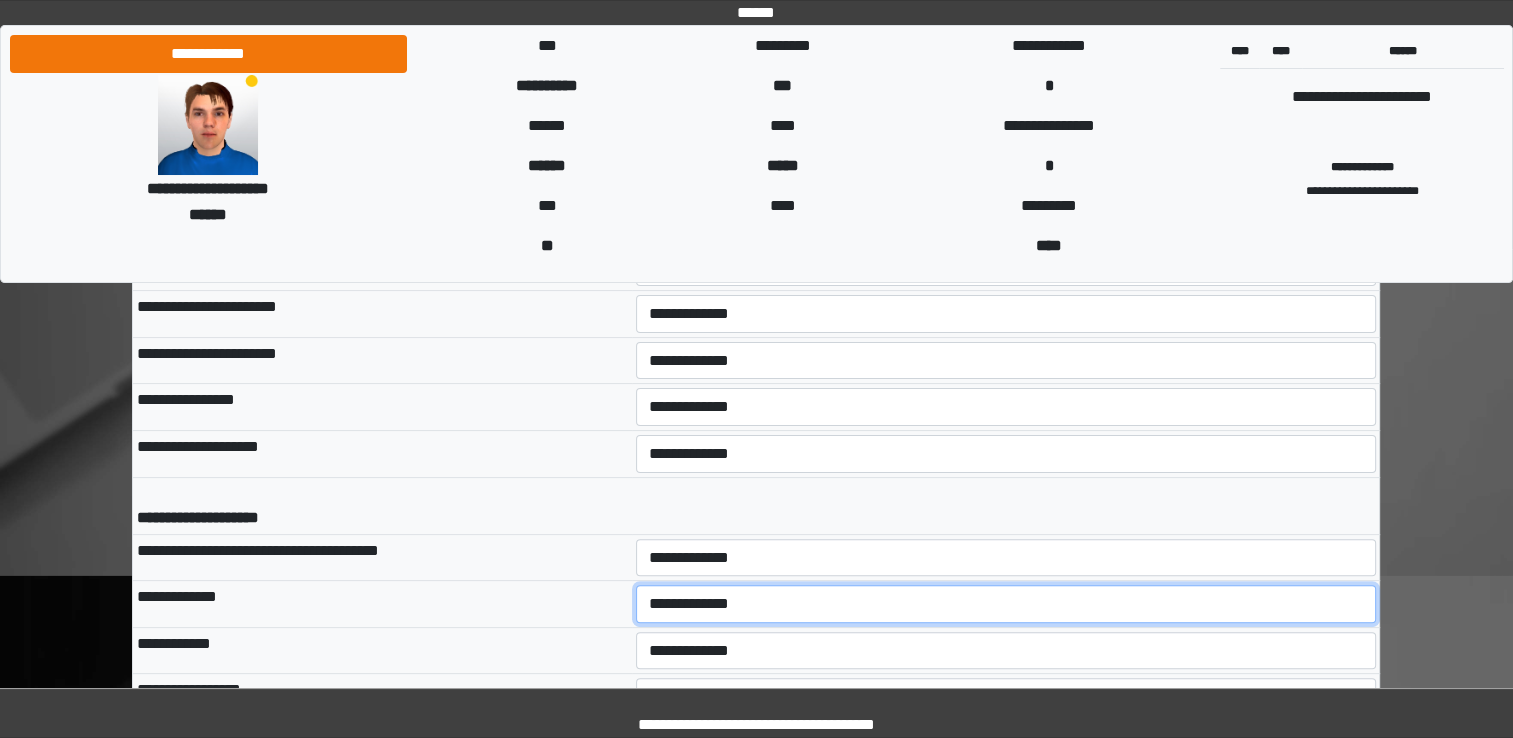 click on "**********" at bounding box center (1006, 604) 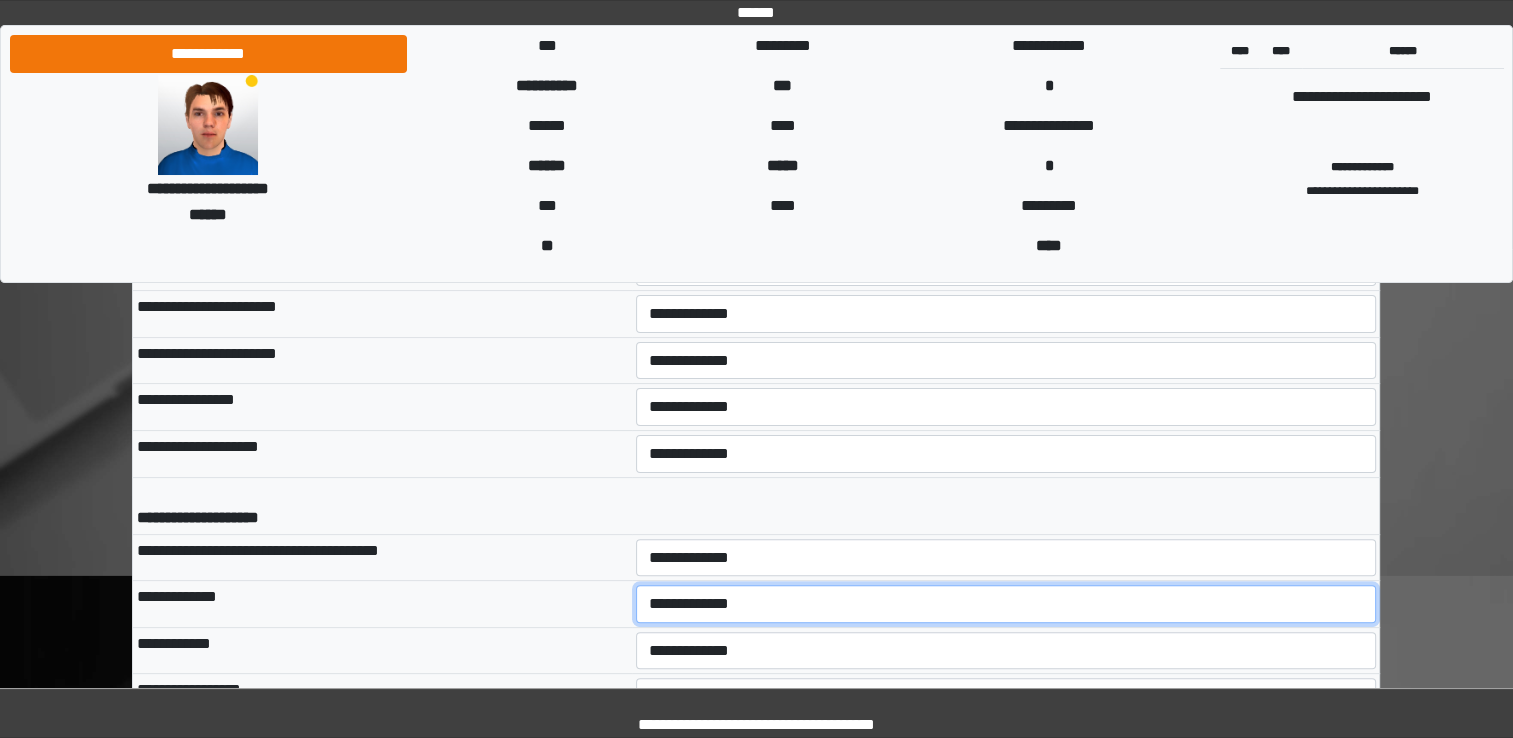 select on "*" 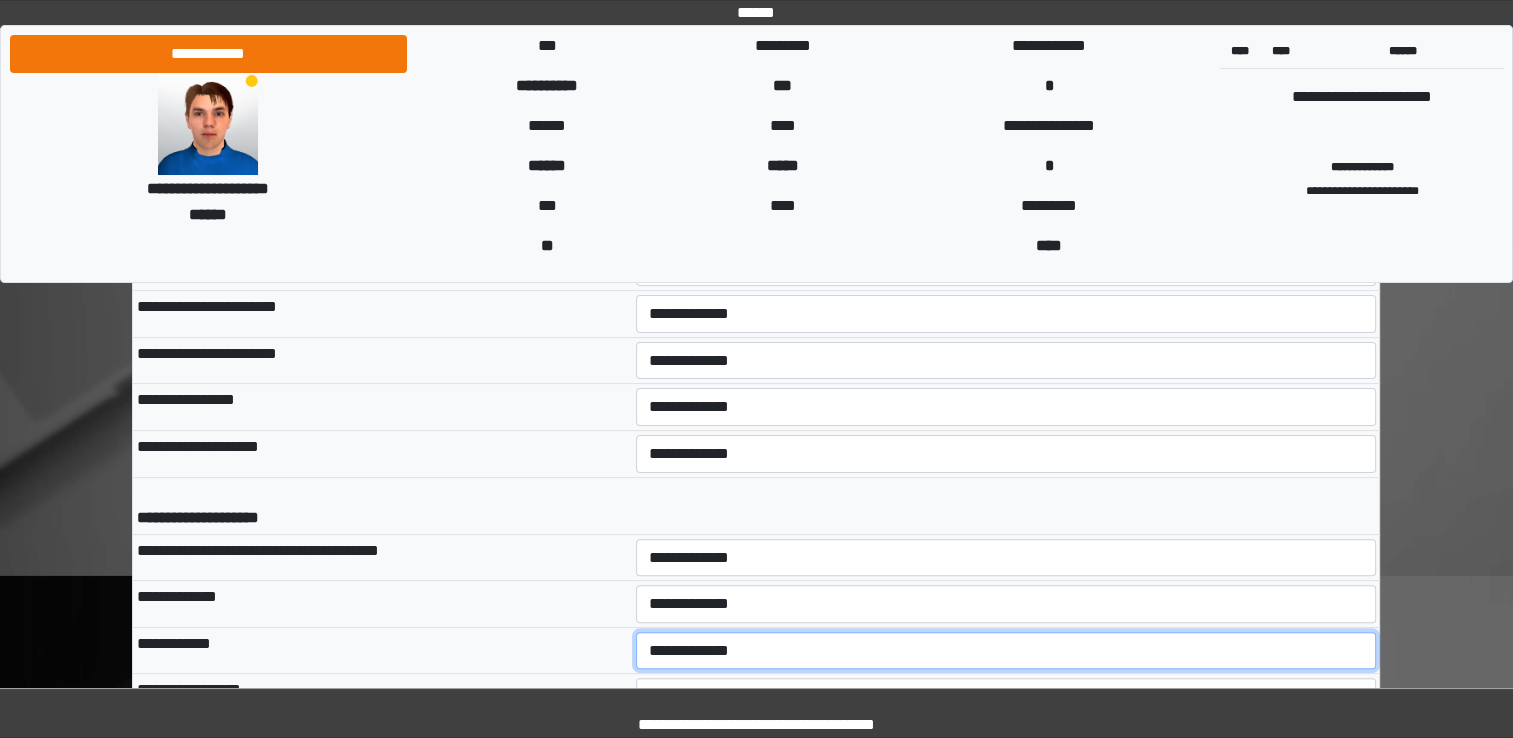 click on "**********" at bounding box center [1006, 651] 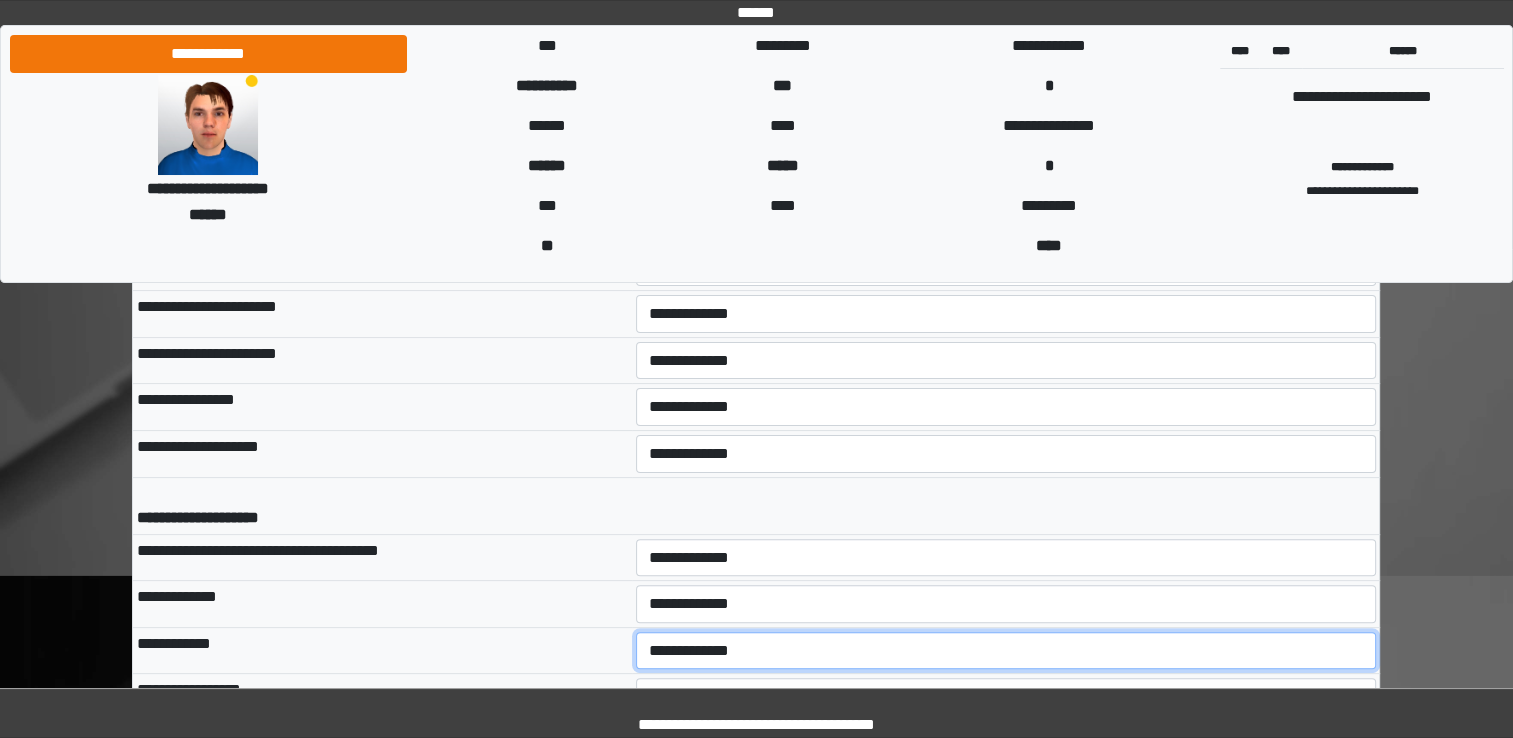 scroll, scrollTop: 8100, scrollLeft: 0, axis: vertical 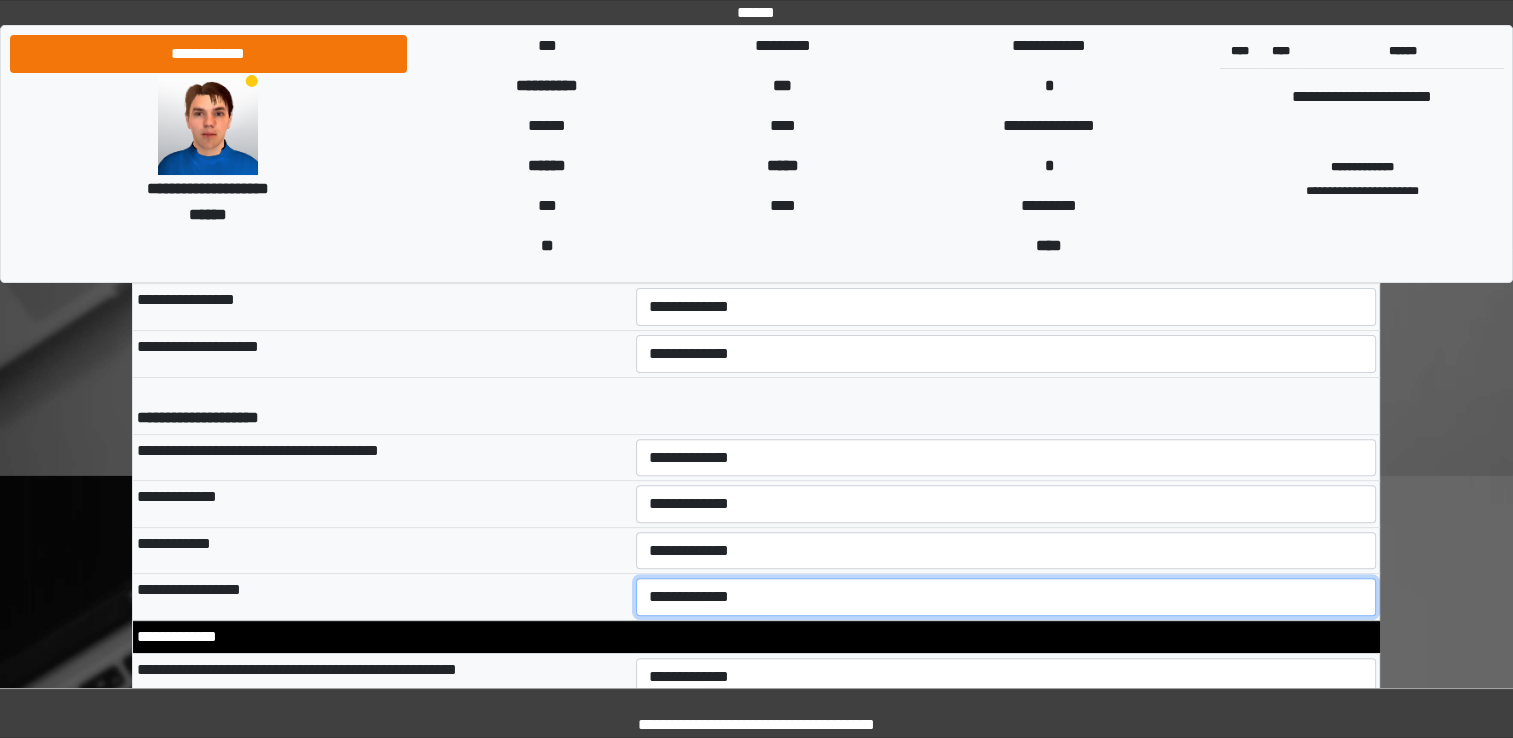 click on "**********" at bounding box center [1006, 597] 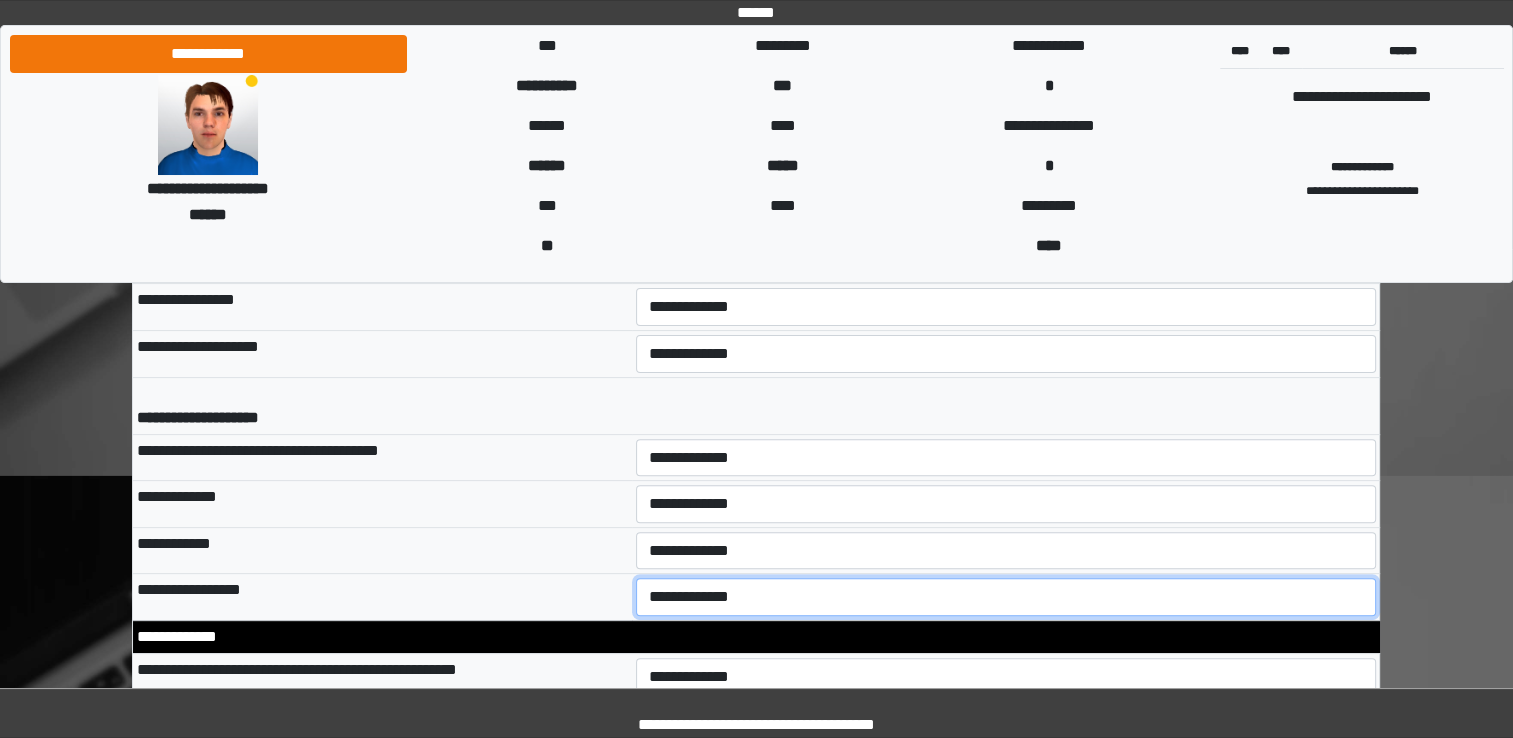 select on "*" 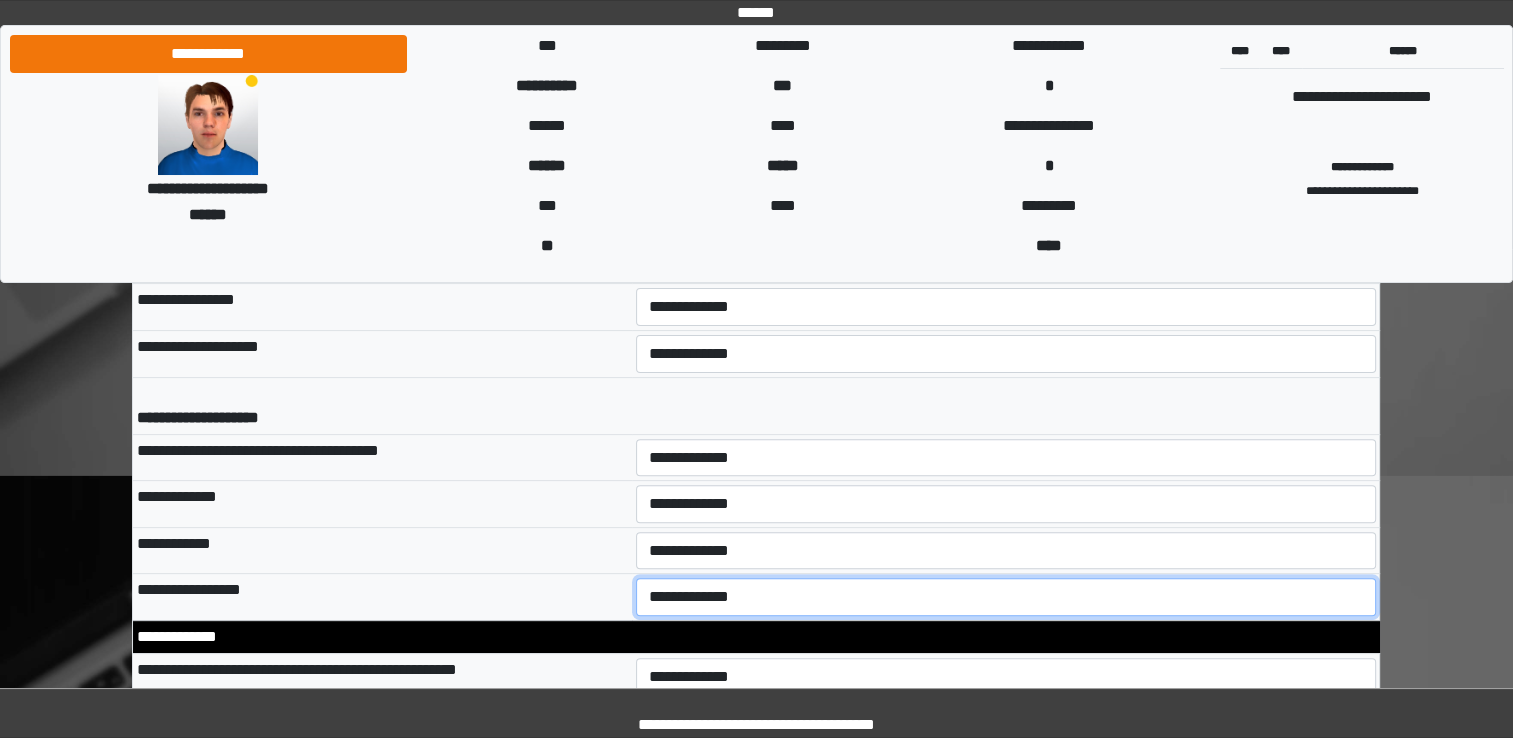 scroll, scrollTop: 8200, scrollLeft: 0, axis: vertical 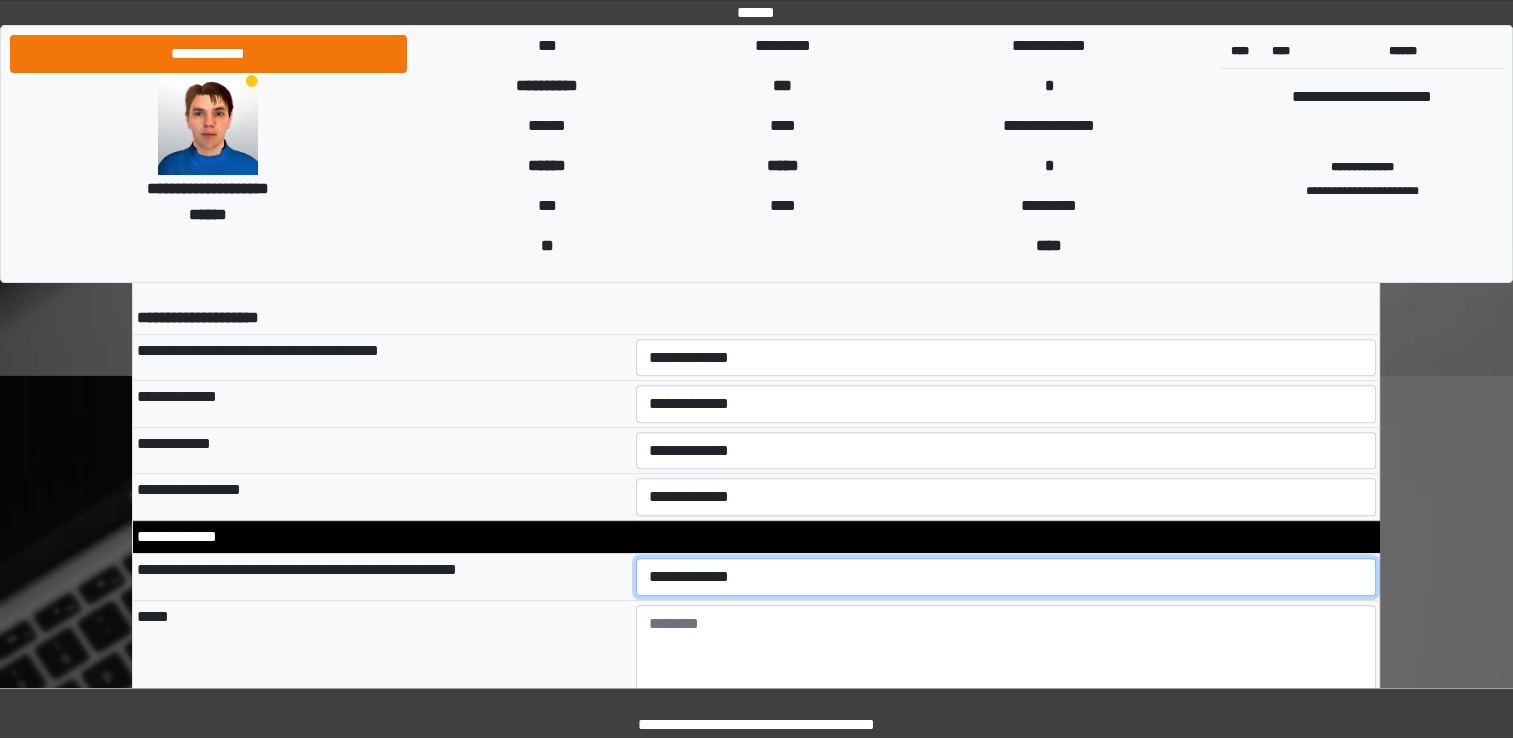 click on "**********" at bounding box center (1006, 577) 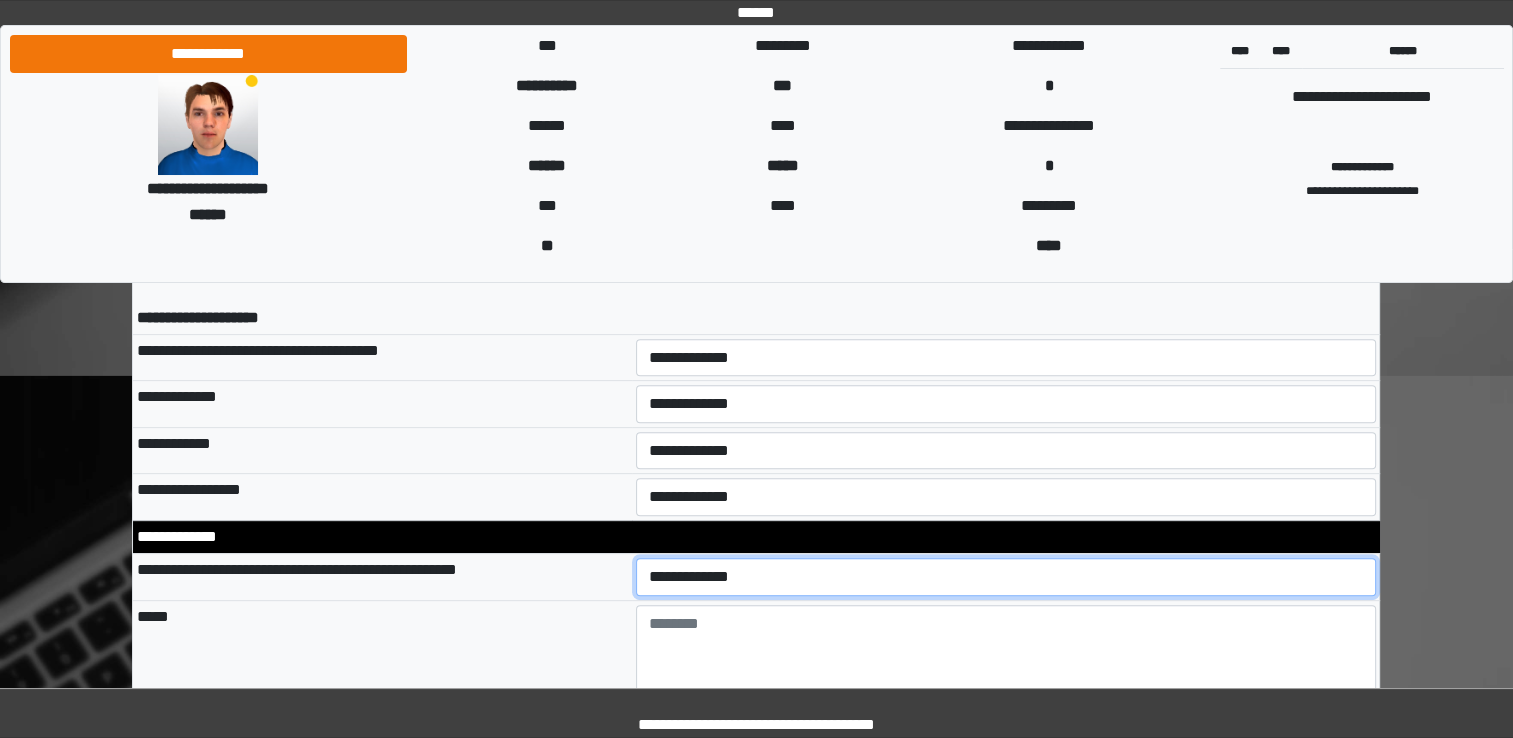 select on "*" 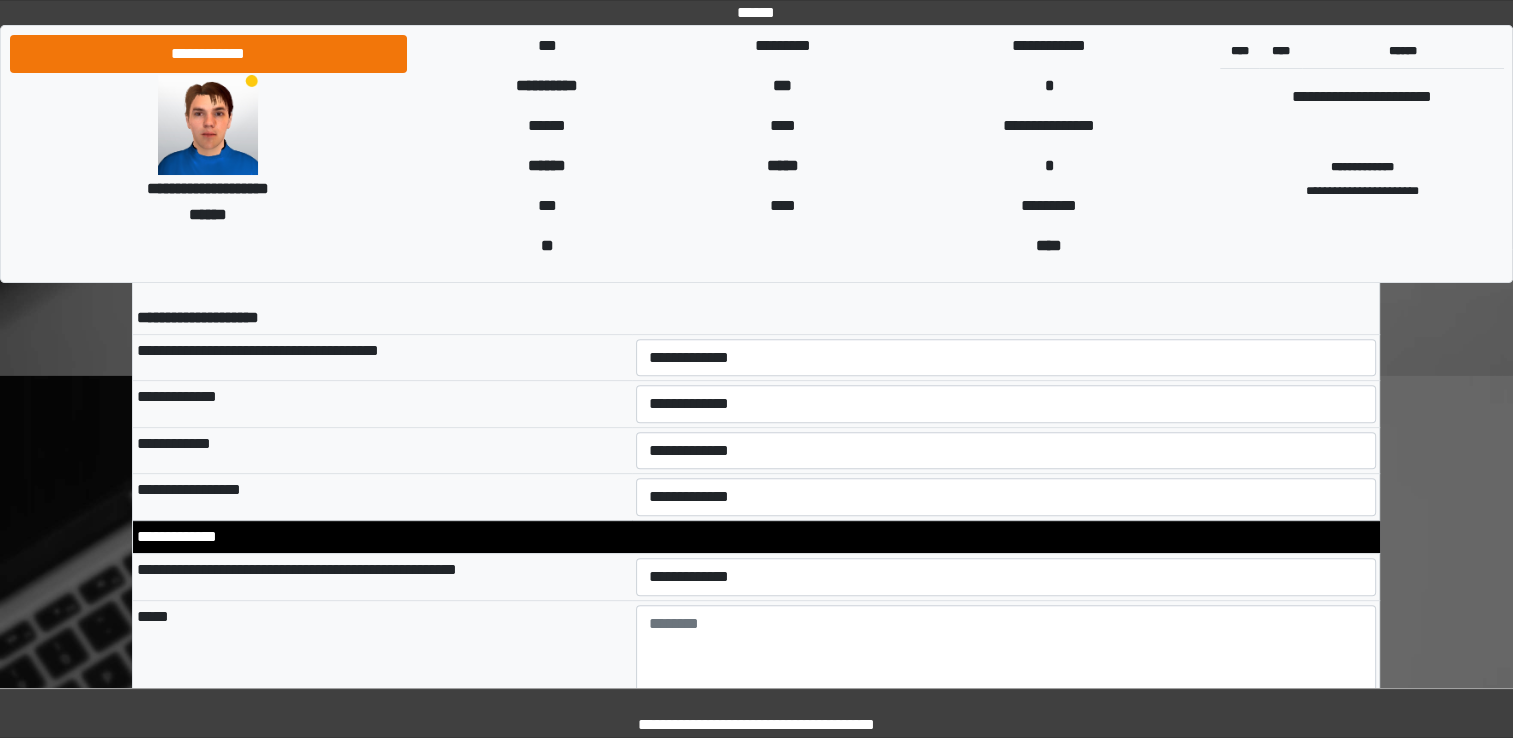 click on "*****" at bounding box center (382, 659) 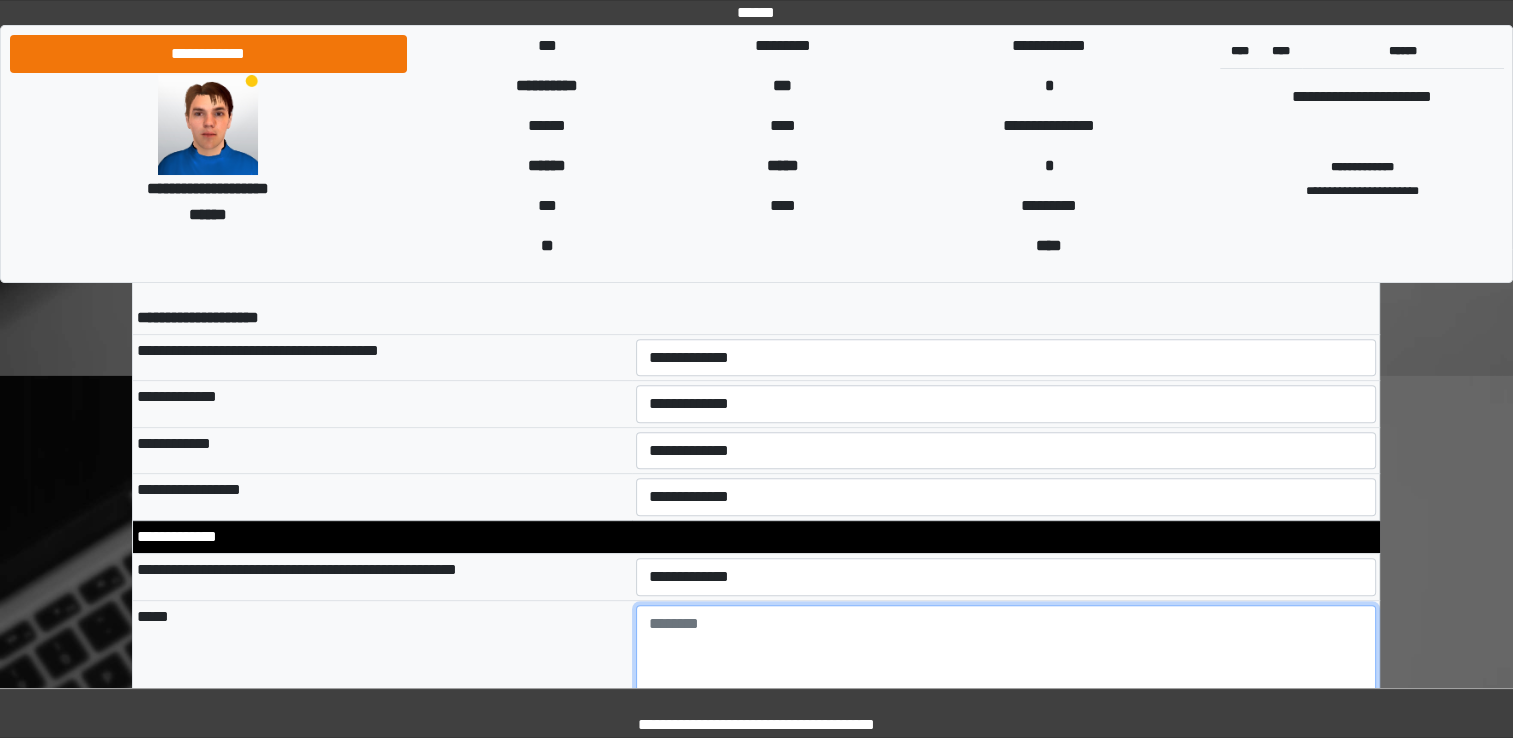 click at bounding box center (1006, 660) 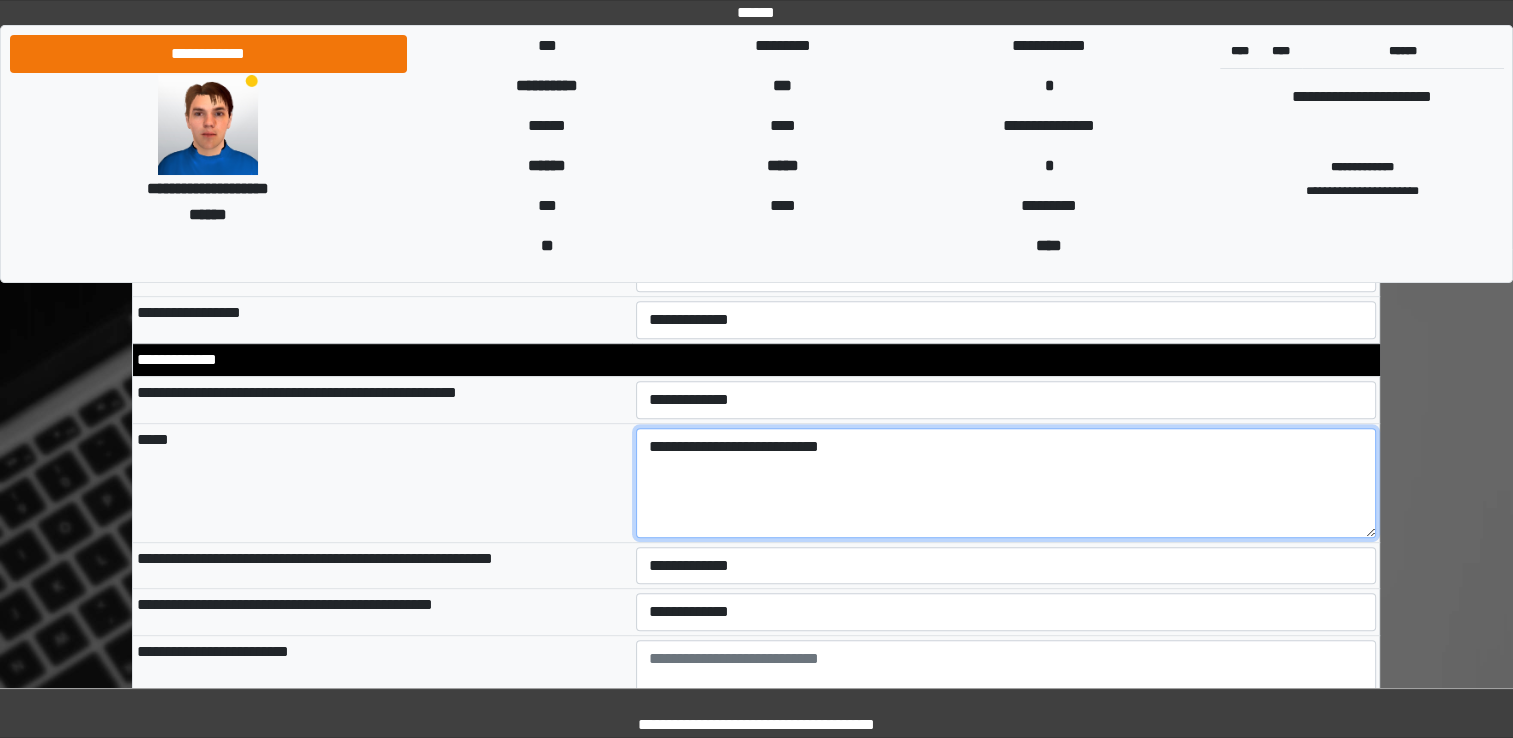 scroll, scrollTop: 8400, scrollLeft: 0, axis: vertical 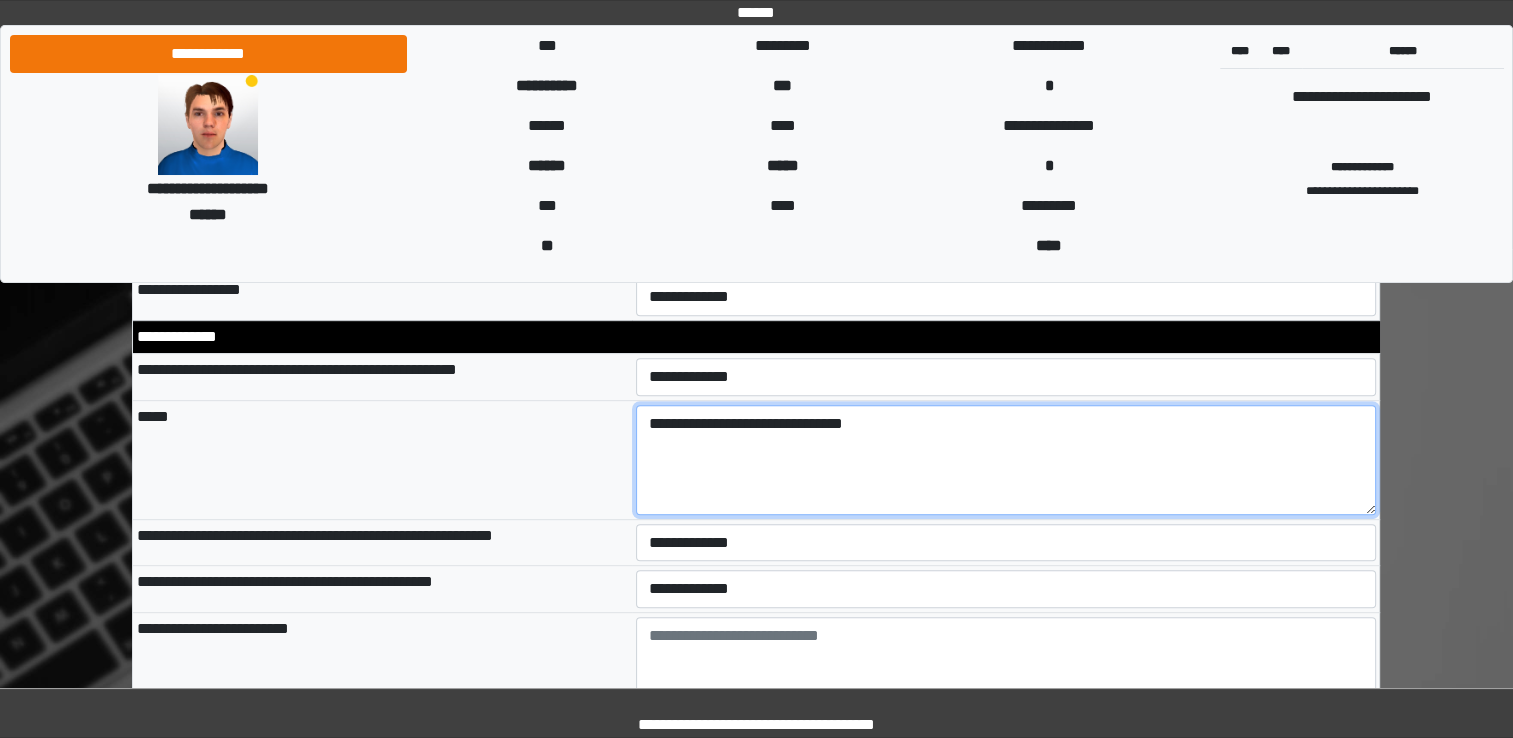 type on "**********" 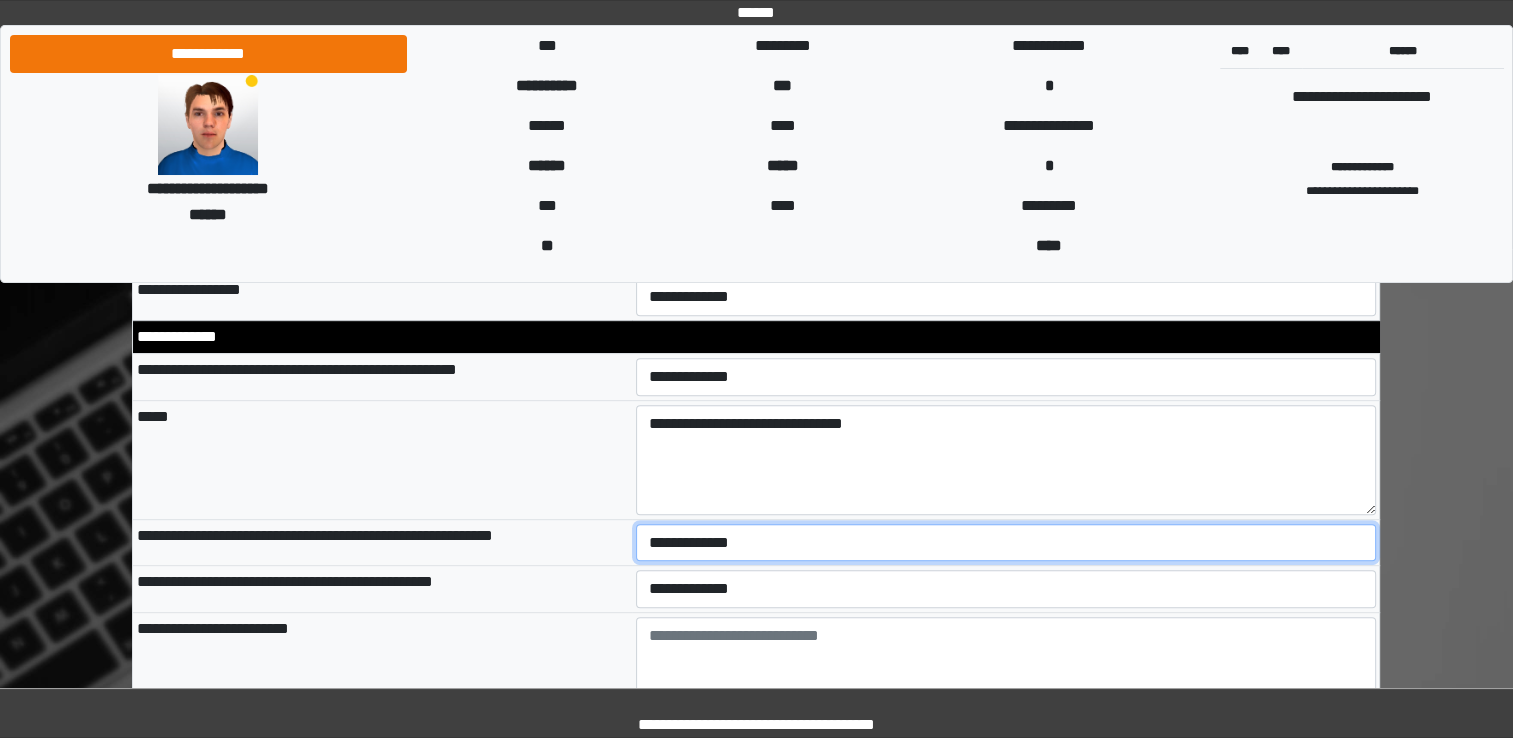 click on "**********" at bounding box center [1006, 543] 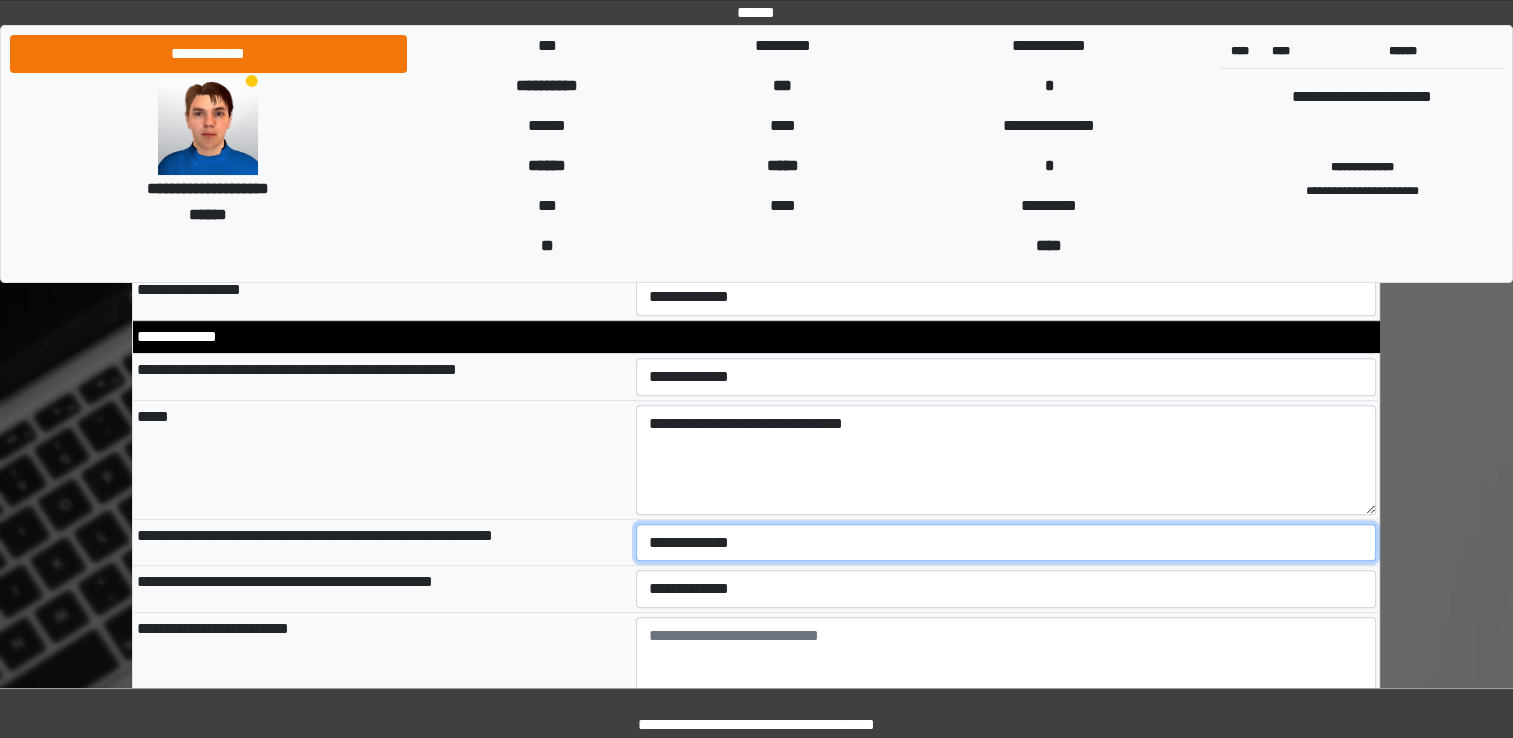 select on "*" 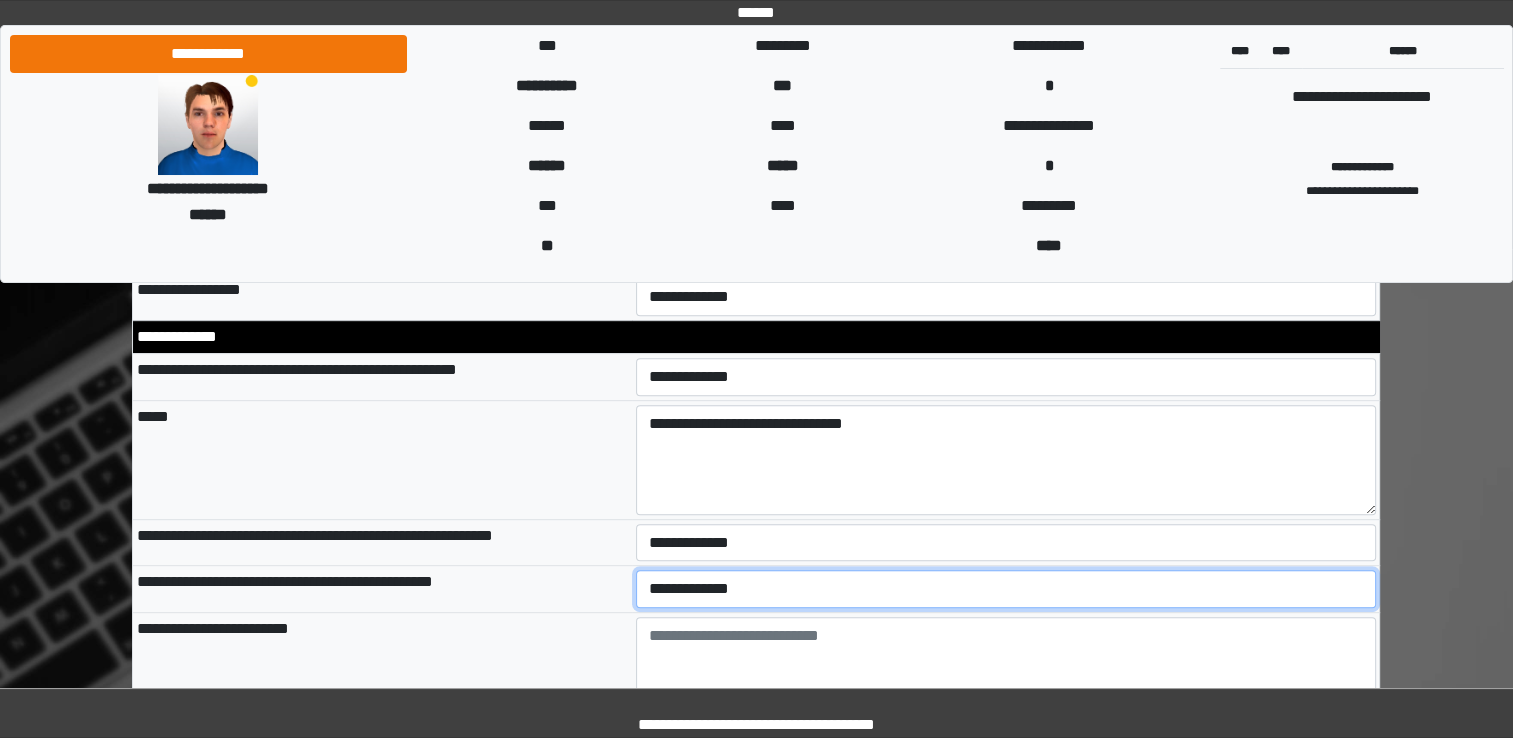 click on "**********" at bounding box center [1006, 589] 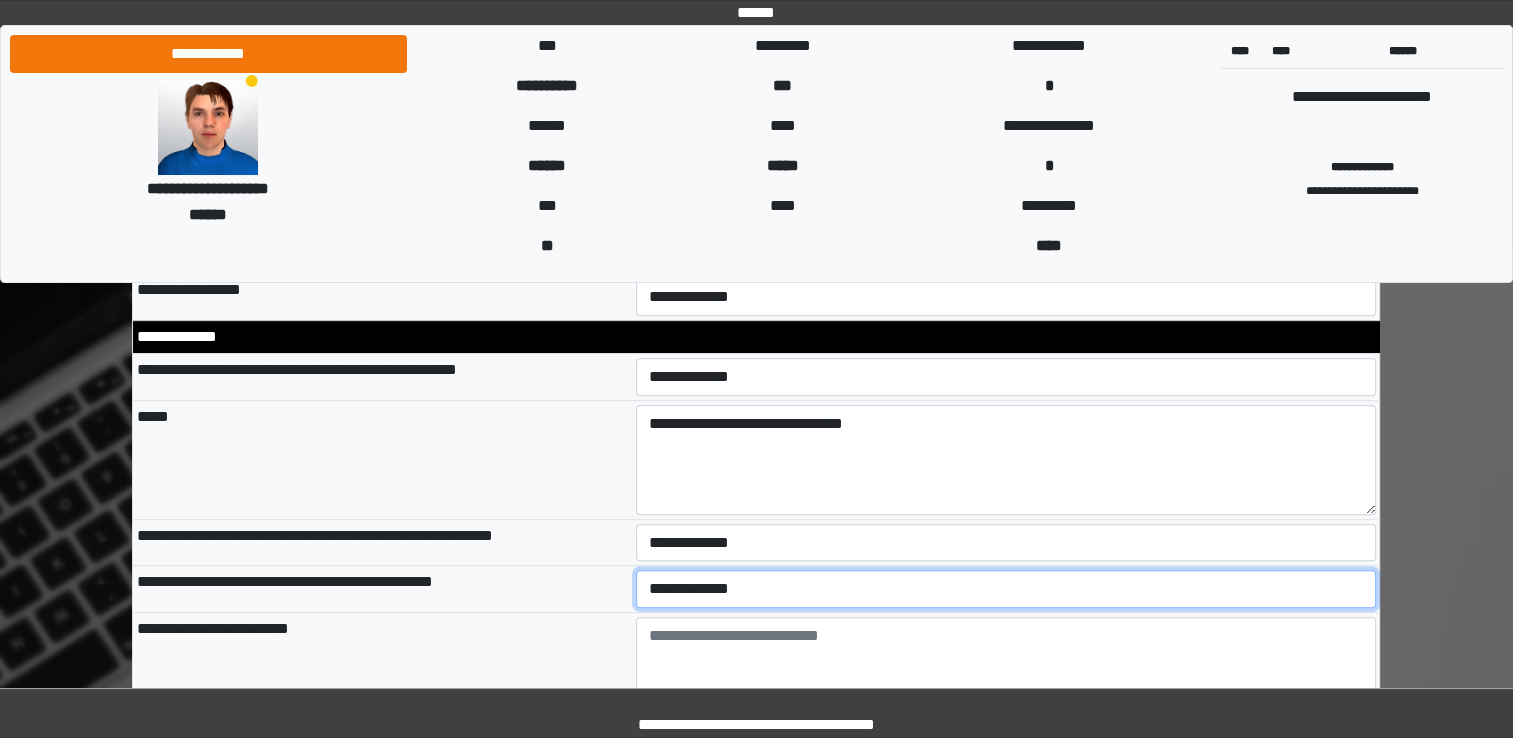 select on "*" 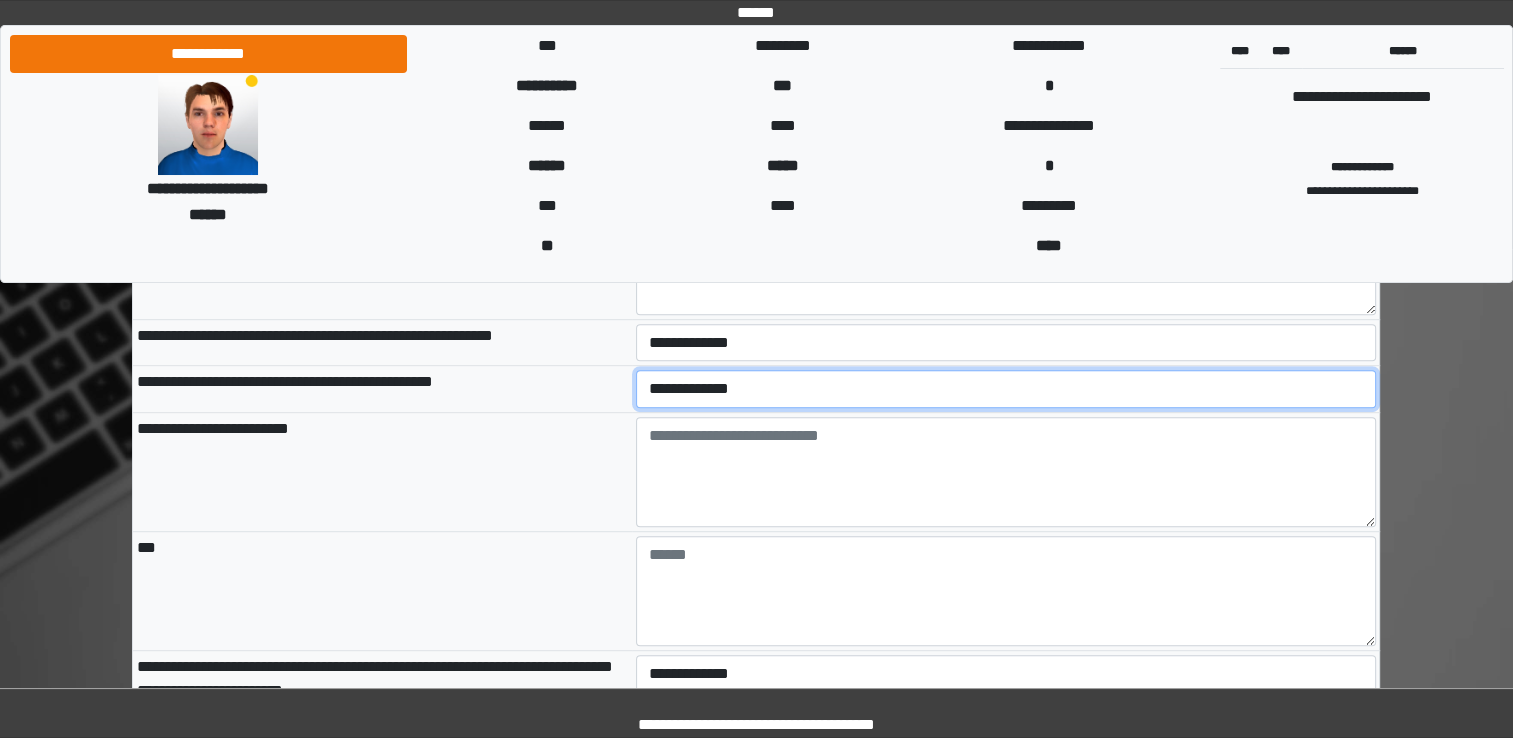 scroll, scrollTop: 8700, scrollLeft: 0, axis: vertical 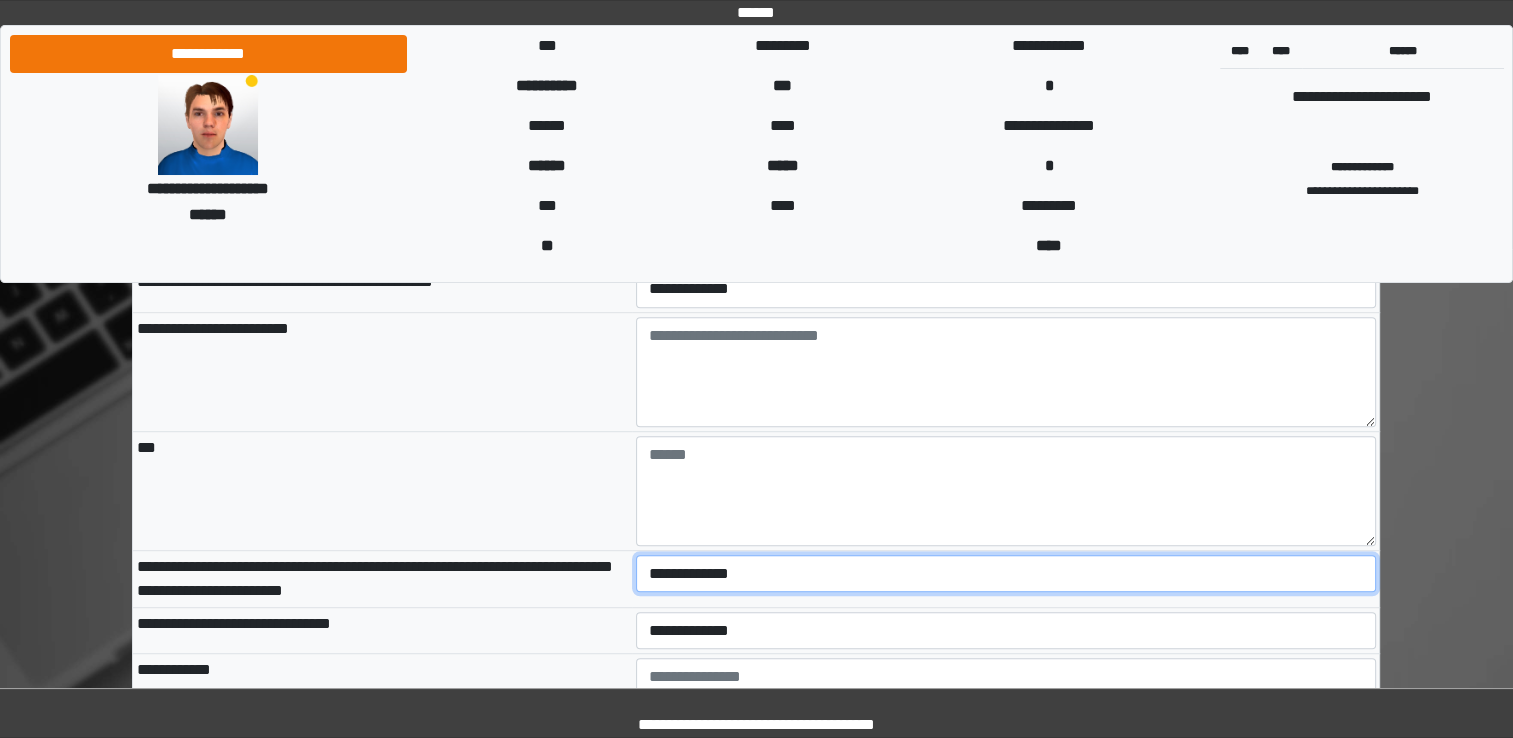 click on "**********" at bounding box center (1006, 574) 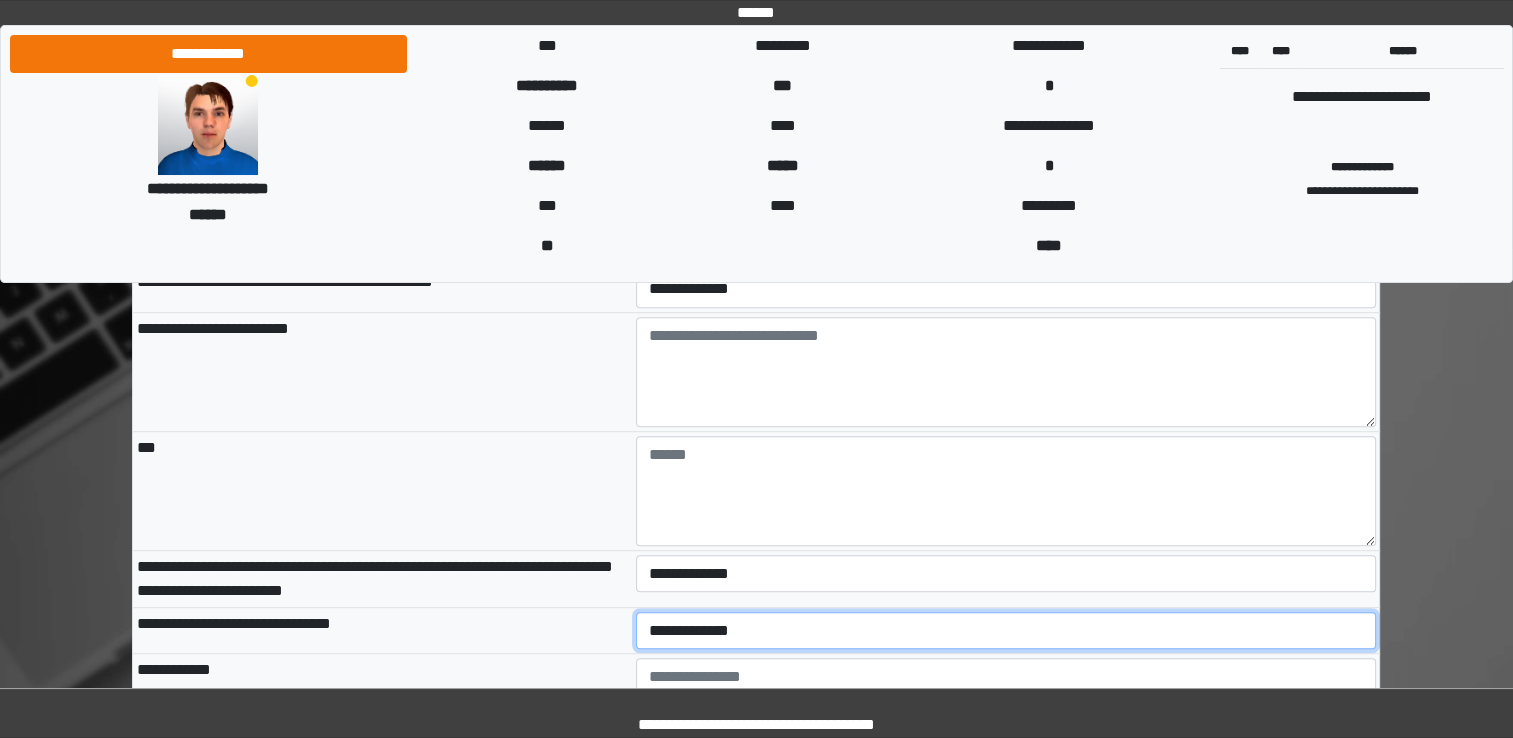 click on "**********" at bounding box center (1006, 631) 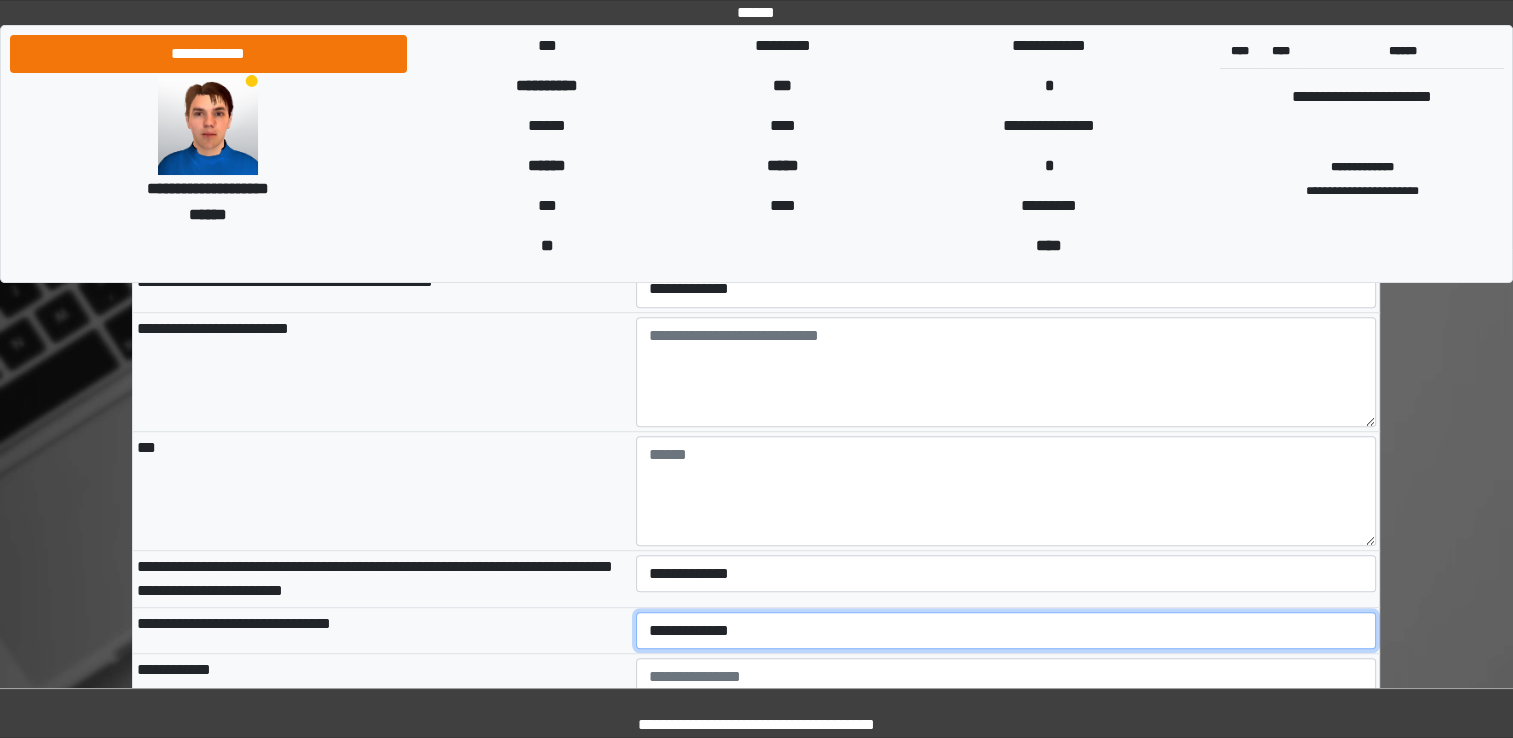 select on "*" 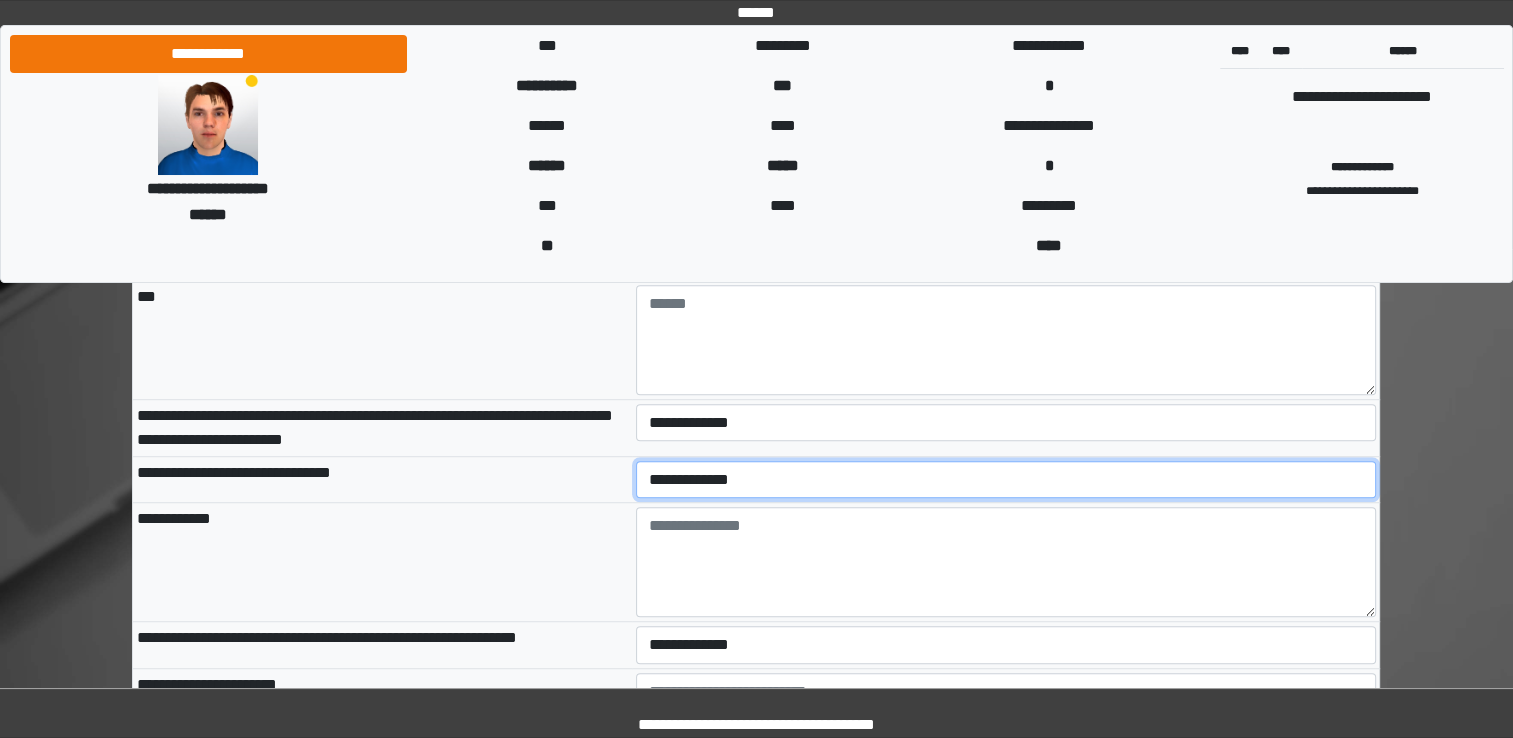 scroll, scrollTop: 8900, scrollLeft: 0, axis: vertical 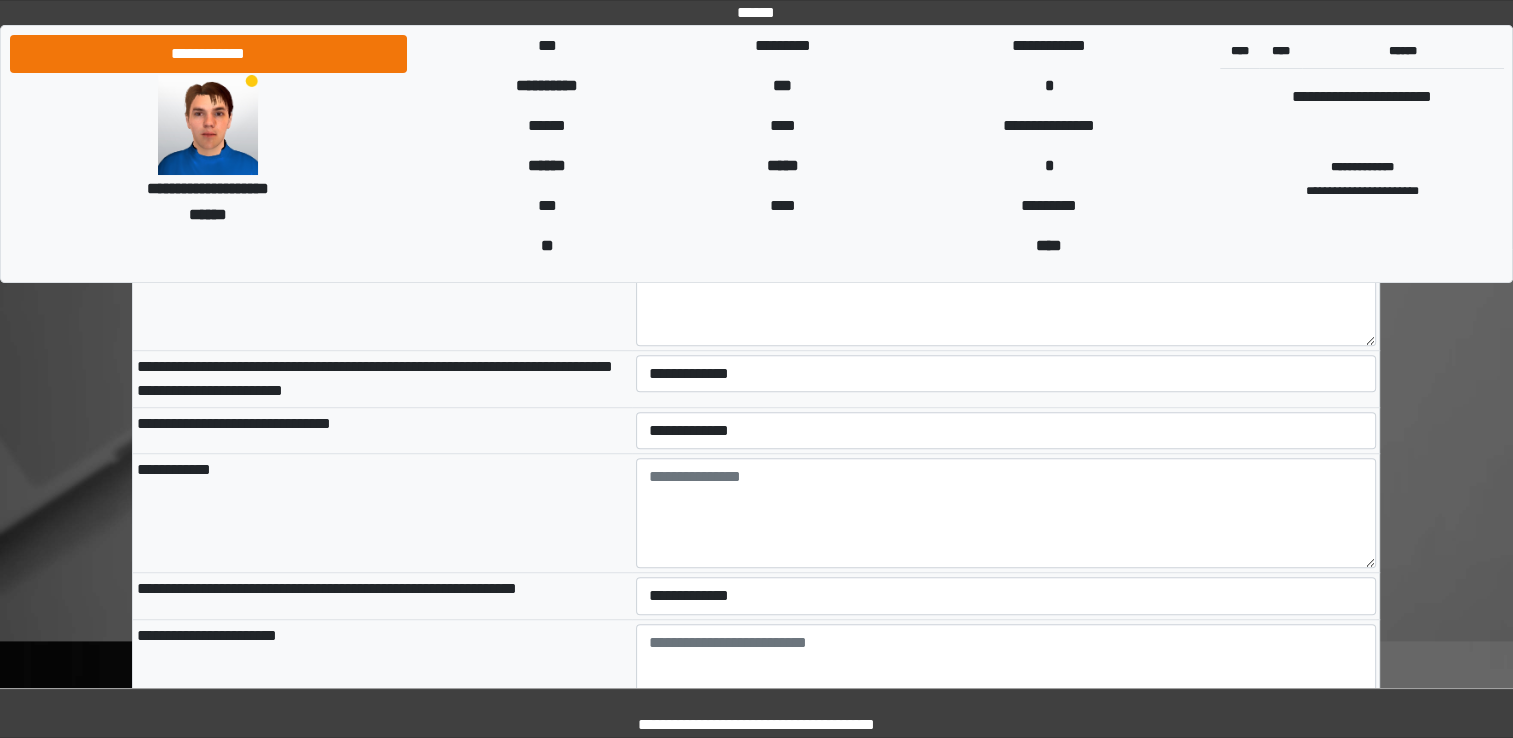 click at bounding box center [1006, 678] 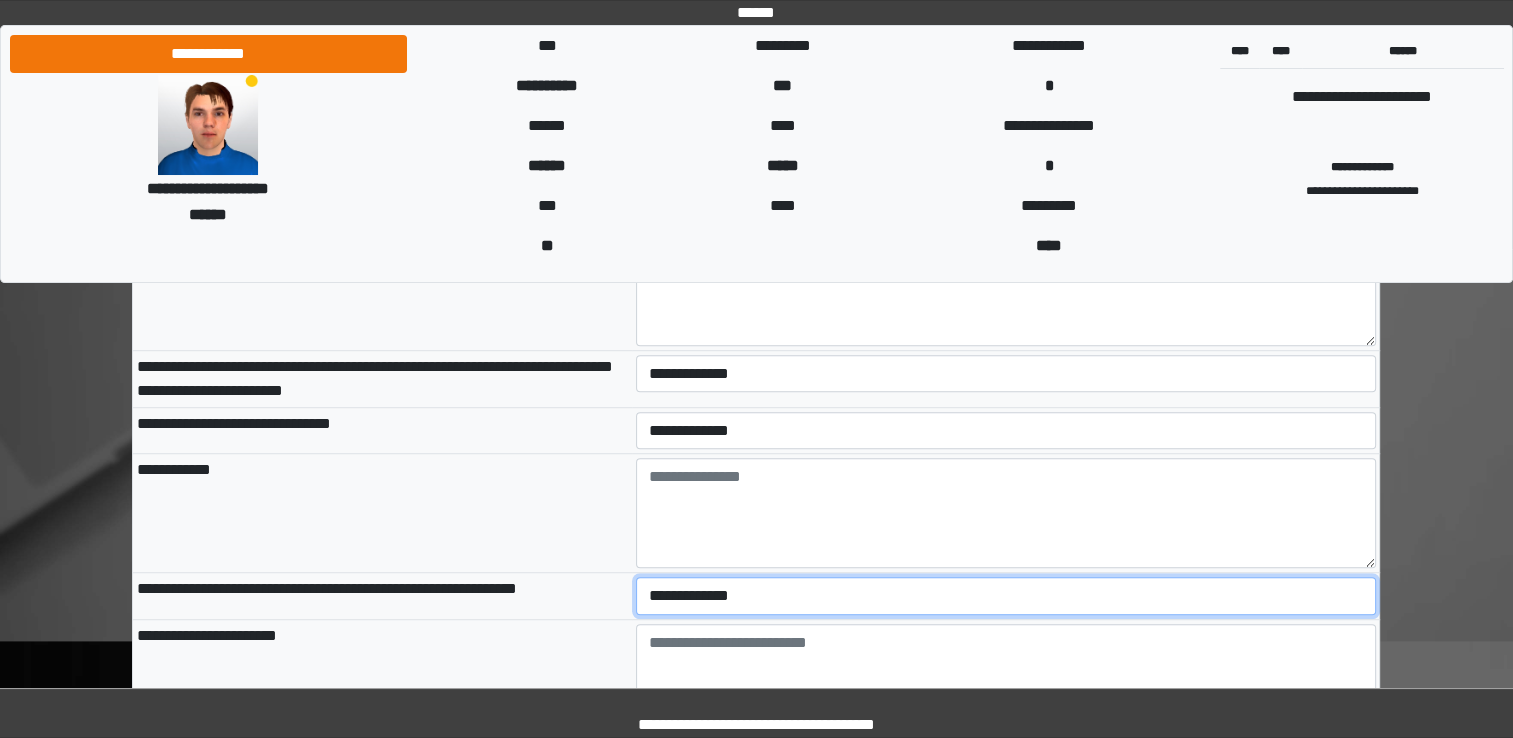 click on "**********" at bounding box center (1006, 596) 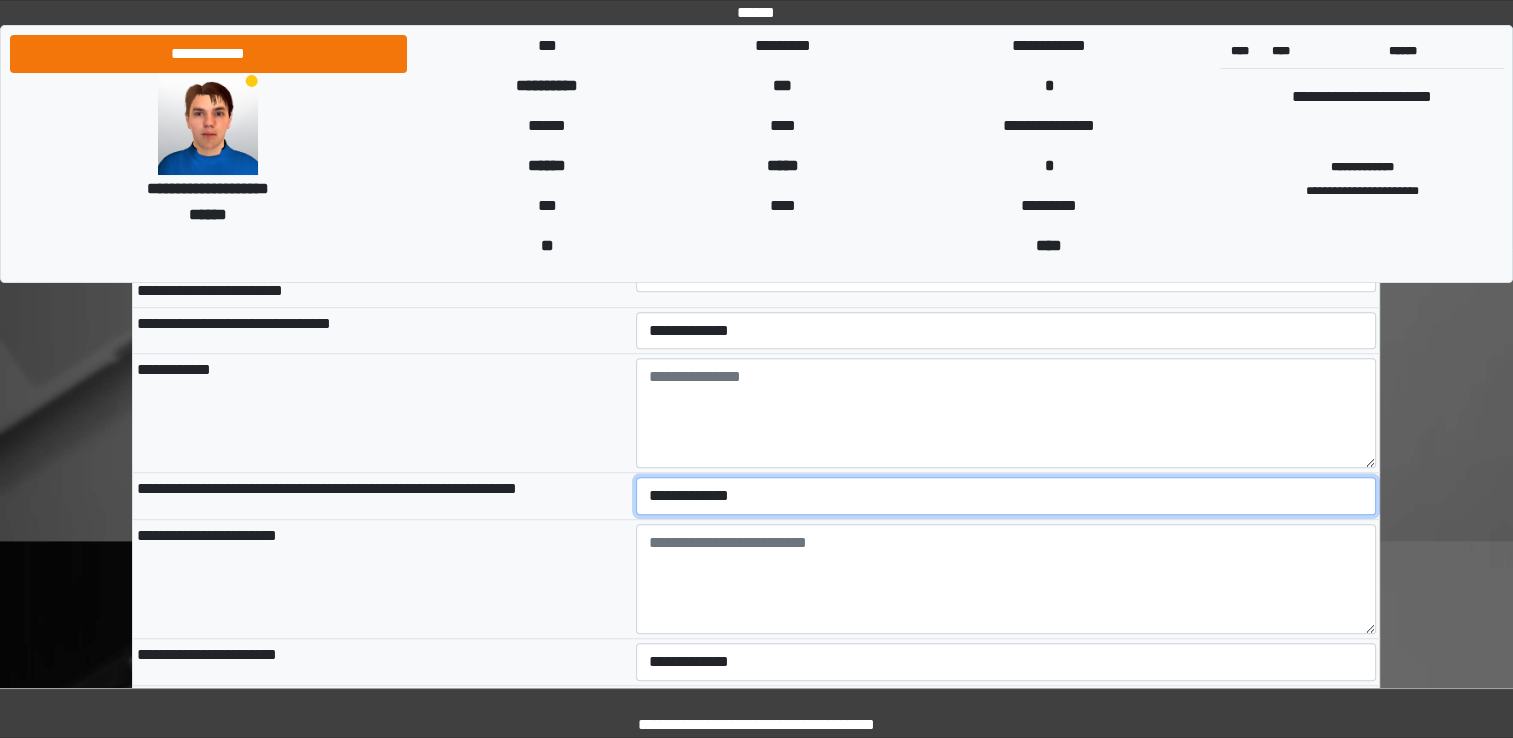 scroll, scrollTop: 9100, scrollLeft: 0, axis: vertical 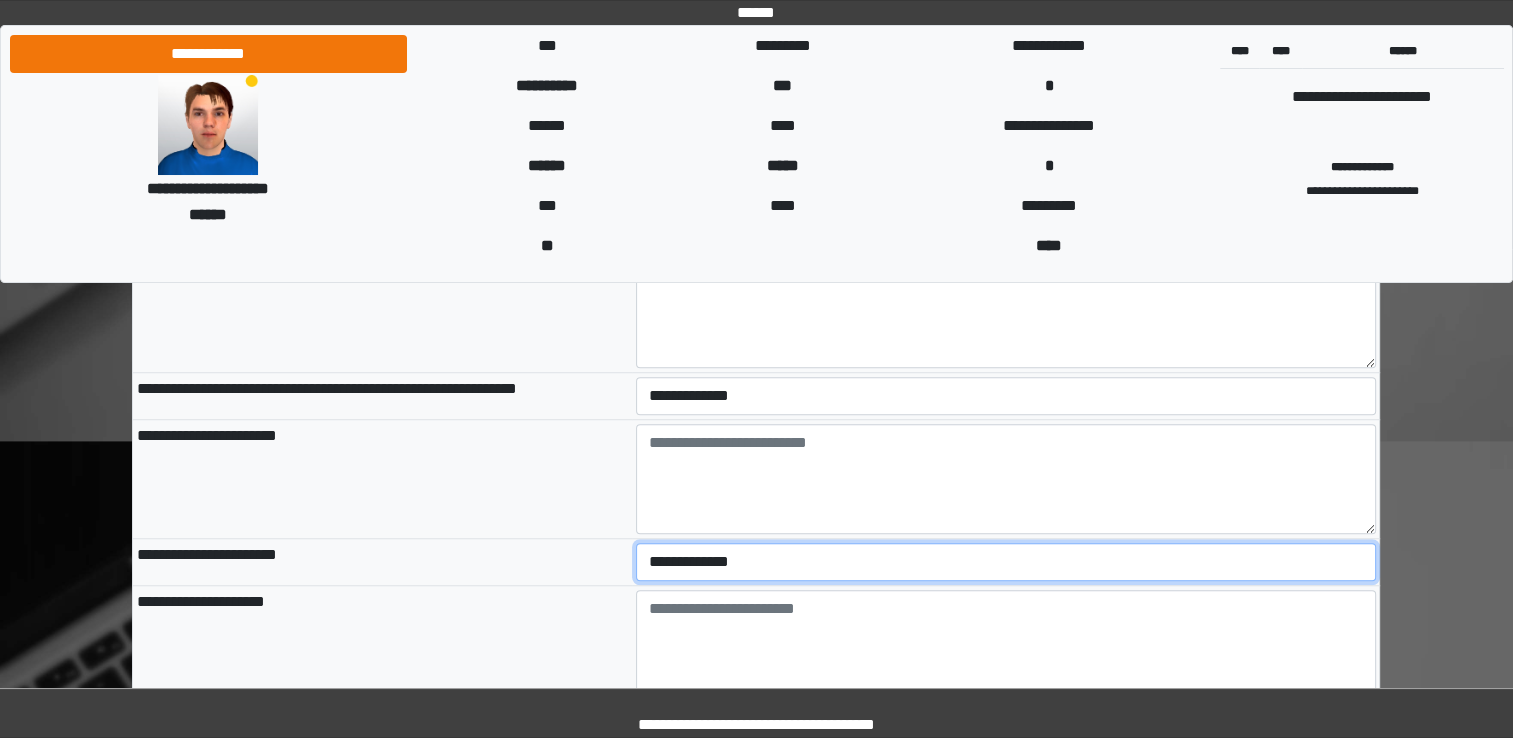click on "**********" at bounding box center (1006, 562) 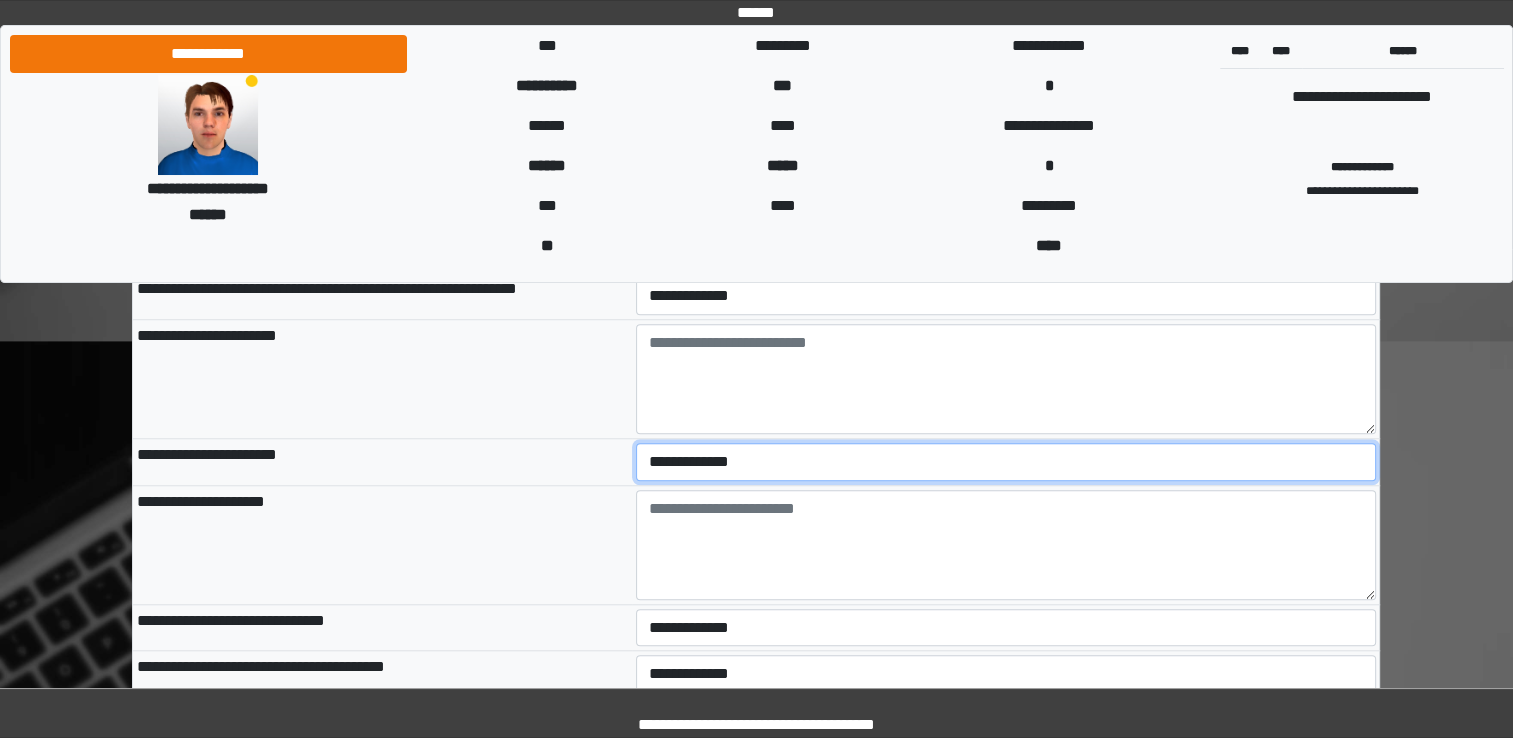 scroll, scrollTop: 9300, scrollLeft: 0, axis: vertical 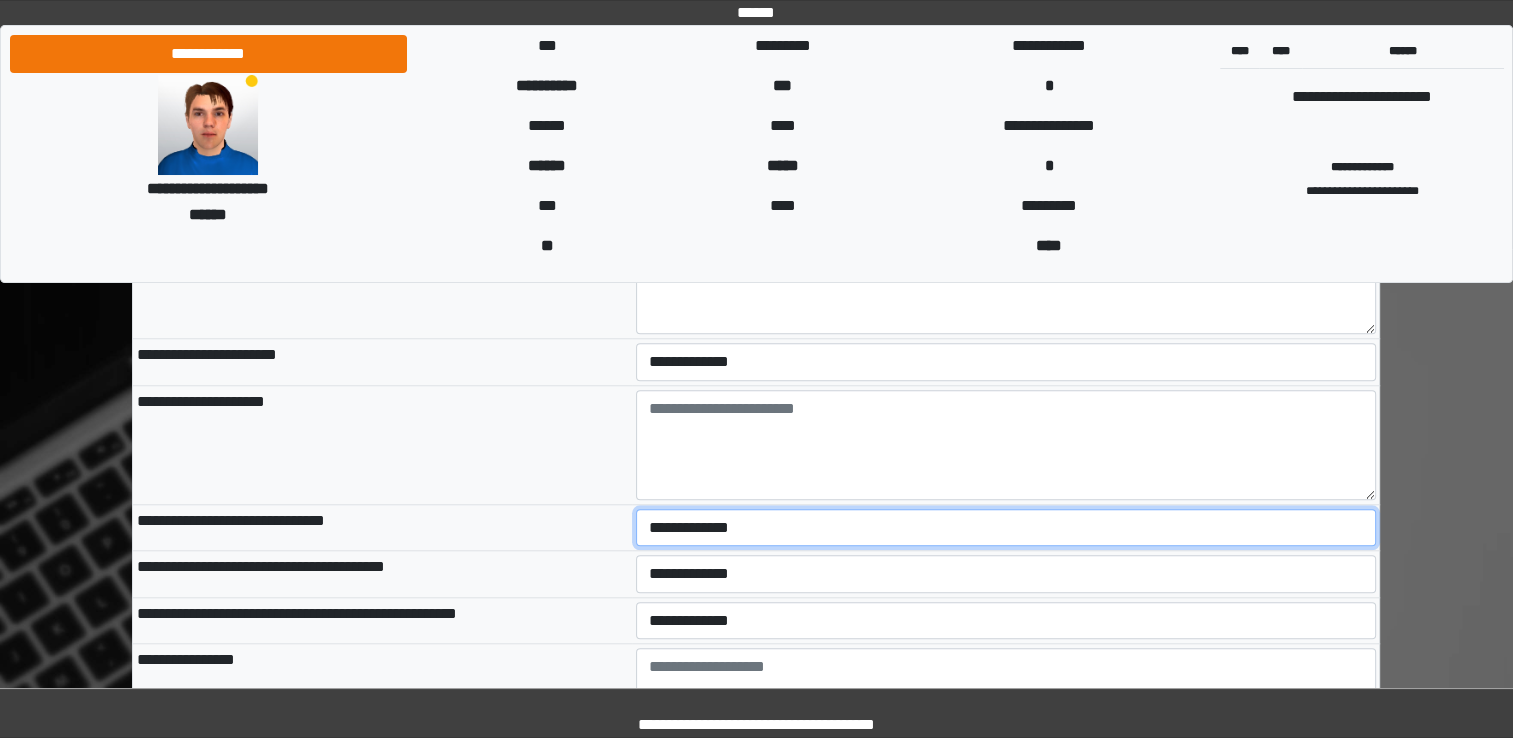 click on "**********" at bounding box center (1006, 528) 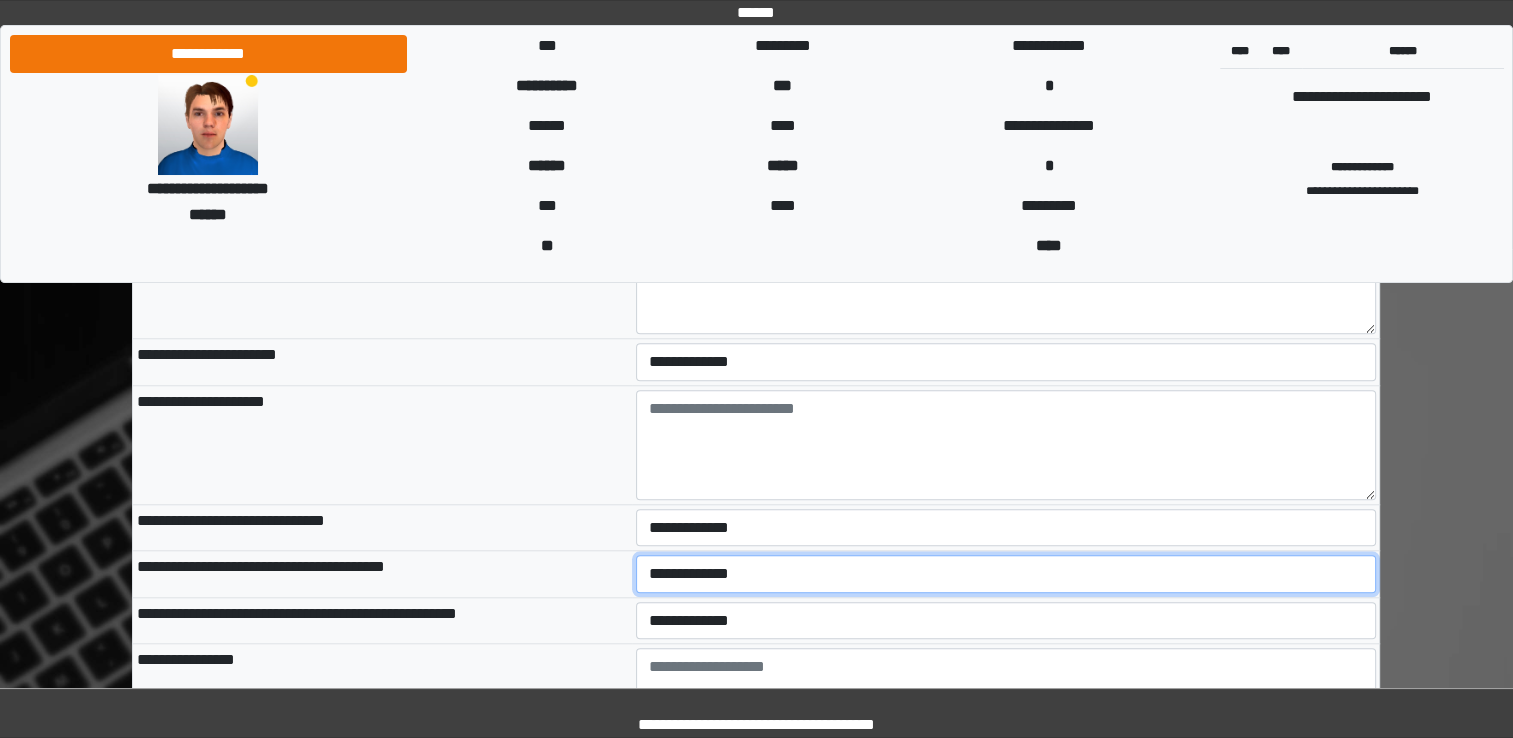 click on "**********" at bounding box center [1006, 574] 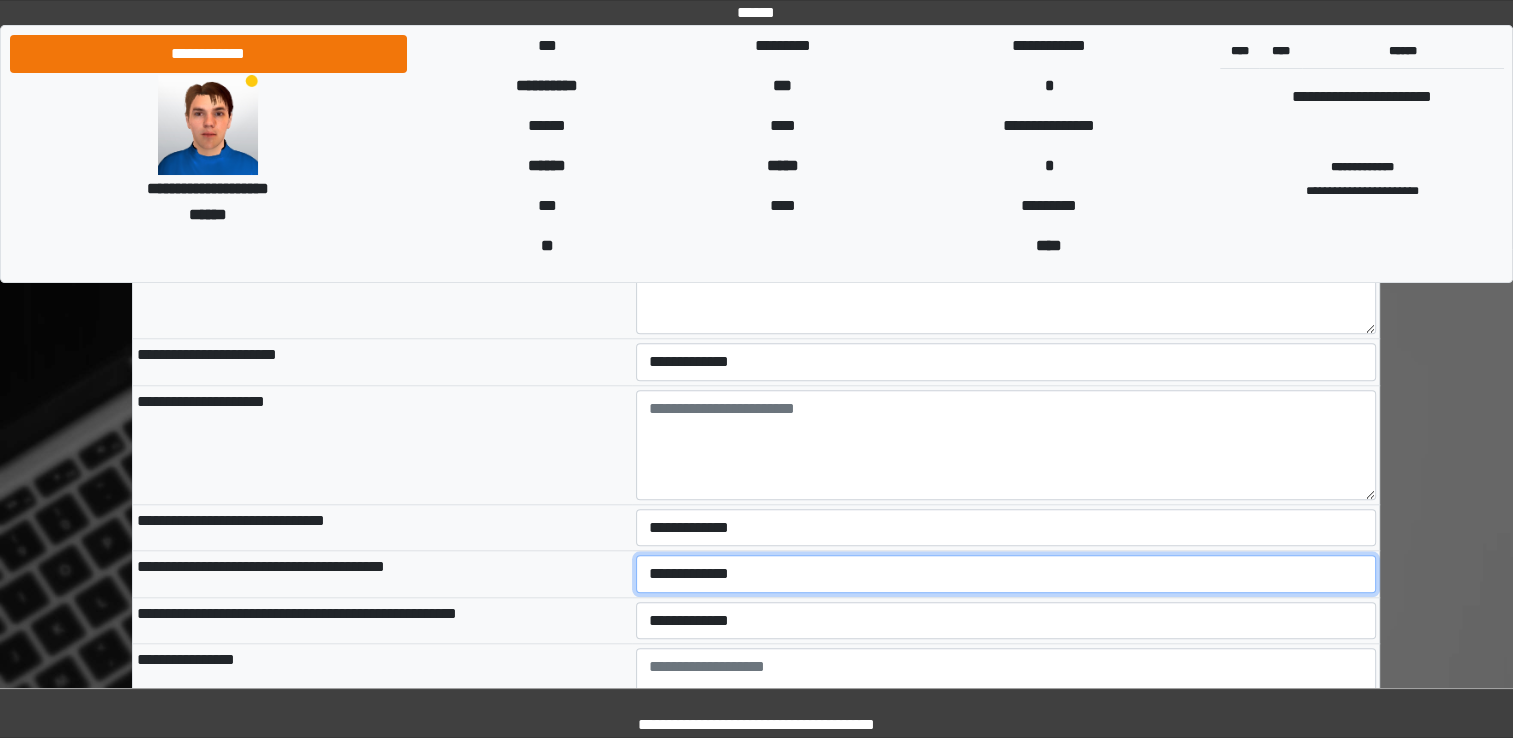 select on "*" 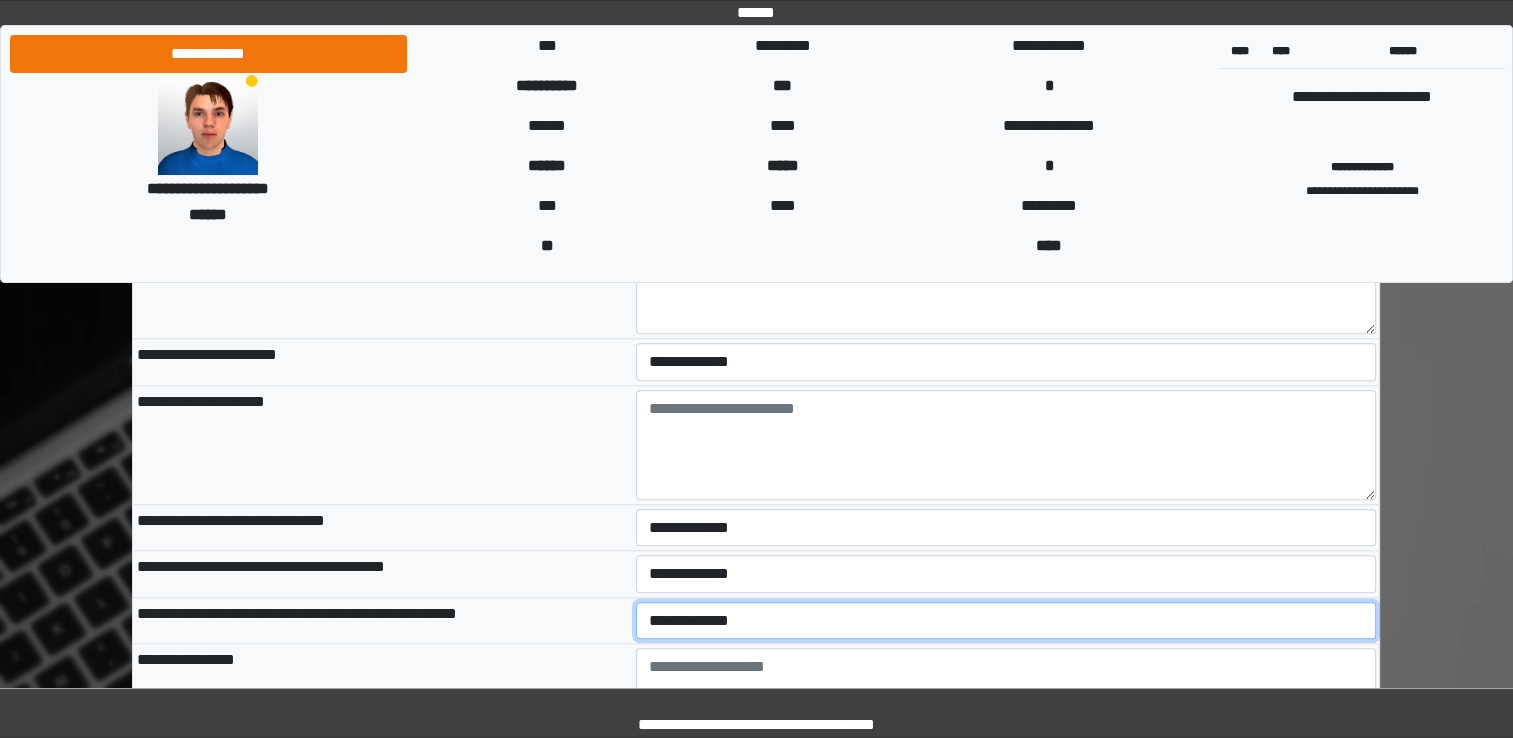 click on "**********" at bounding box center (1006, 621) 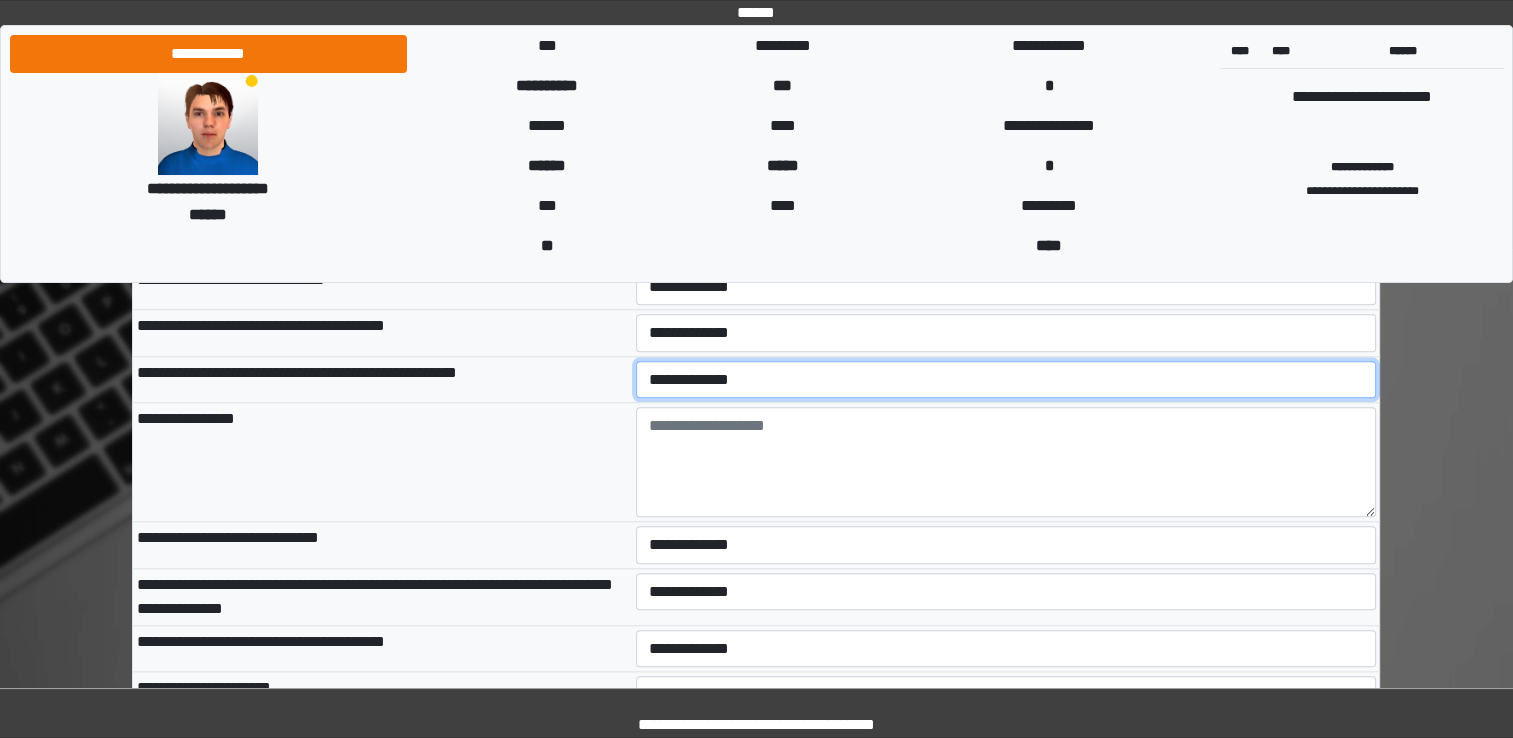 scroll, scrollTop: 9600, scrollLeft: 0, axis: vertical 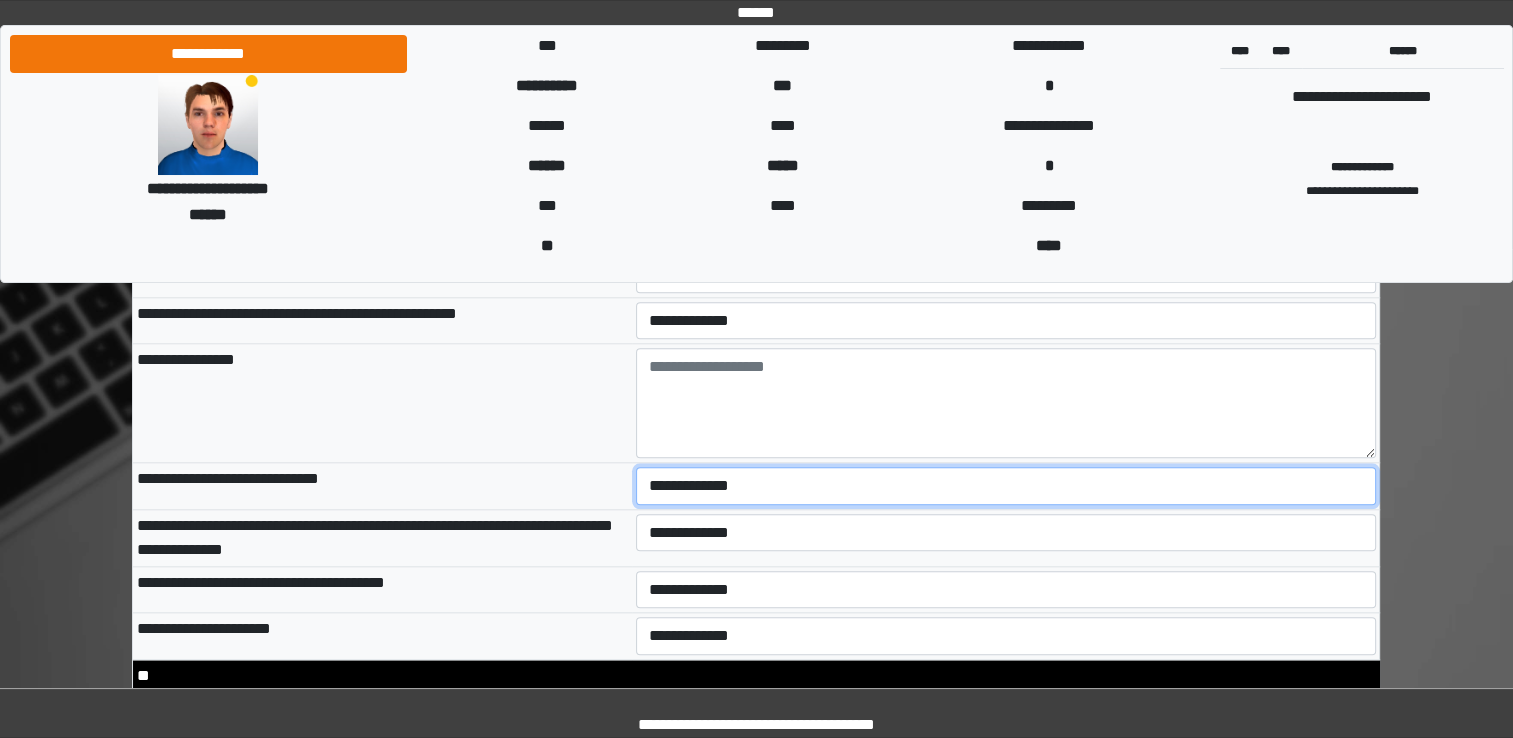 click on "**********" at bounding box center (1006, 486) 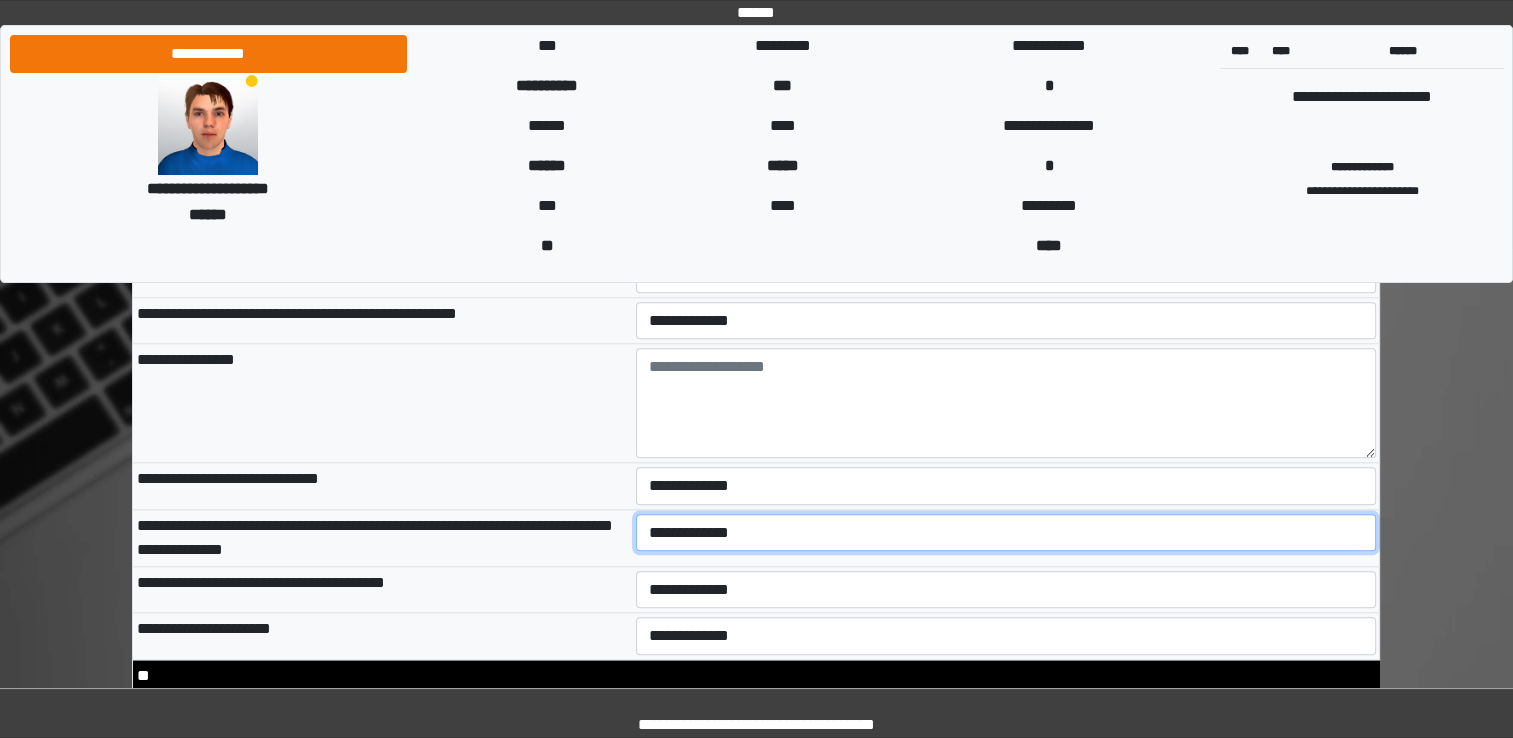 click on "**********" at bounding box center [1006, 533] 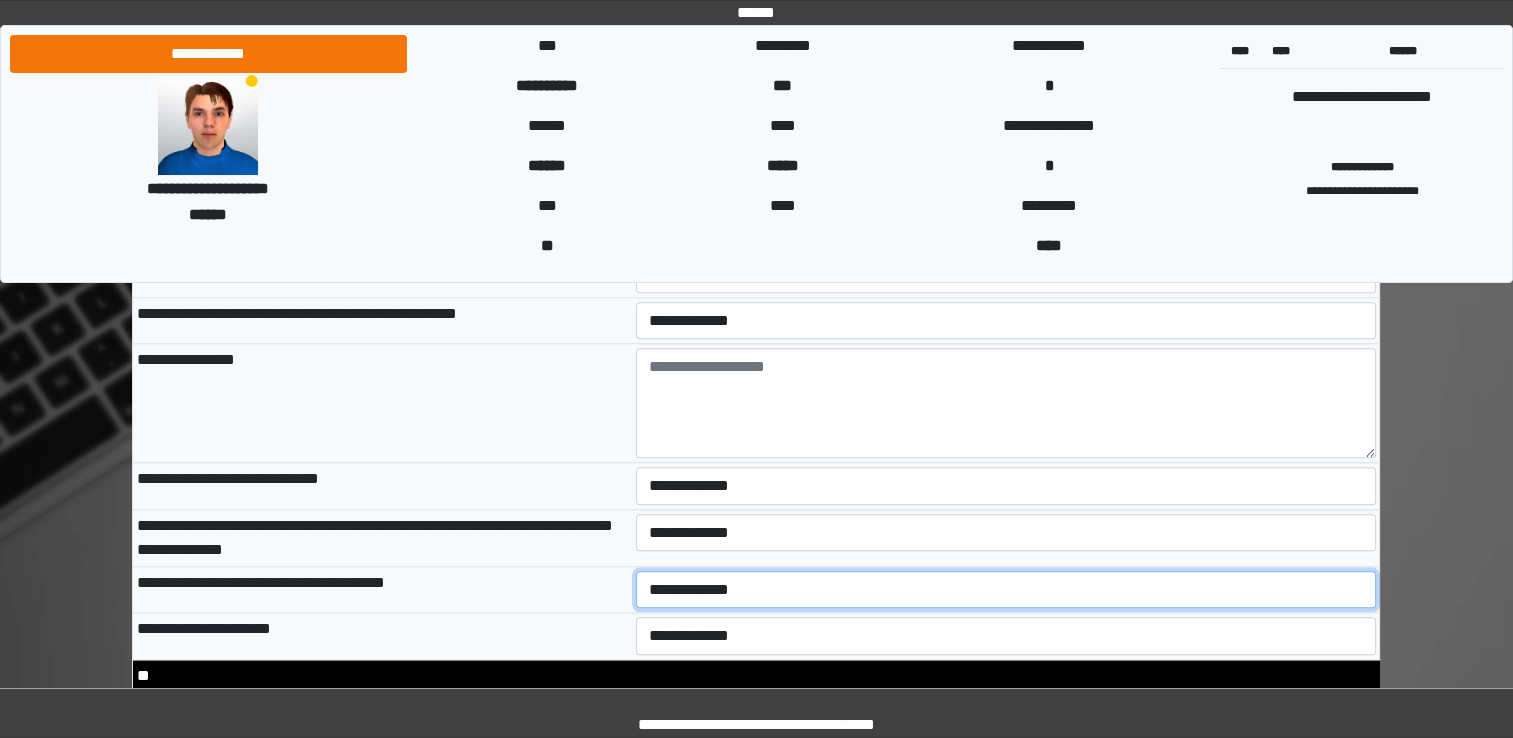 click on "**********" at bounding box center (1006, 590) 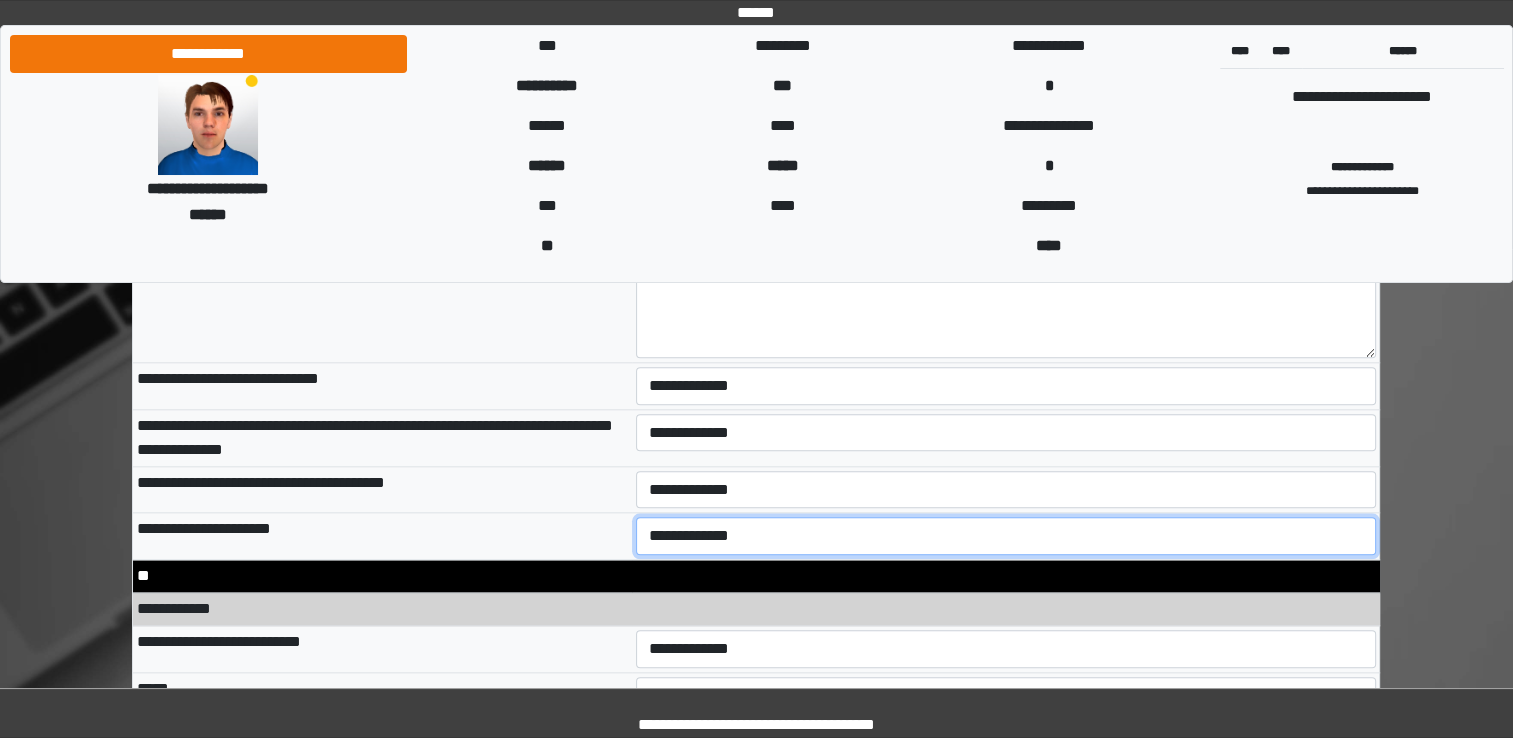 click on "**********" at bounding box center (1006, 536) 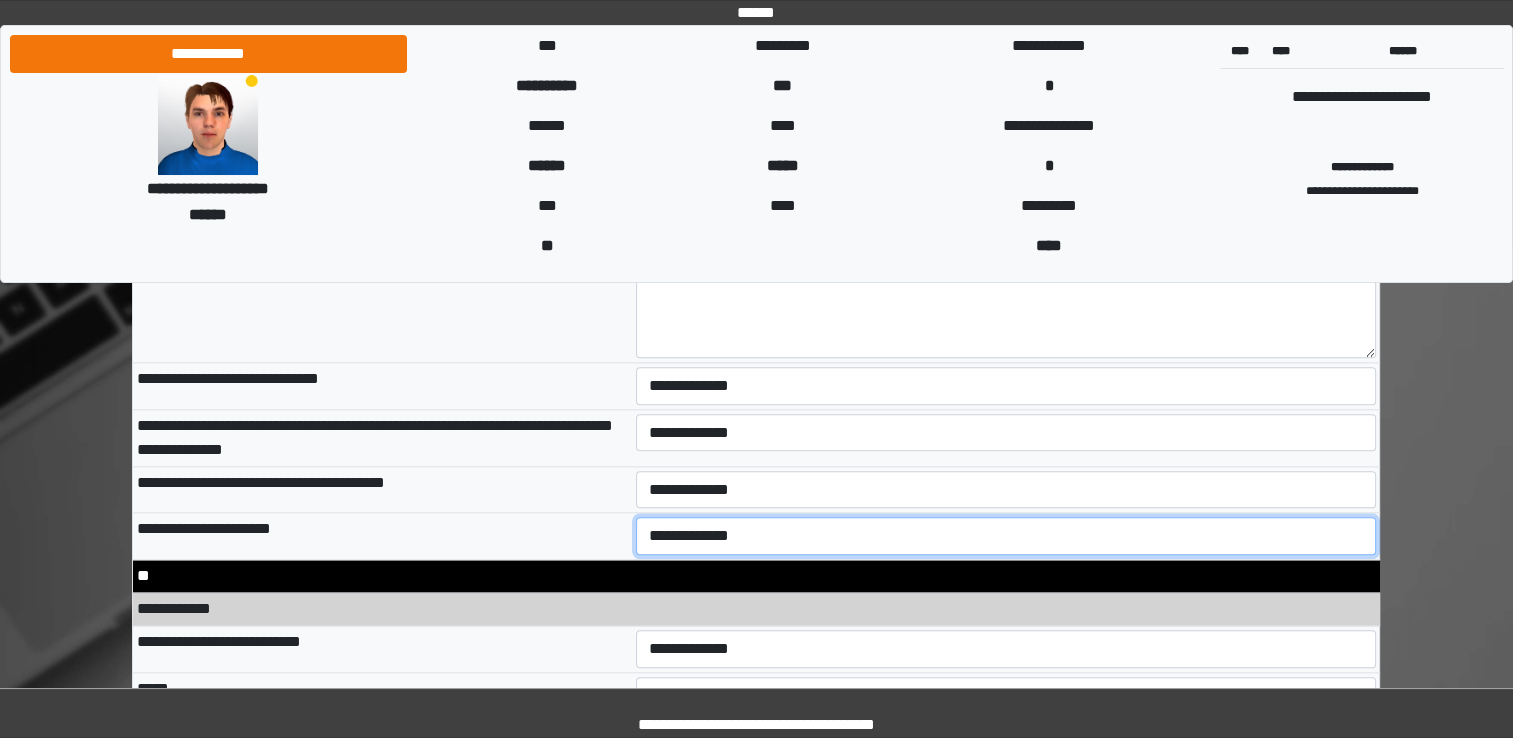select on "*" 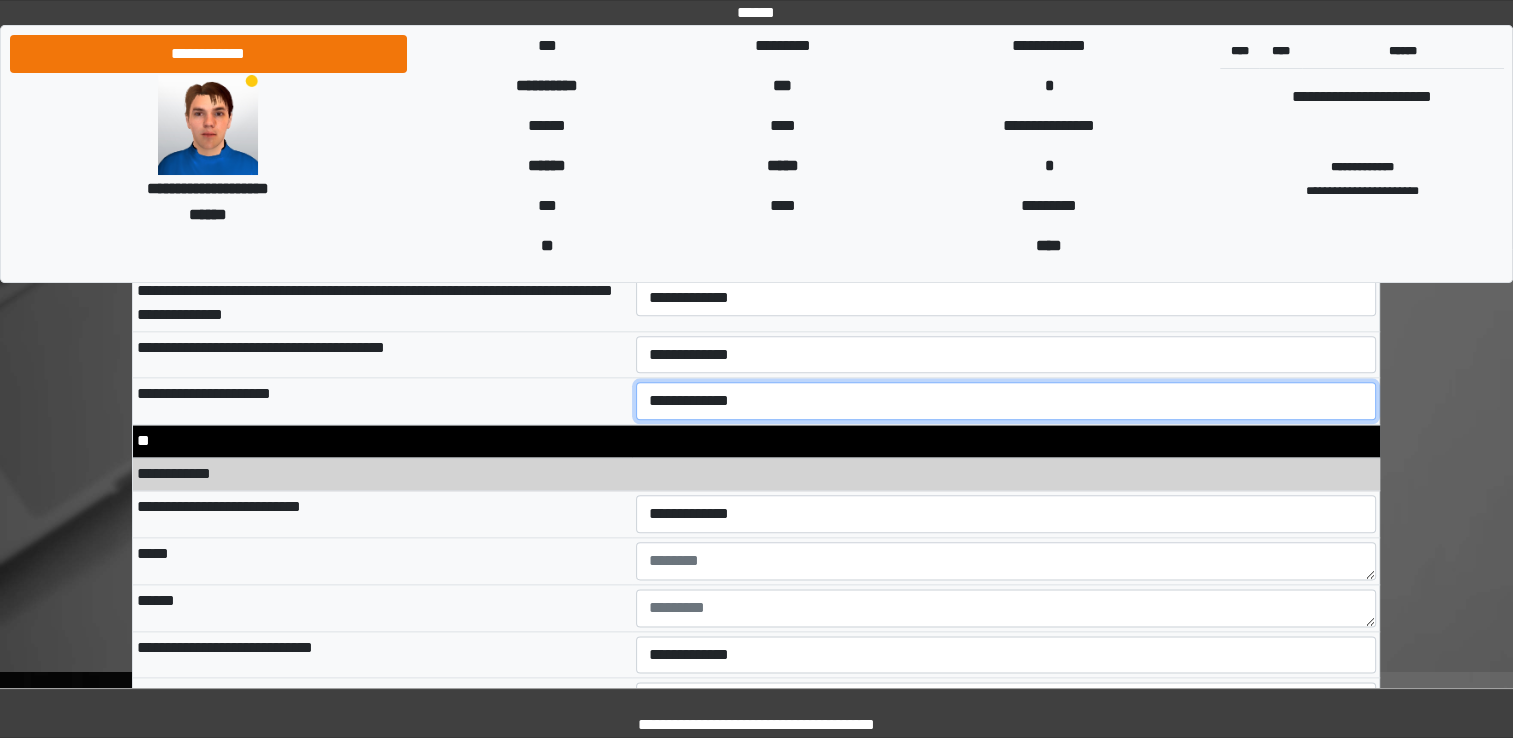 scroll, scrollTop: 9900, scrollLeft: 0, axis: vertical 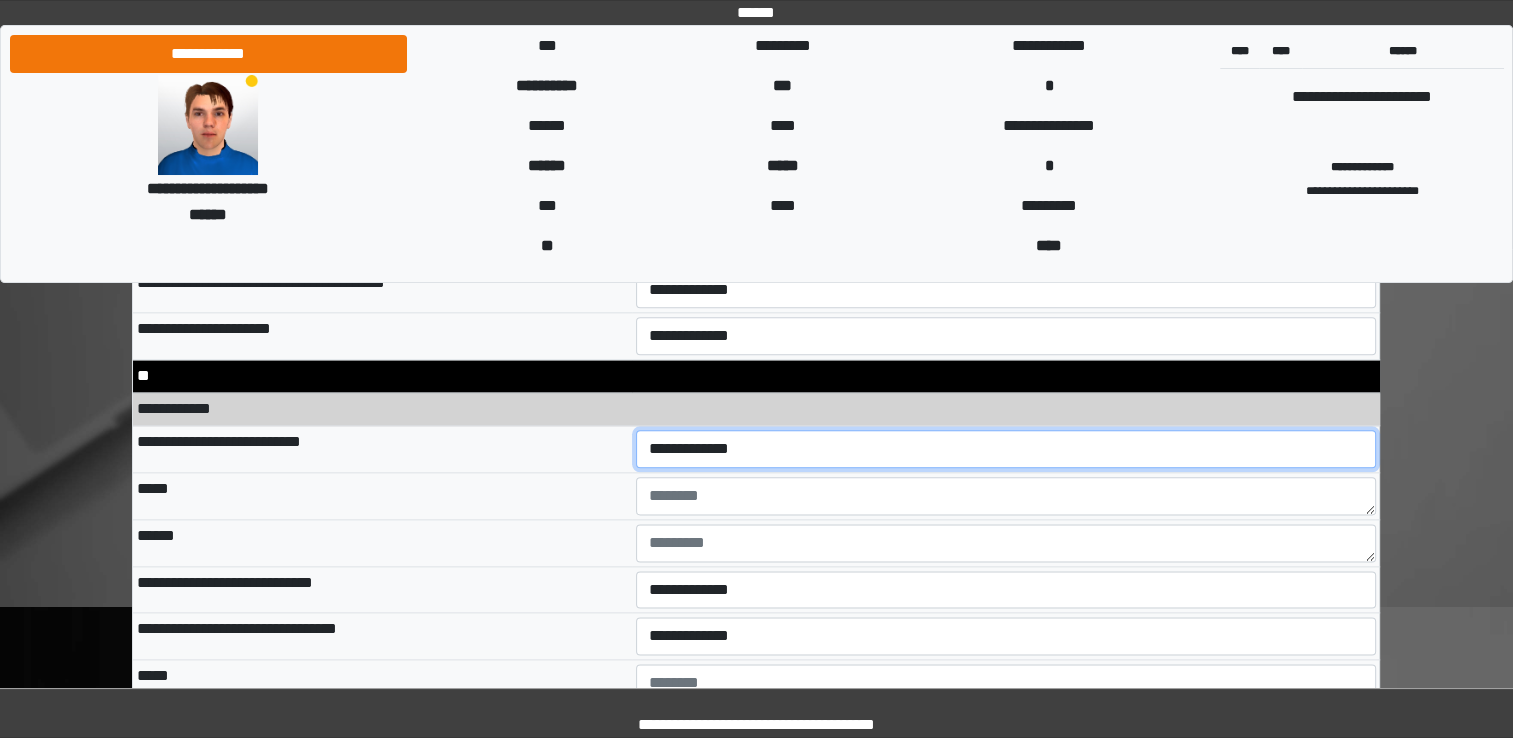 click on "**********" at bounding box center (1006, 449) 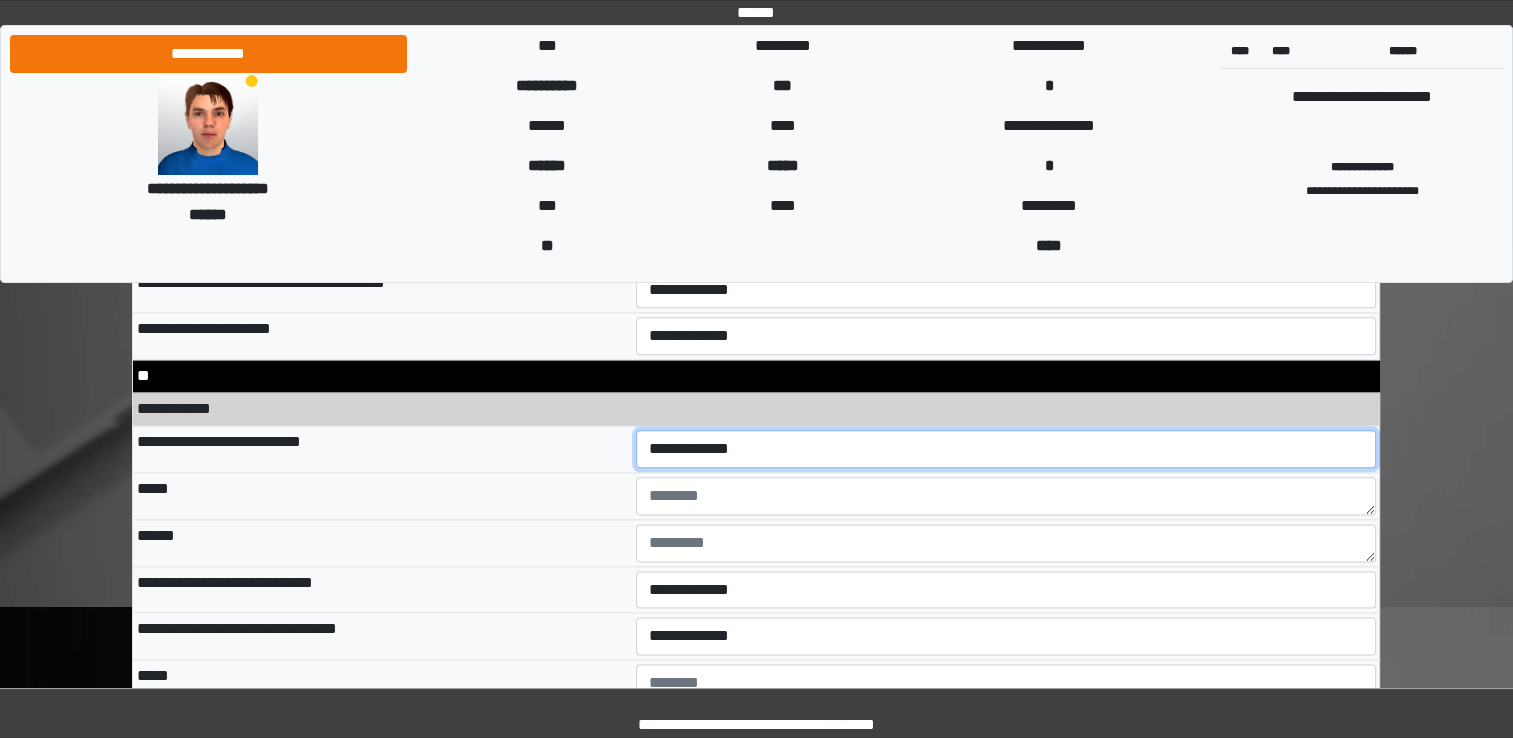 select on "*" 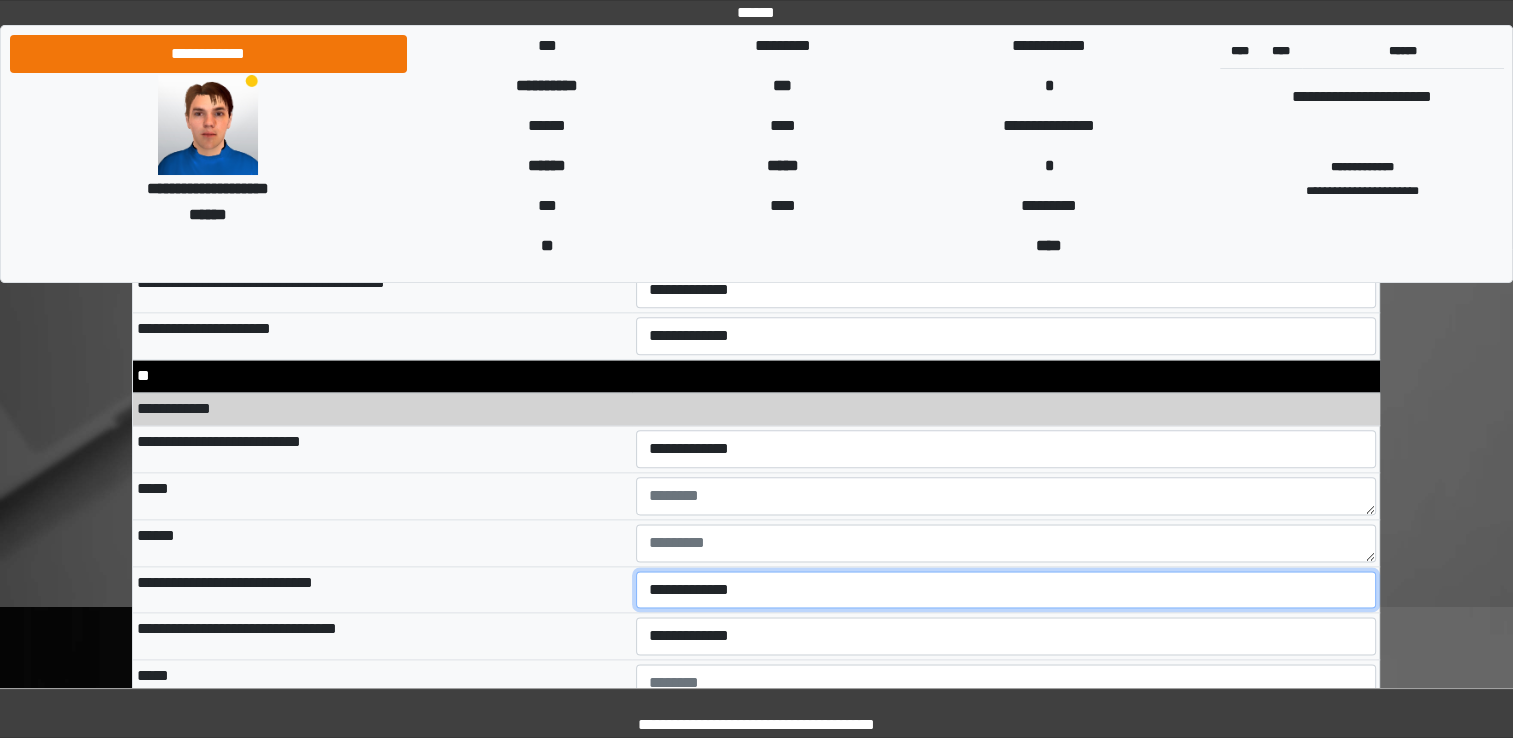 click on "**********" at bounding box center [1006, 590] 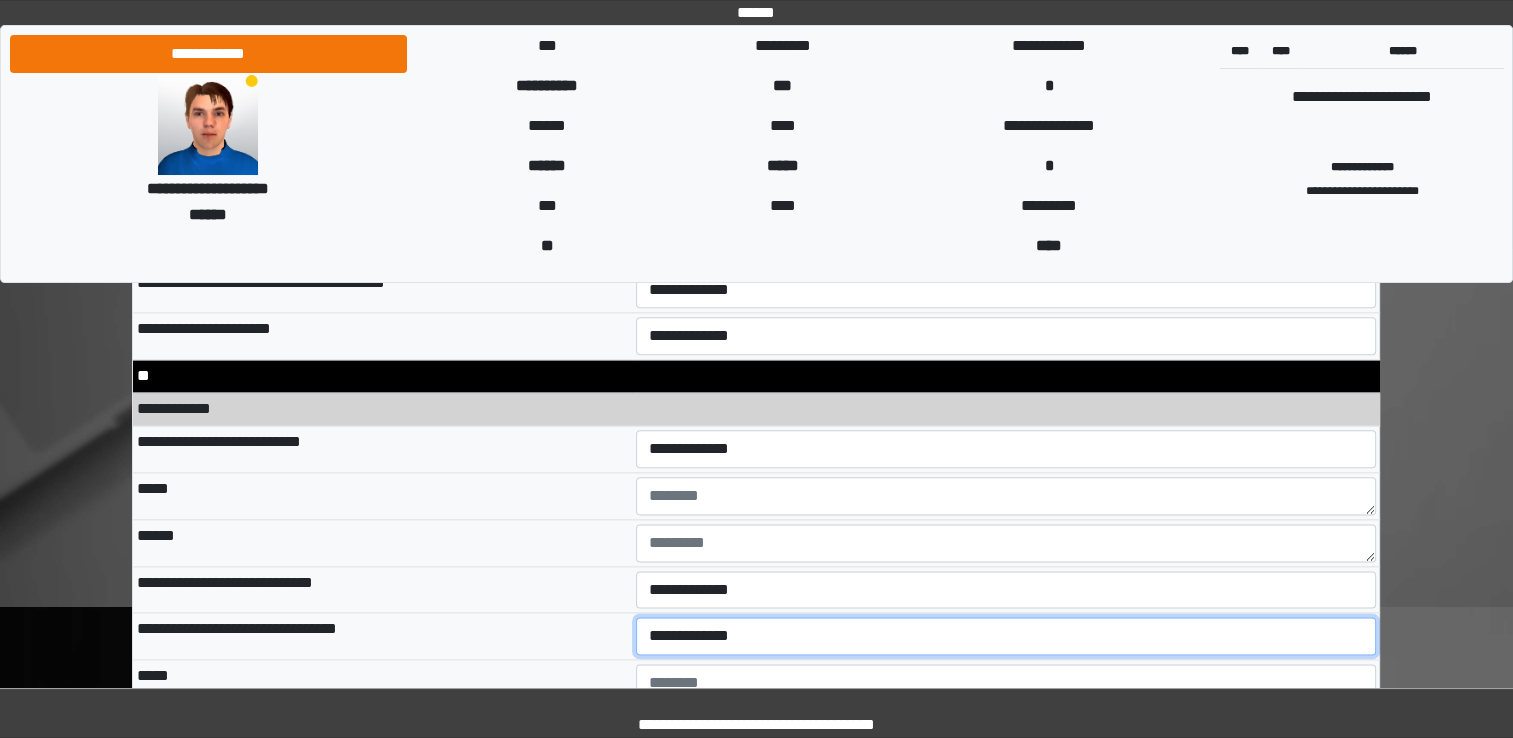 click on "**********" at bounding box center (1006, 636) 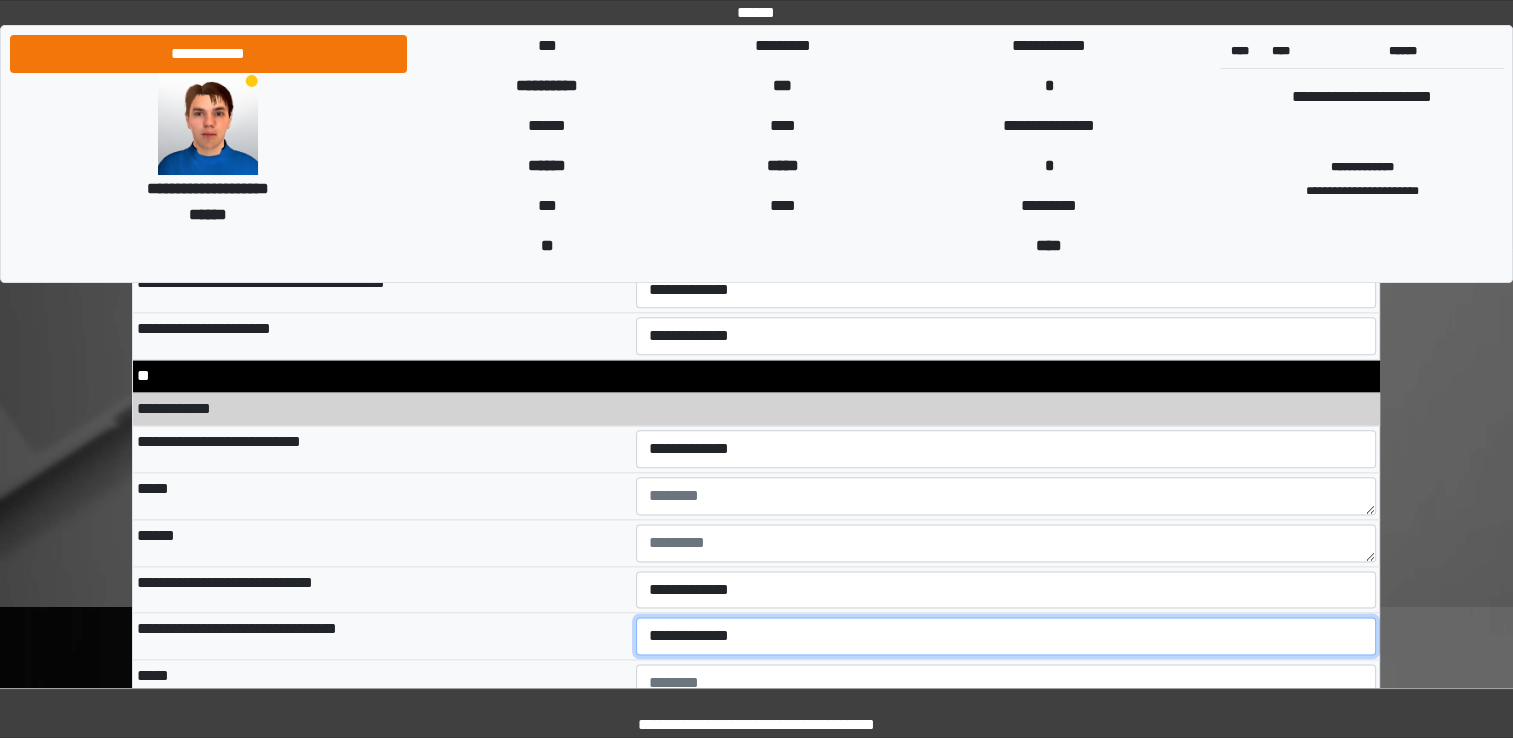 select on "*" 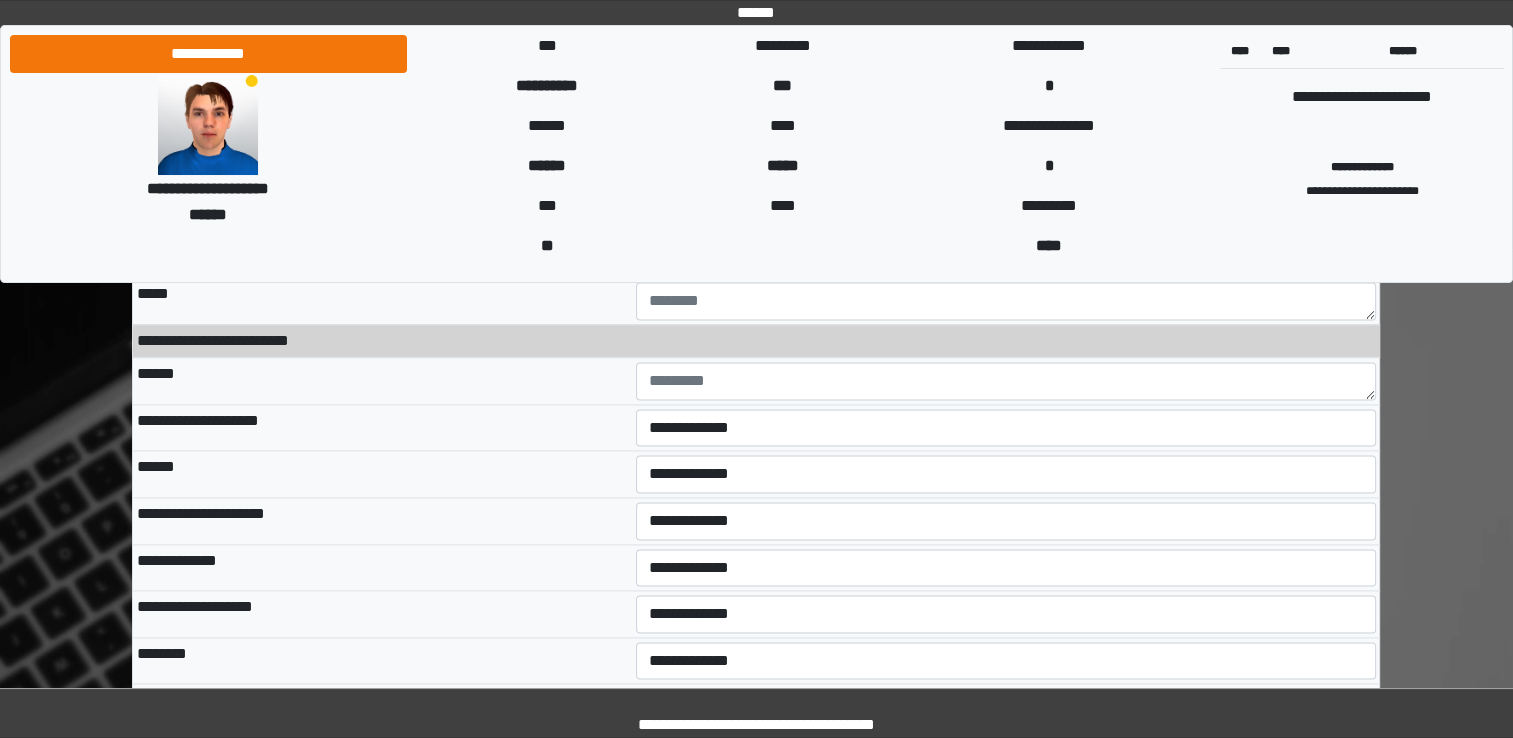 scroll, scrollTop: 10300, scrollLeft: 0, axis: vertical 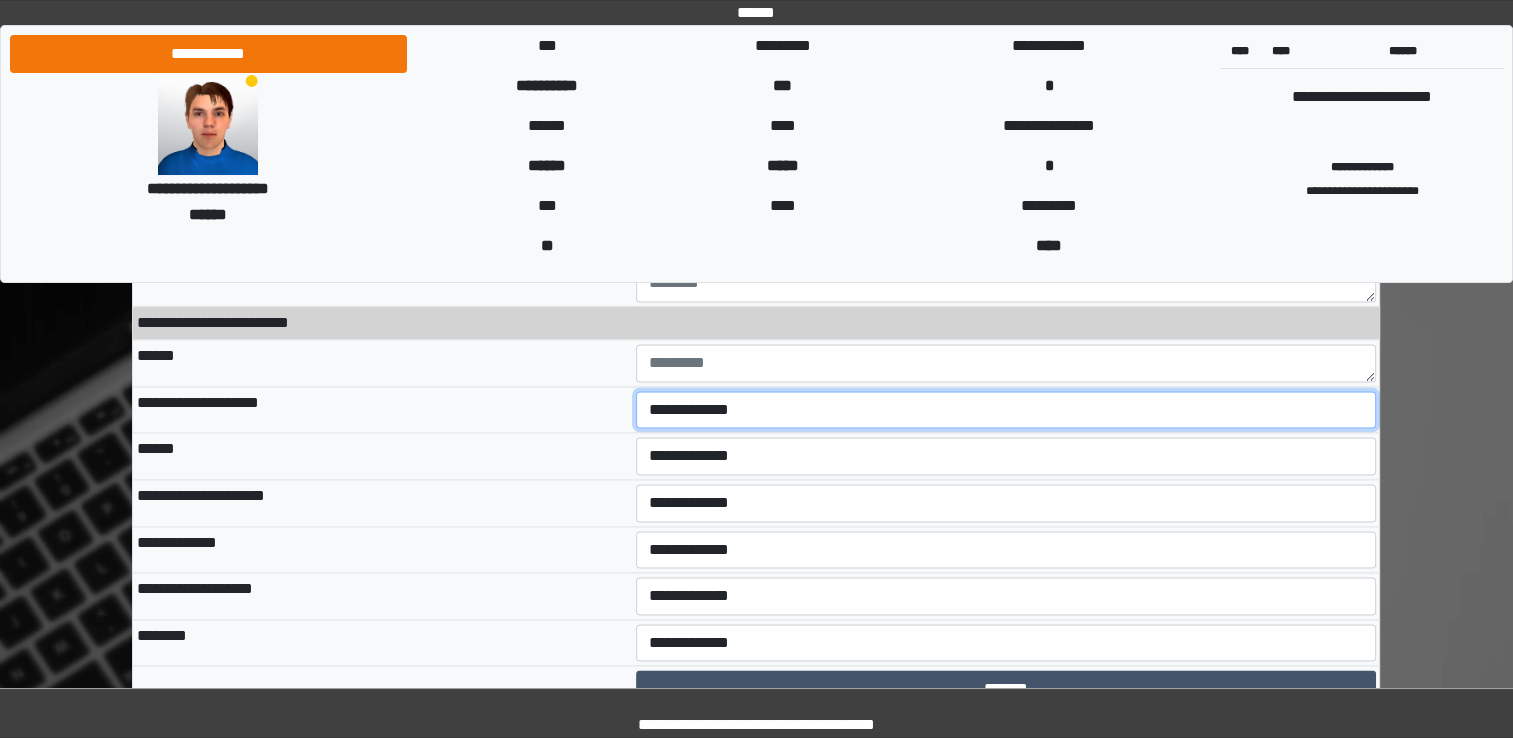click on "**********" at bounding box center (1006, 410) 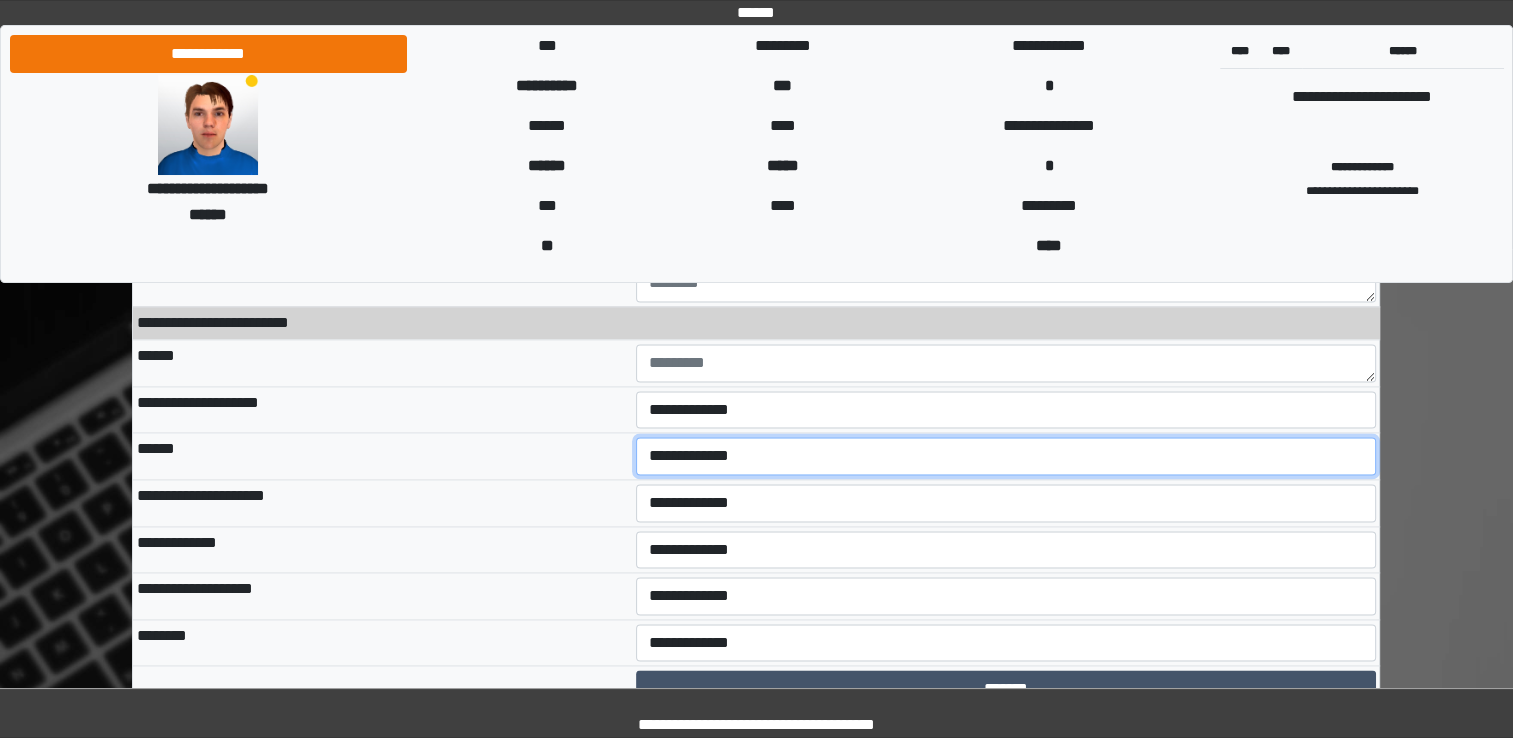 click on "**********" at bounding box center (1006, 456) 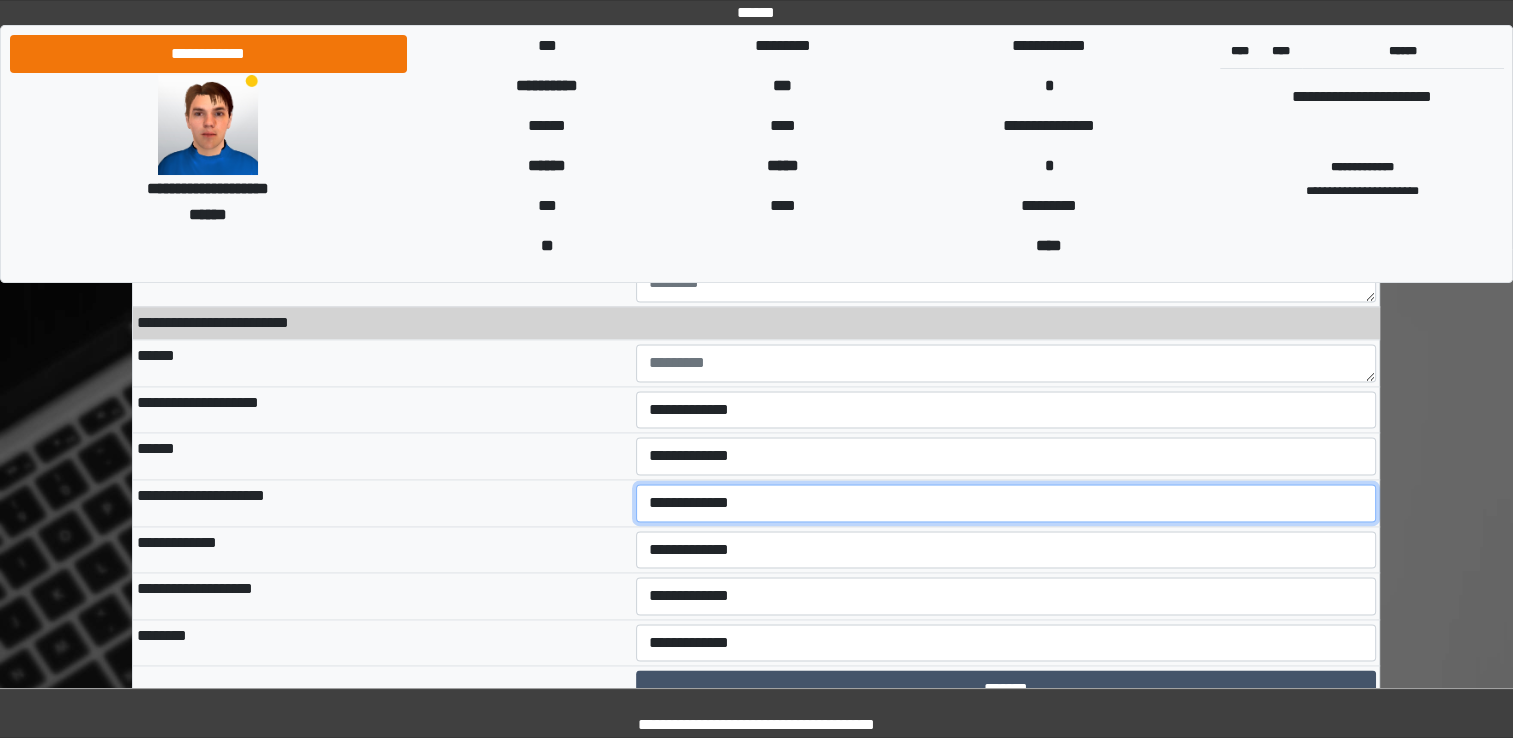click on "**********" at bounding box center (1006, 503) 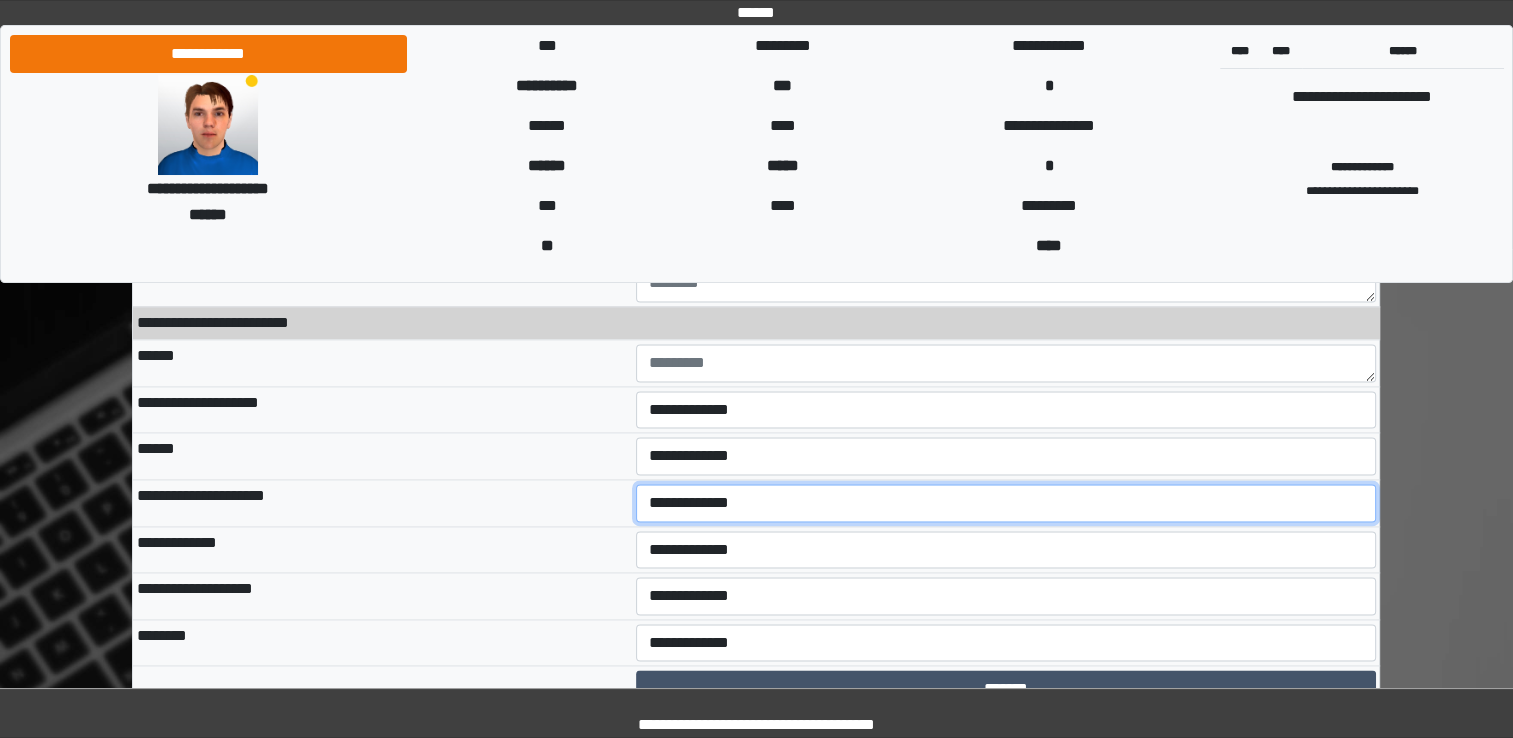 select on "*" 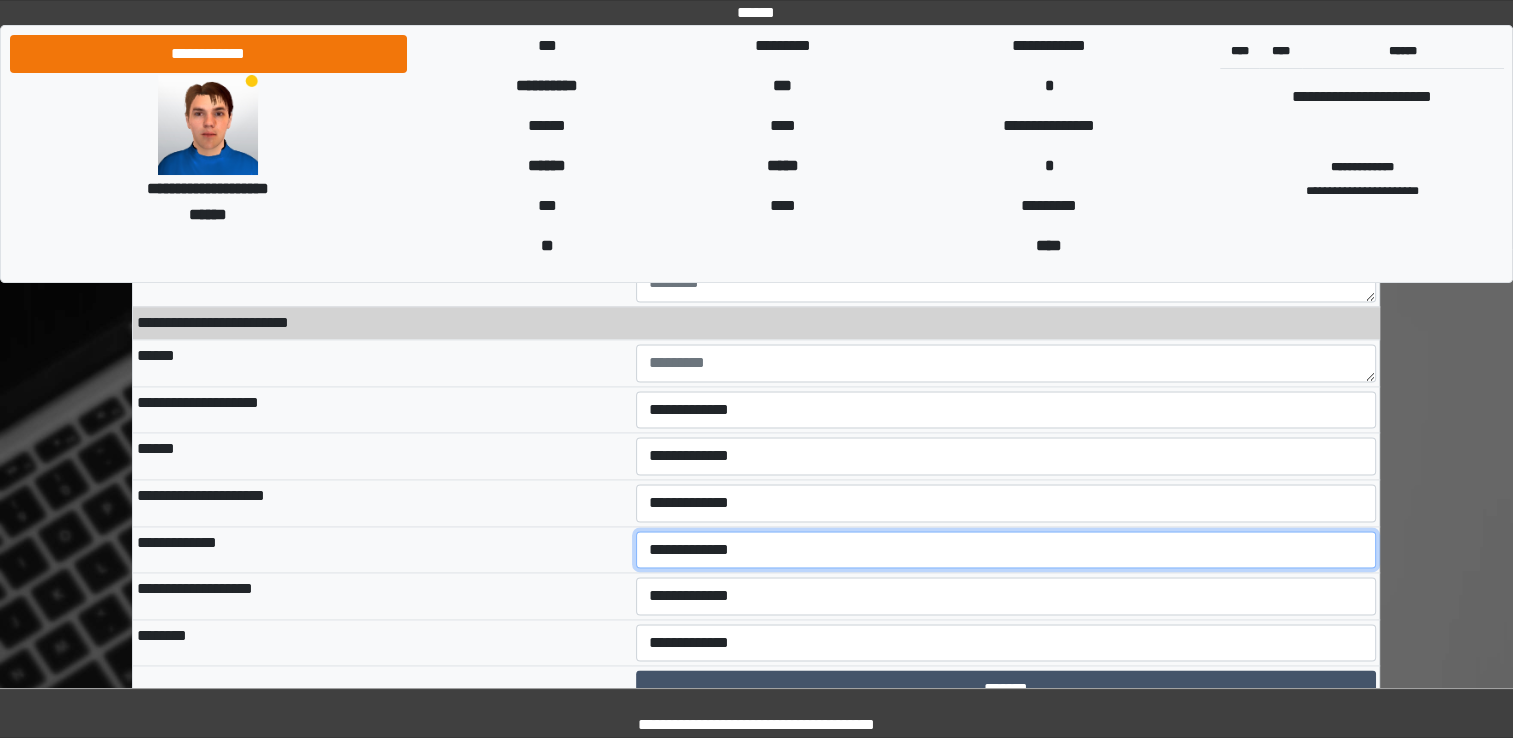 click on "**********" at bounding box center (1006, 550) 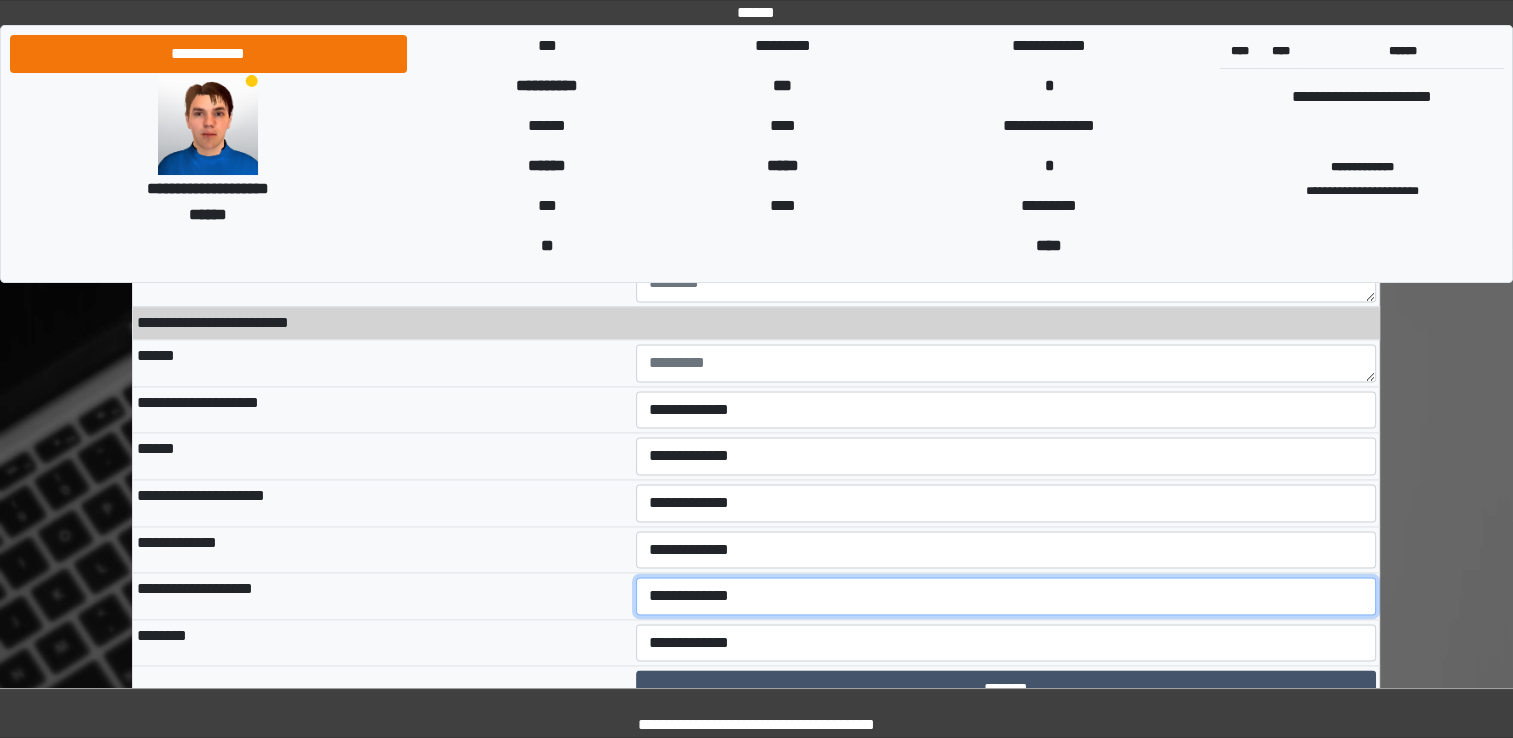 click on "**********" at bounding box center (1006, 596) 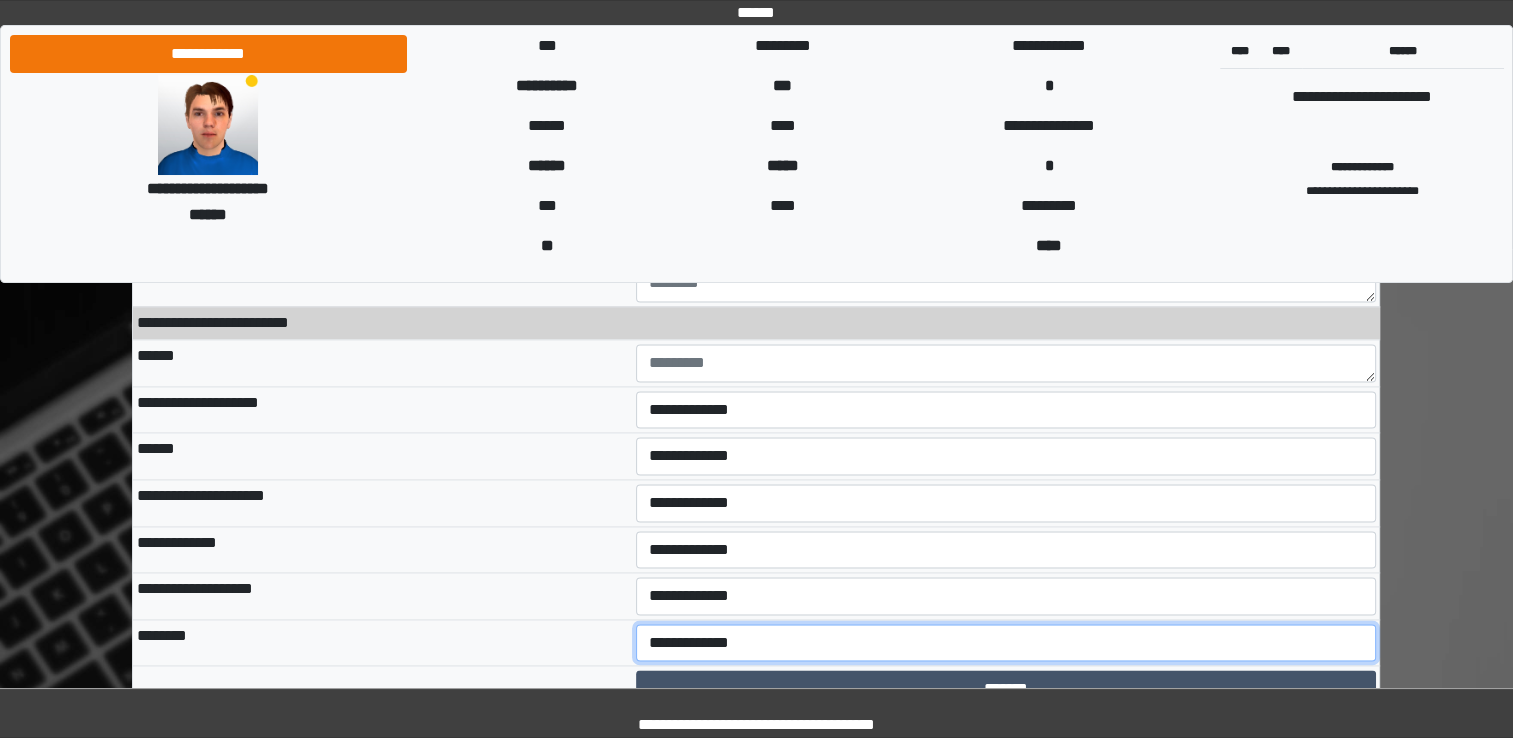 drag, startPoint x: 711, startPoint y: 618, endPoint x: 701, endPoint y: 621, distance: 10.440307 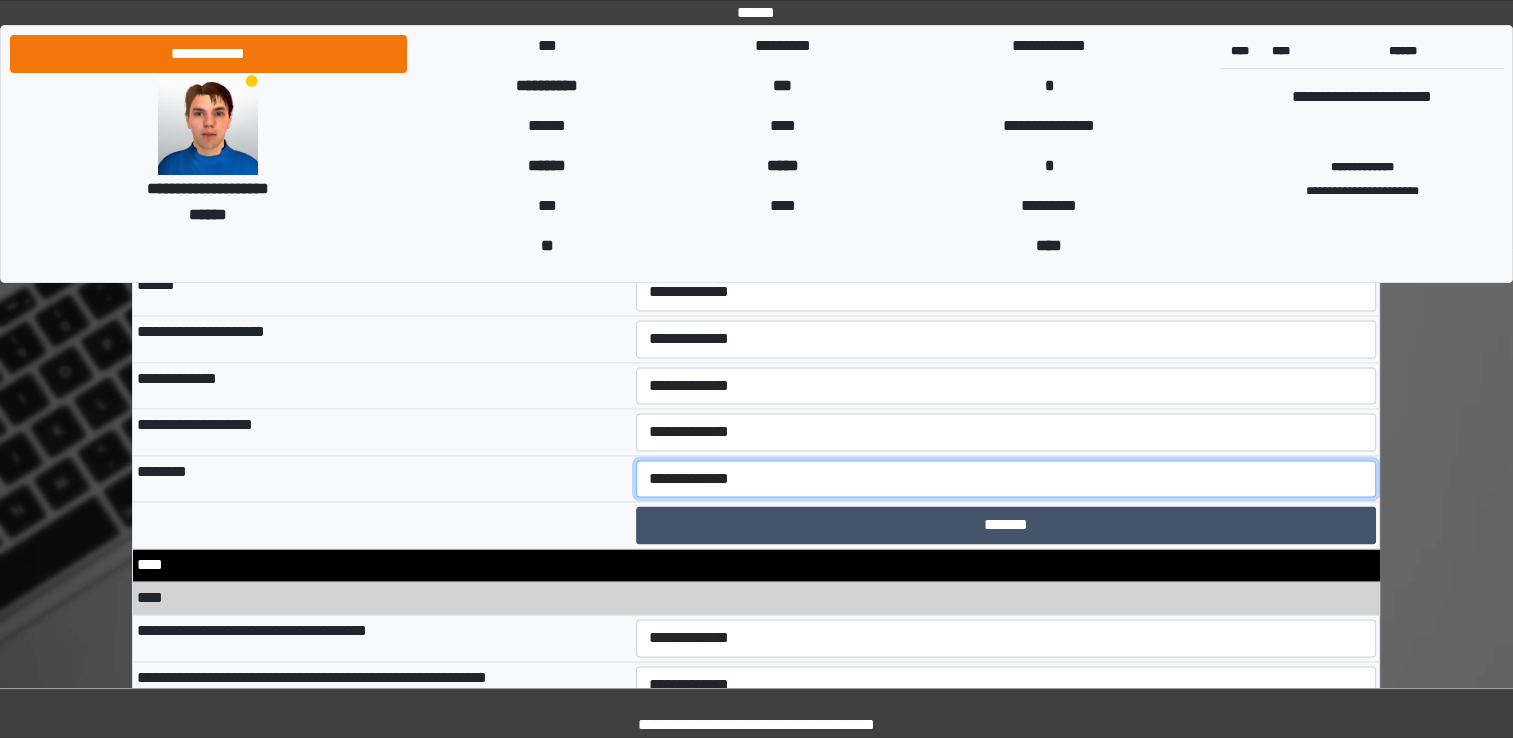 scroll, scrollTop: 10600, scrollLeft: 0, axis: vertical 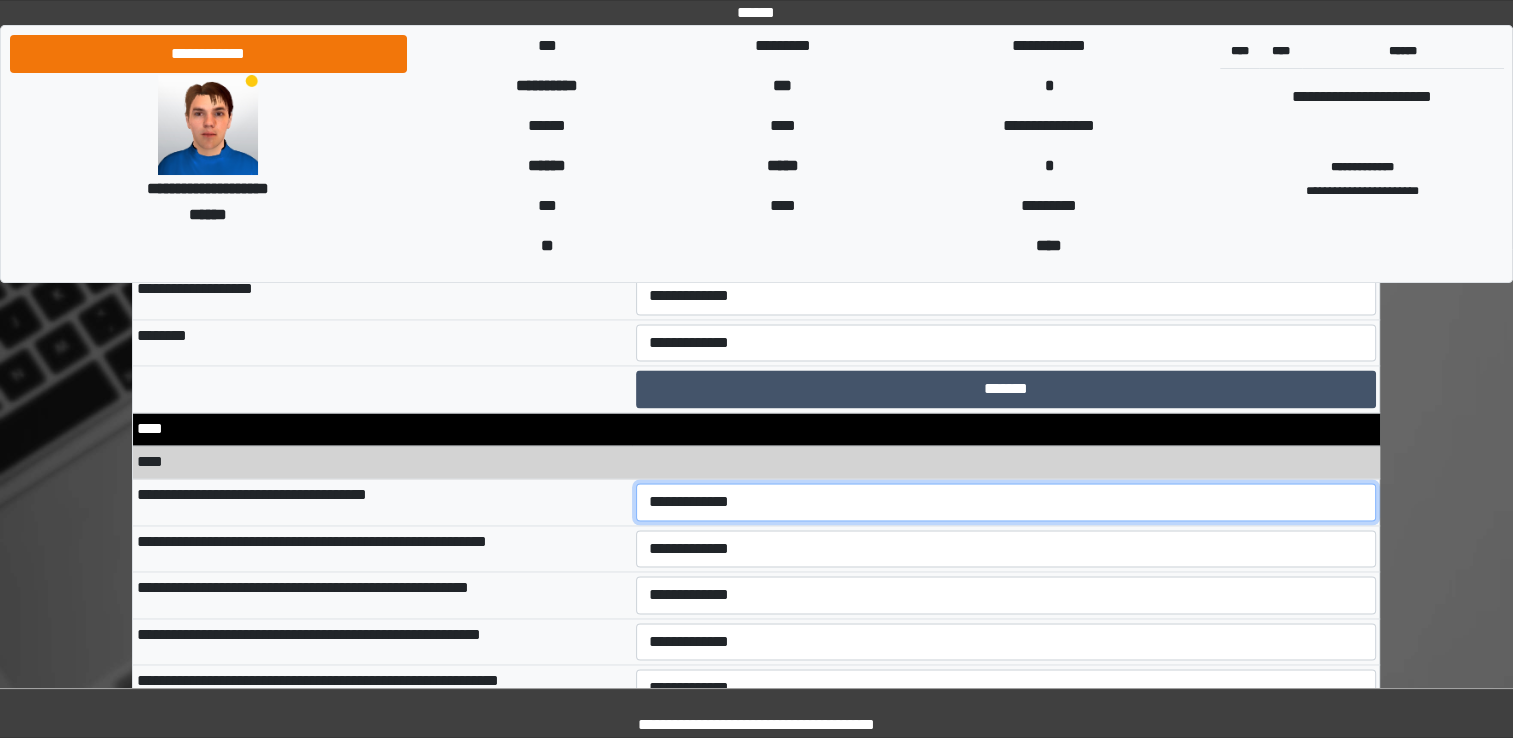 click on "**********" at bounding box center (1006, 502) 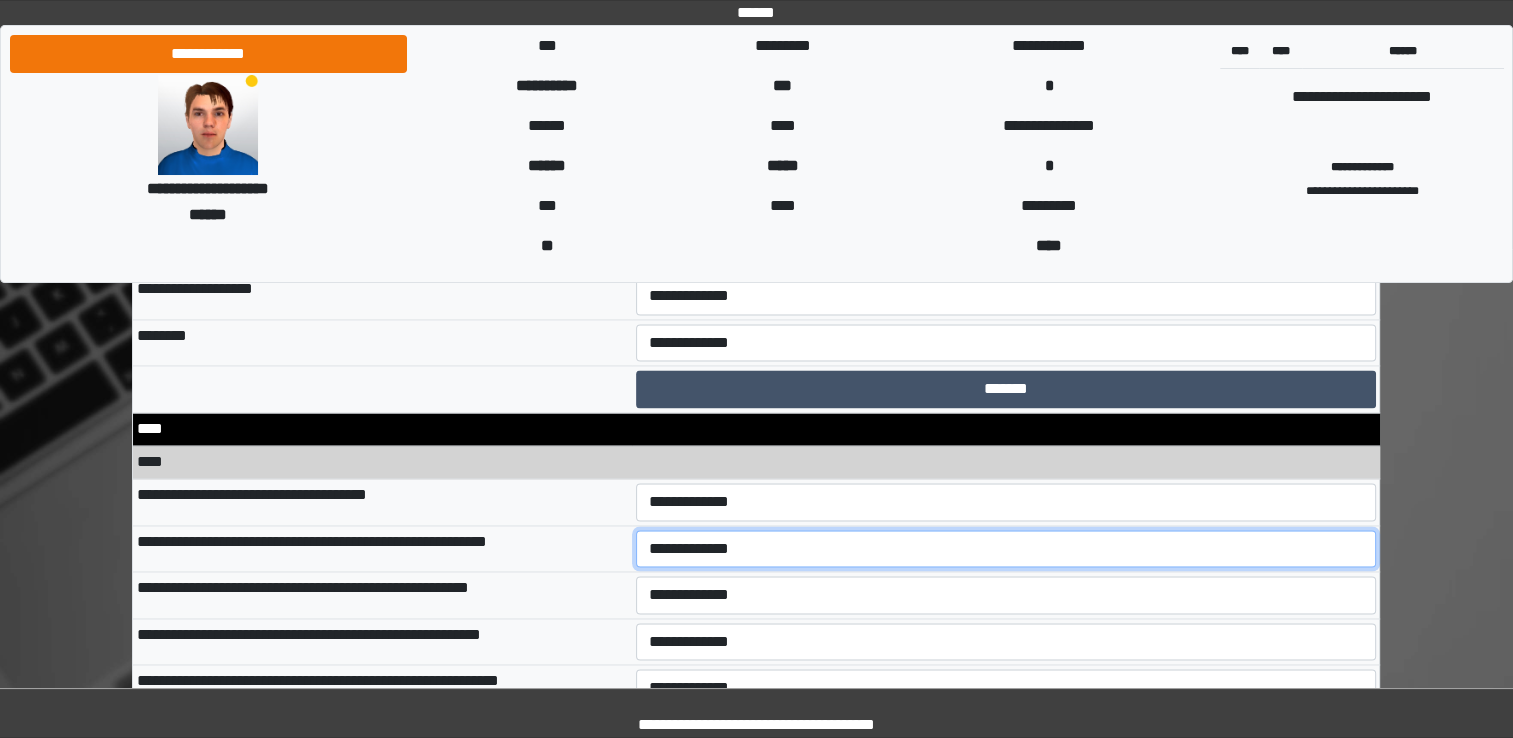 click on "**********" at bounding box center (1006, 549) 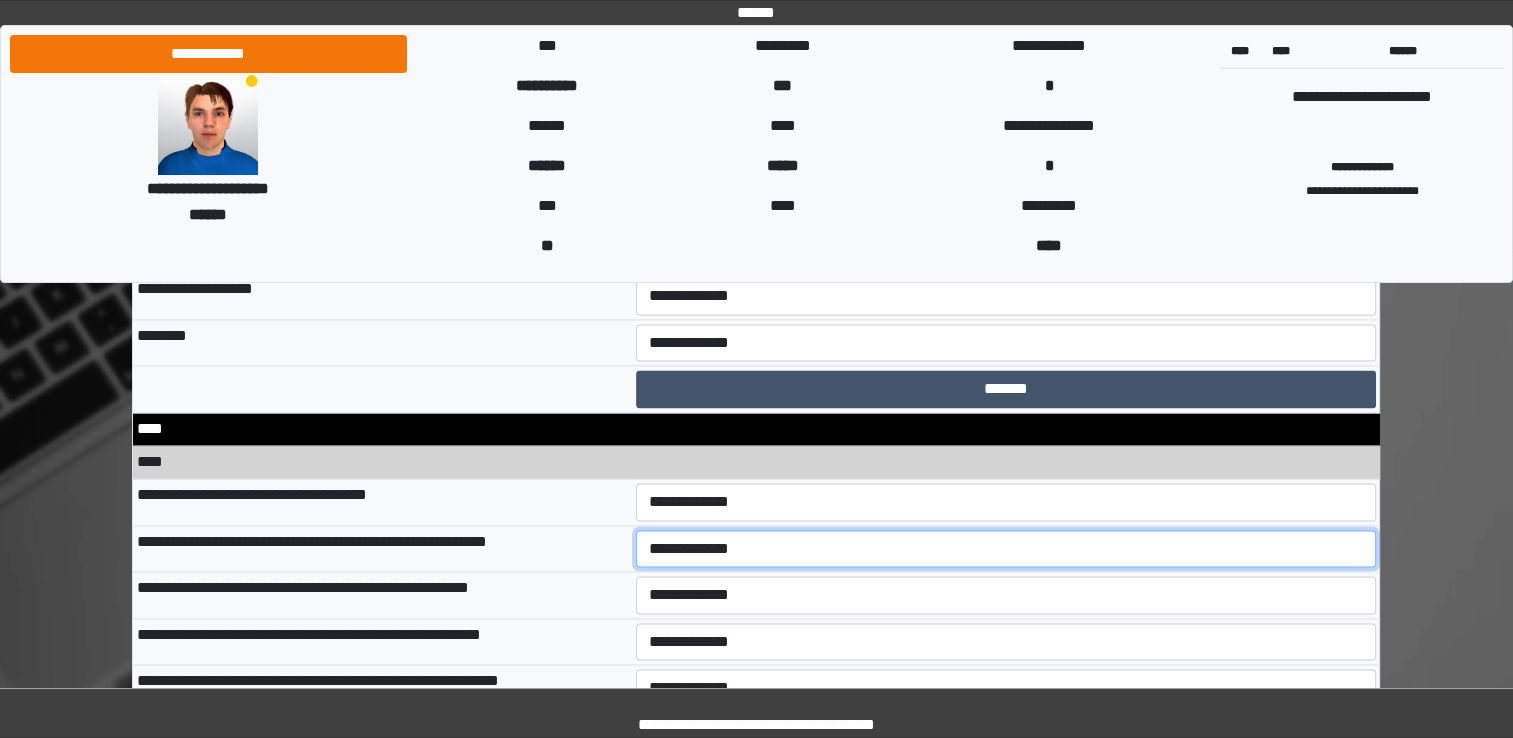 select on "*" 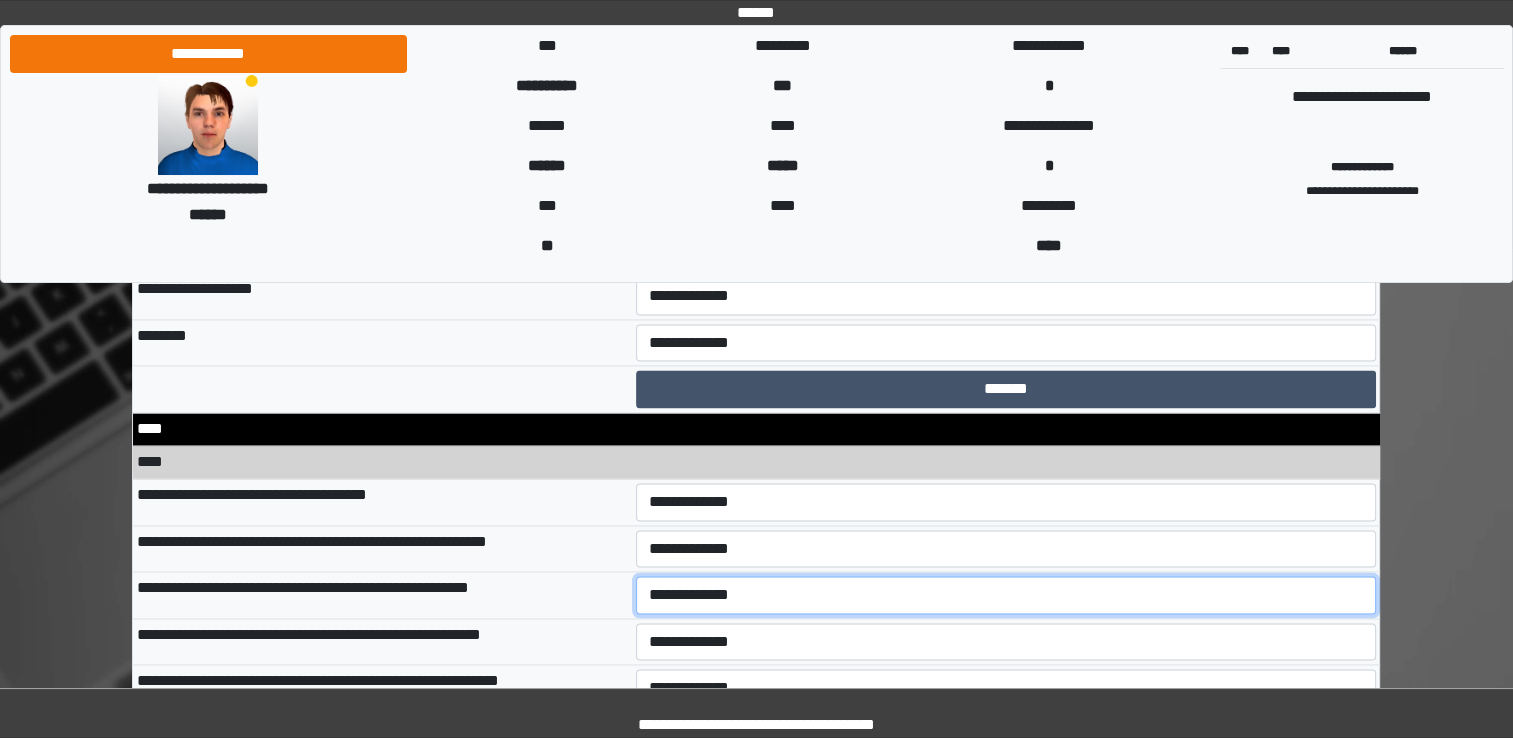 drag, startPoint x: 658, startPoint y: 576, endPoint x: 659, endPoint y: 594, distance: 18.027756 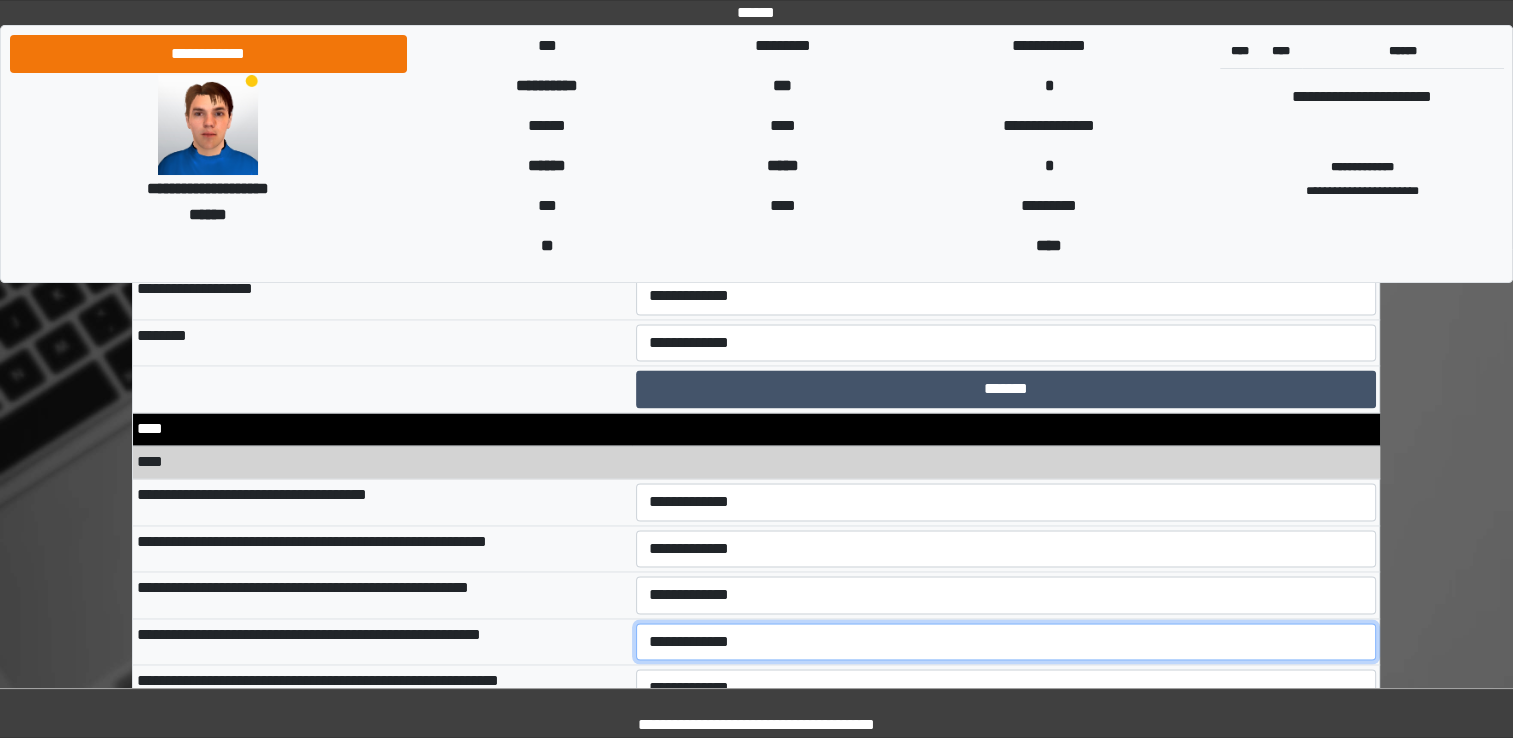 click on "**********" at bounding box center (1006, 642) 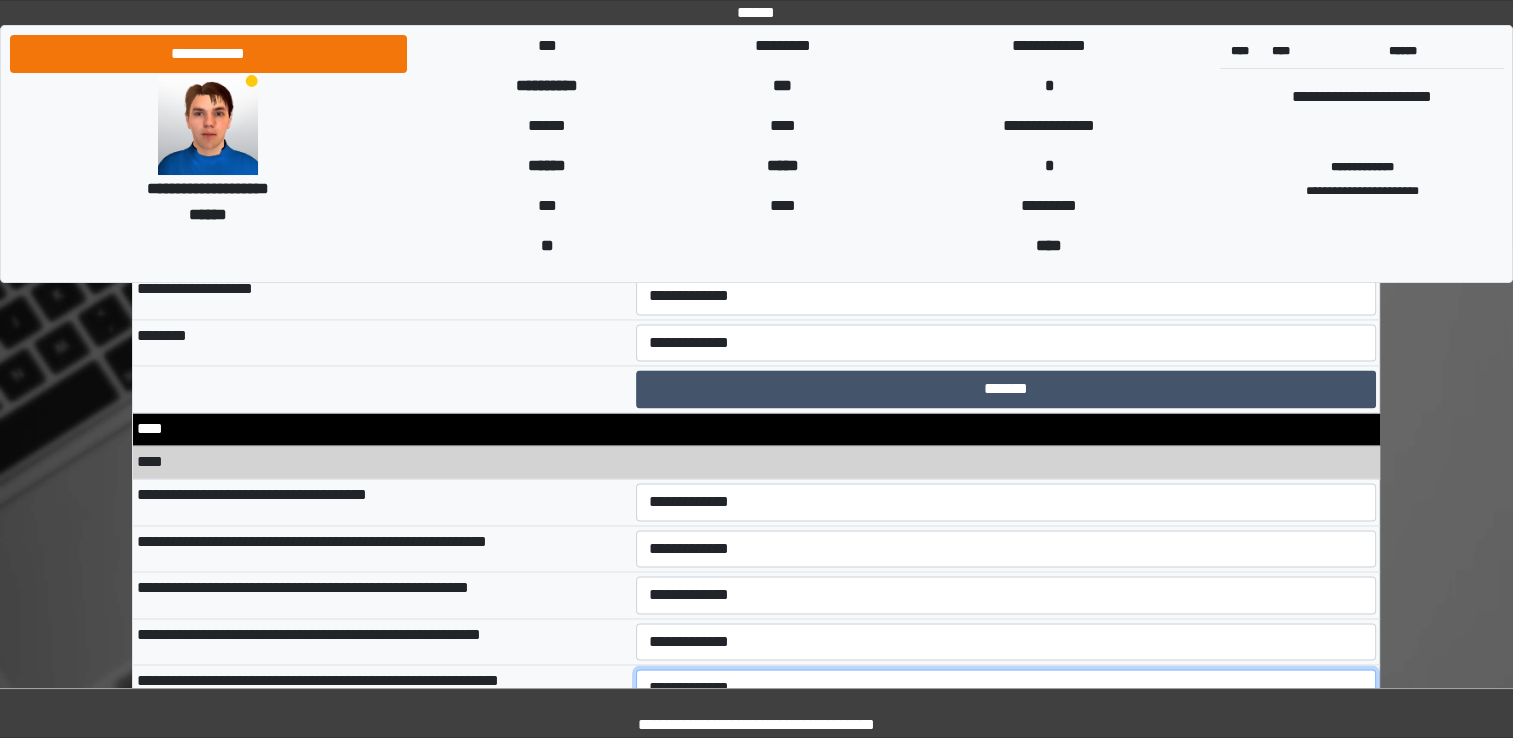 click on "**********" at bounding box center [1006, 688] 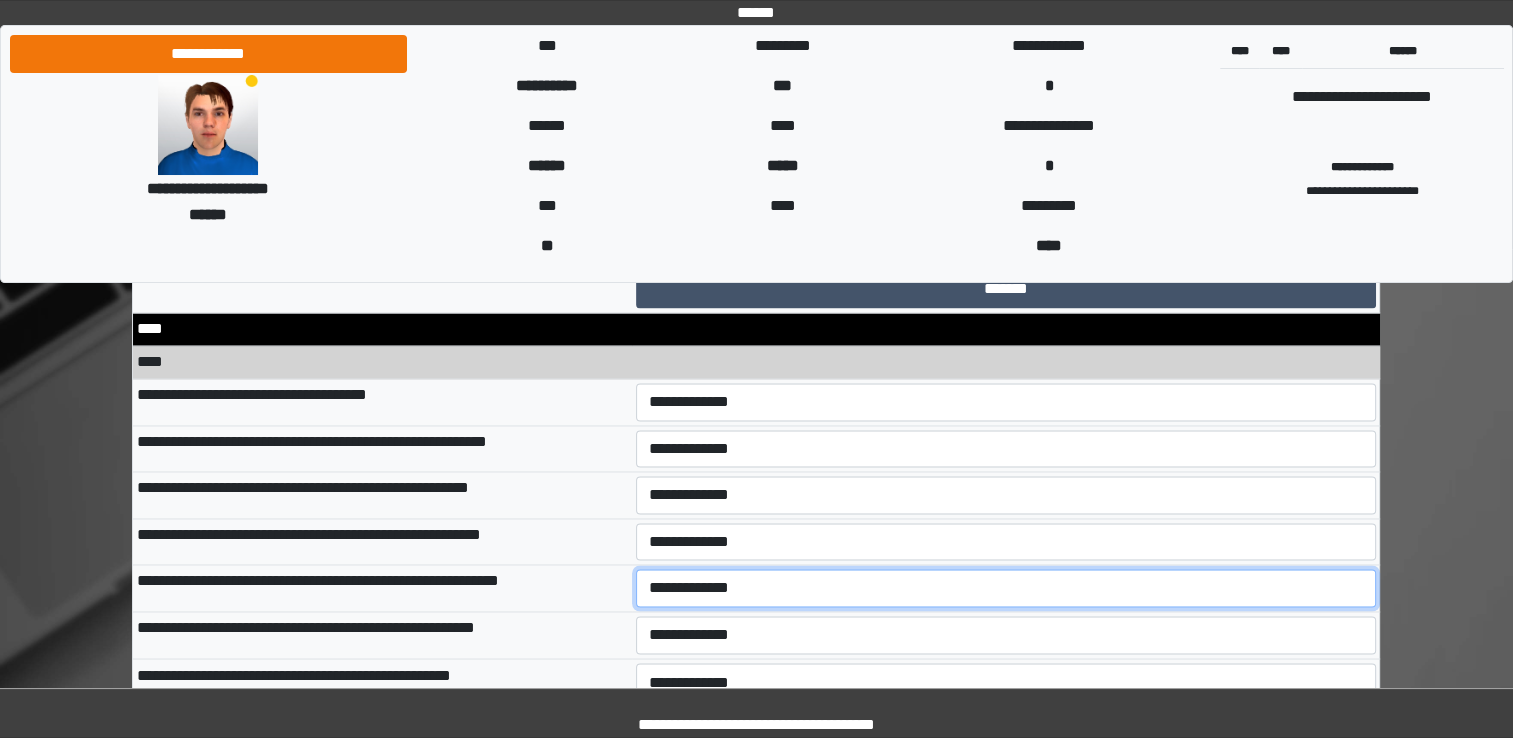 scroll, scrollTop: 10800, scrollLeft: 0, axis: vertical 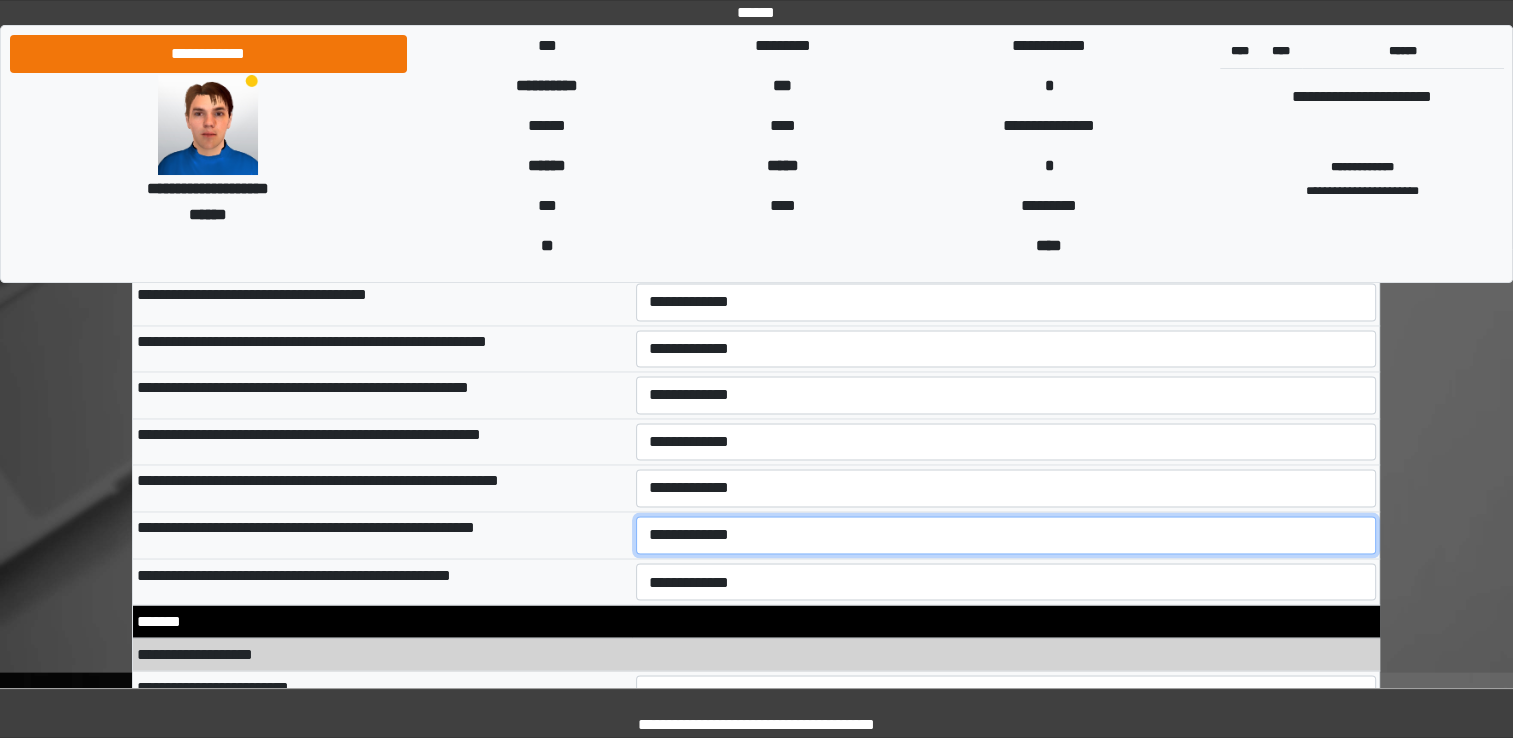 click on "**********" at bounding box center [1006, 535] 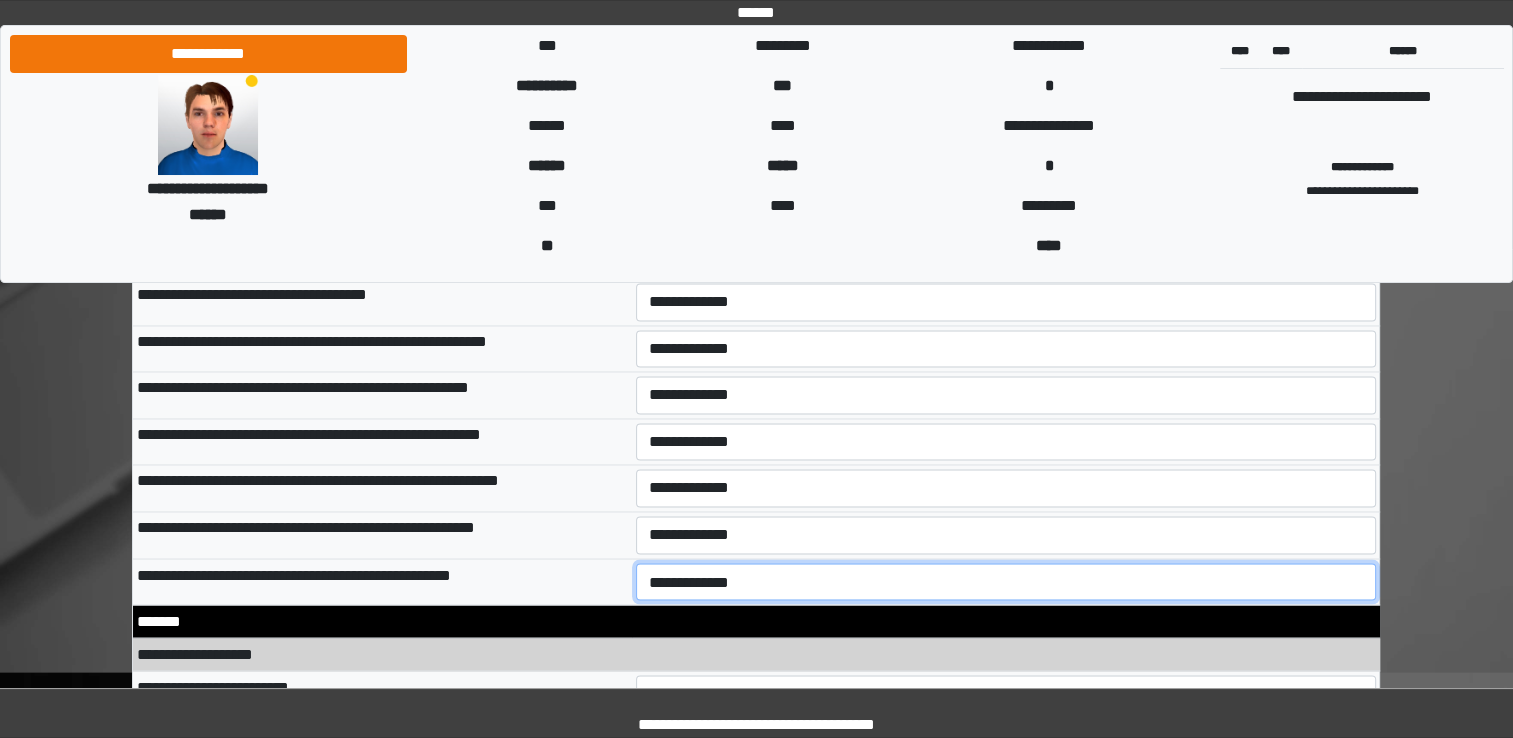 click on "**********" at bounding box center [1006, 582] 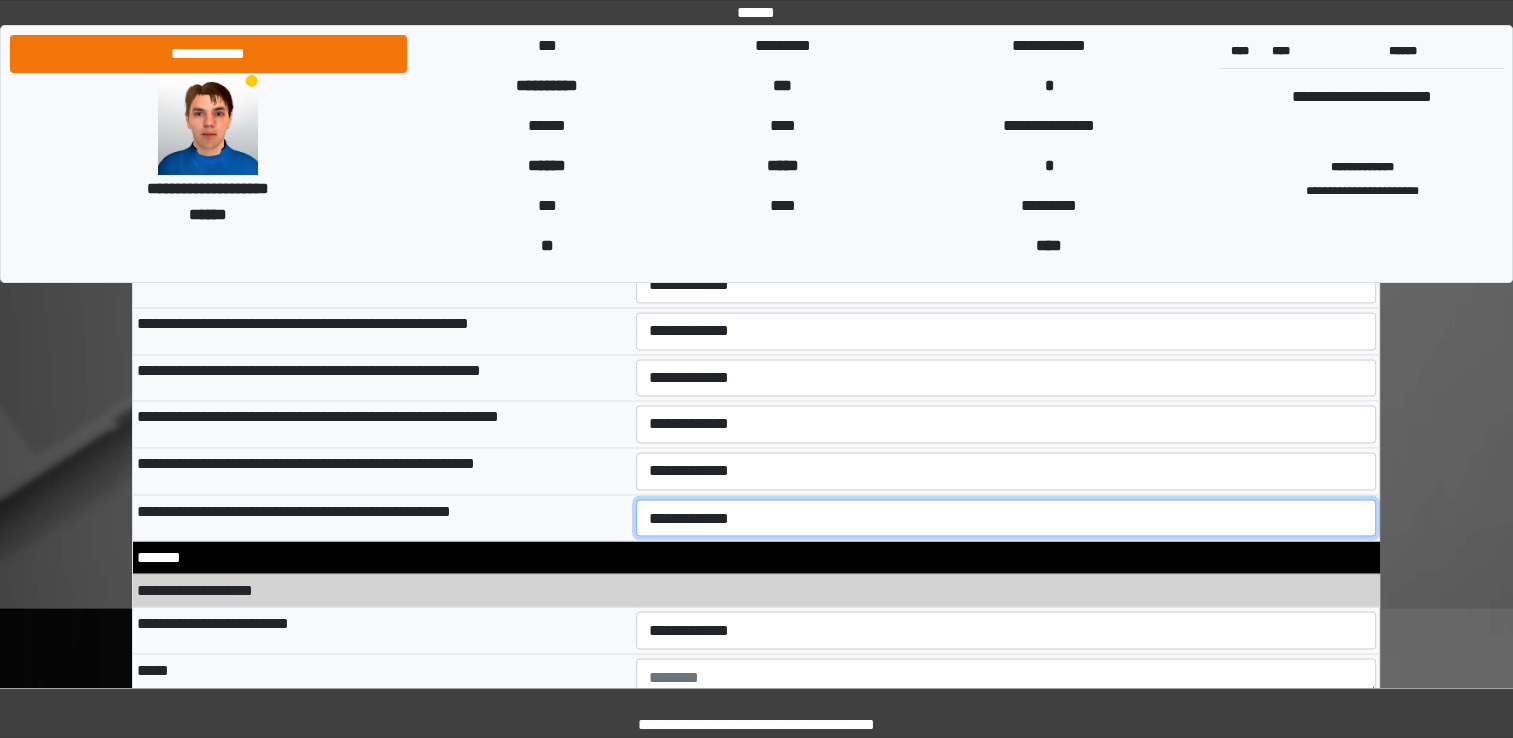 scroll, scrollTop: 10900, scrollLeft: 0, axis: vertical 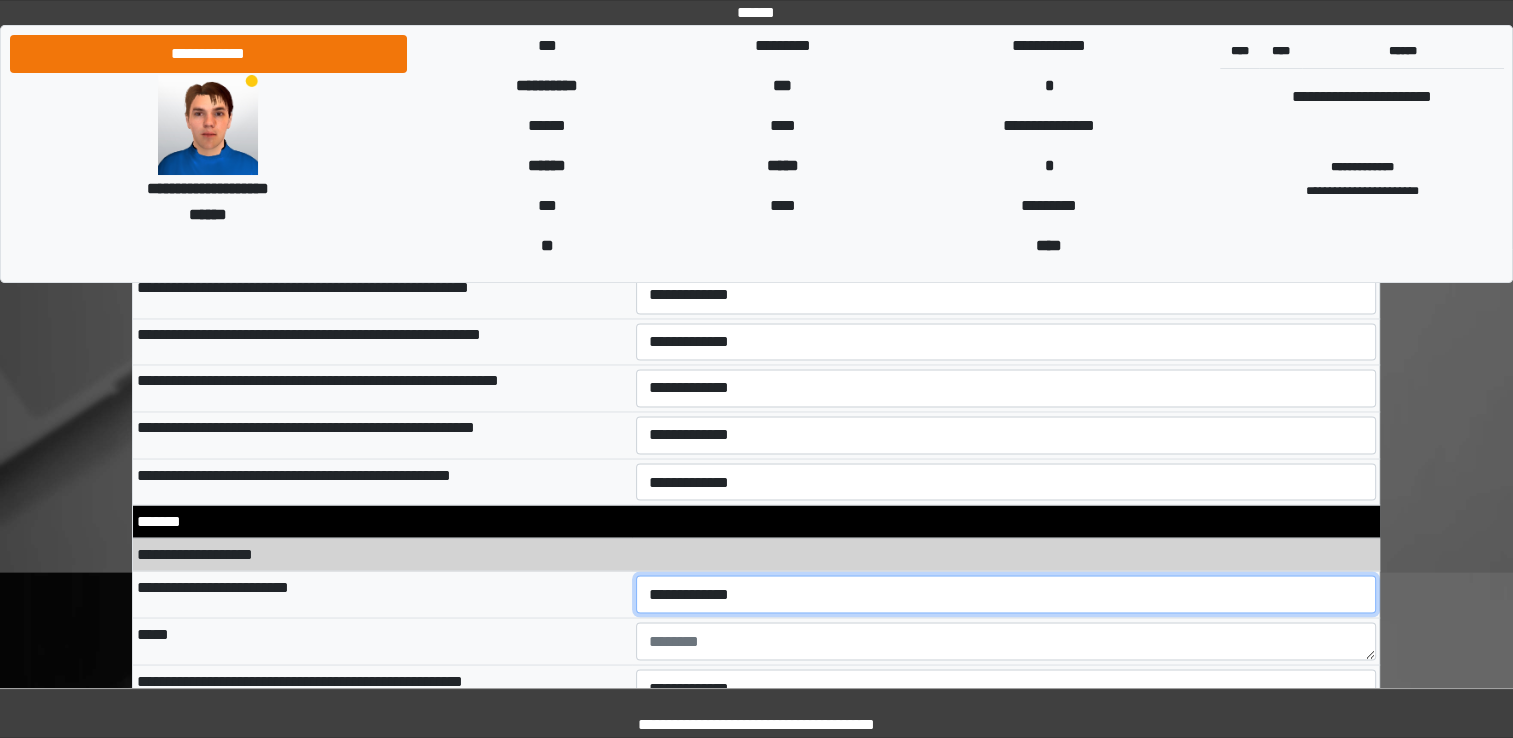 click on "**********" at bounding box center (1006, 594) 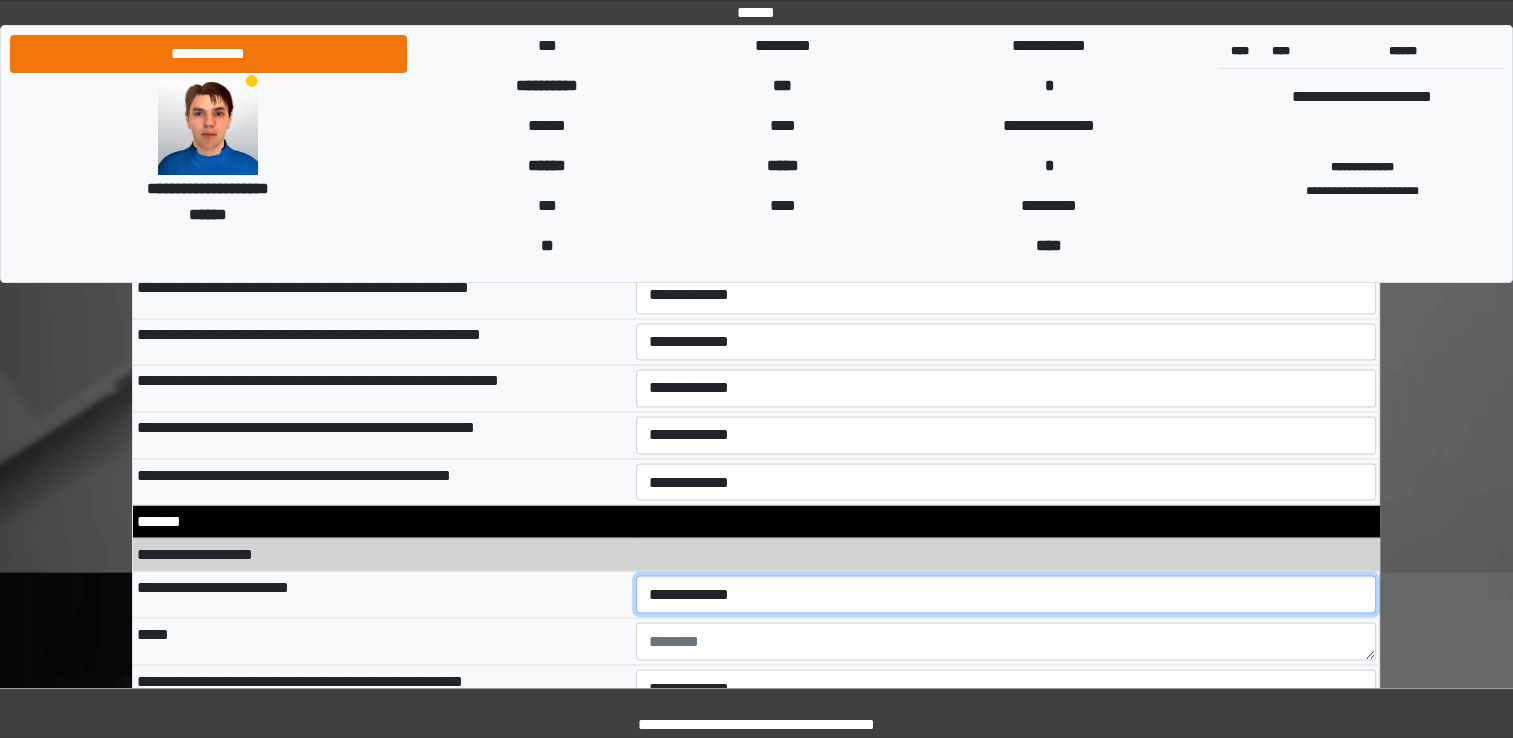 select on "*" 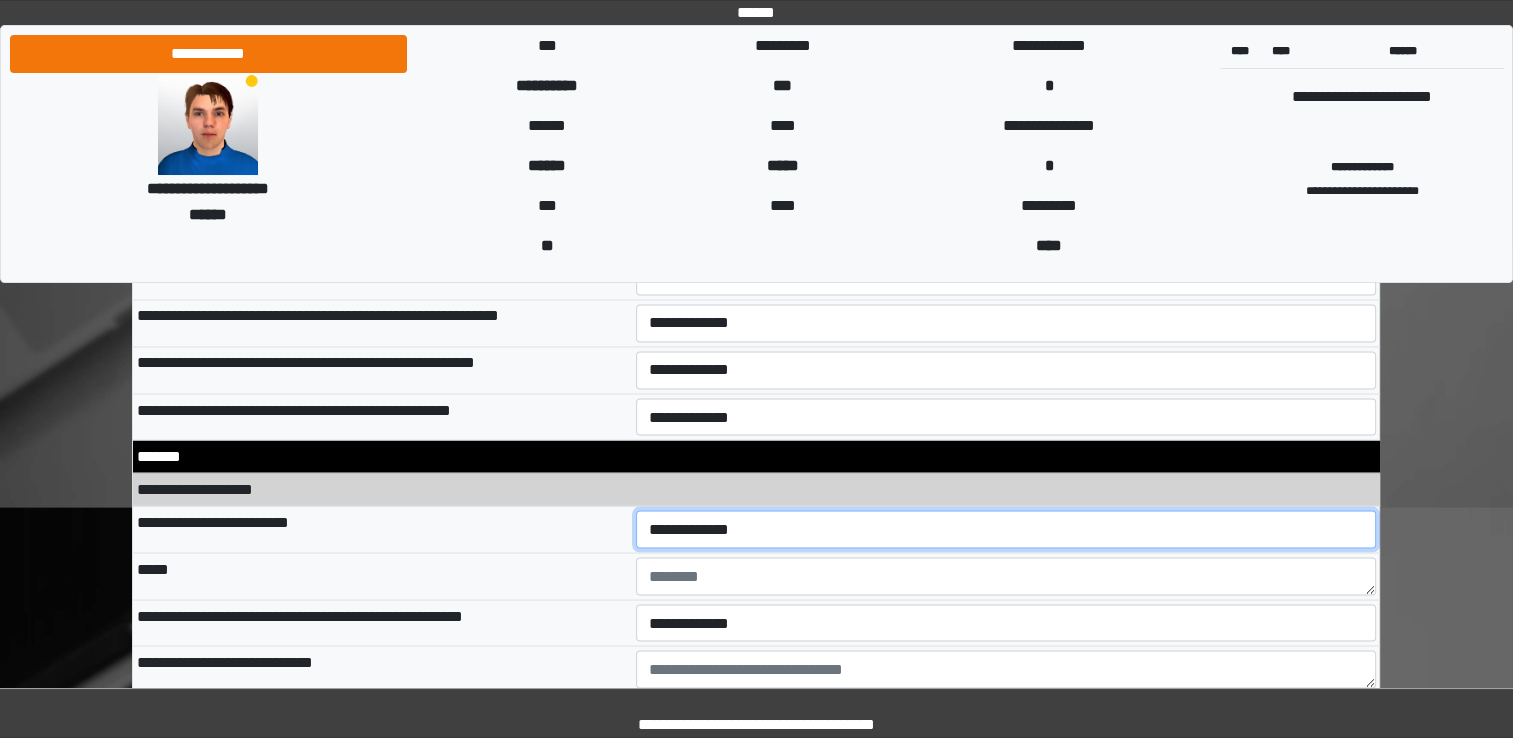 scroll, scrollTop: 11000, scrollLeft: 0, axis: vertical 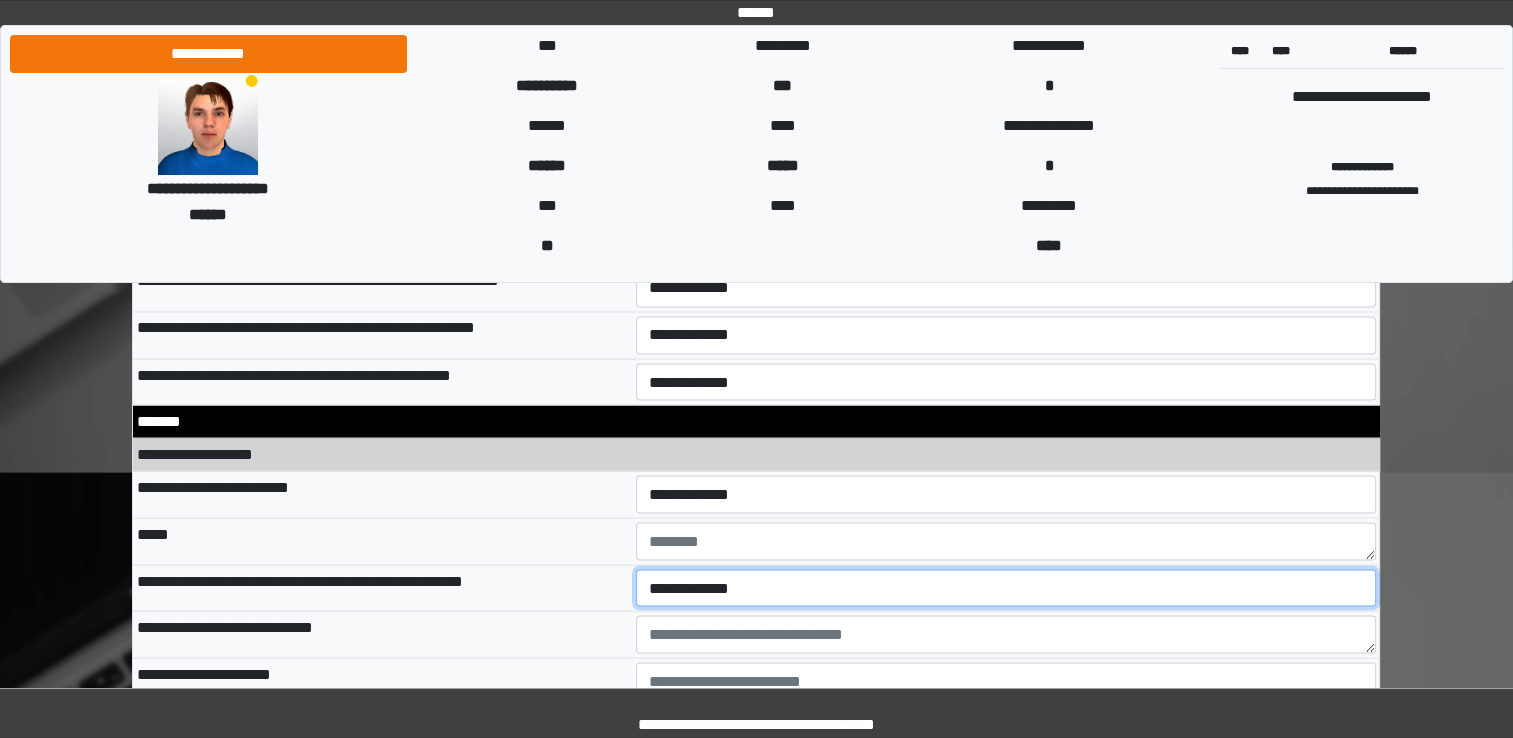 click on "**********" at bounding box center [1006, 588] 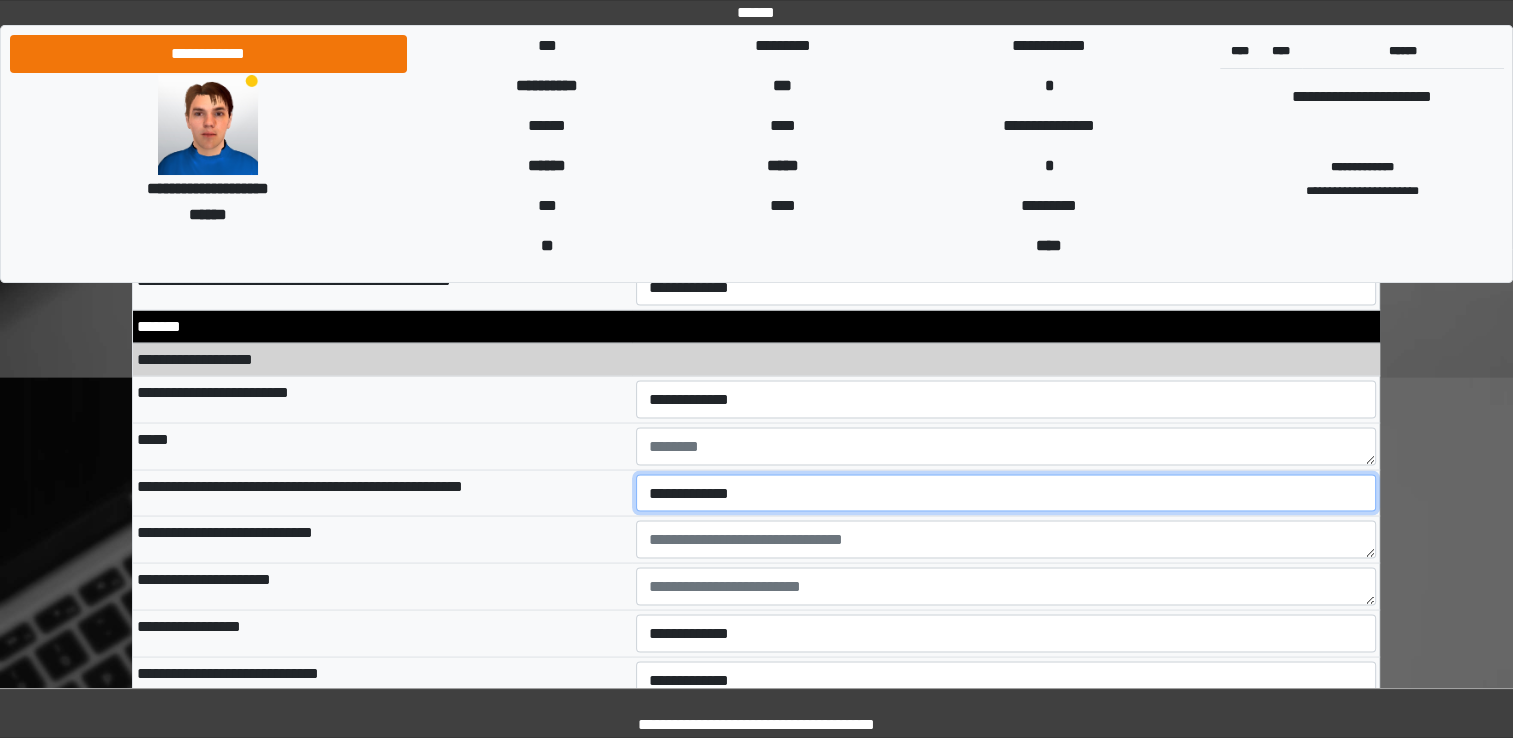 scroll, scrollTop: 11100, scrollLeft: 0, axis: vertical 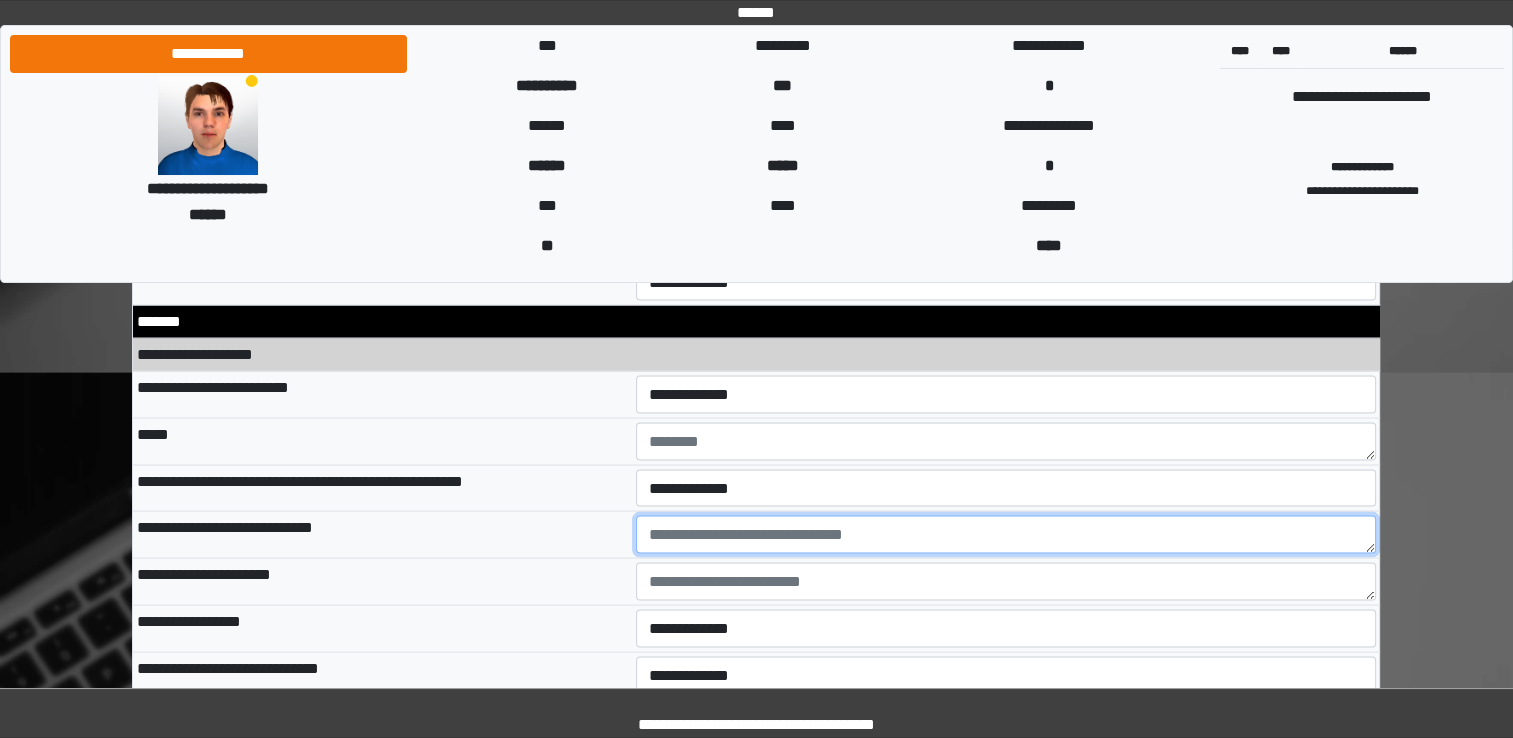 click at bounding box center [1006, 534] 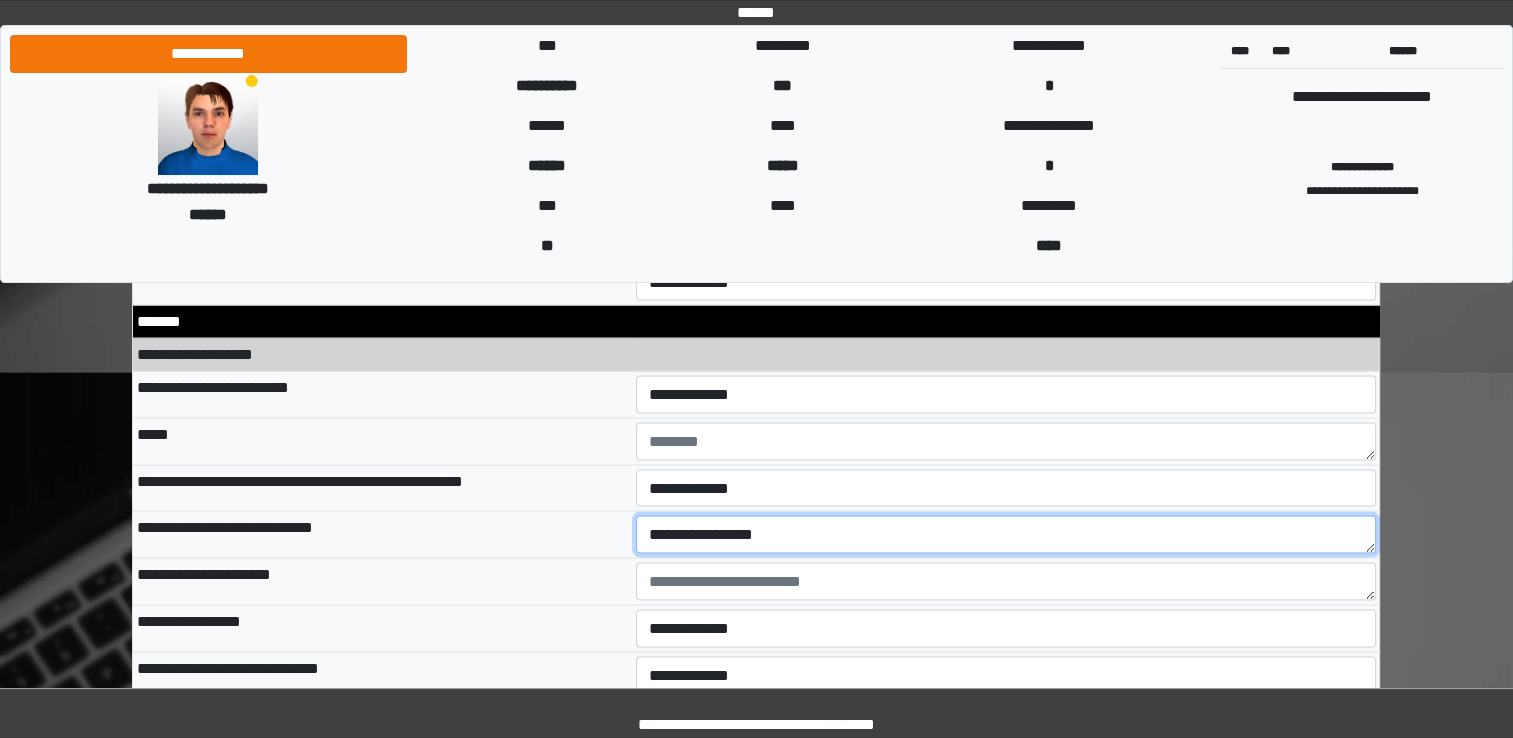 type on "**********" 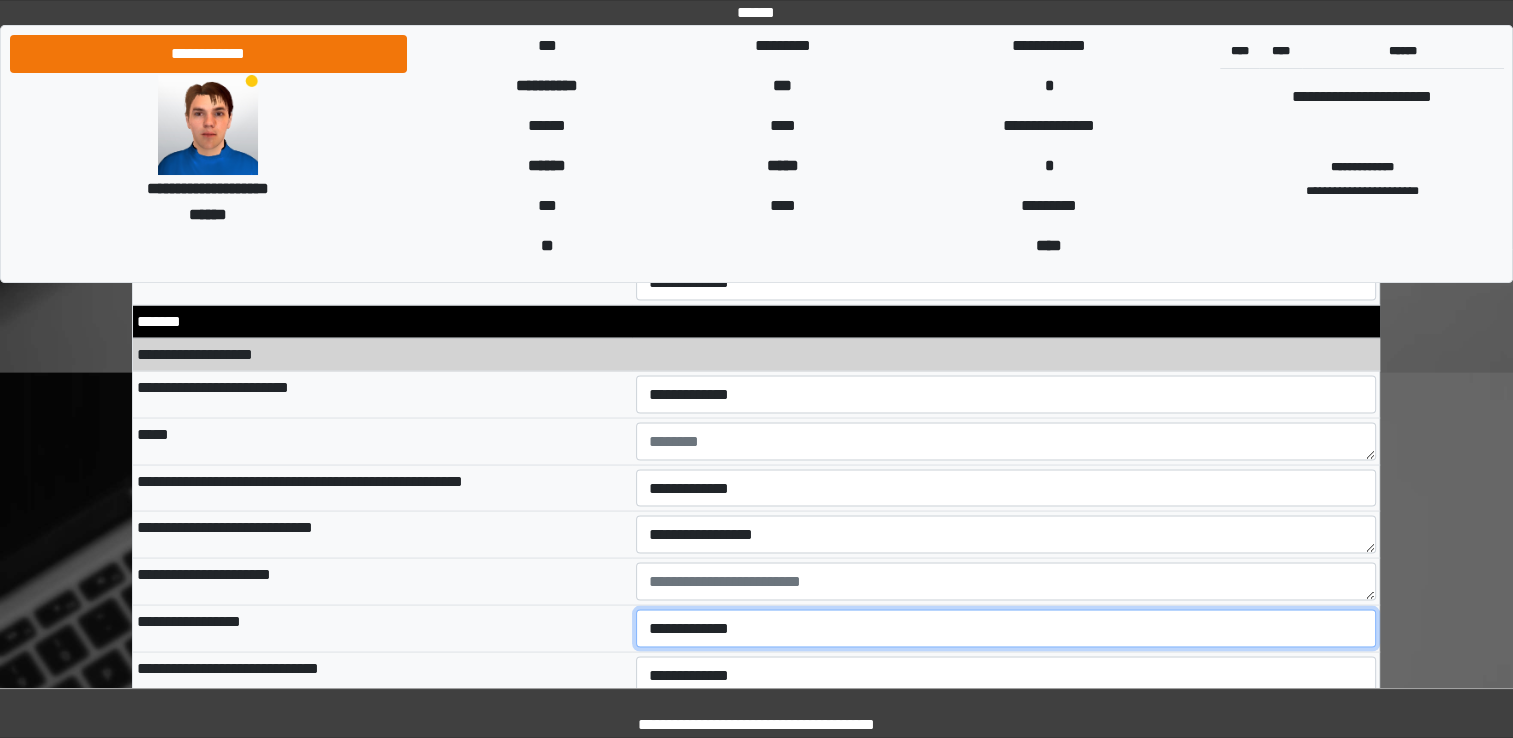 click on "**********" at bounding box center [1006, 628] 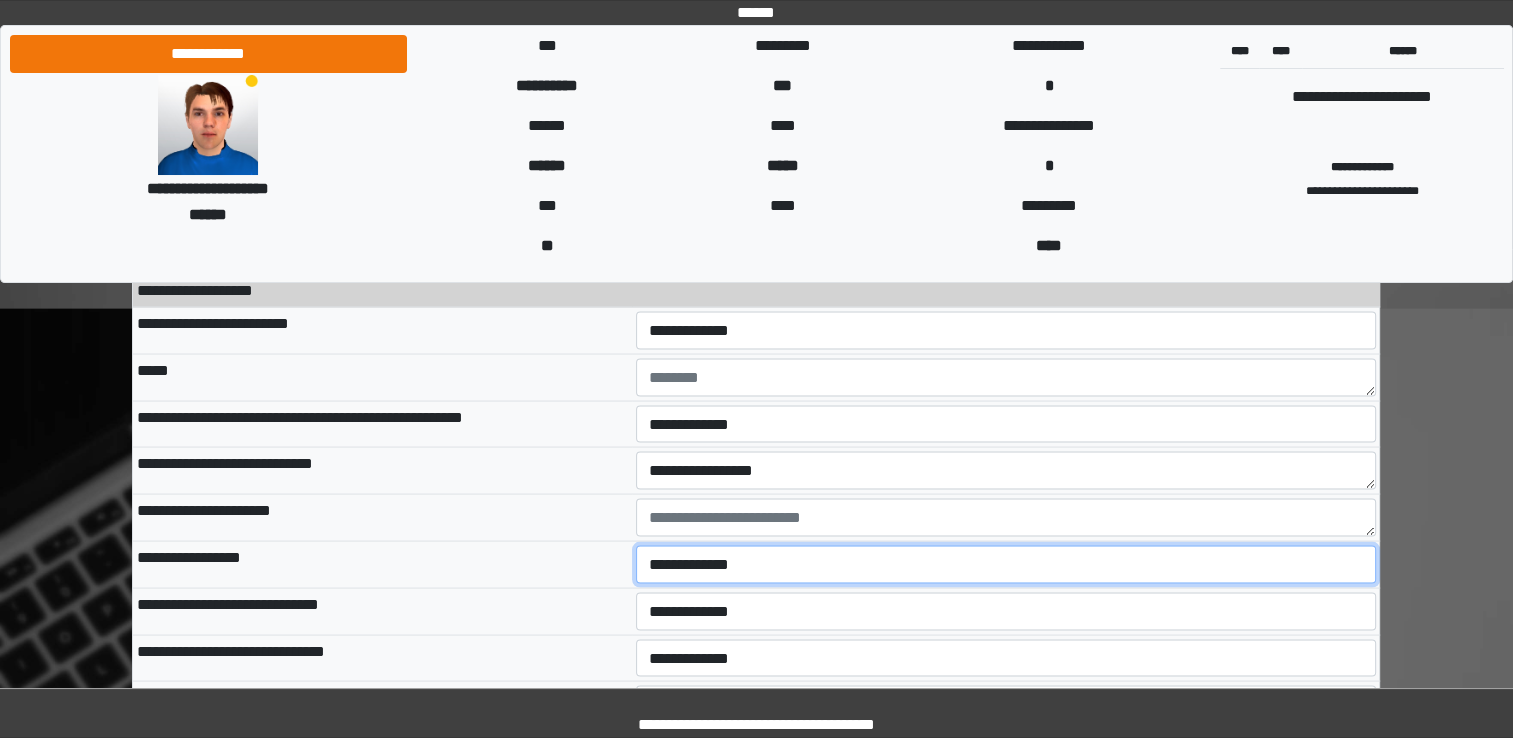 scroll, scrollTop: 11200, scrollLeft: 0, axis: vertical 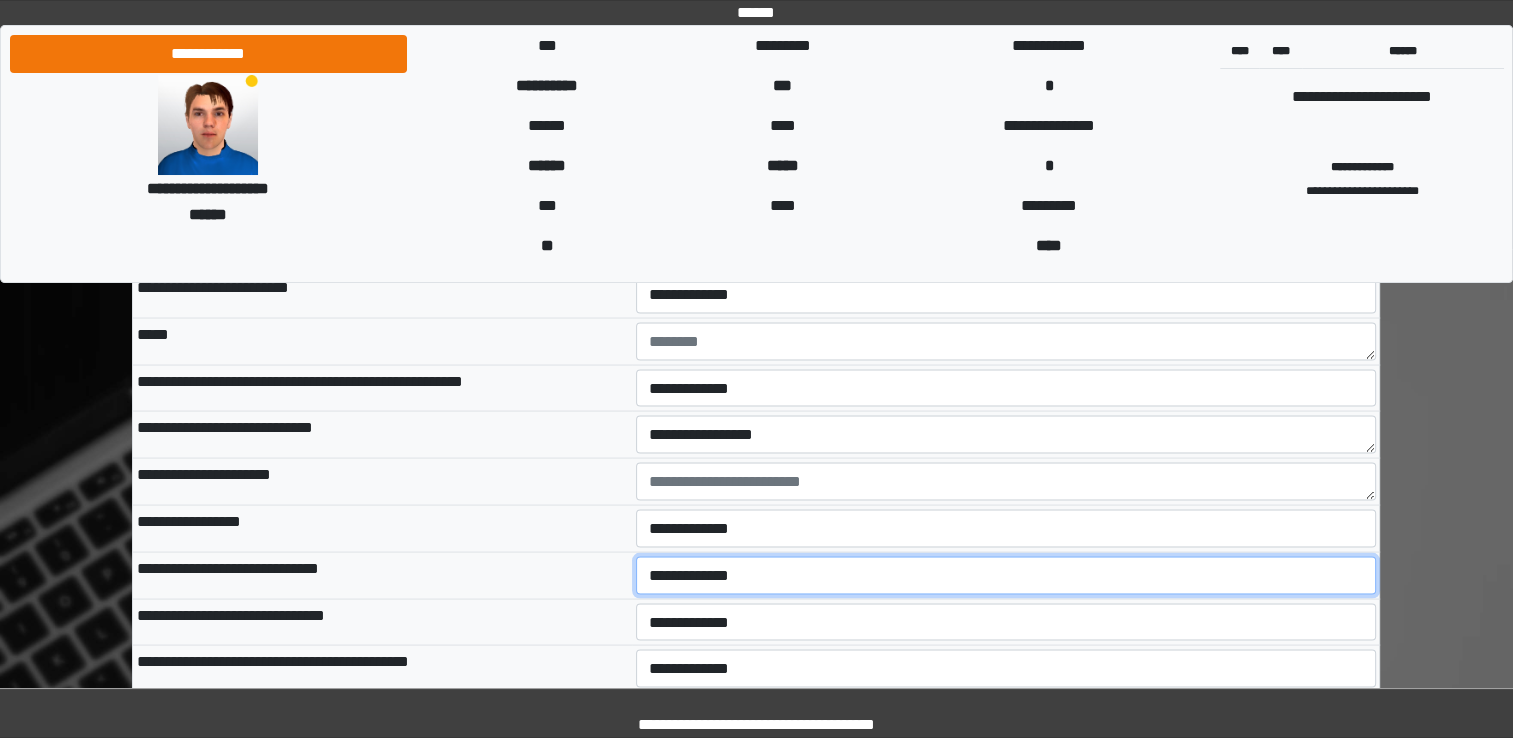 click on "**********" at bounding box center [1006, 575] 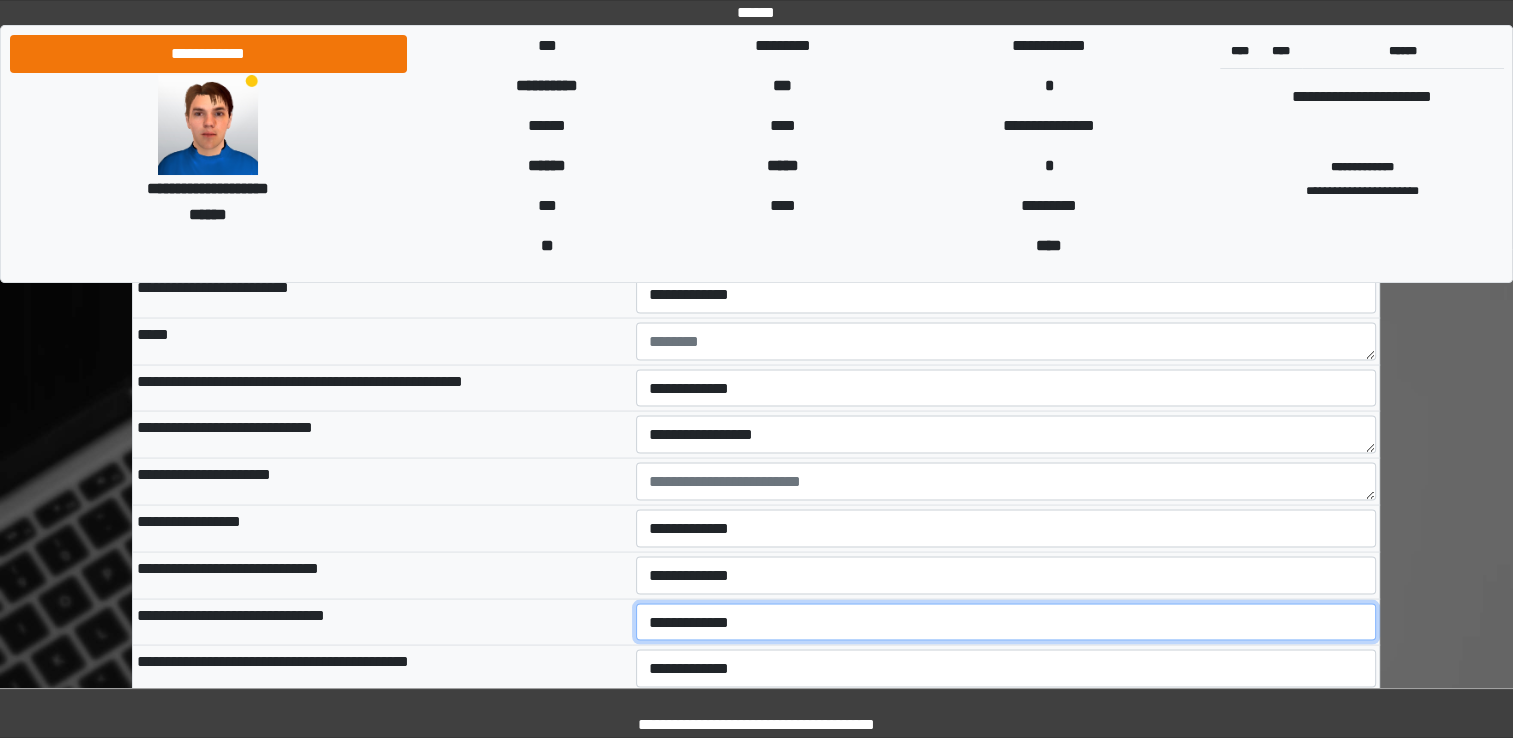 click on "**********" at bounding box center [1006, 622] 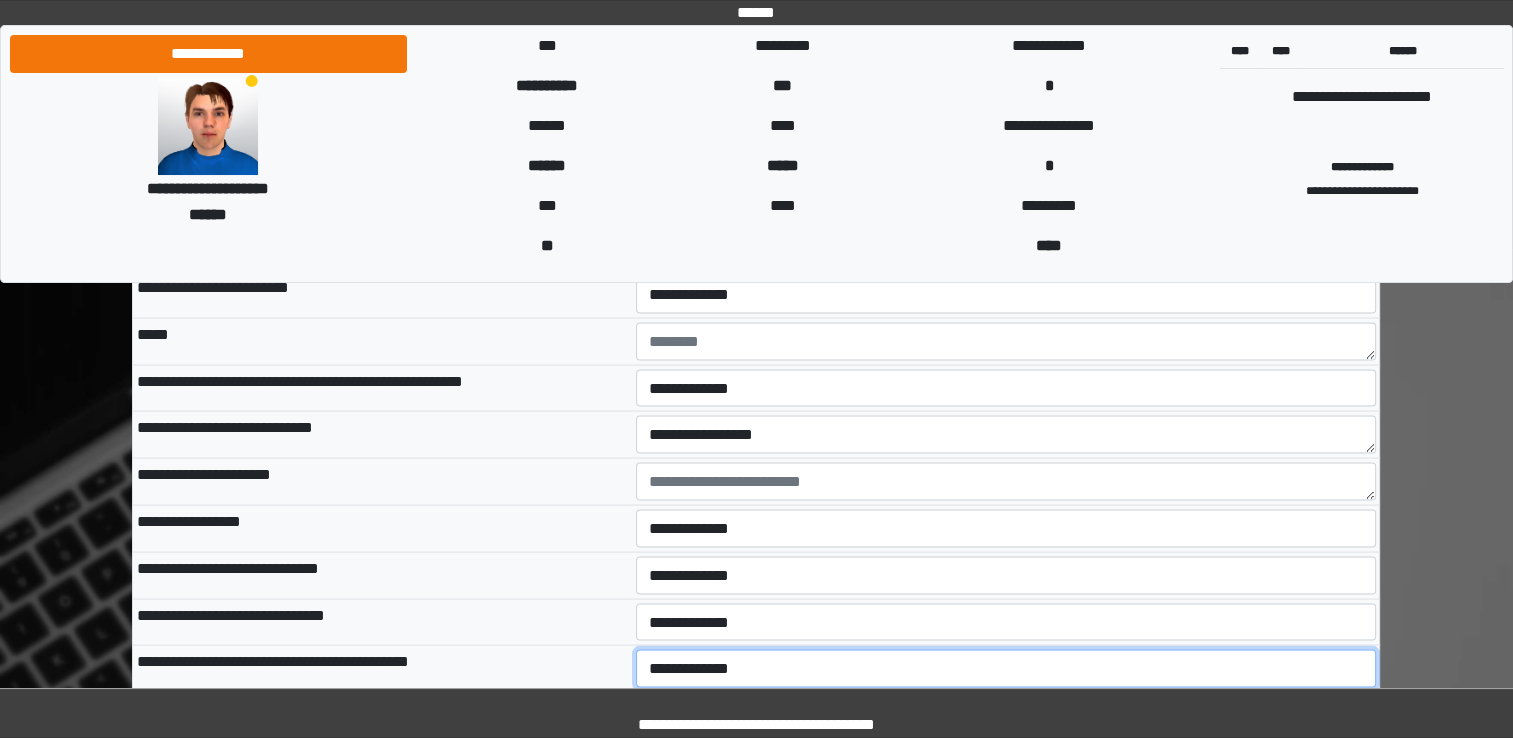 click on "**********" at bounding box center [1006, 668] 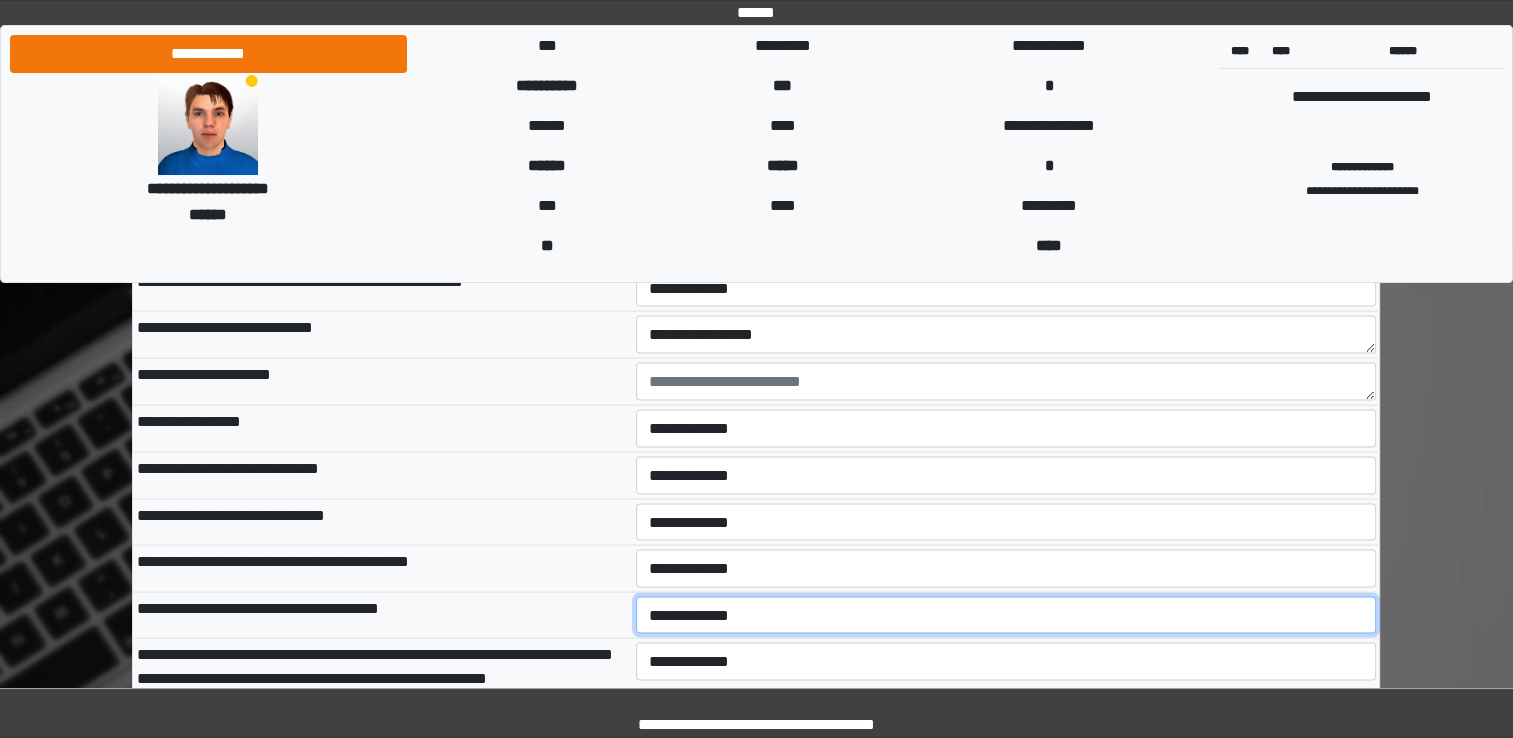click on "**********" at bounding box center [1006, 615] 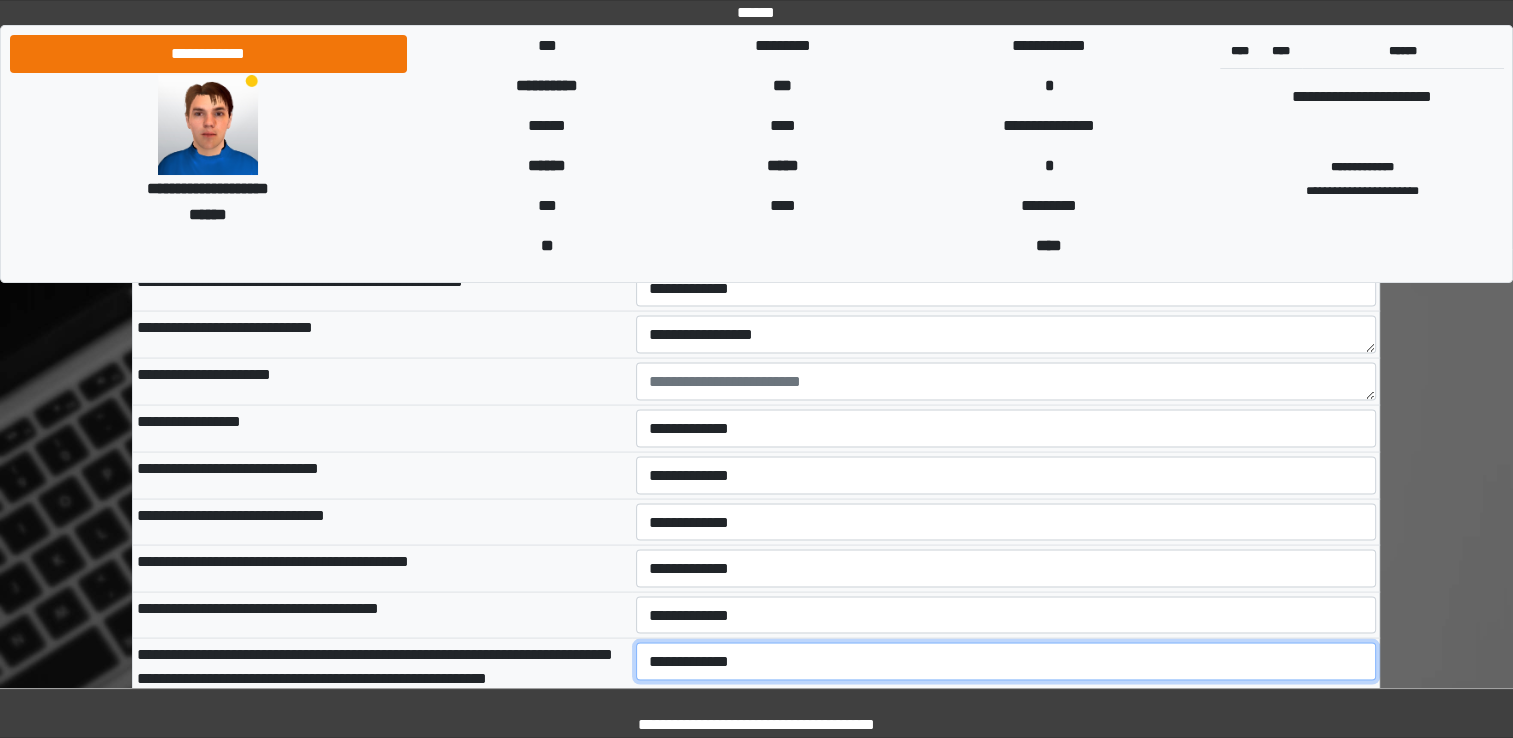 click on "**********" at bounding box center (1006, 661) 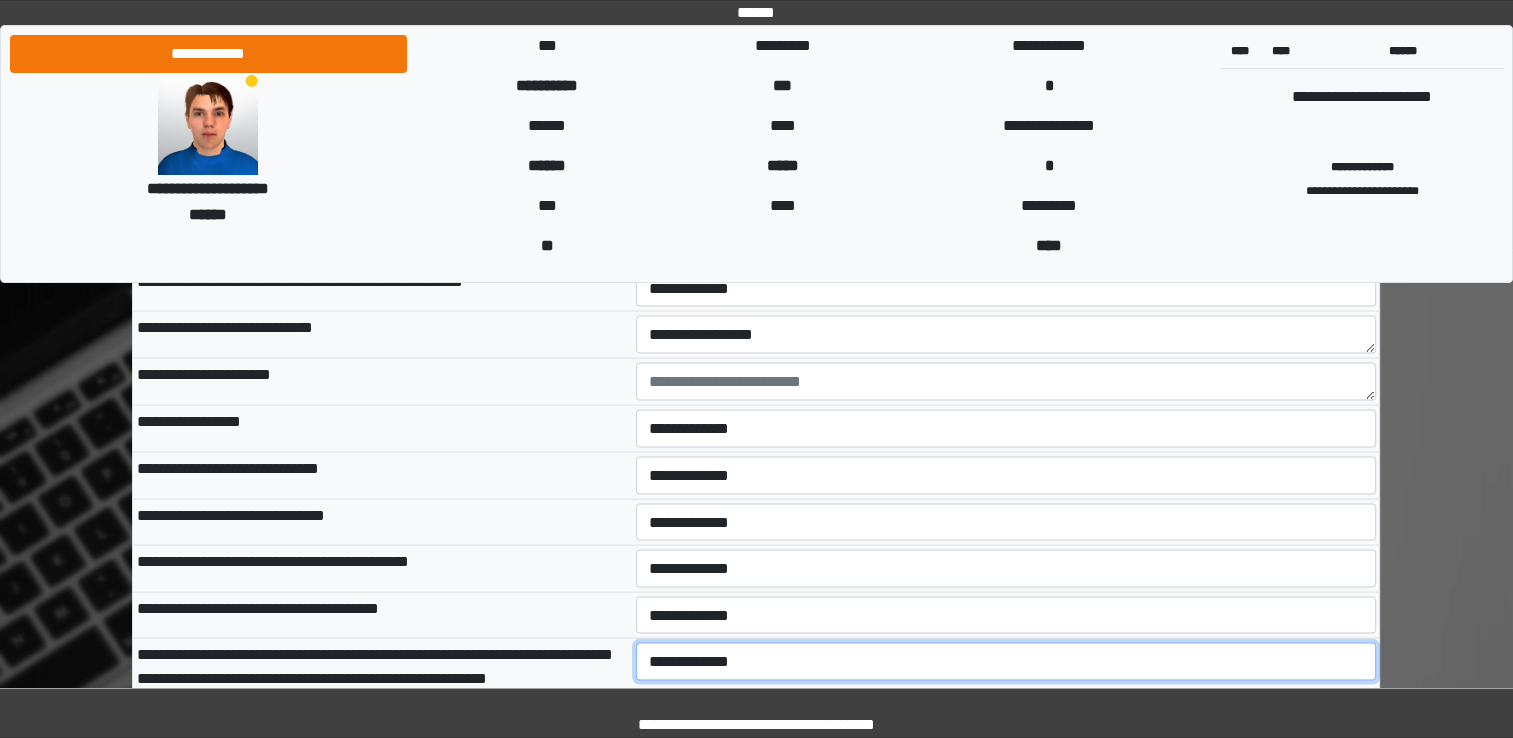 select on "*" 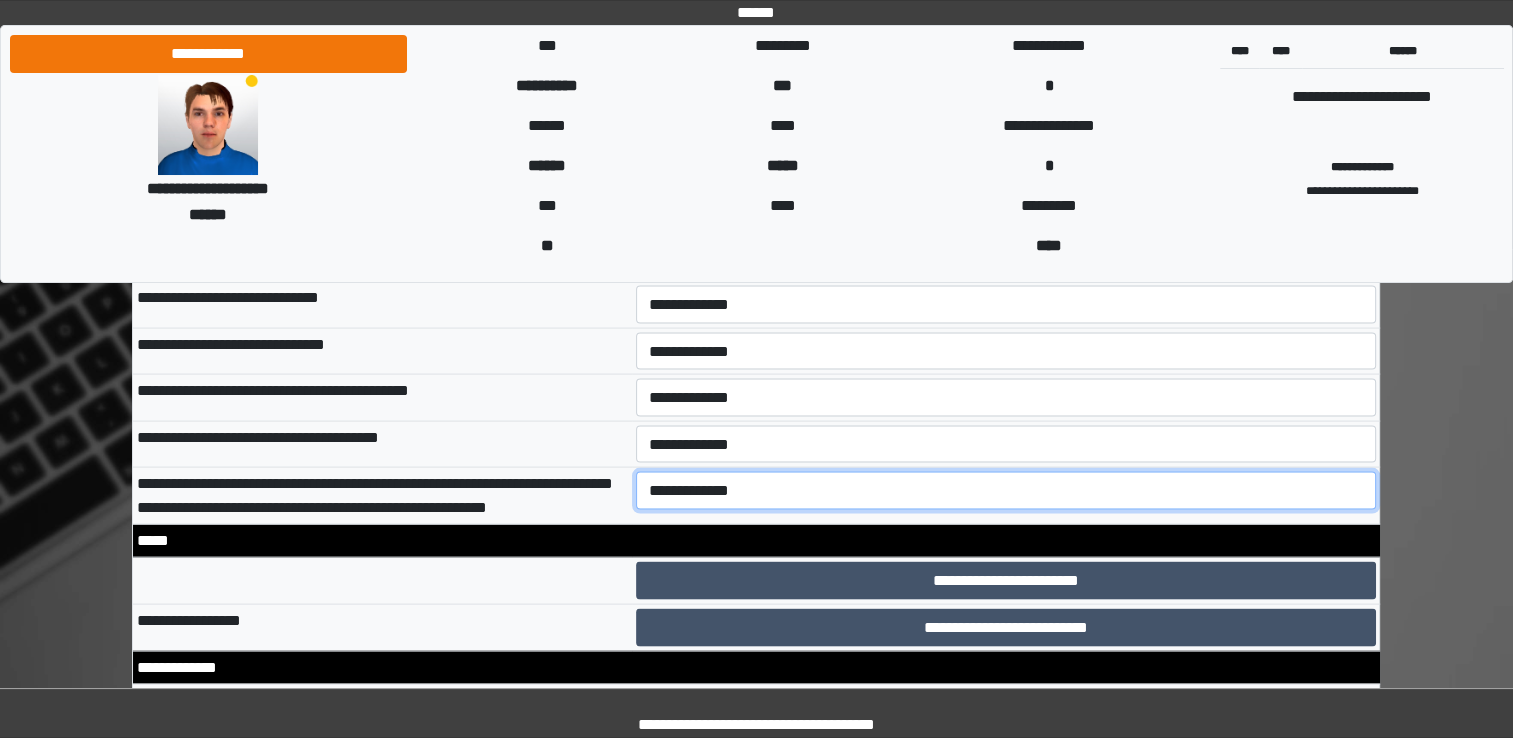 scroll, scrollTop: 11500, scrollLeft: 0, axis: vertical 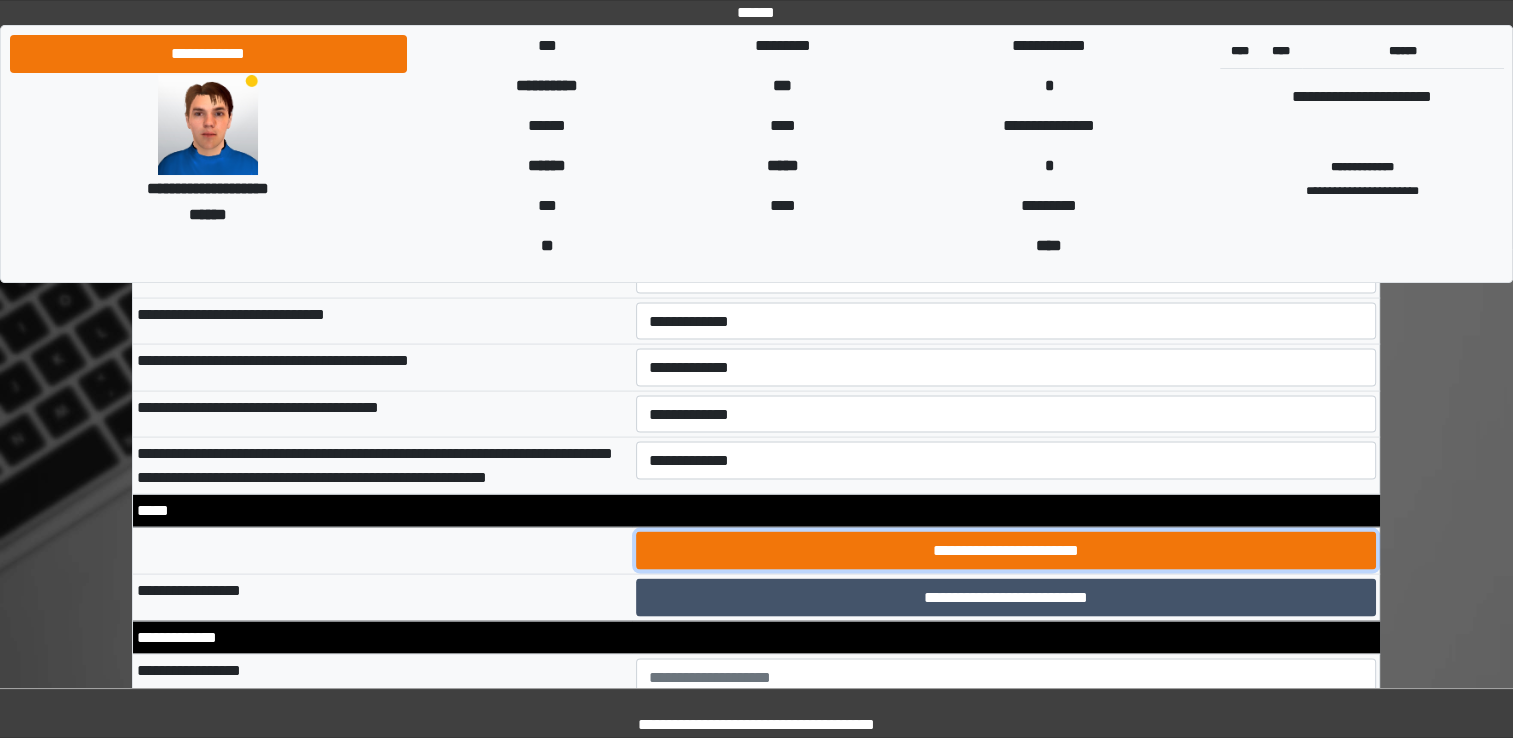 click on "**********" at bounding box center [1006, 551] 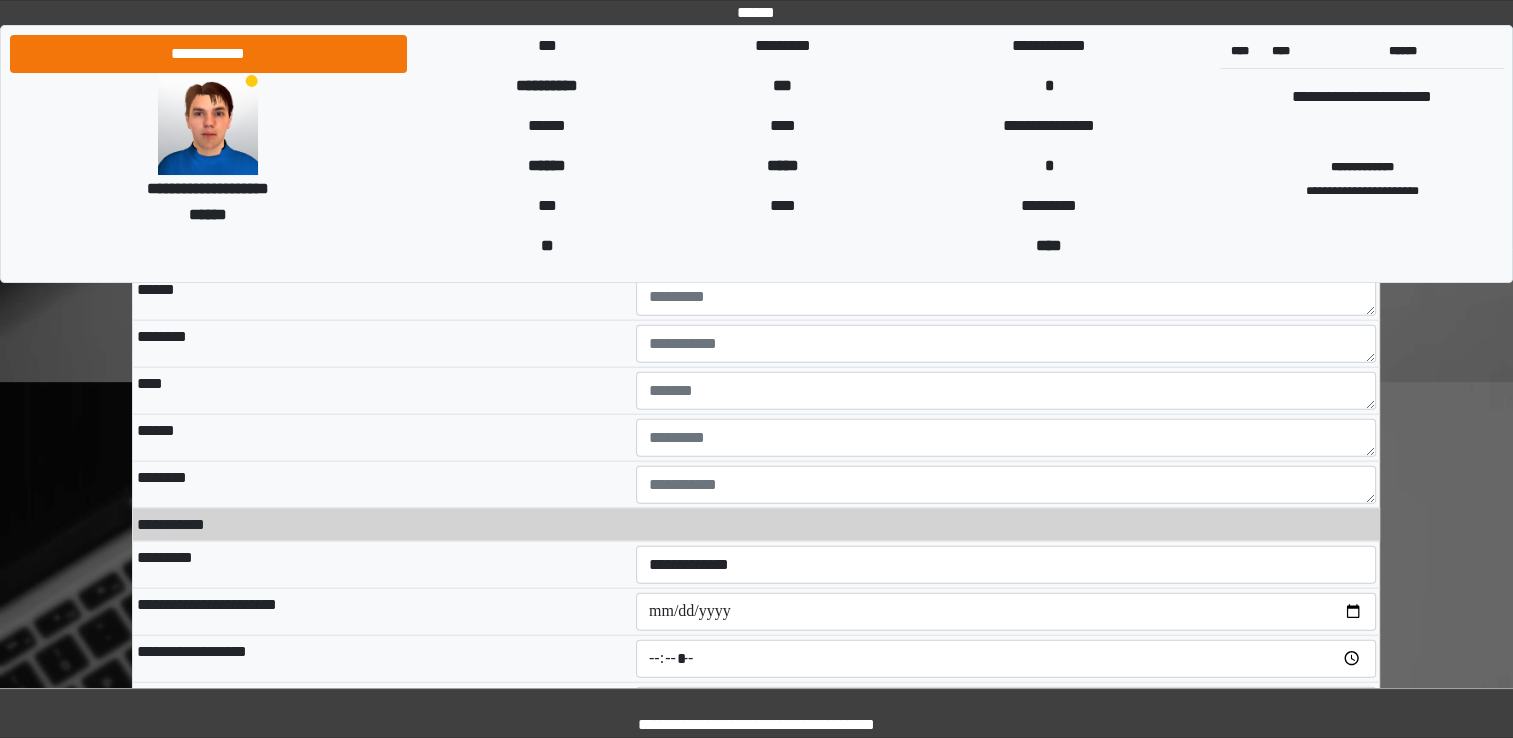scroll, scrollTop: 12100, scrollLeft: 0, axis: vertical 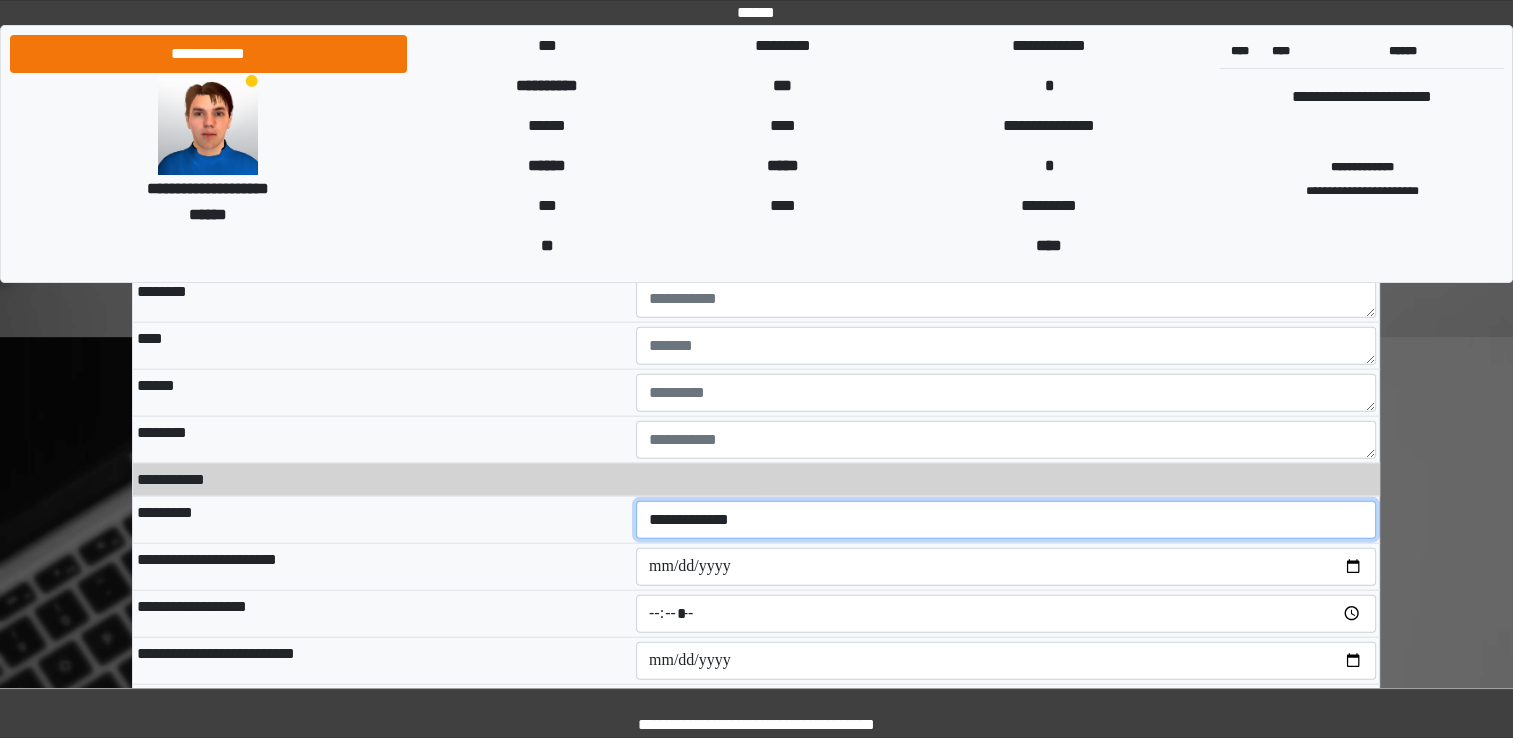 click on "**********" at bounding box center [1006, 520] 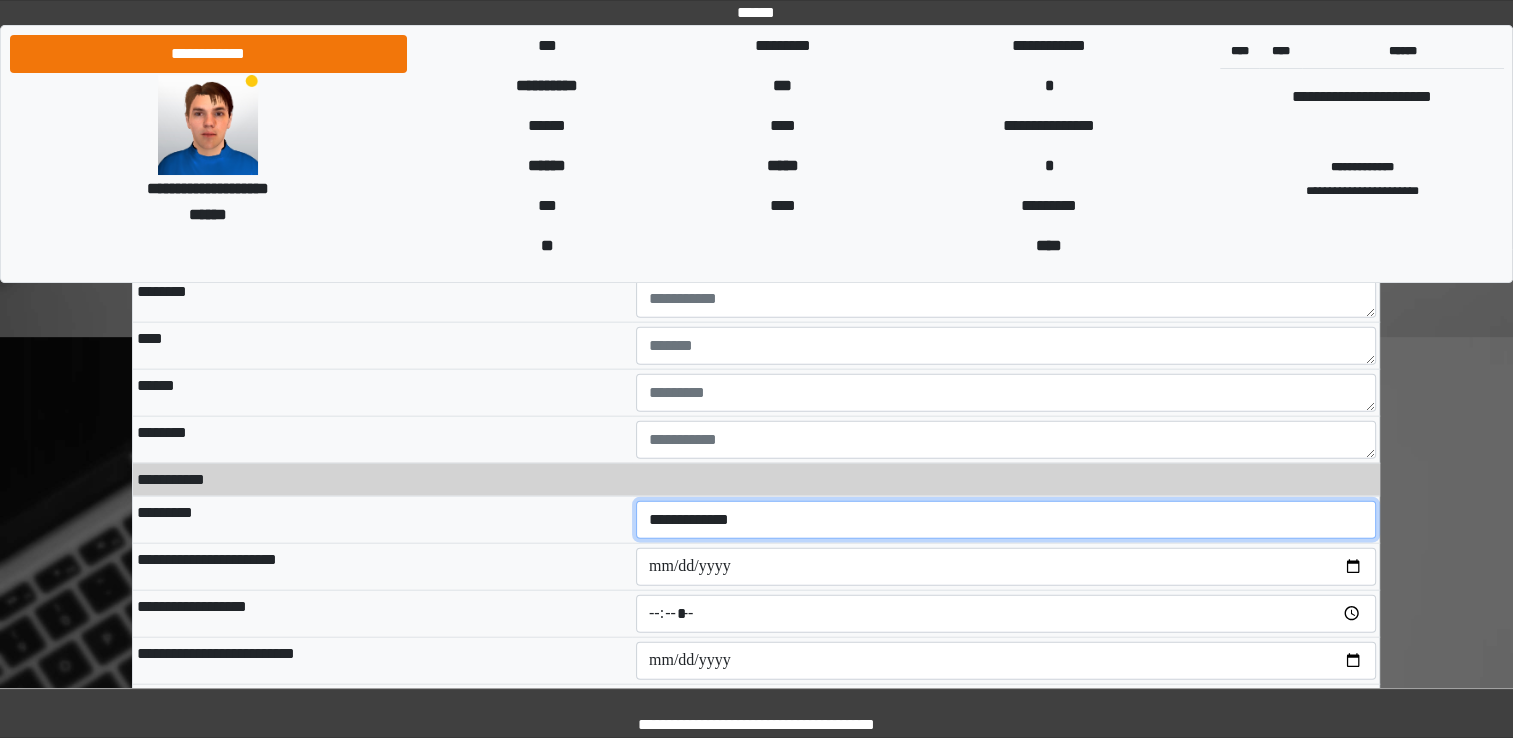 select on "**" 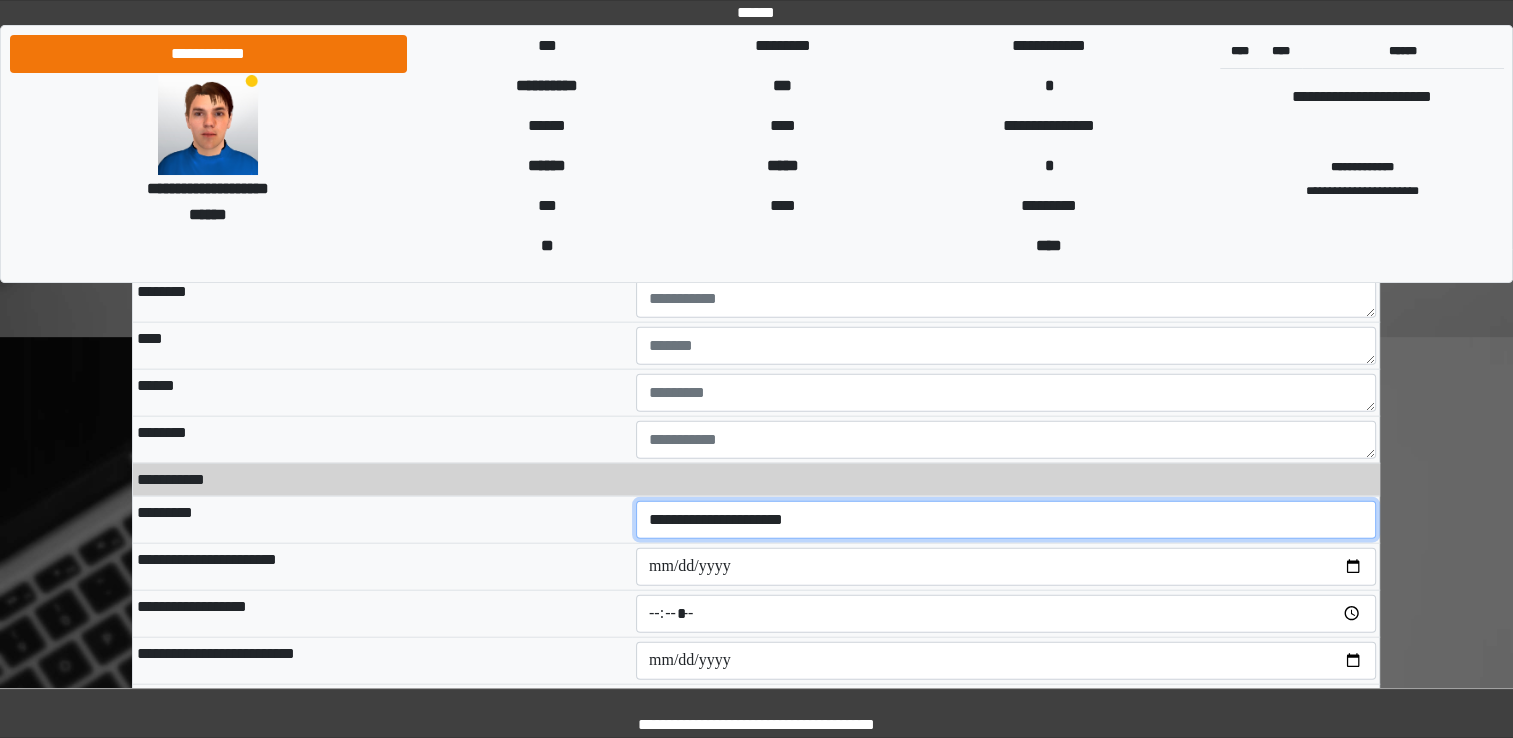 click on "**********" at bounding box center [1006, 520] 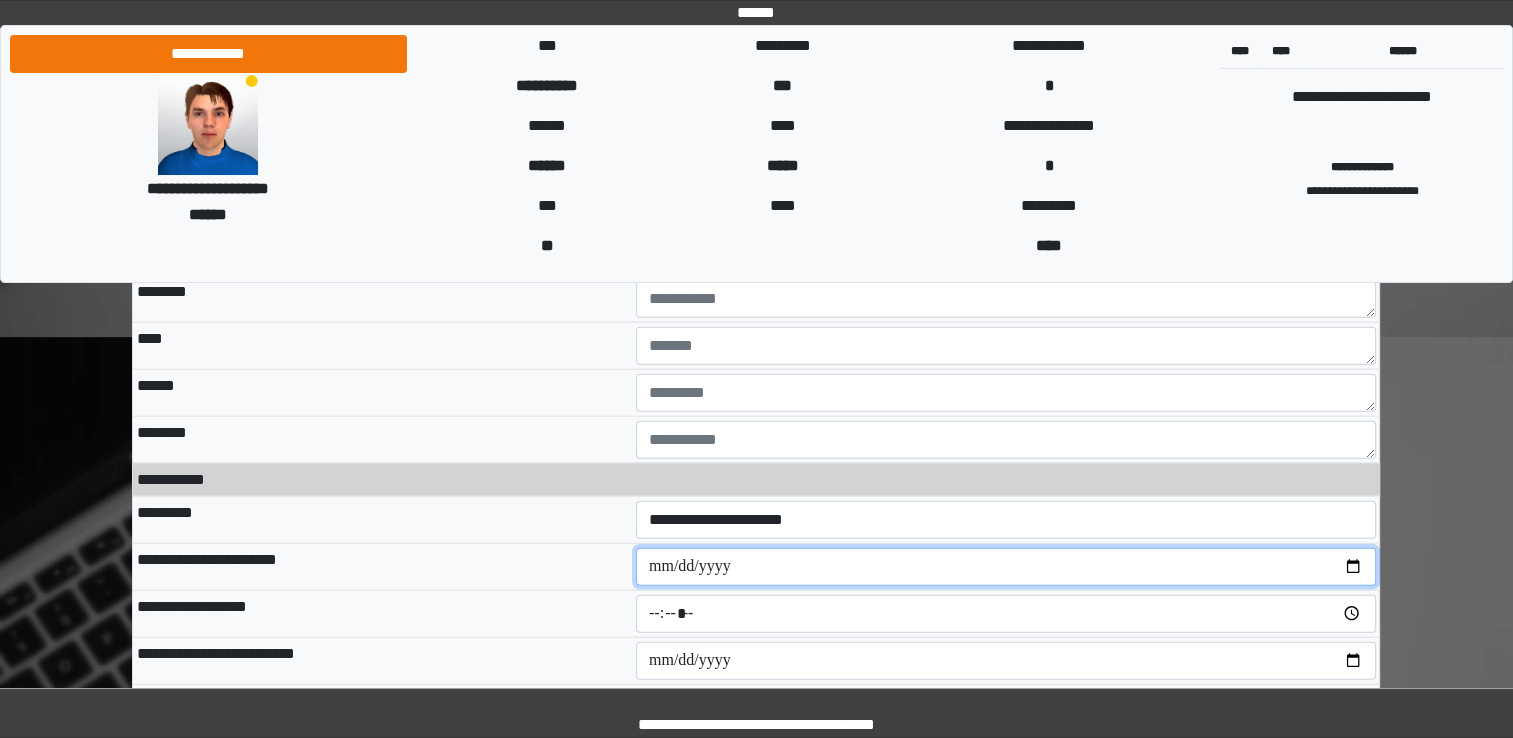 click at bounding box center (1006, 567) 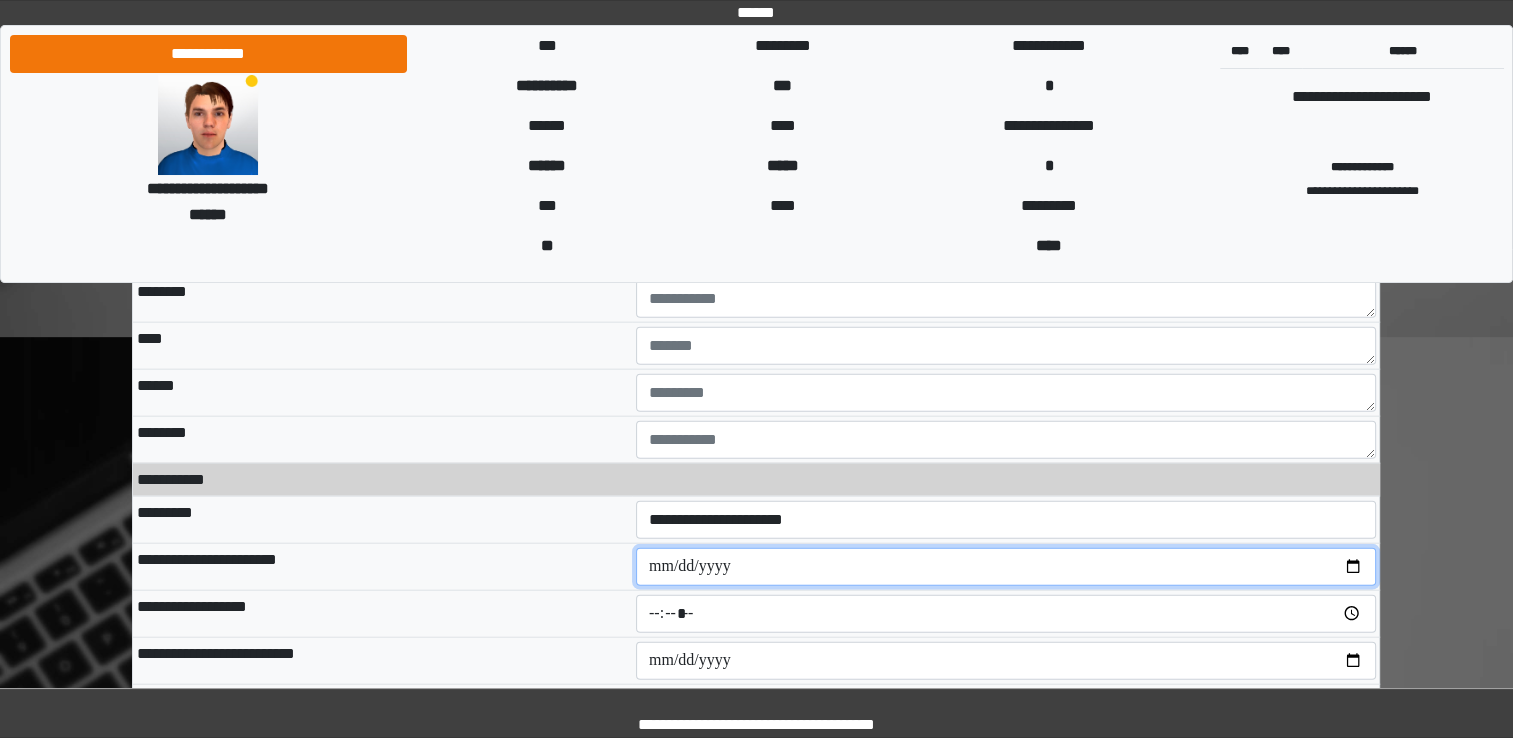 type on "**********" 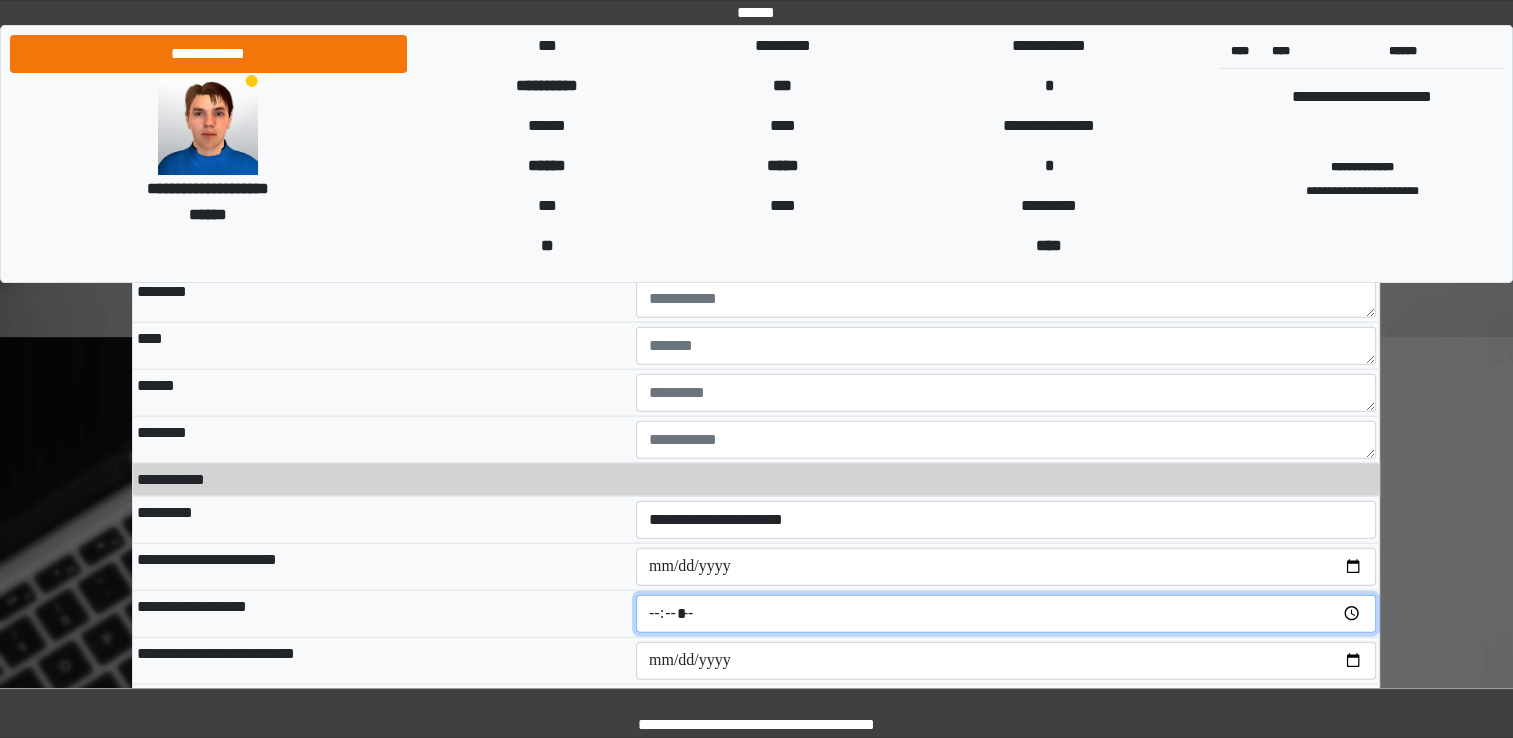 click at bounding box center (1006, 614) 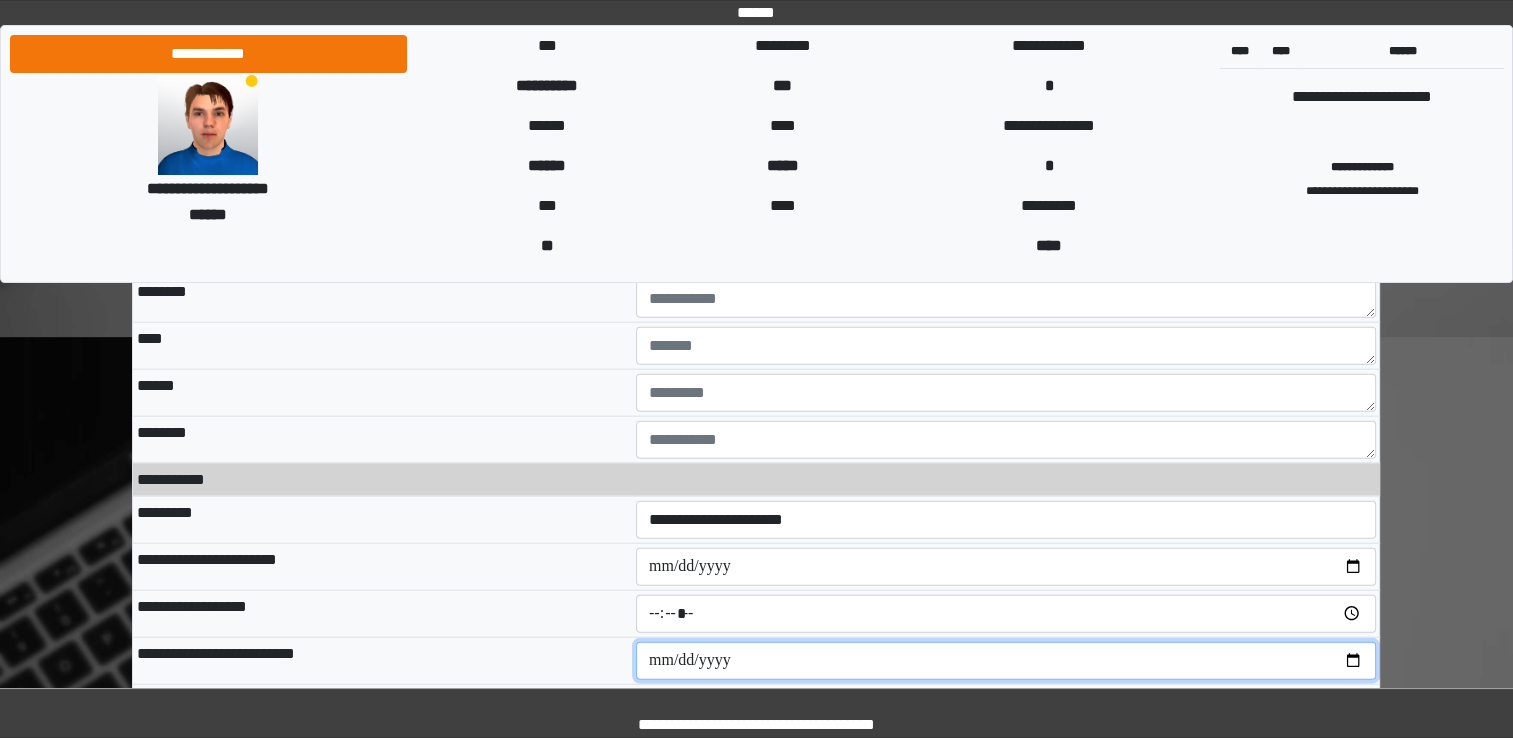type on "*****" 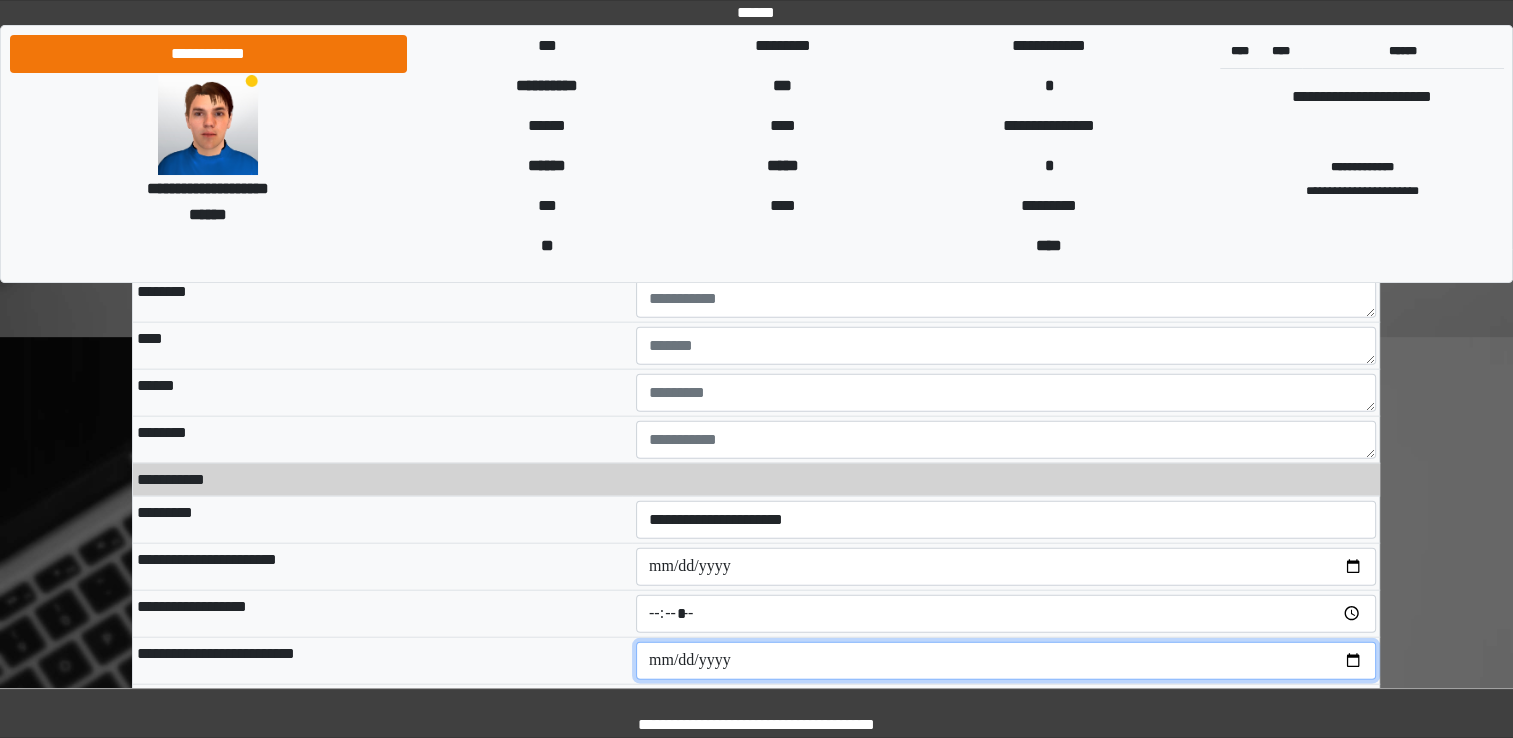 type on "**********" 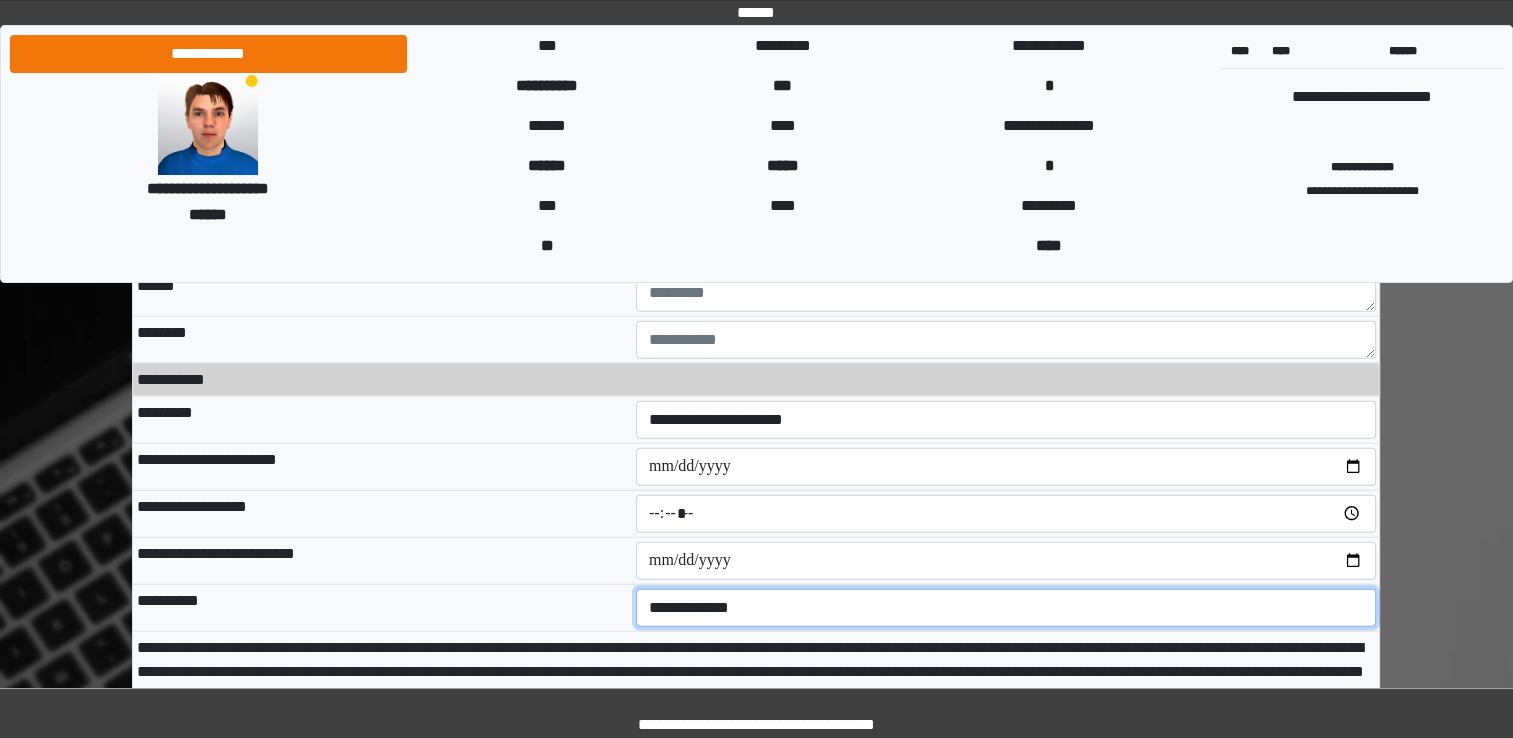 click on "**********" at bounding box center [1006, 608] 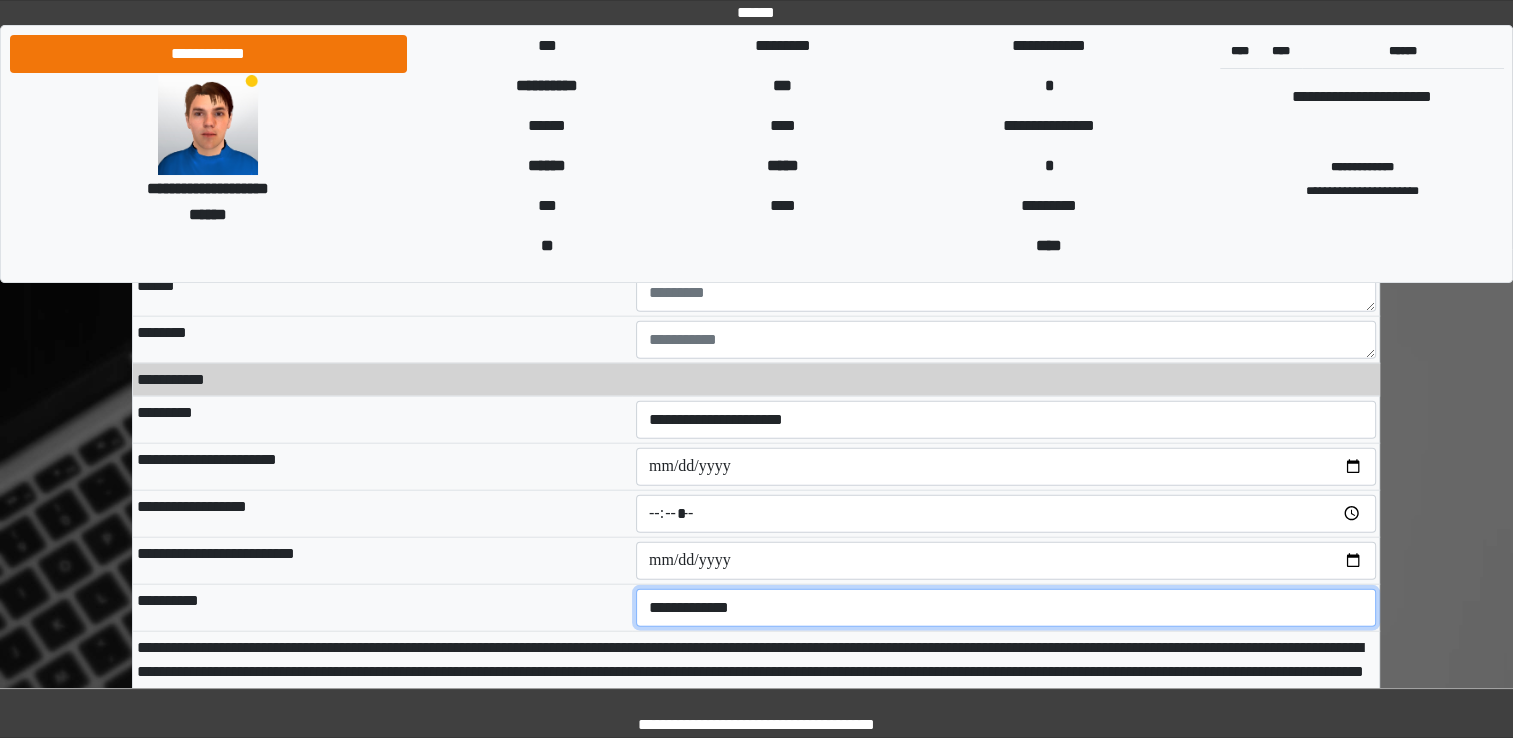 select on "****" 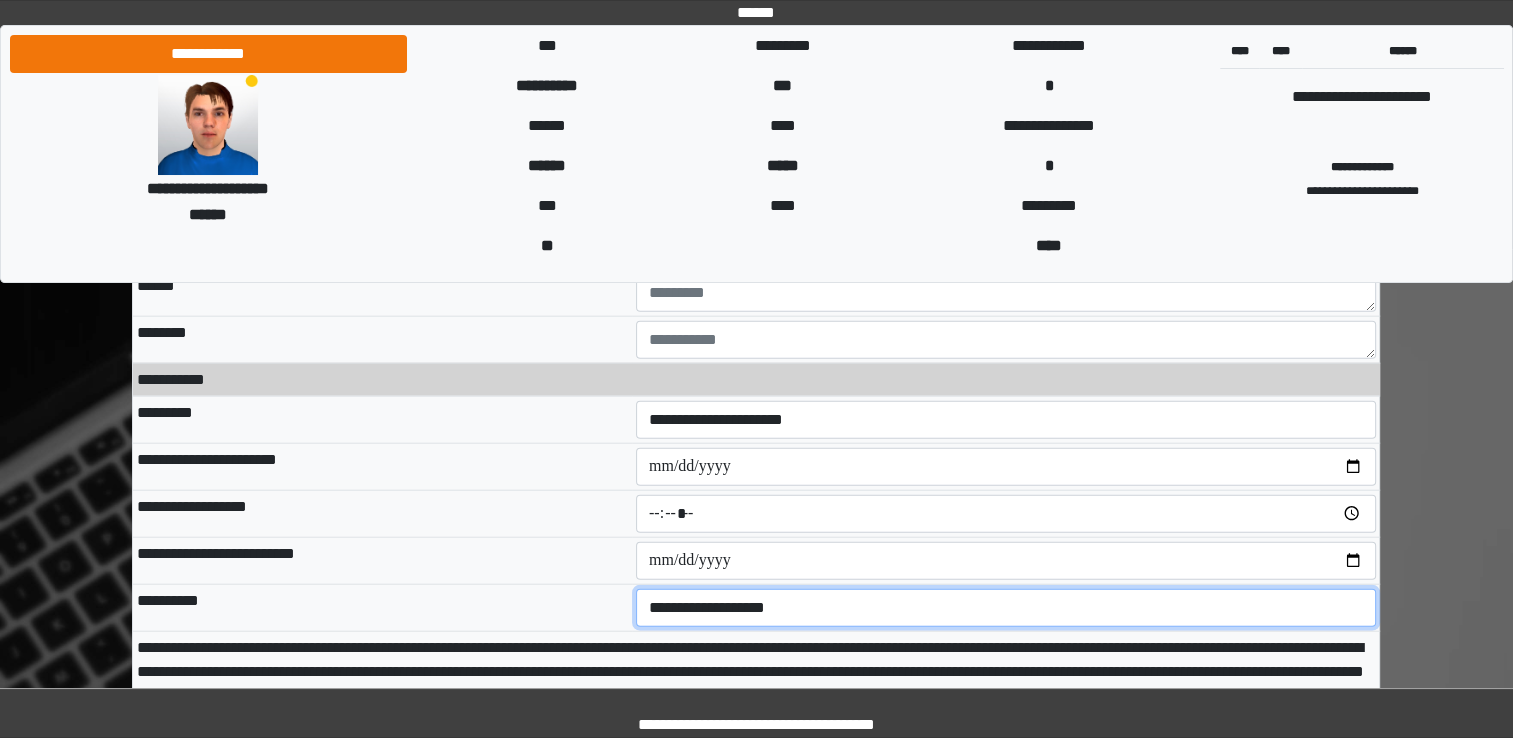 click on "**********" at bounding box center [1006, 608] 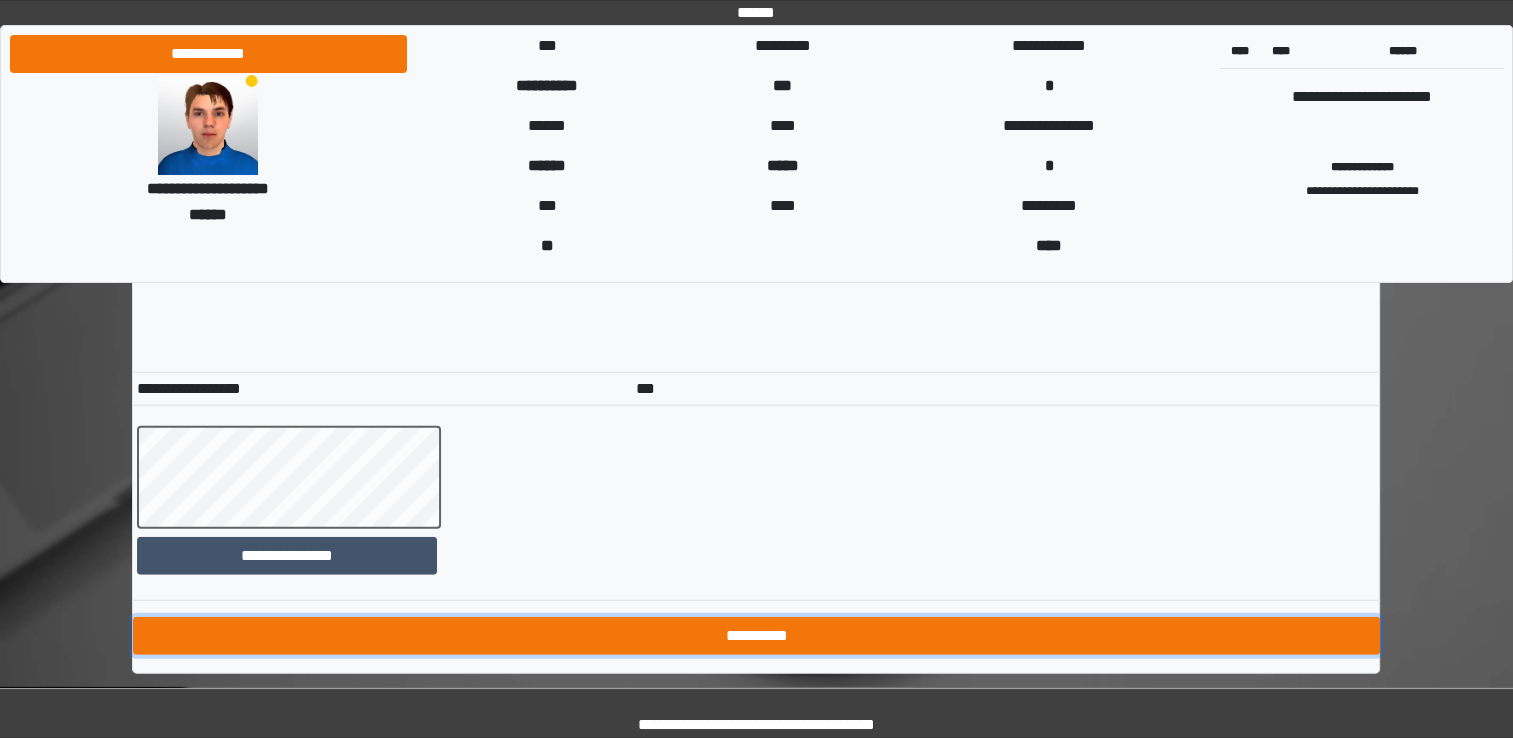 click on "**********" at bounding box center [756, 636] 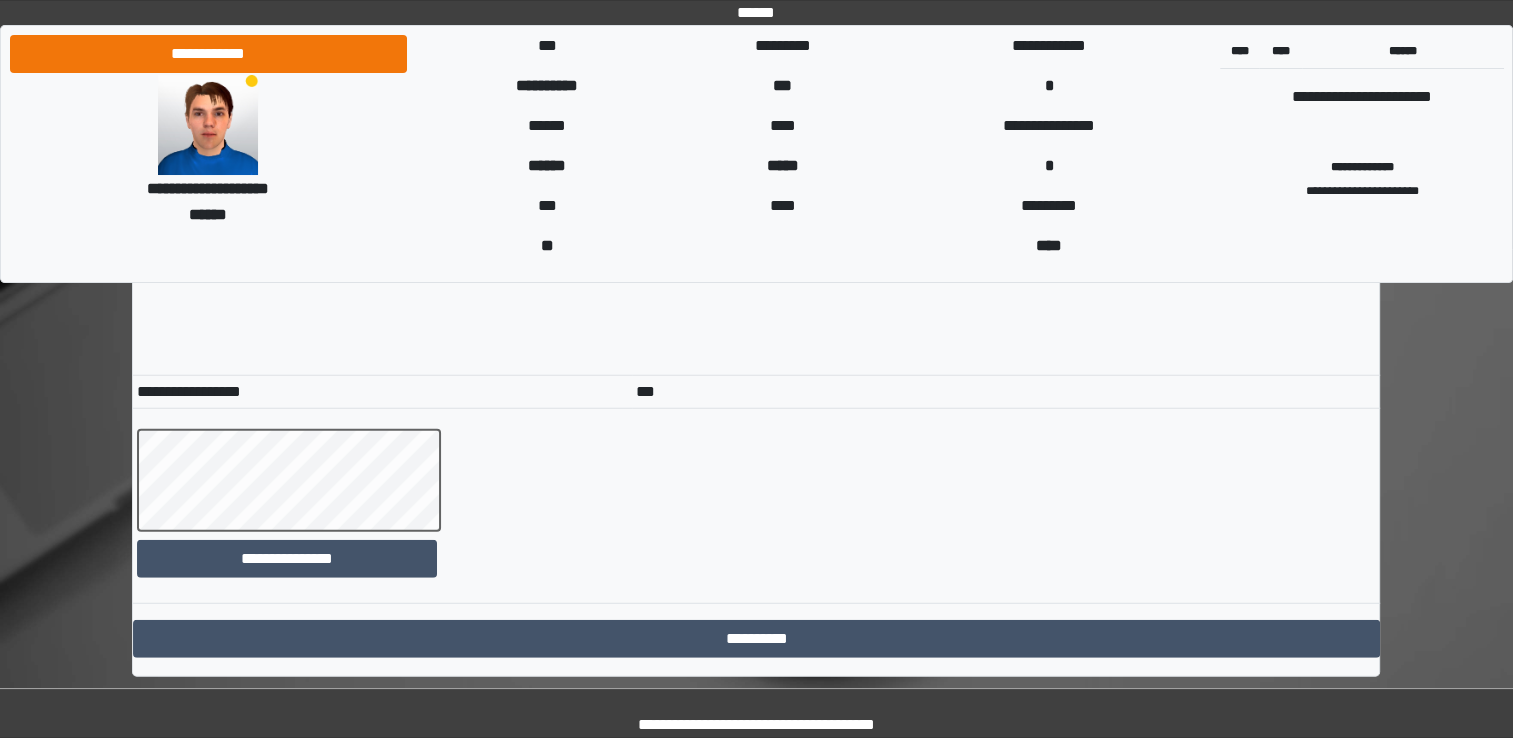 scroll, scrollTop: 12716, scrollLeft: 0, axis: vertical 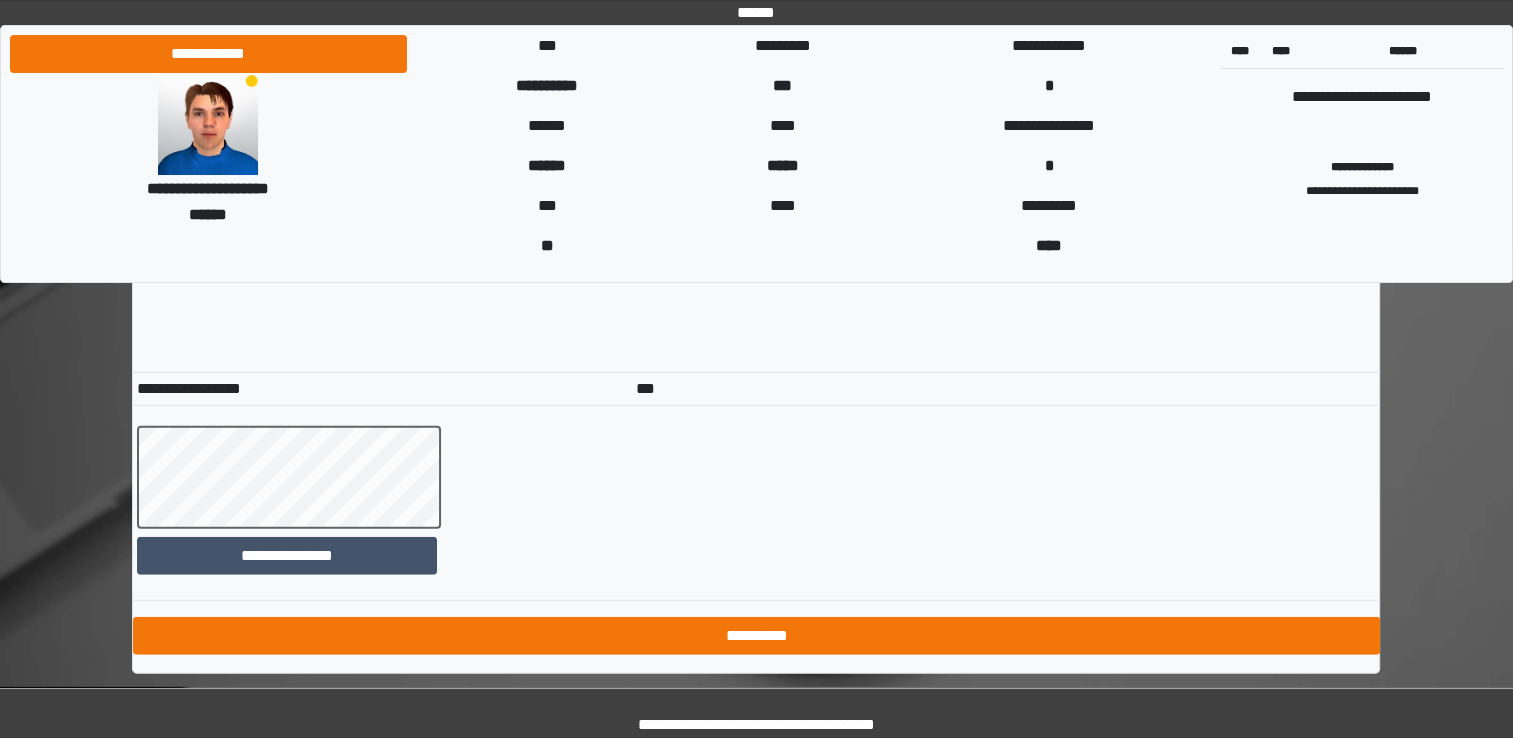 type on "*" 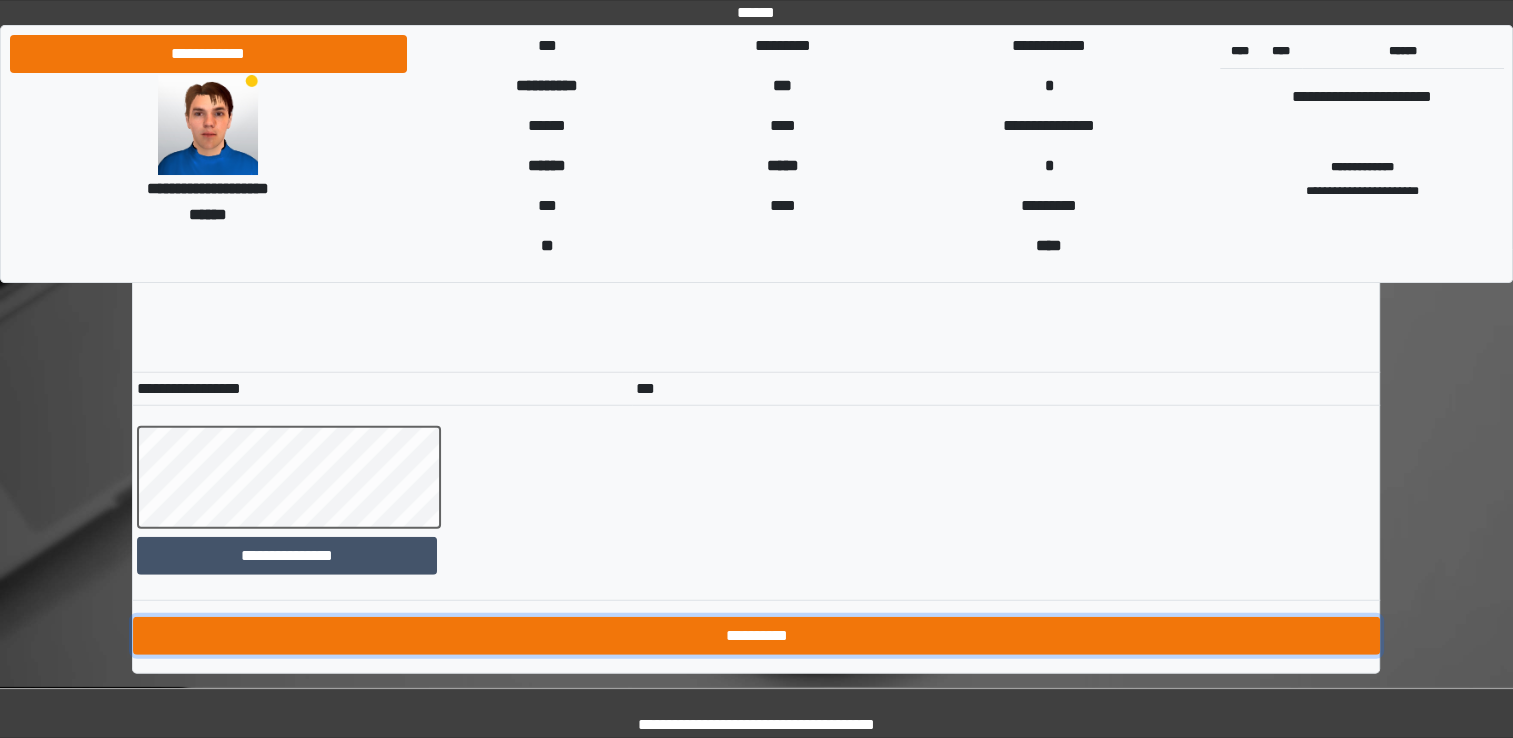 click on "**********" at bounding box center [756, 636] 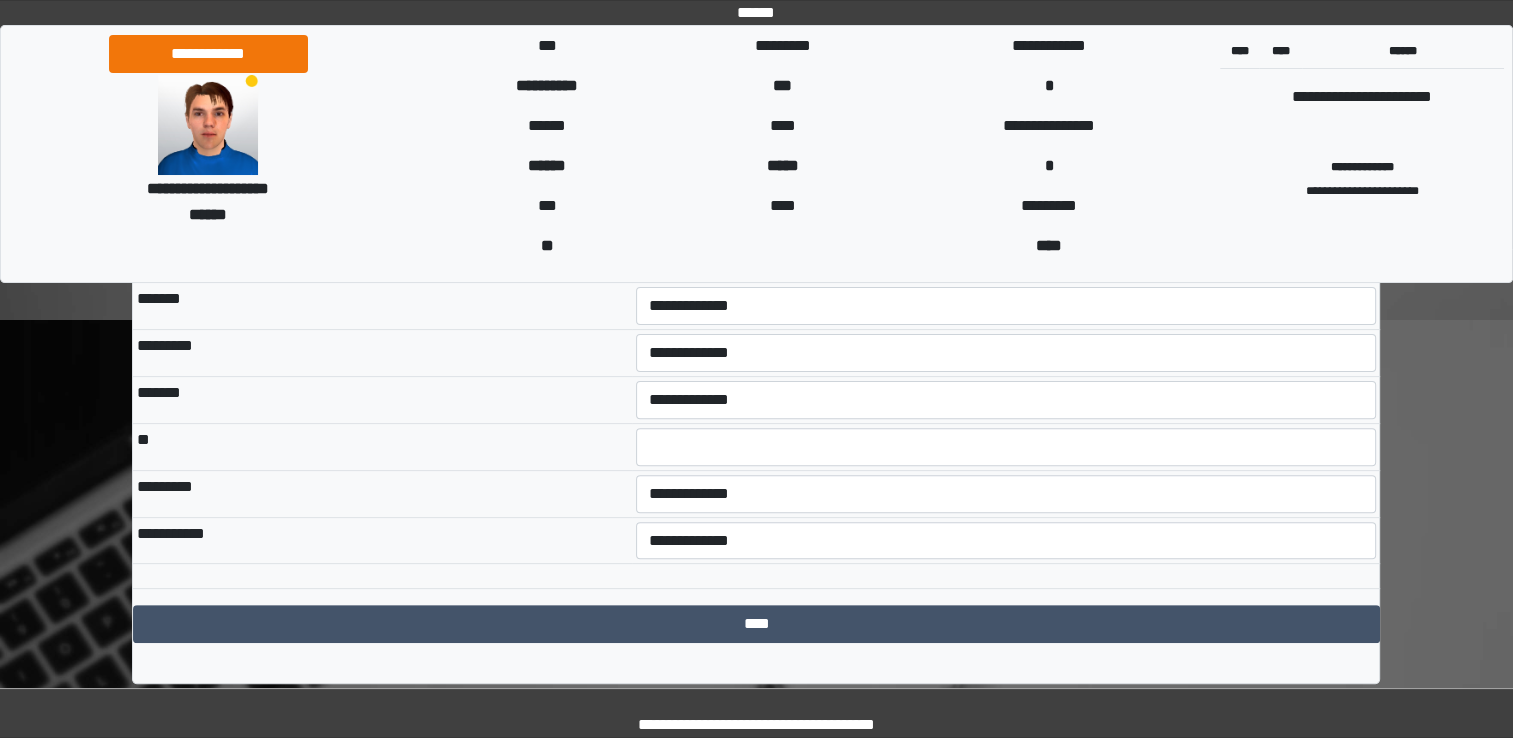 scroll, scrollTop: 541, scrollLeft: 0, axis: vertical 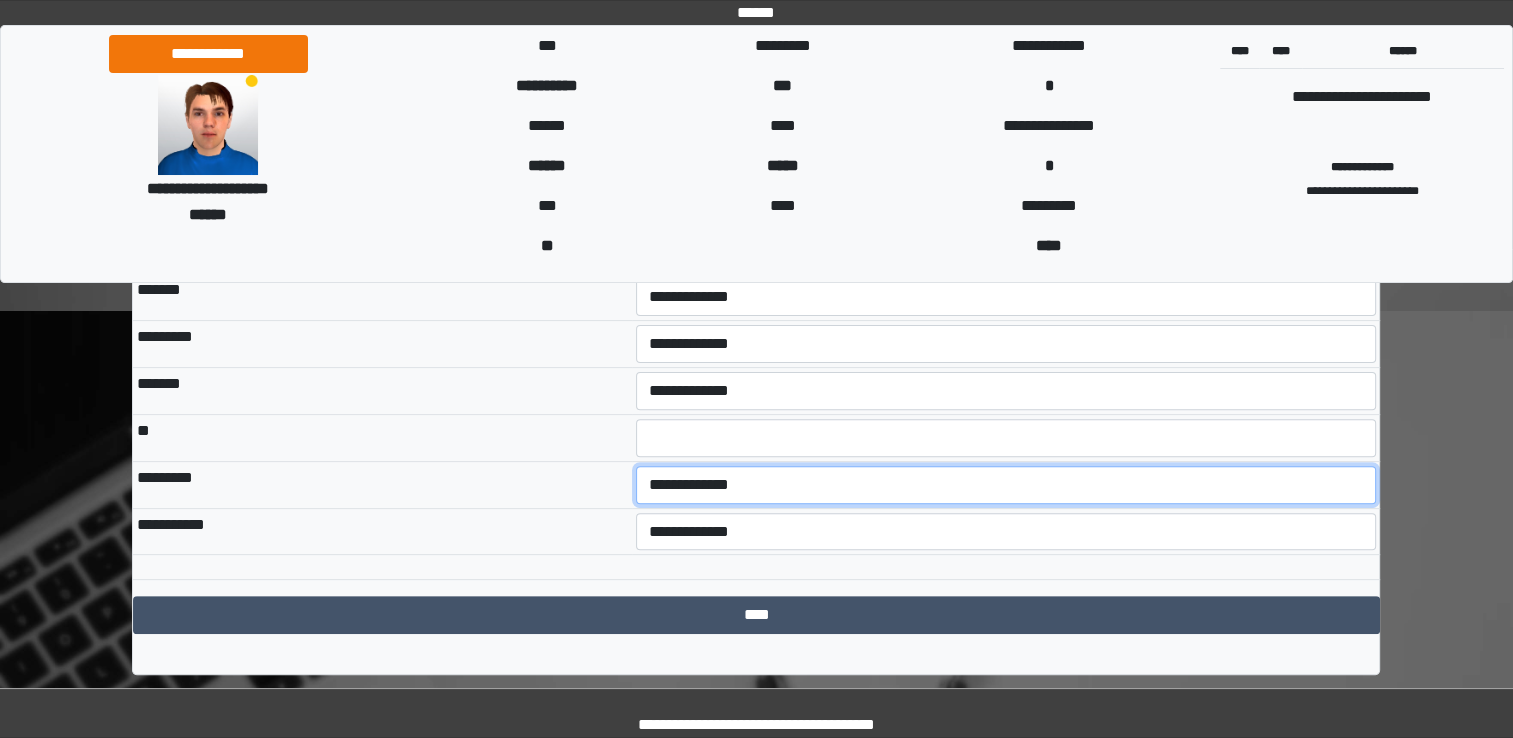 click on "**********" at bounding box center [1006, 485] 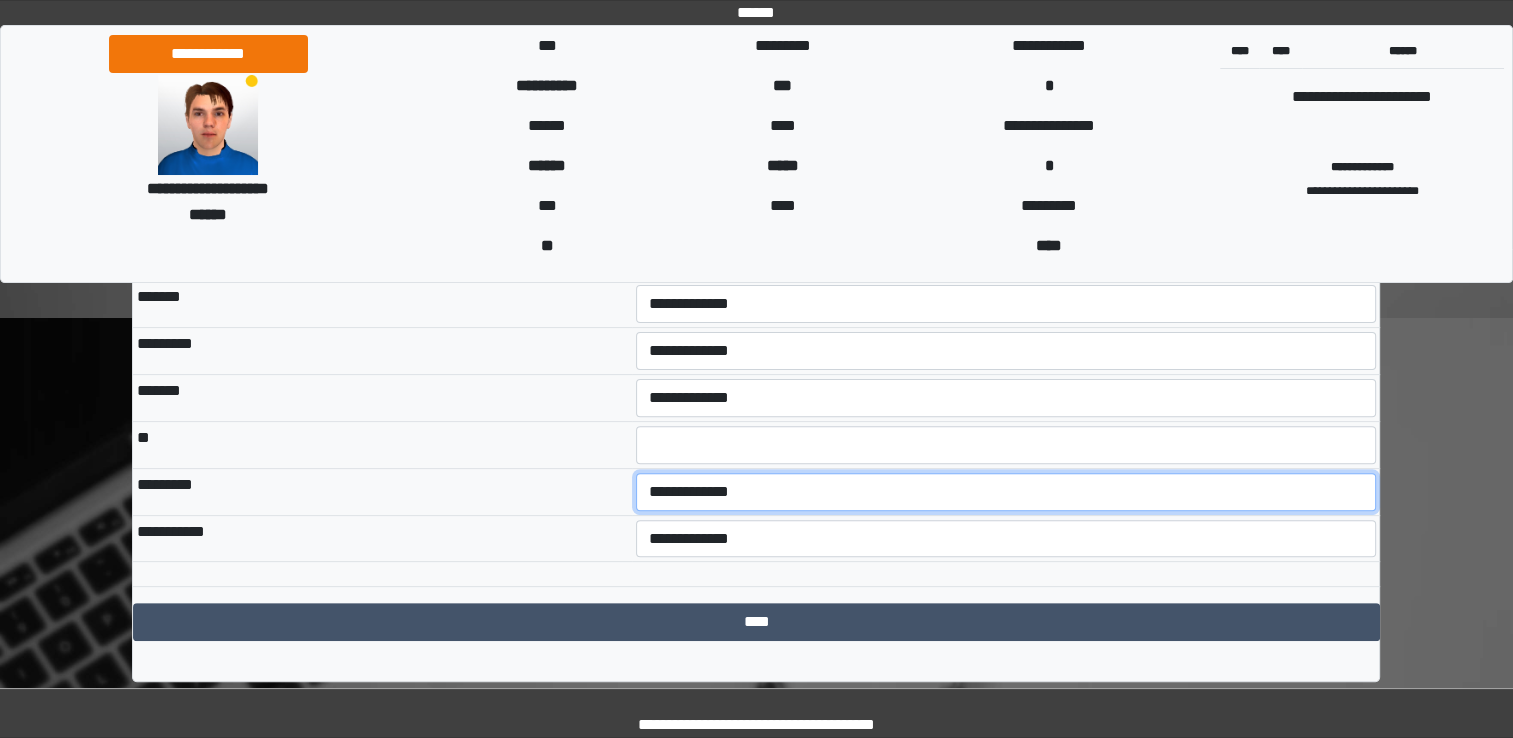 scroll, scrollTop: 541, scrollLeft: 0, axis: vertical 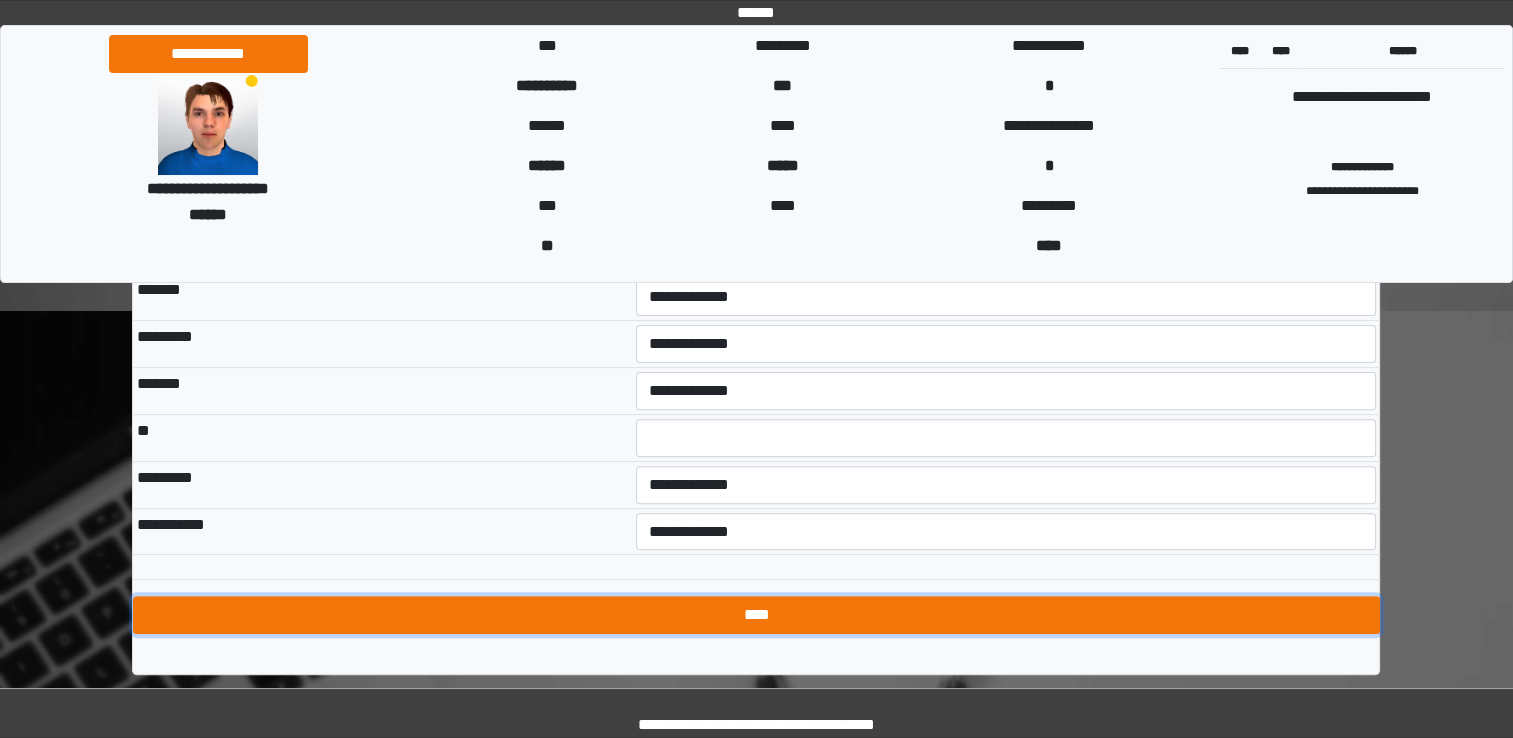 click on "****" at bounding box center [756, 615] 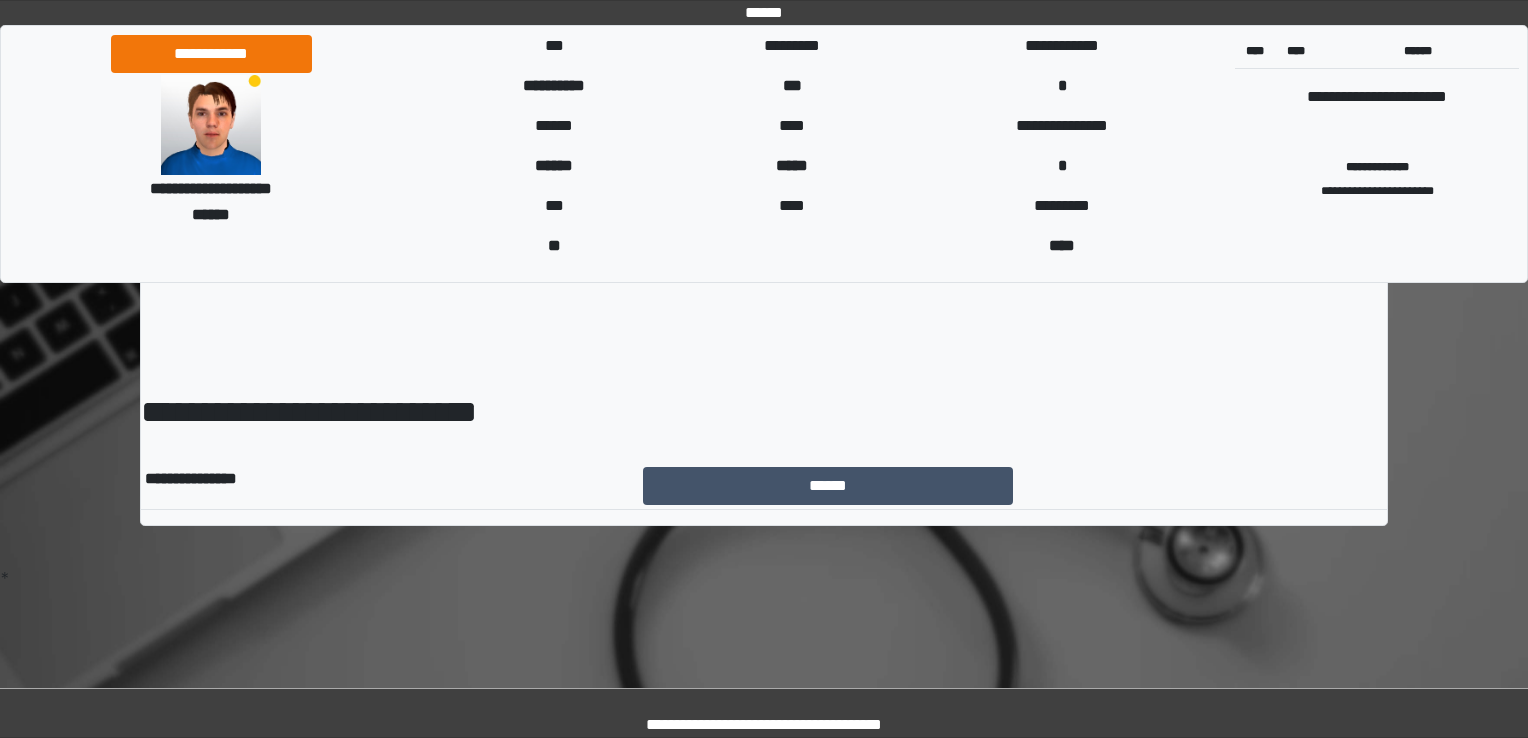 scroll, scrollTop: 0, scrollLeft: 0, axis: both 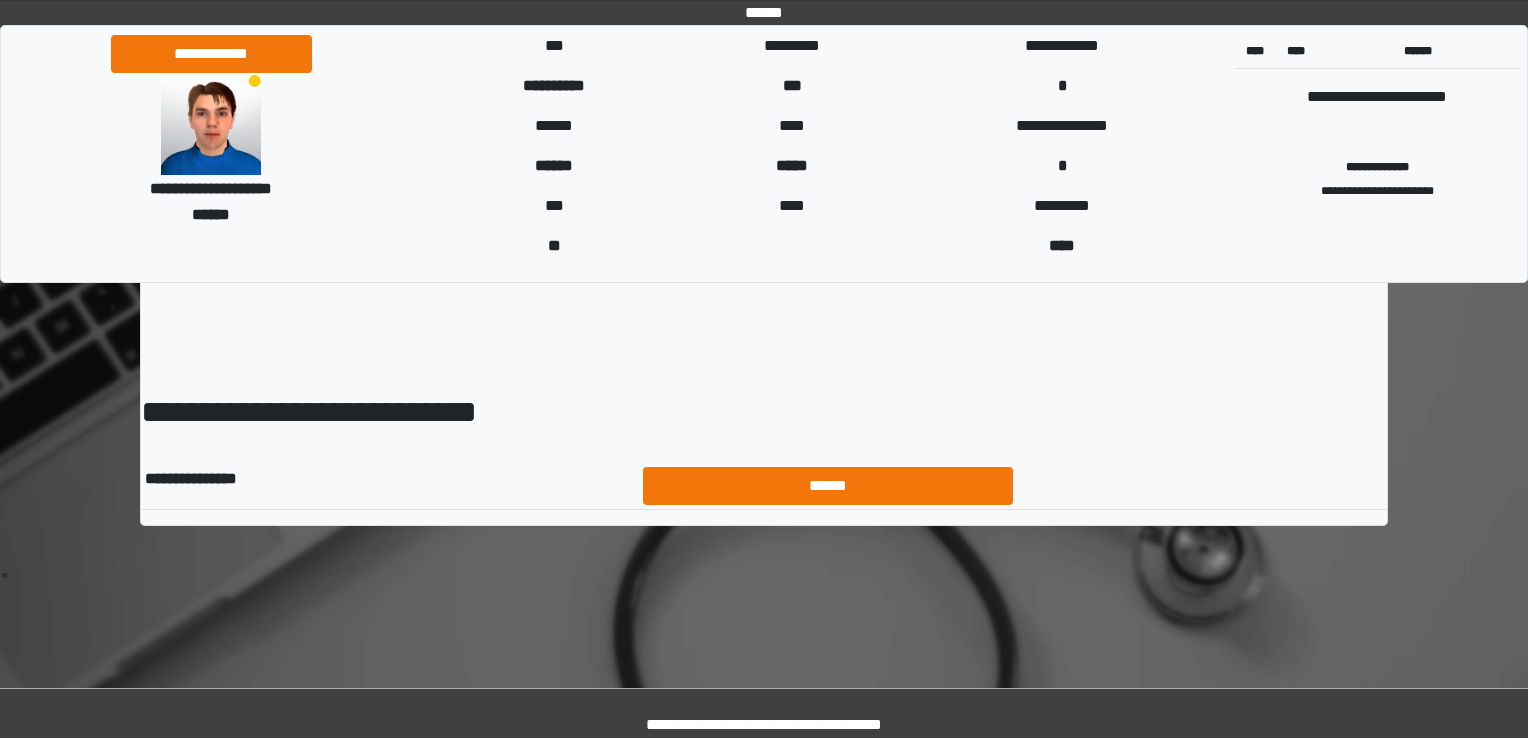 click on "******" at bounding box center (828, 486) 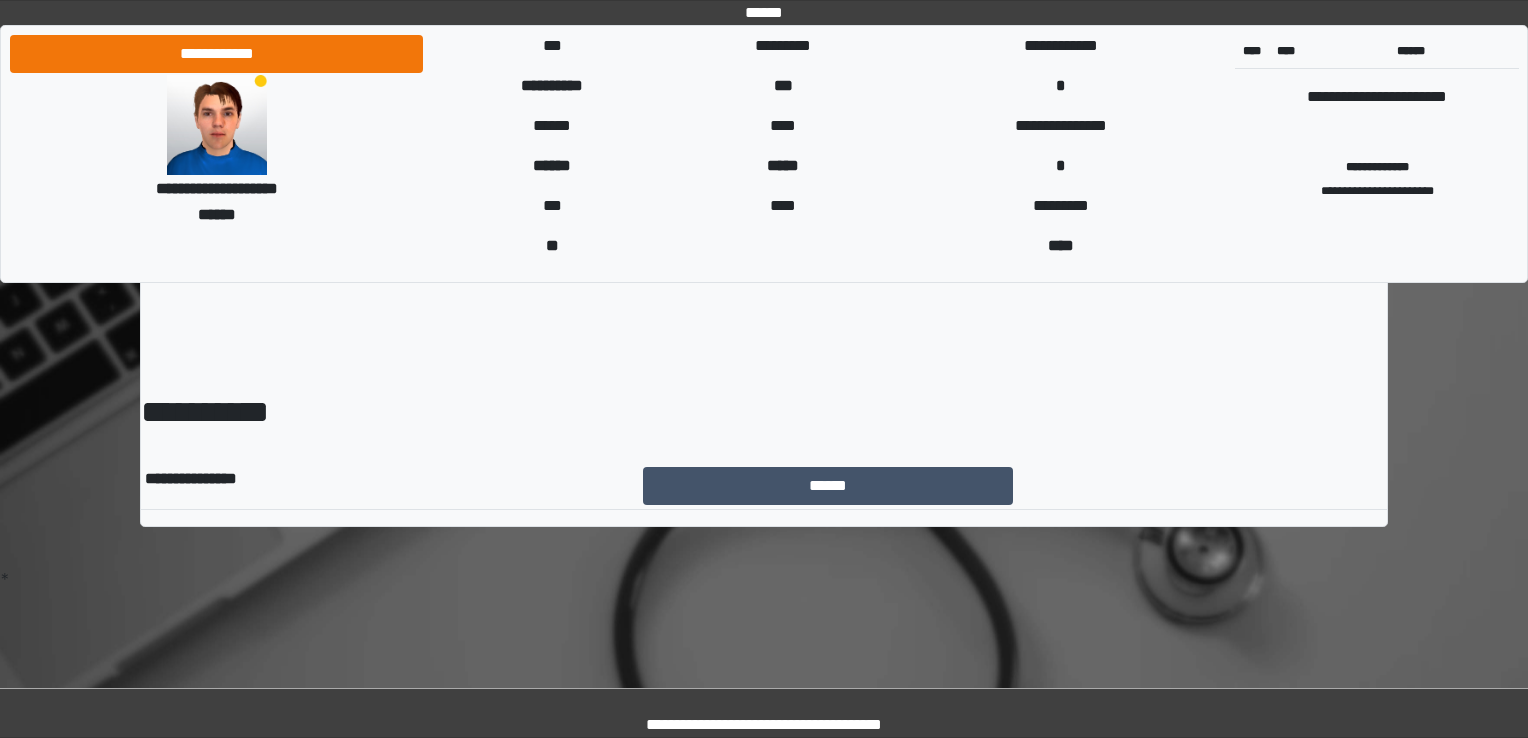 scroll, scrollTop: 0, scrollLeft: 0, axis: both 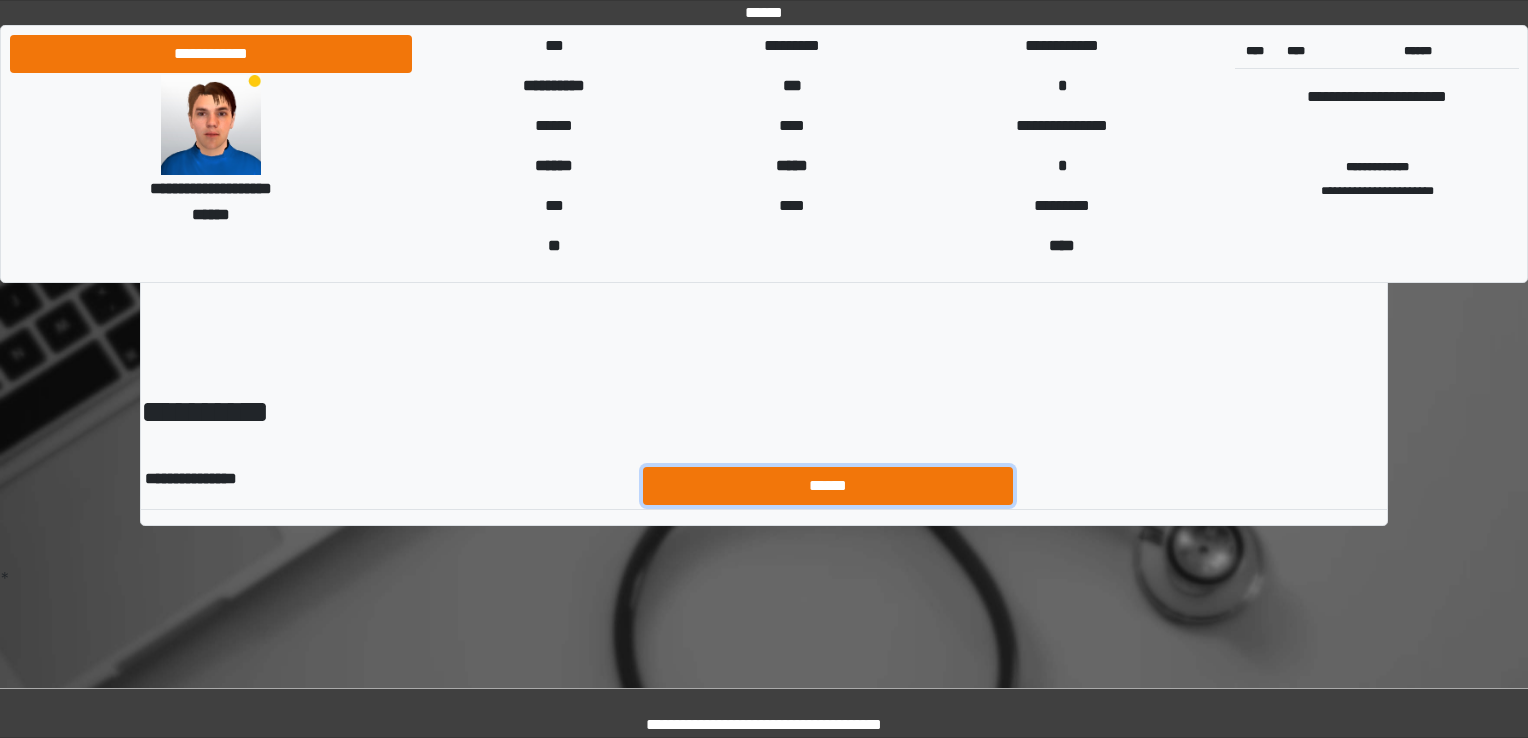 click on "******" at bounding box center [828, 486] 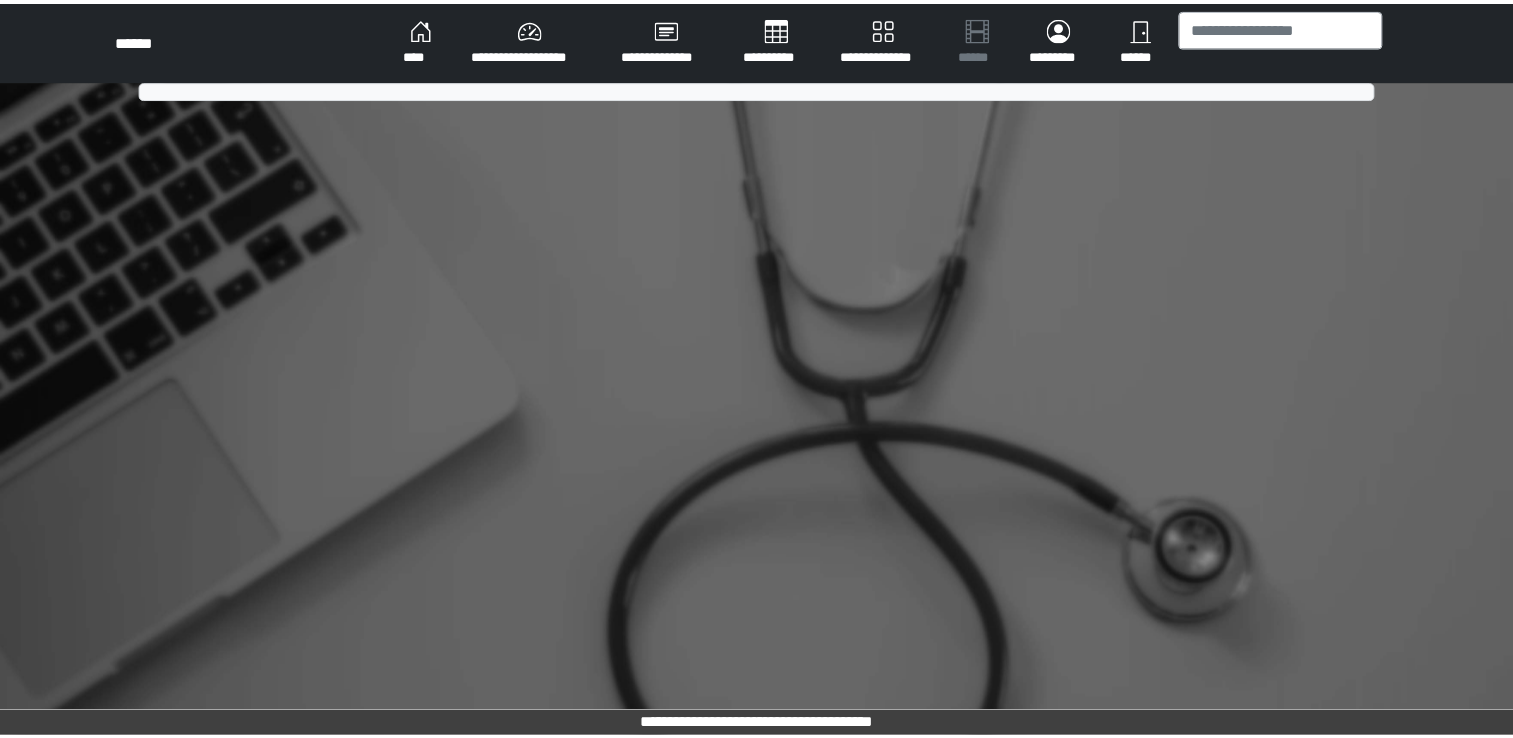 scroll, scrollTop: 0, scrollLeft: 0, axis: both 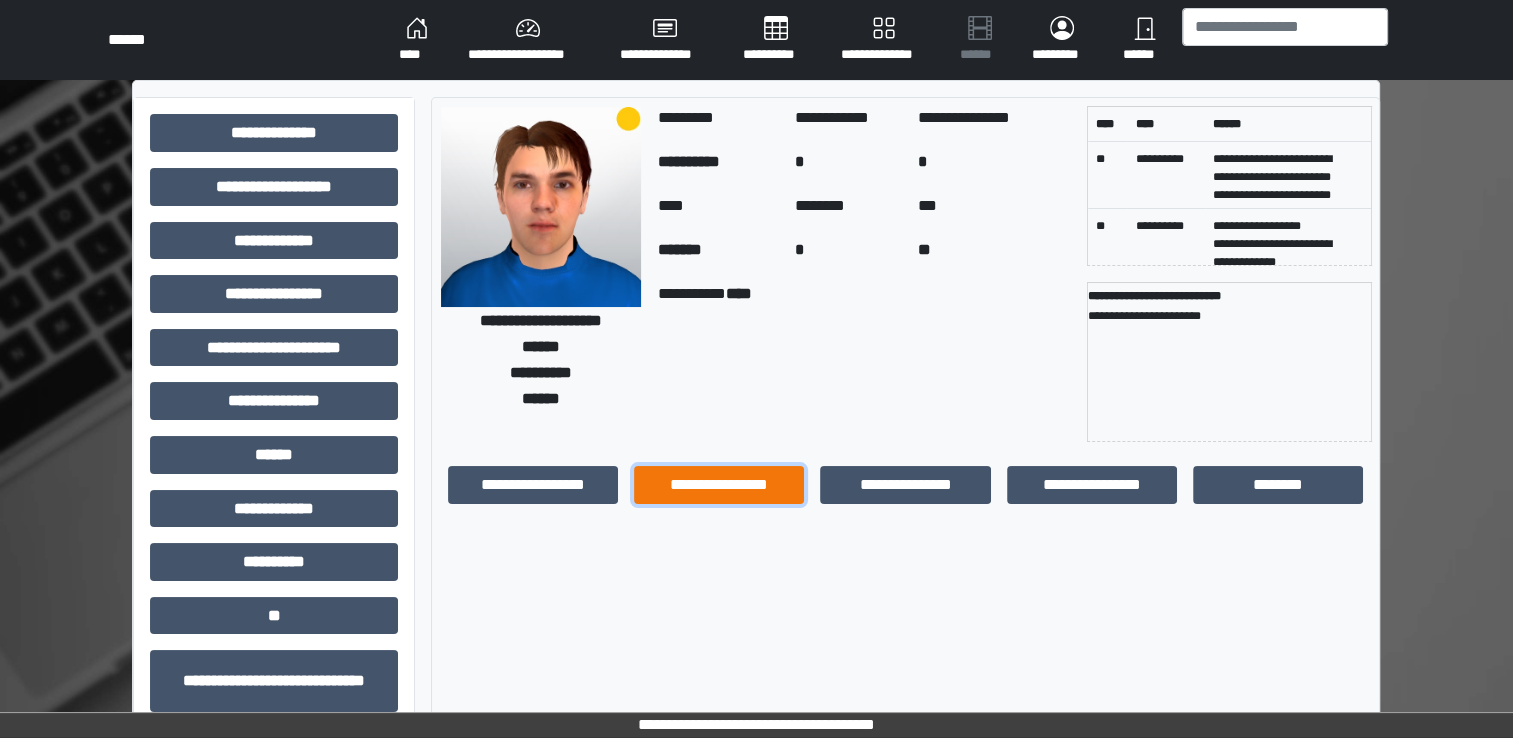 click on "**********" at bounding box center (719, 485) 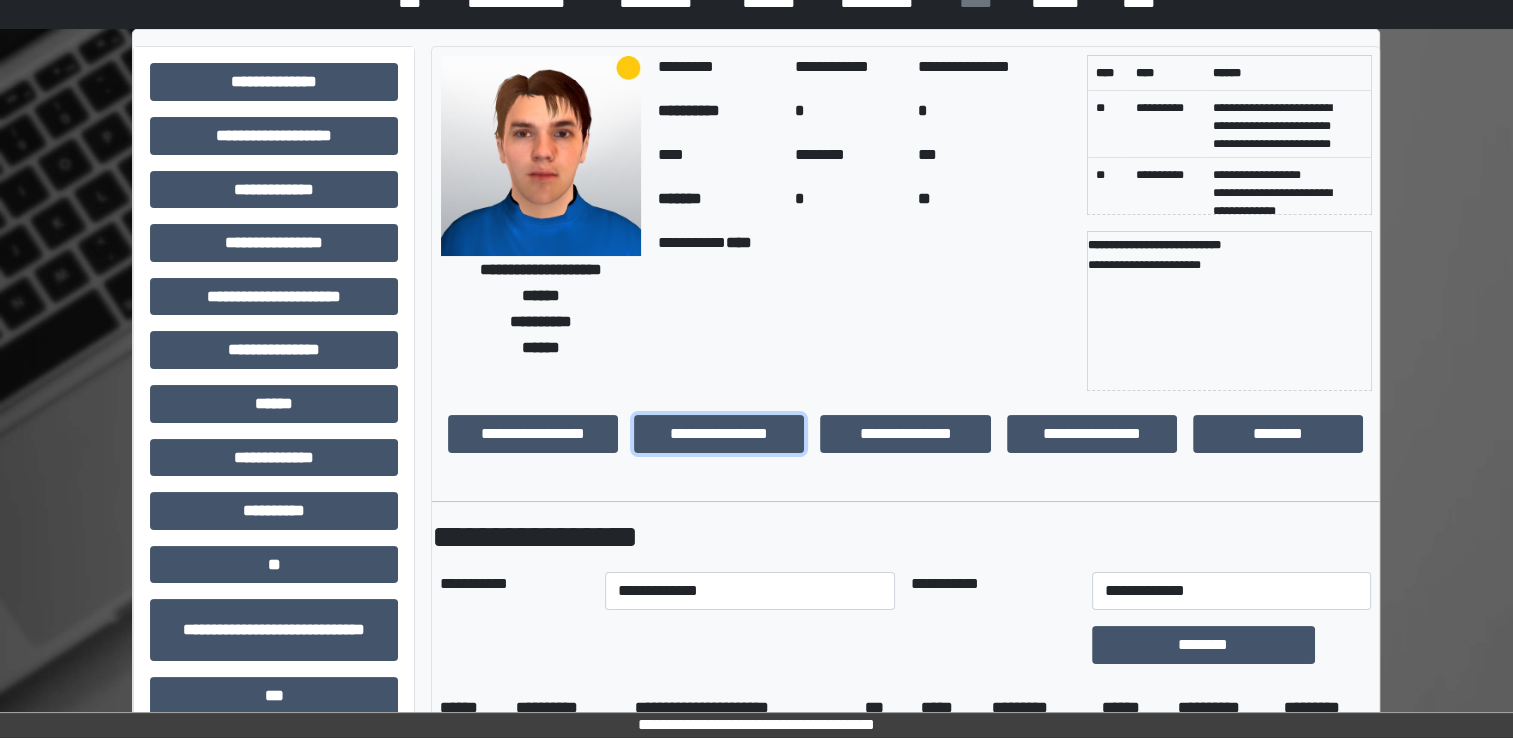 scroll, scrollTop: 100, scrollLeft: 0, axis: vertical 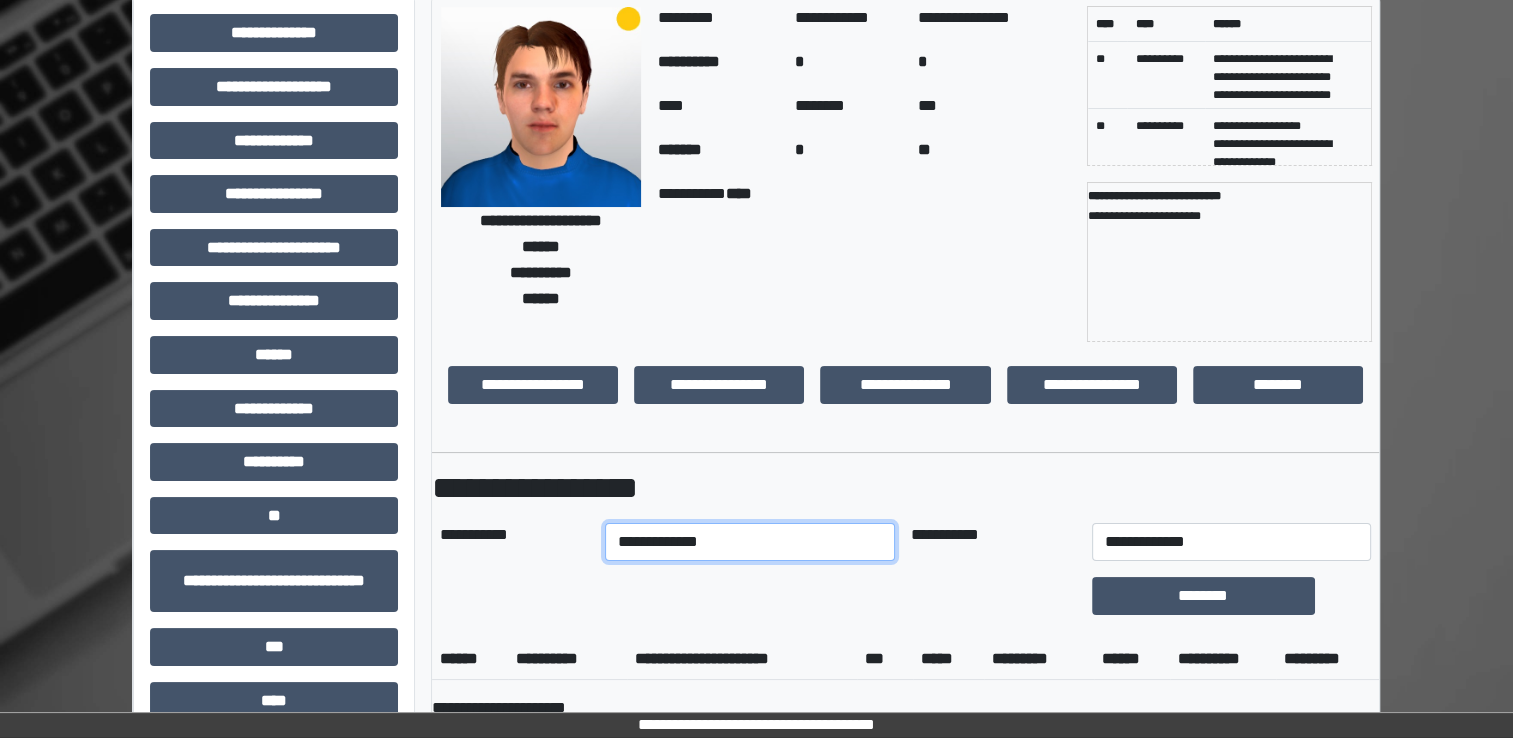 click on "**********" at bounding box center [750, 542] 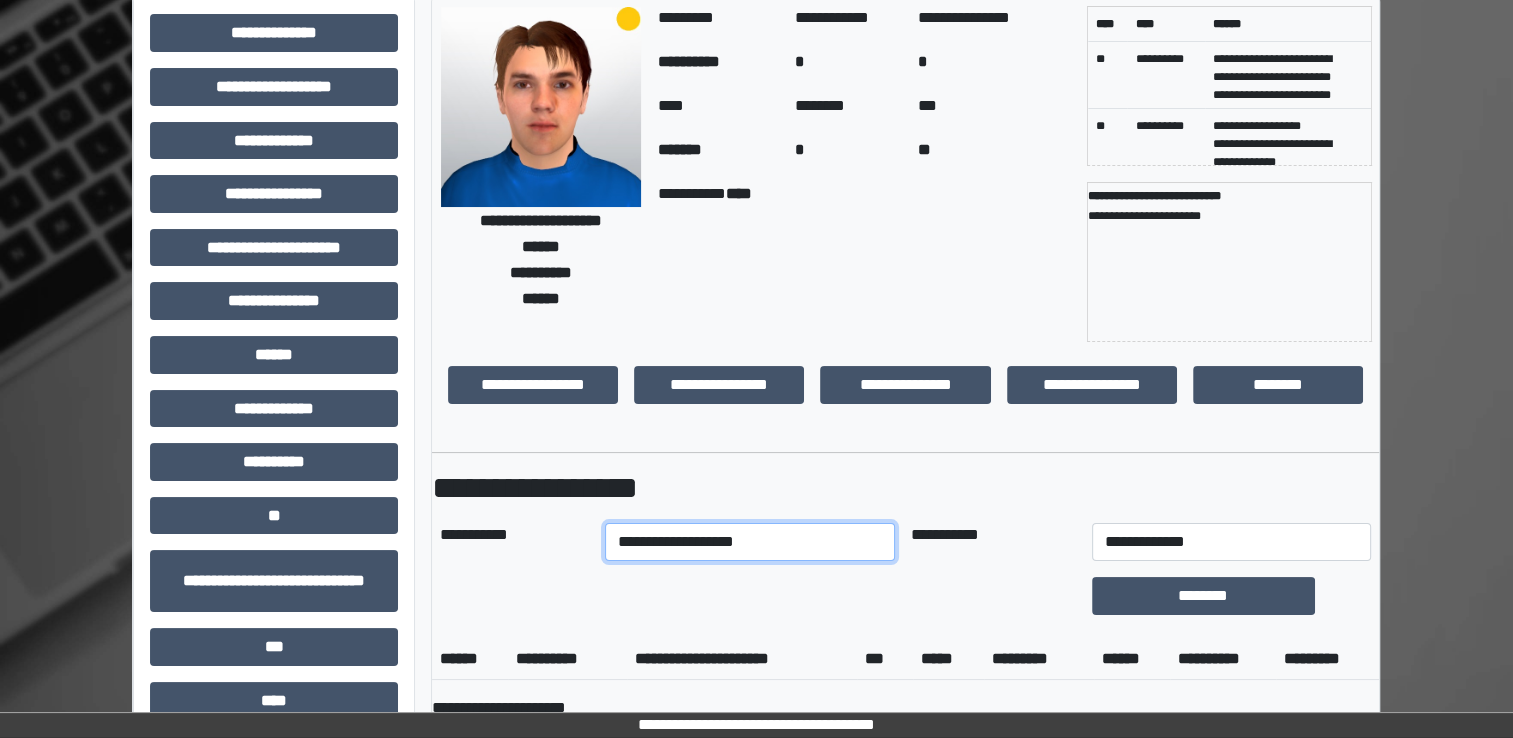 click on "**********" at bounding box center [750, 542] 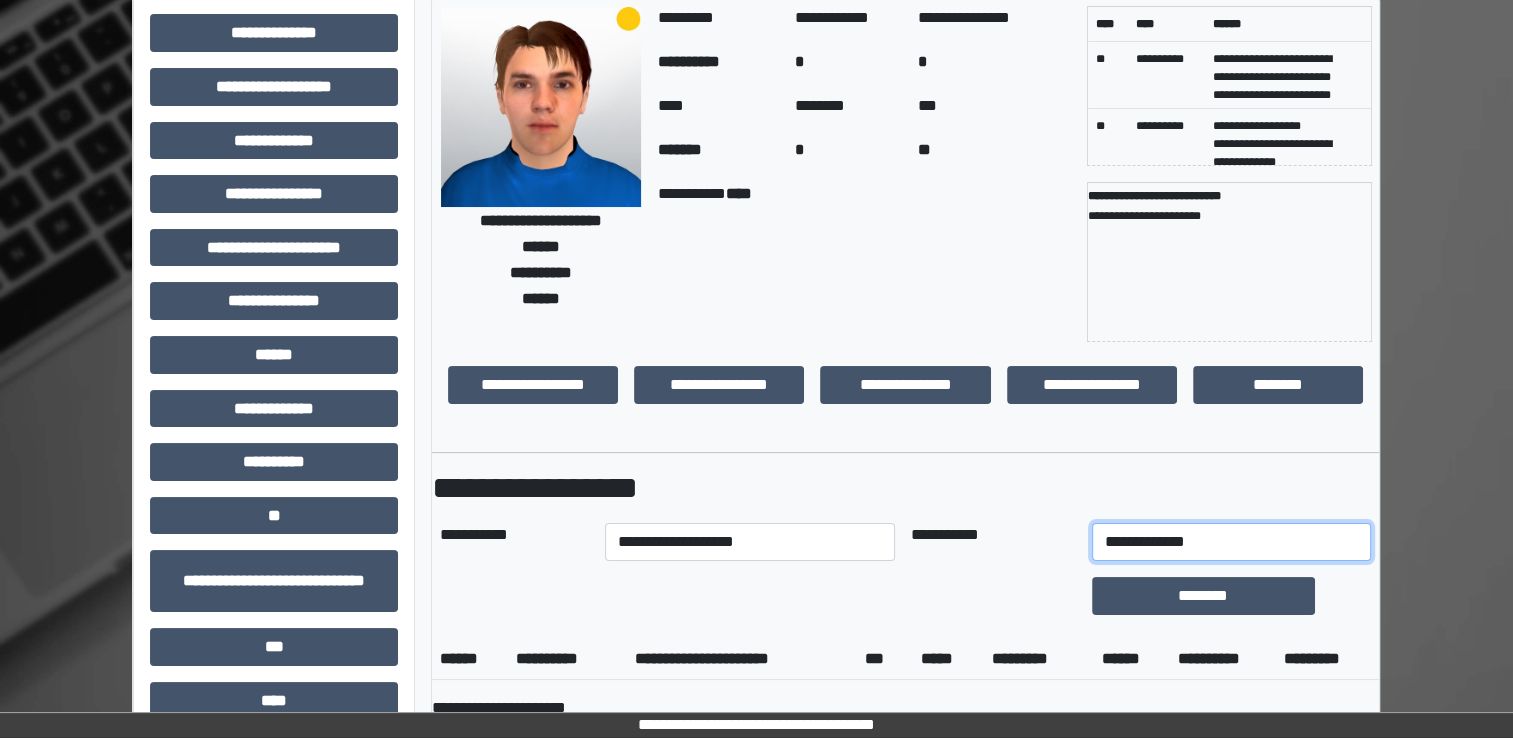 drag, startPoint x: 1179, startPoint y: 538, endPoint x: 1170, endPoint y: 544, distance: 10.816654 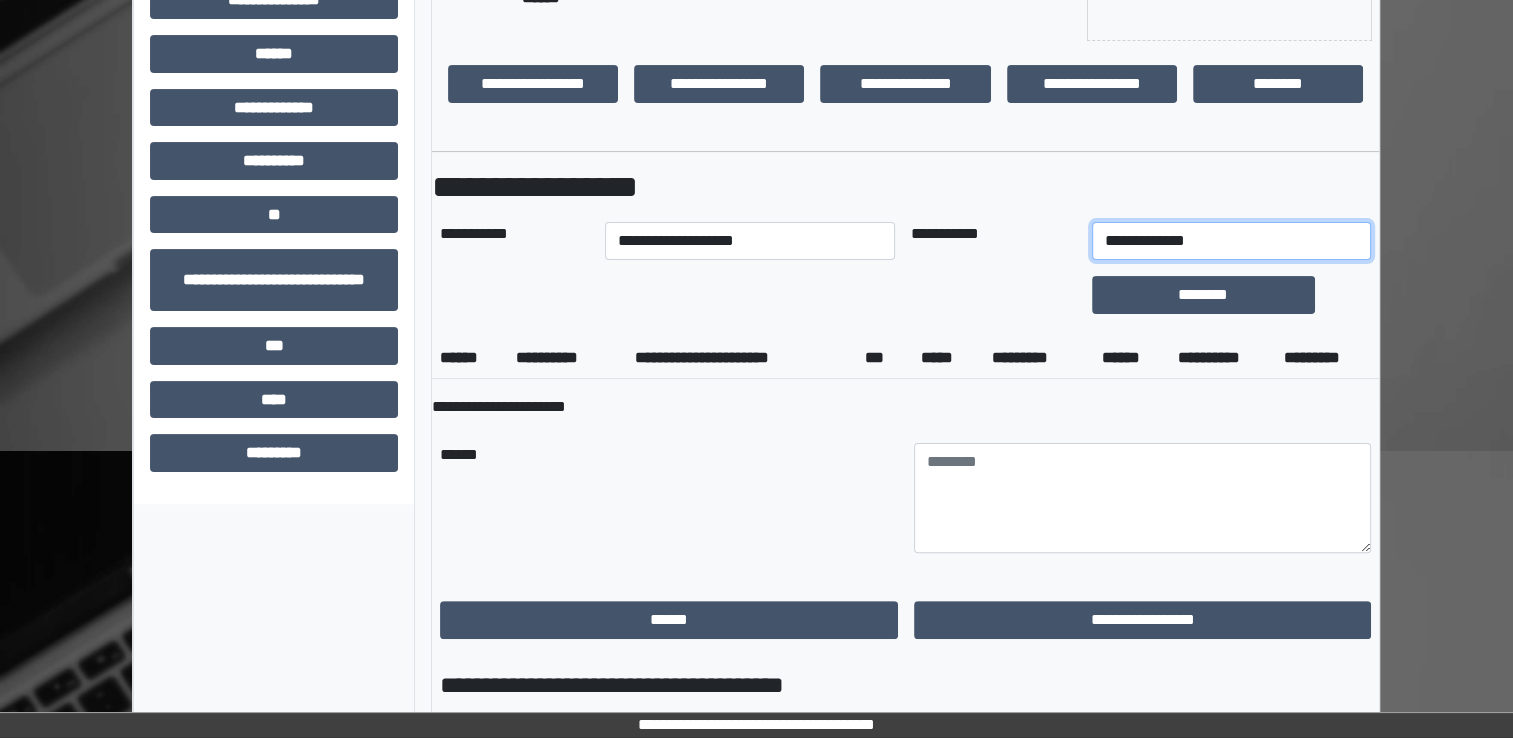 scroll, scrollTop: 500, scrollLeft: 0, axis: vertical 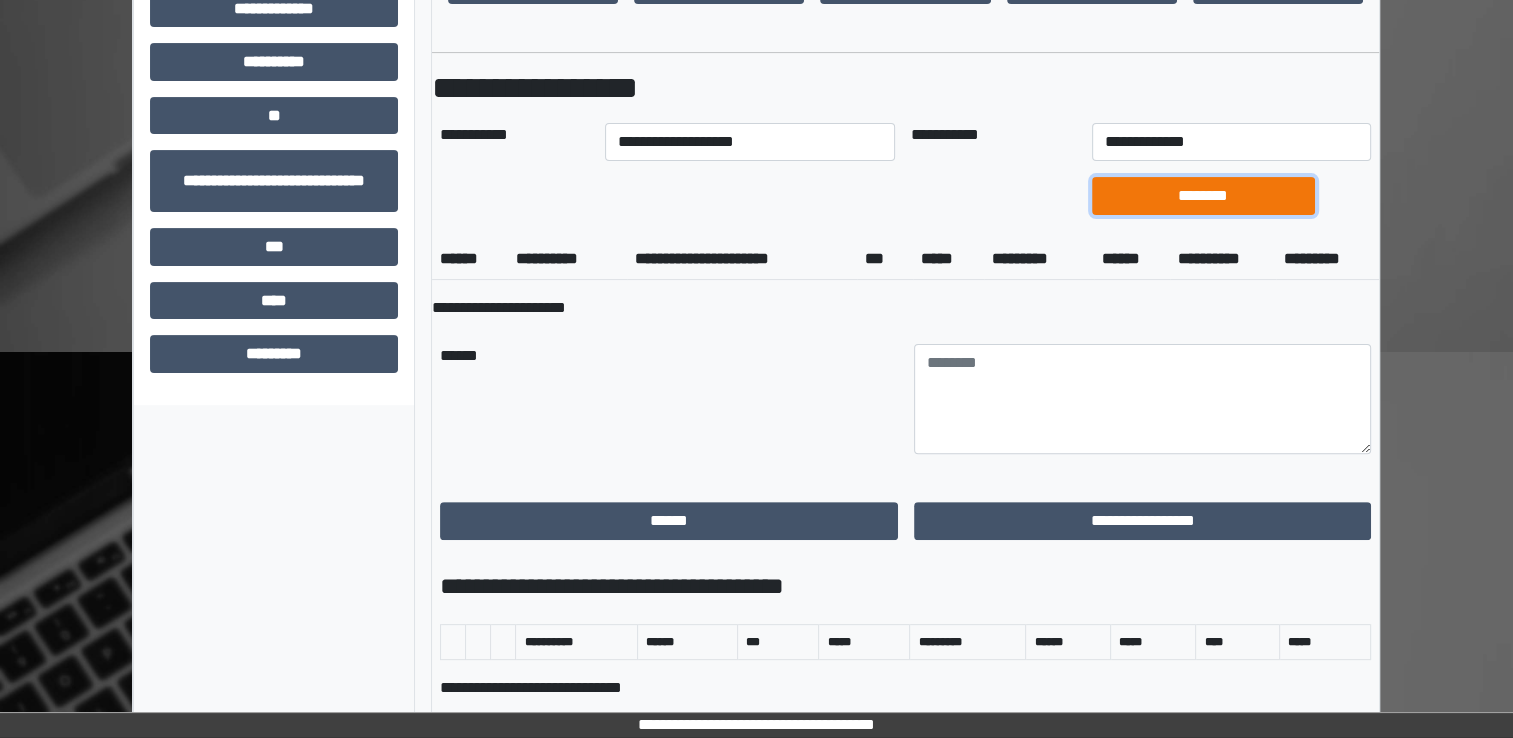 click on "********" at bounding box center [1203, 196] 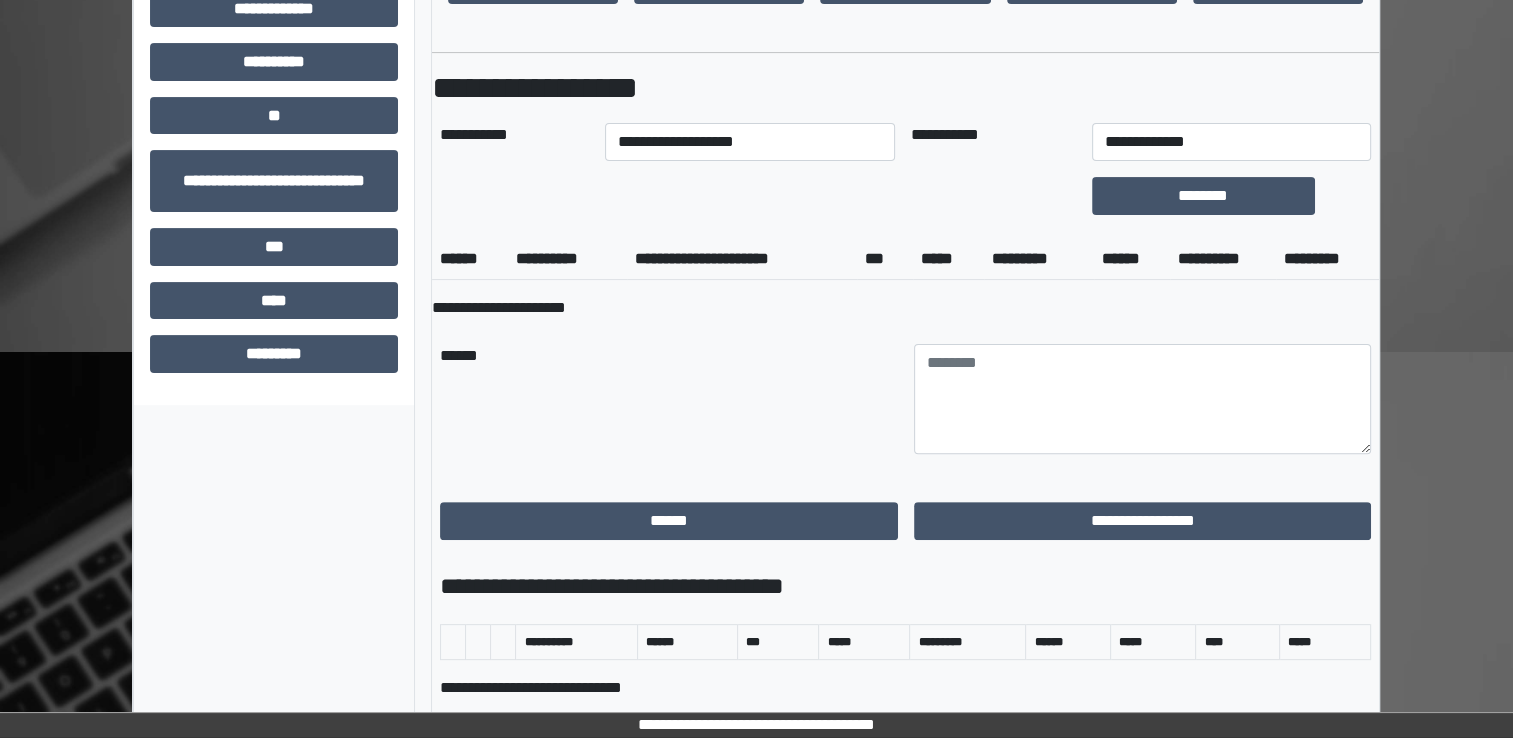 scroll, scrollTop: 184, scrollLeft: 0, axis: vertical 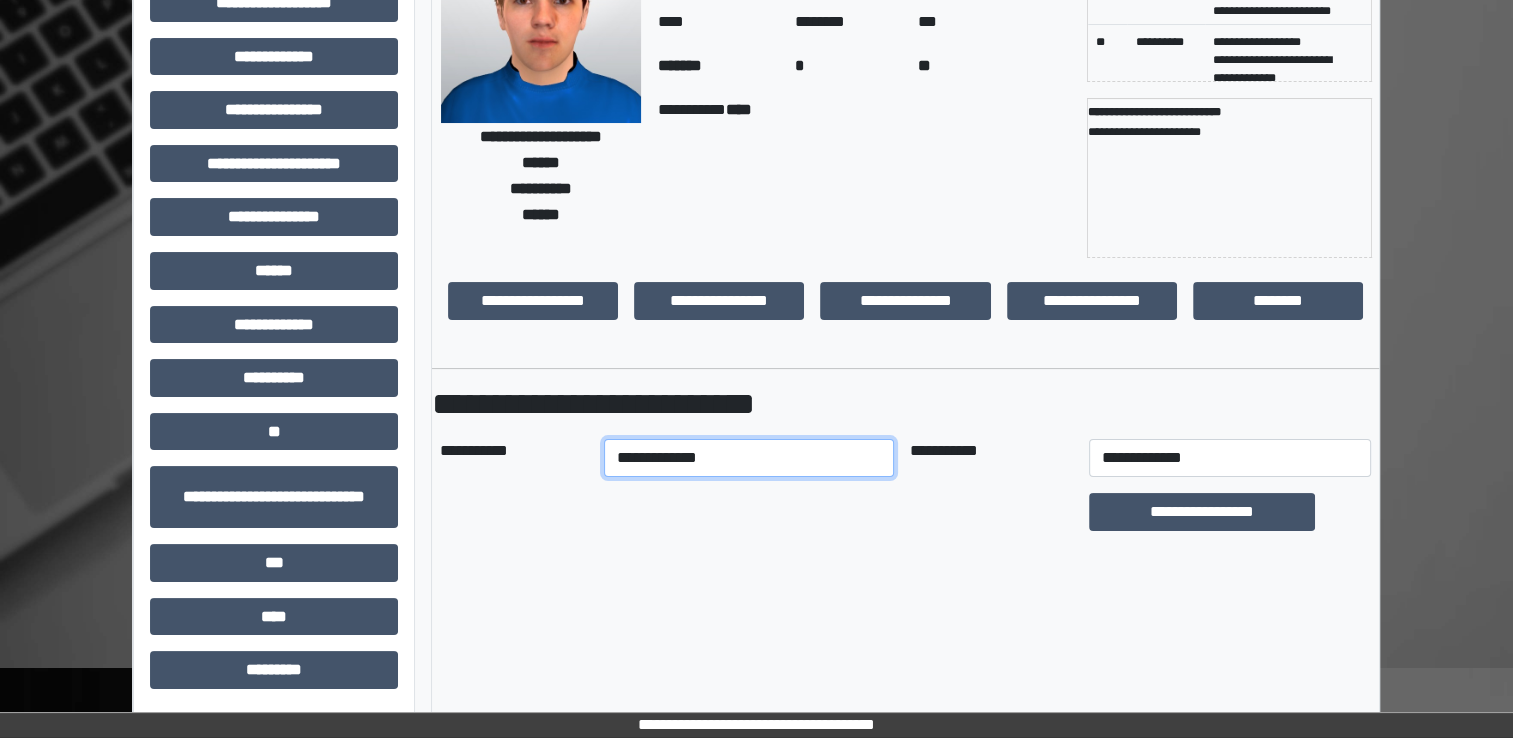 click on "**********" at bounding box center [749, 458] 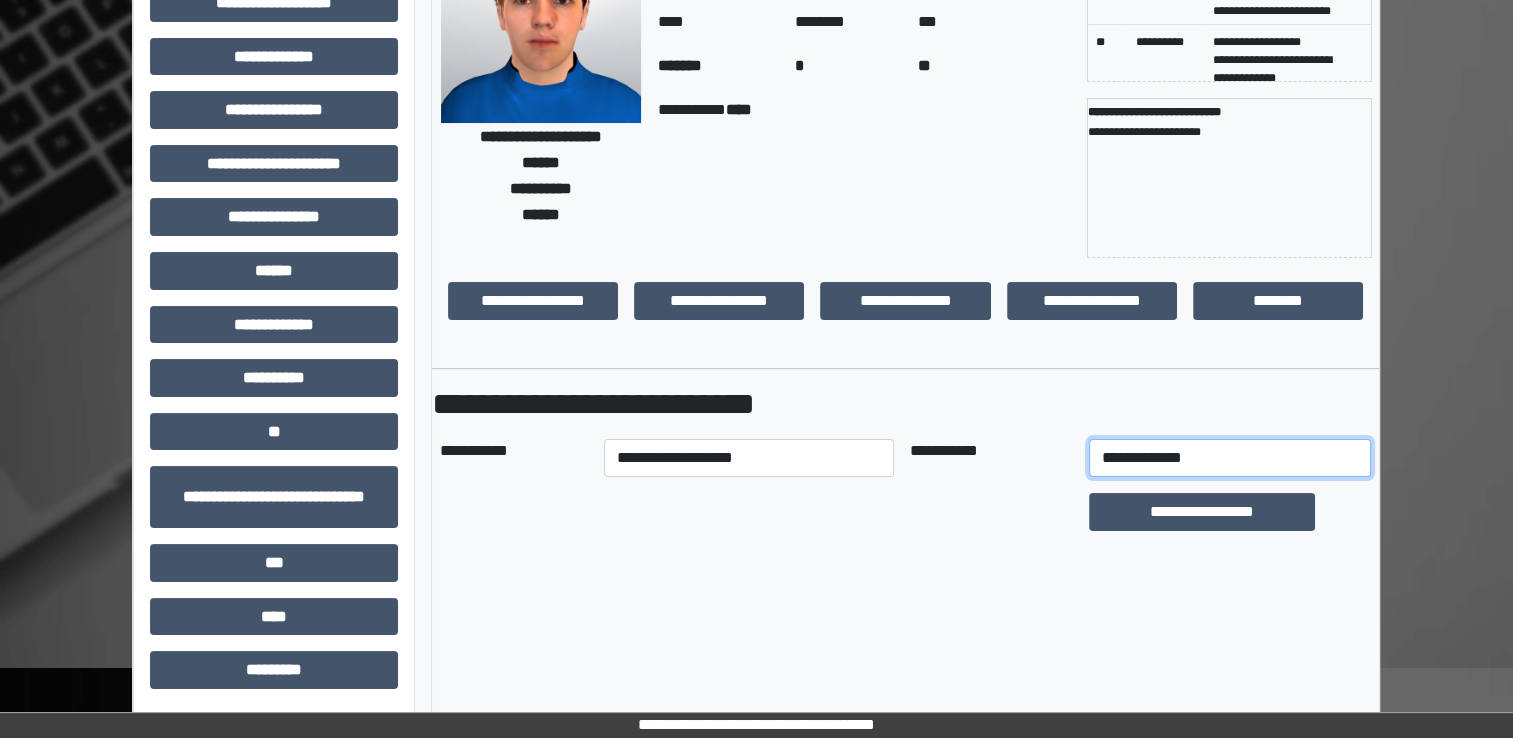 drag, startPoint x: 1190, startPoint y: 461, endPoint x: 1180, endPoint y: 456, distance: 11.18034 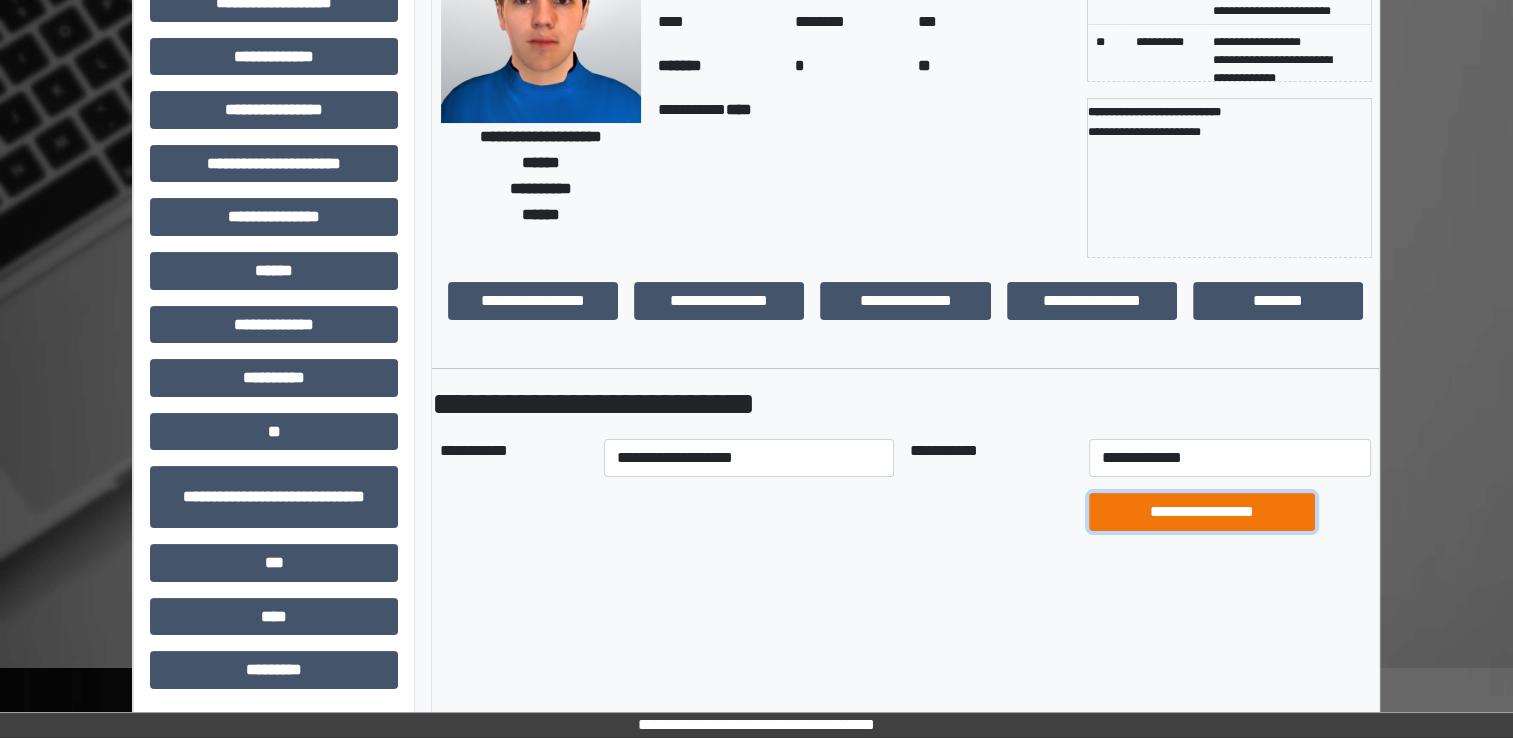 click on "**********" at bounding box center [1201, 512] 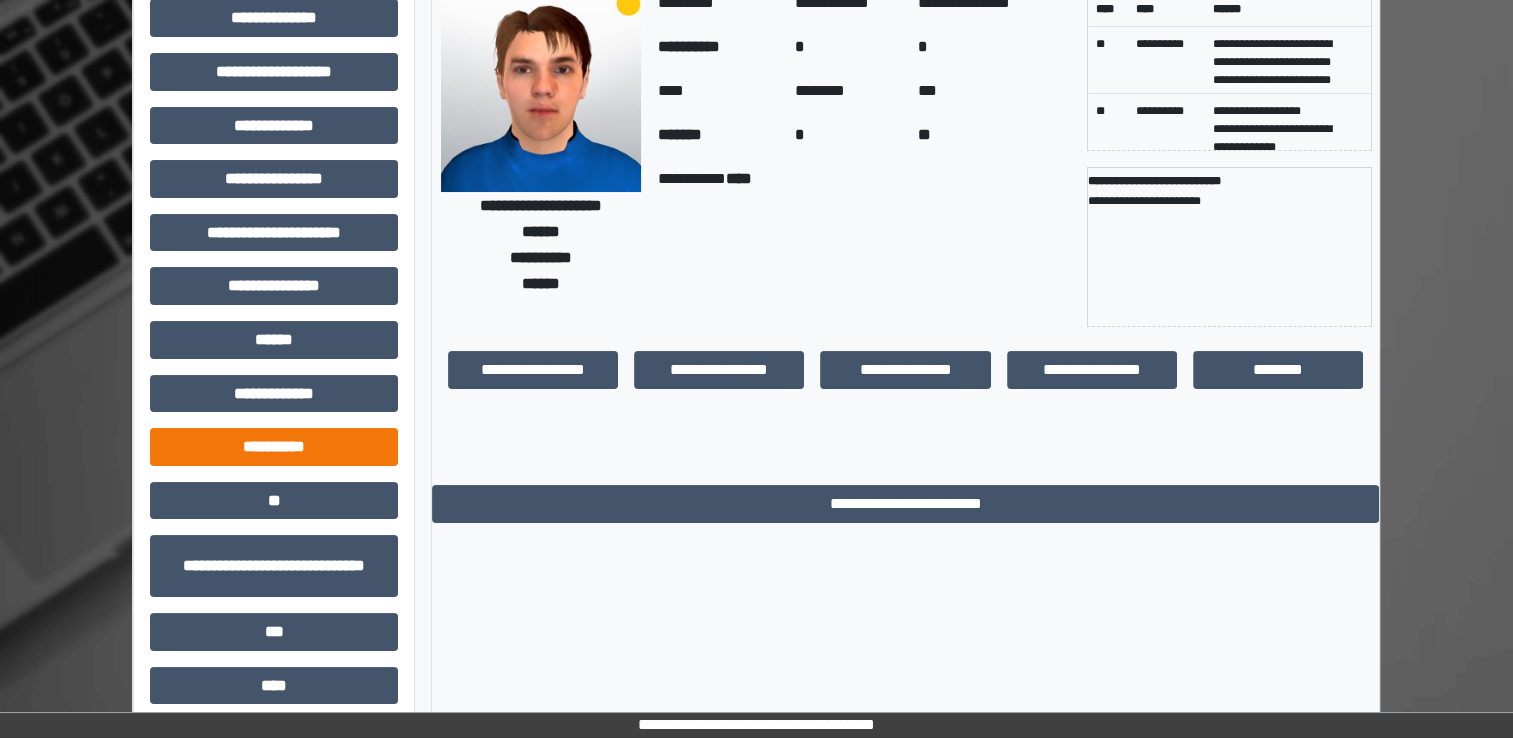 scroll, scrollTop: 0, scrollLeft: 0, axis: both 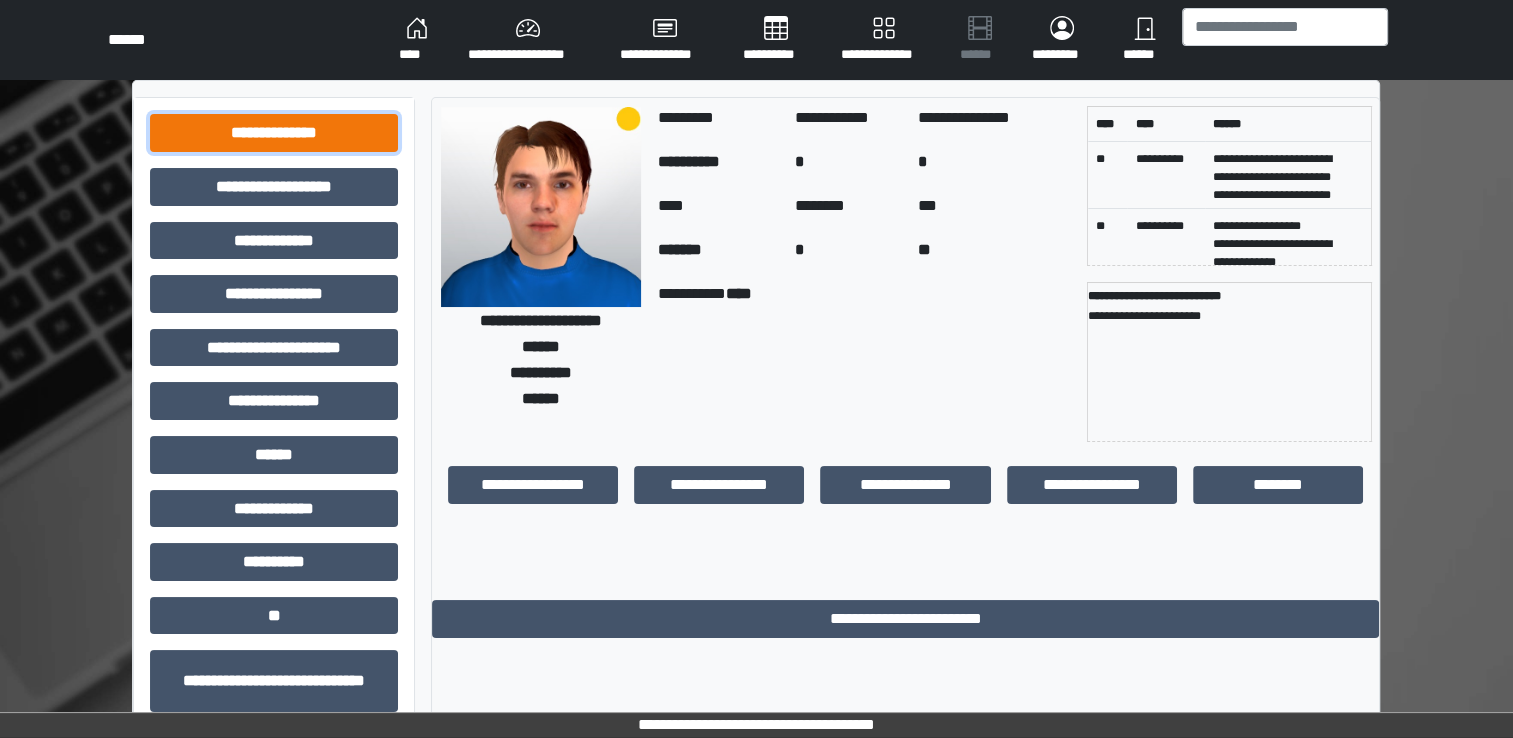 click on "**********" at bounding box center [274, 133] 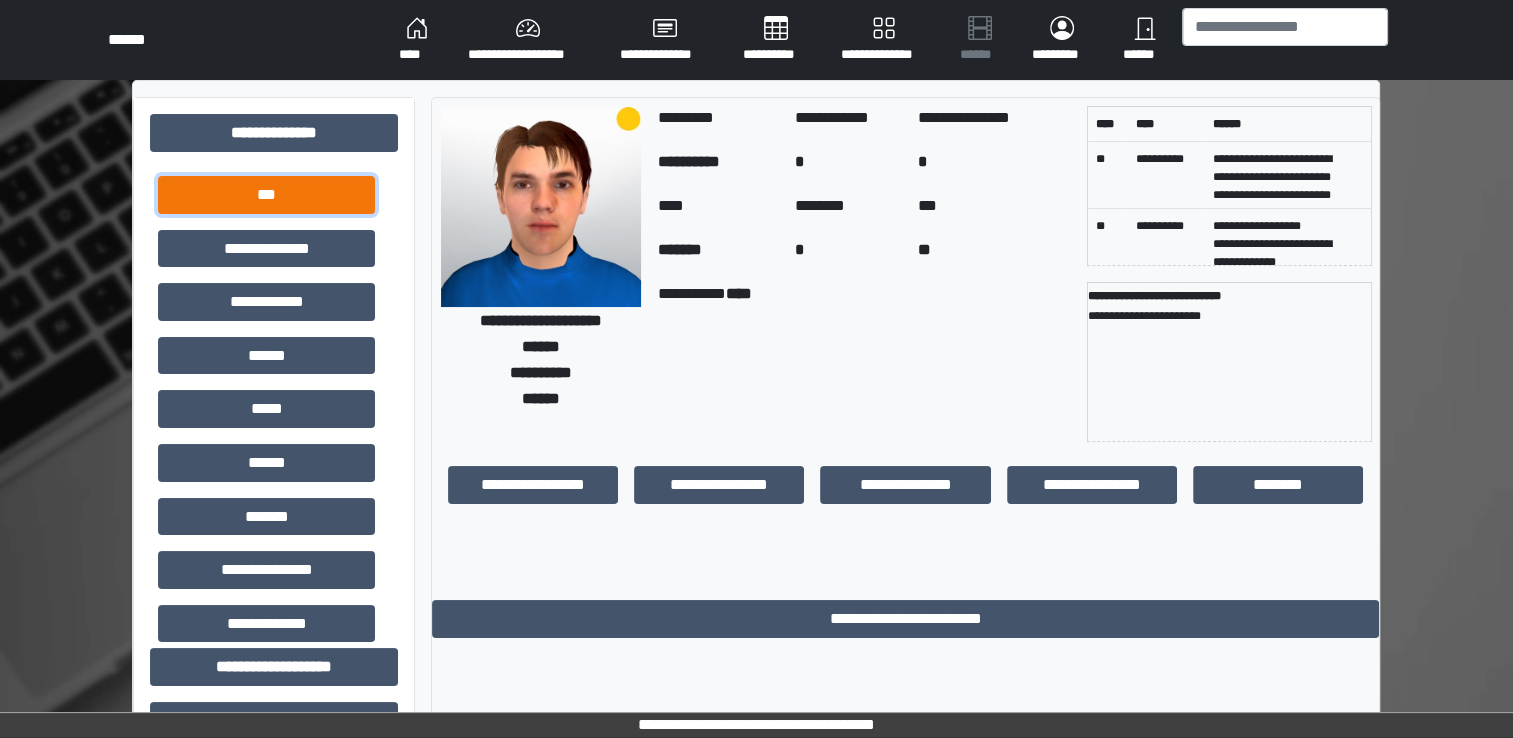 click on "***" at bounding box center [266, 195] 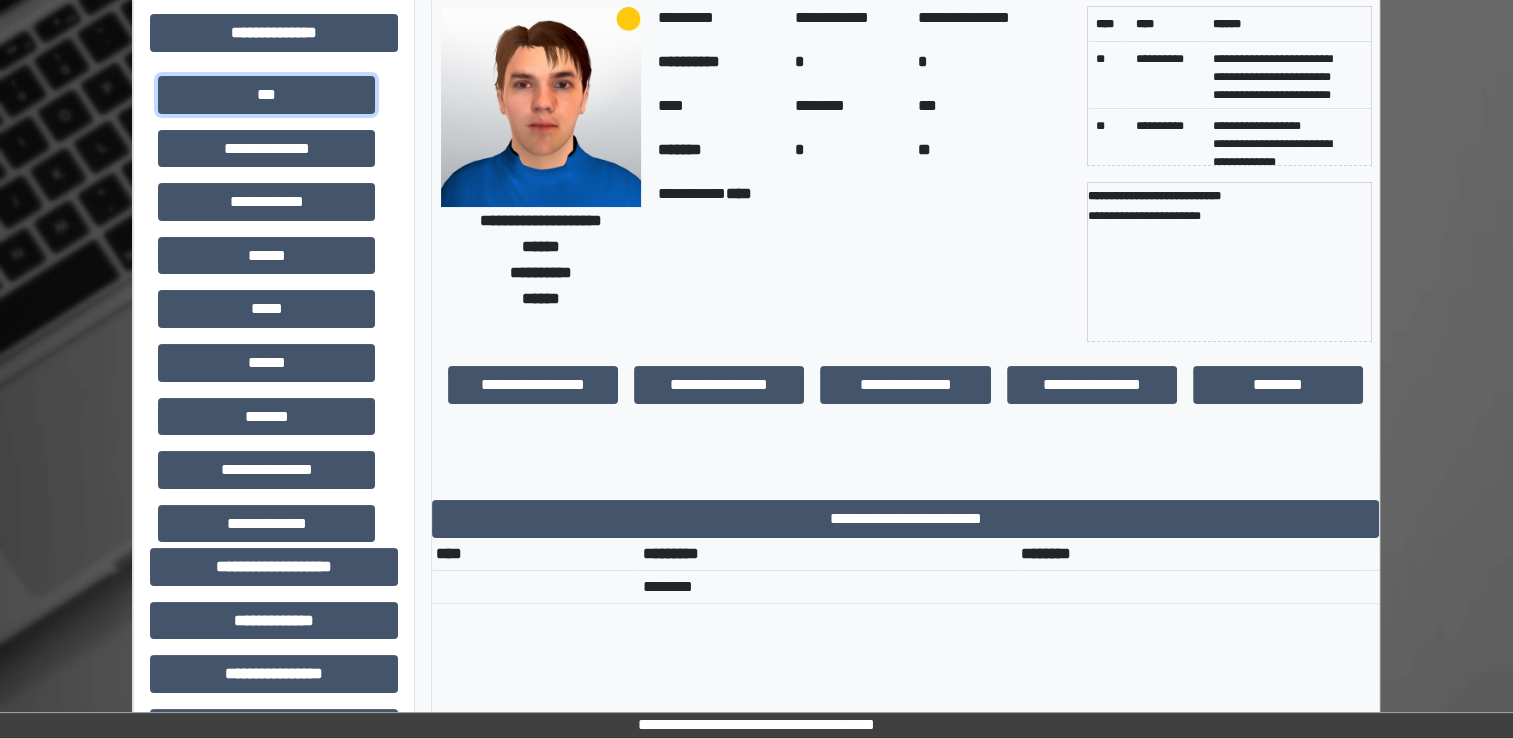 scroll, scrollTop: 0, scrollLeft: 0, axis: both 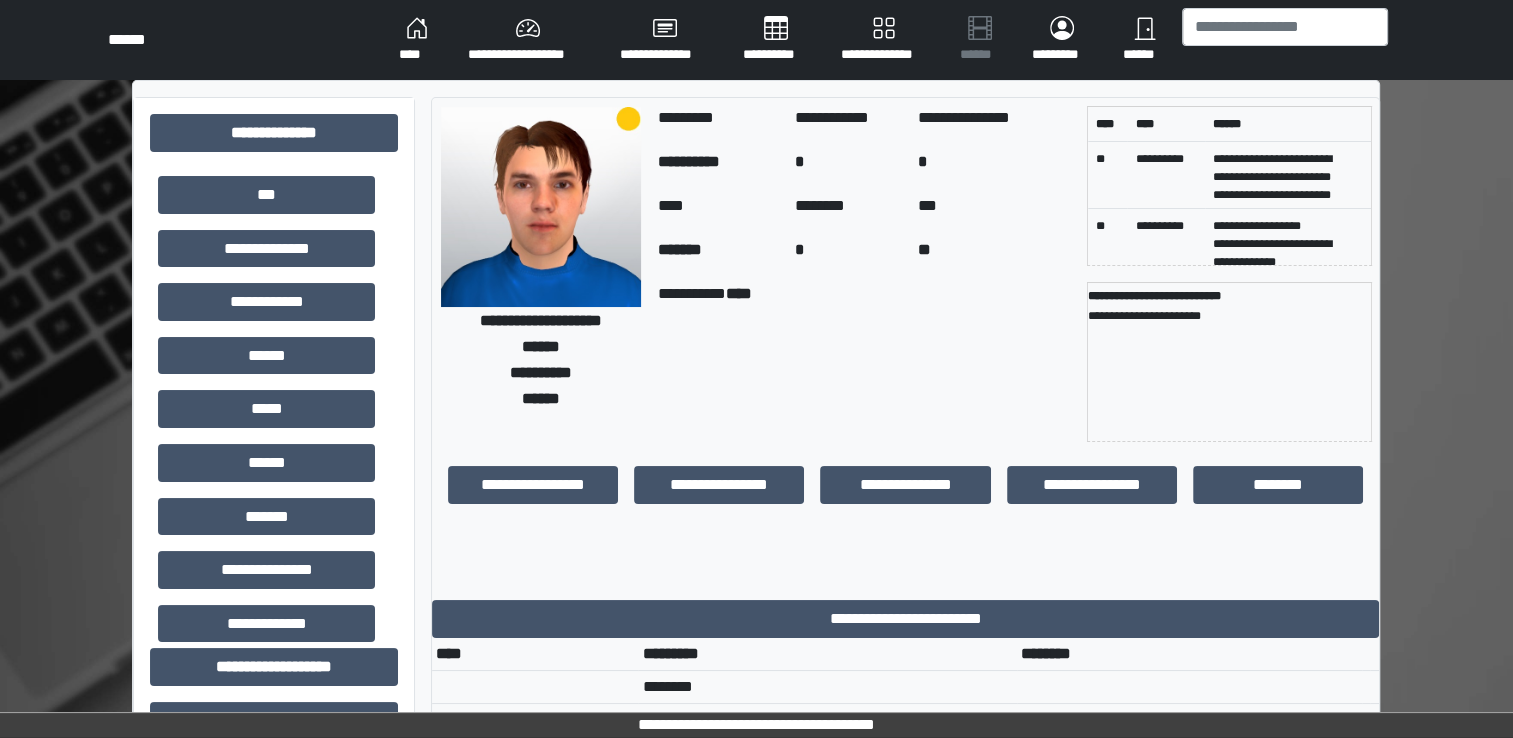 click on "****" at bounding box center (417, 40) 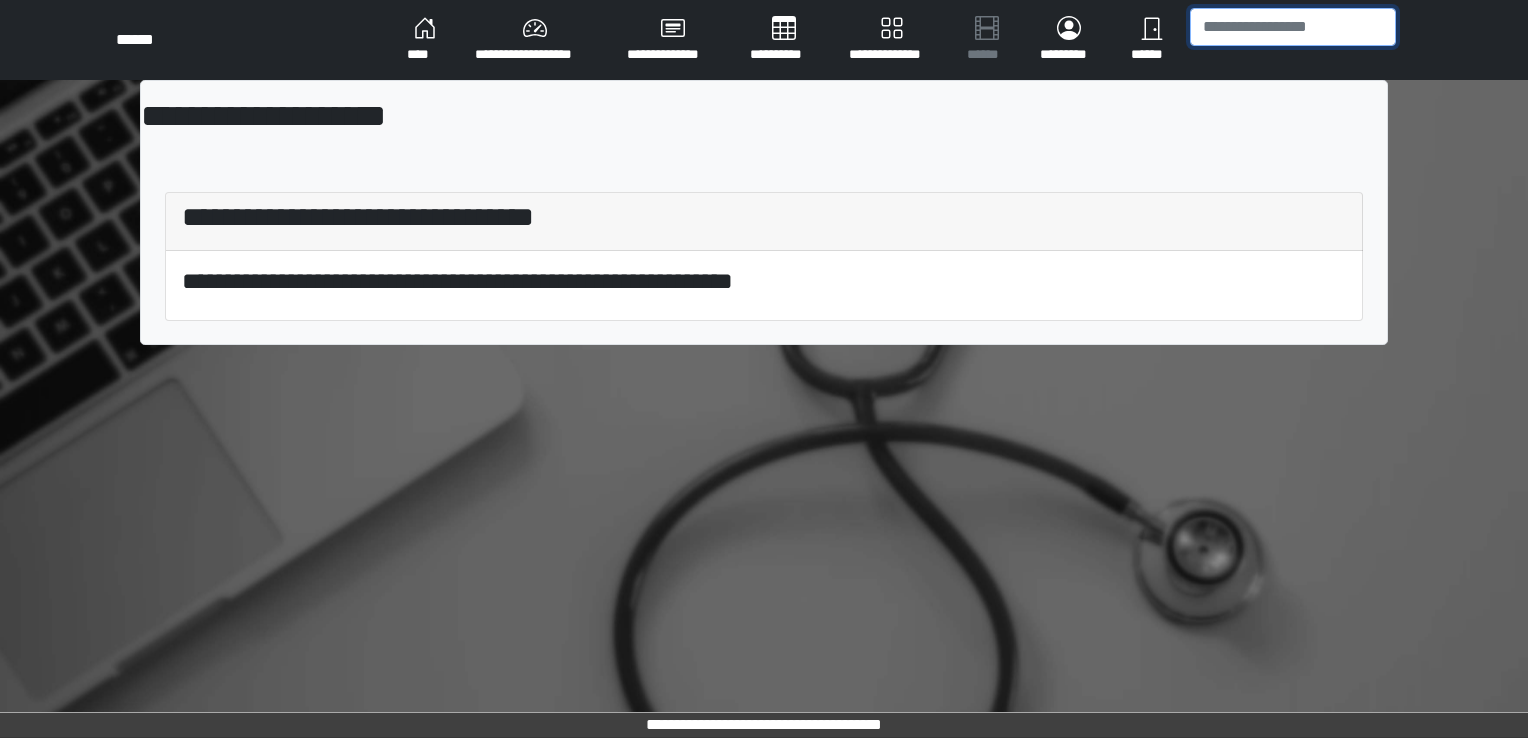 click at bounding box center [1293, 27] 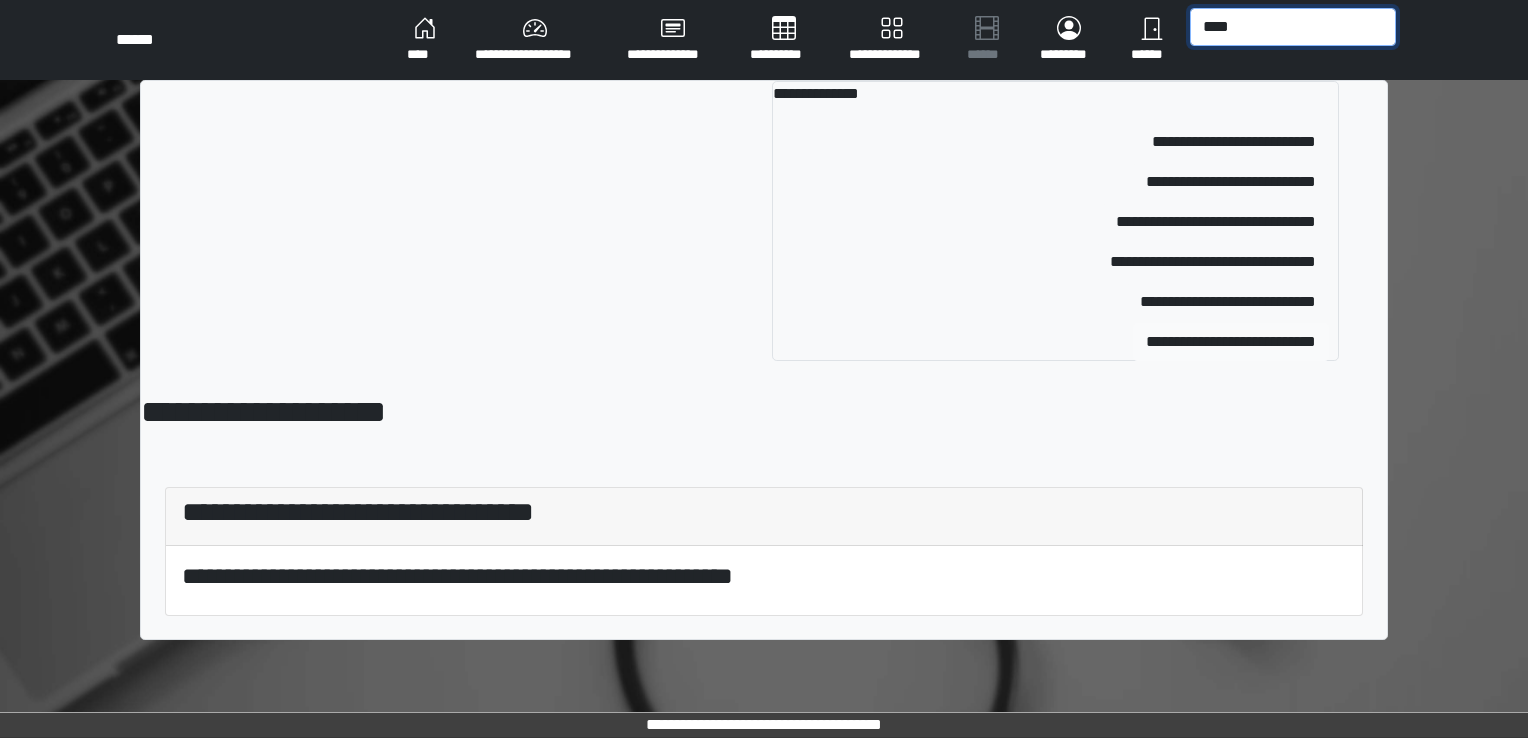 type on "****" 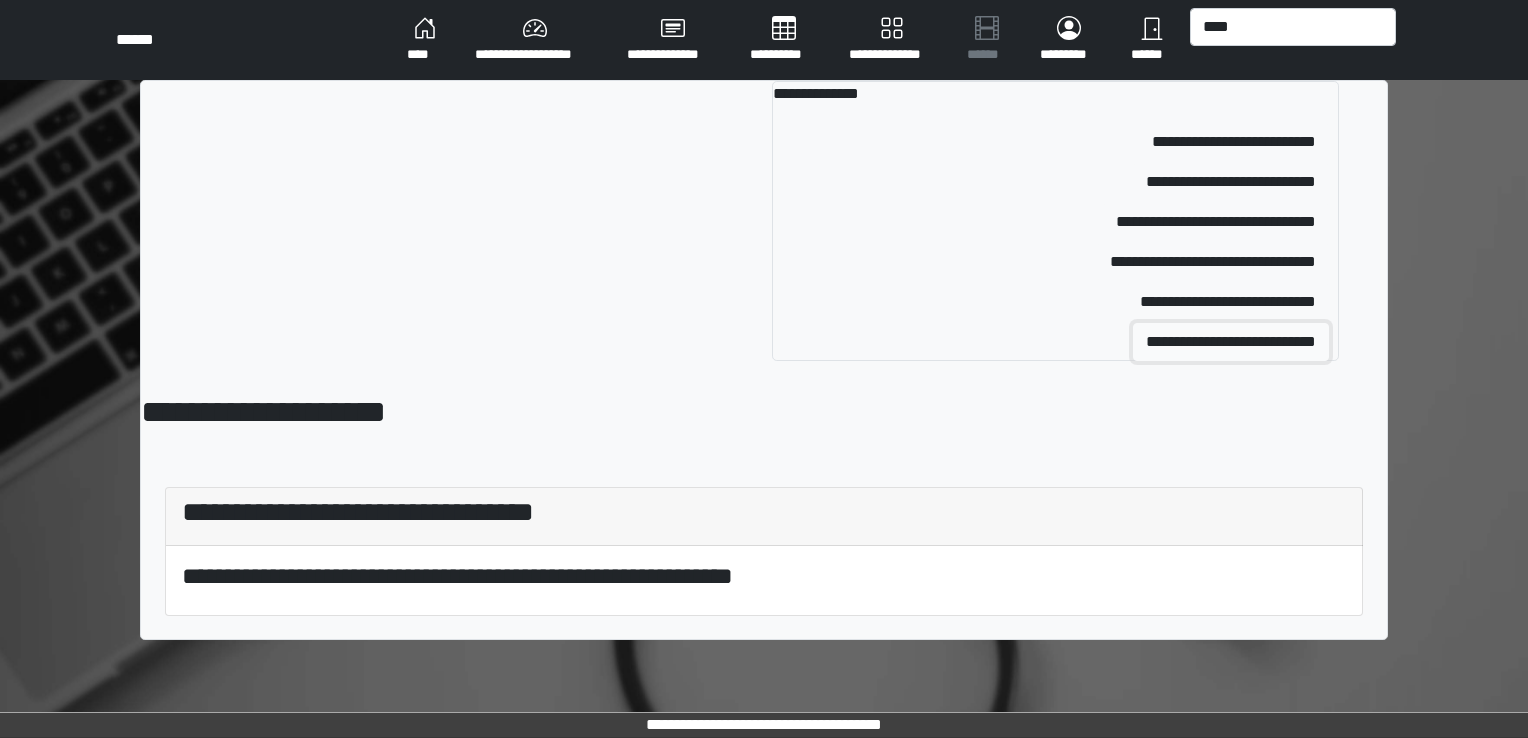 click on "**********" at bounding box center [1231, 342] 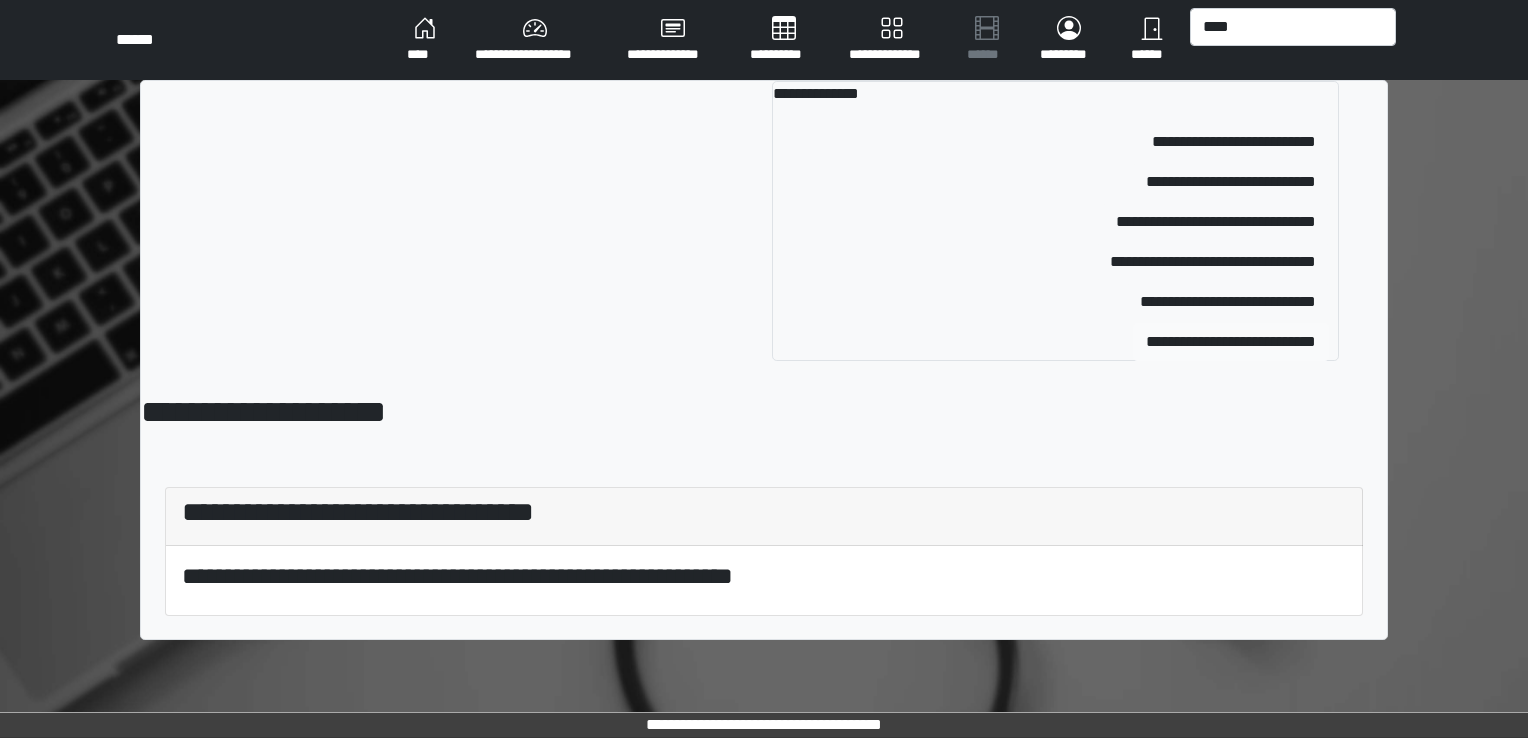 type 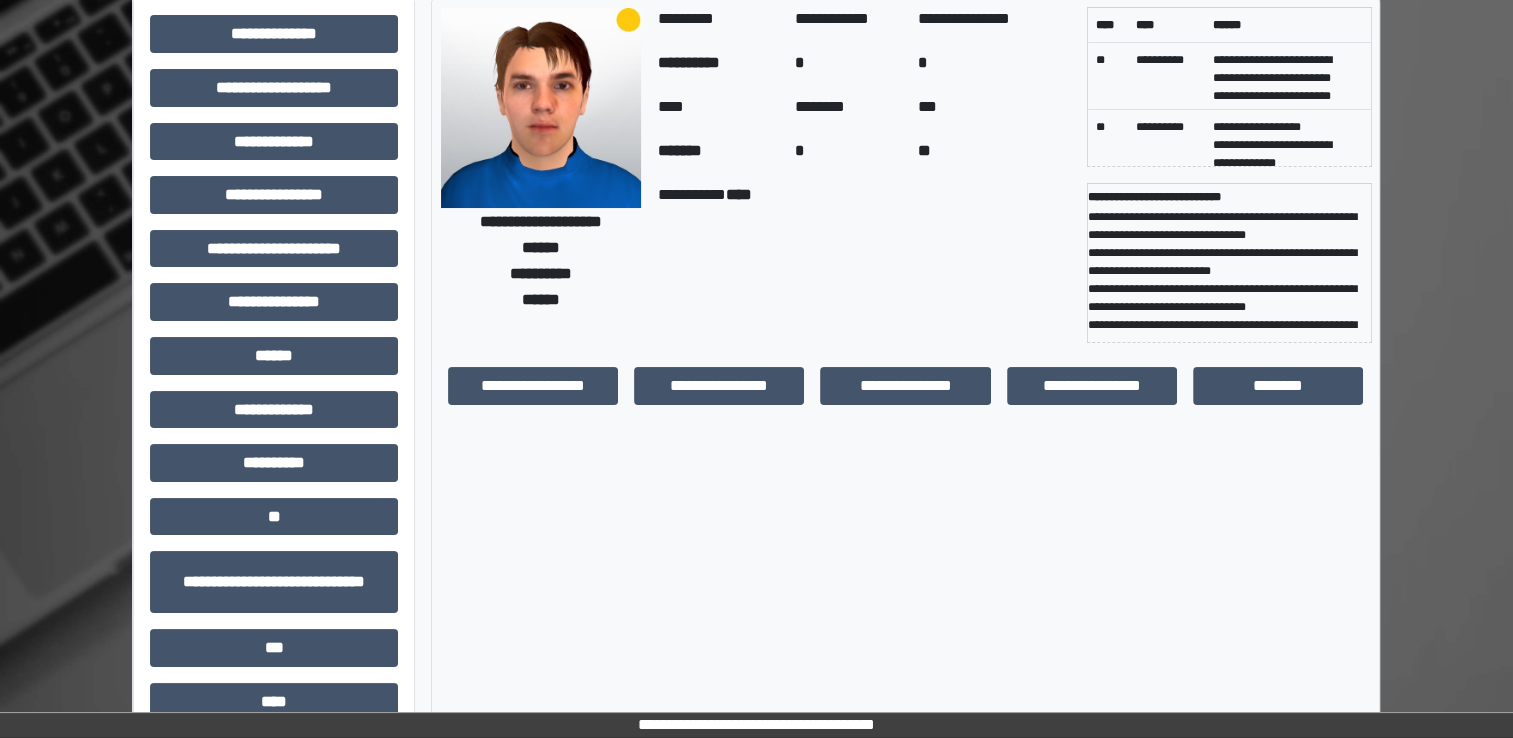 scroll, scrollTop: 0, scrollLeft: 0, axis: both 